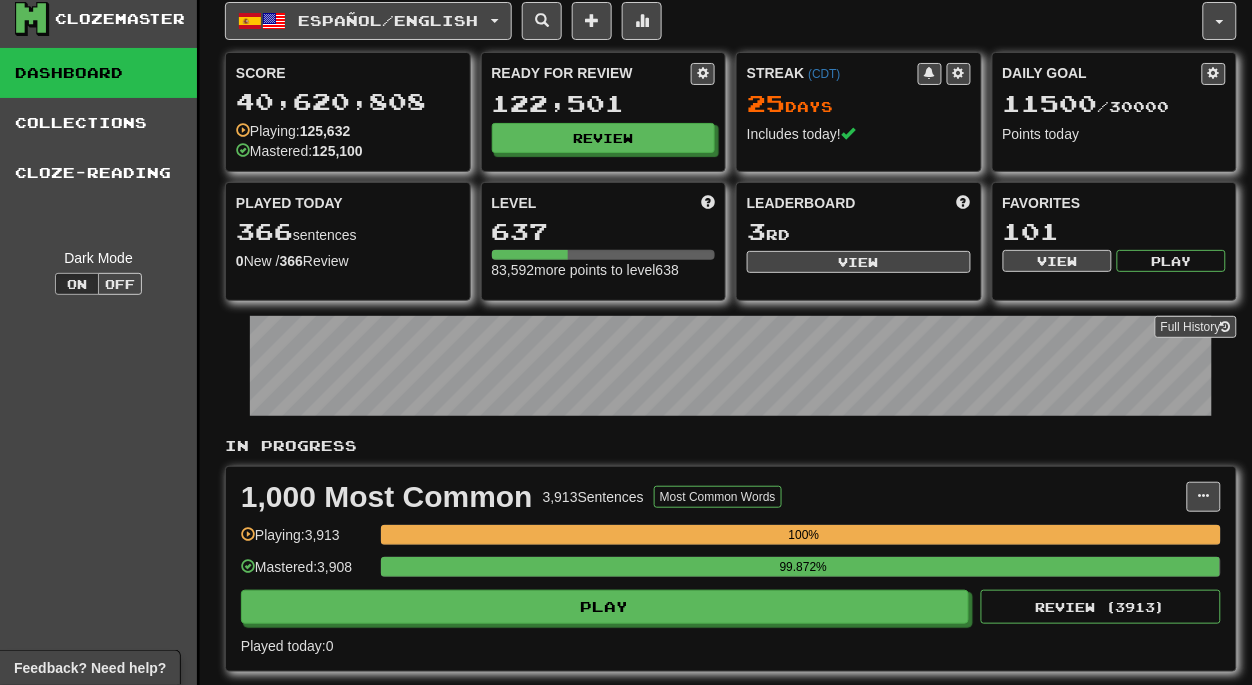 scroll, scrollTop: 0, scrollLeft: 0, axis: both 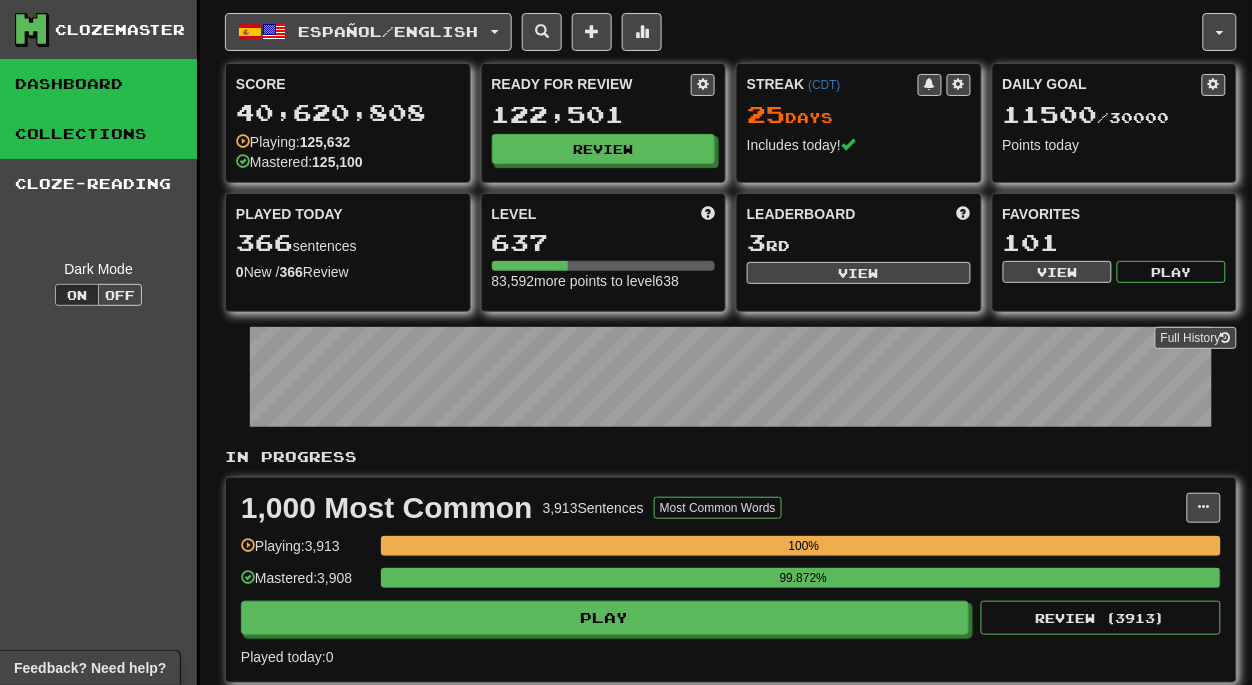 click on "Collections" at bounding box center [98, 134] 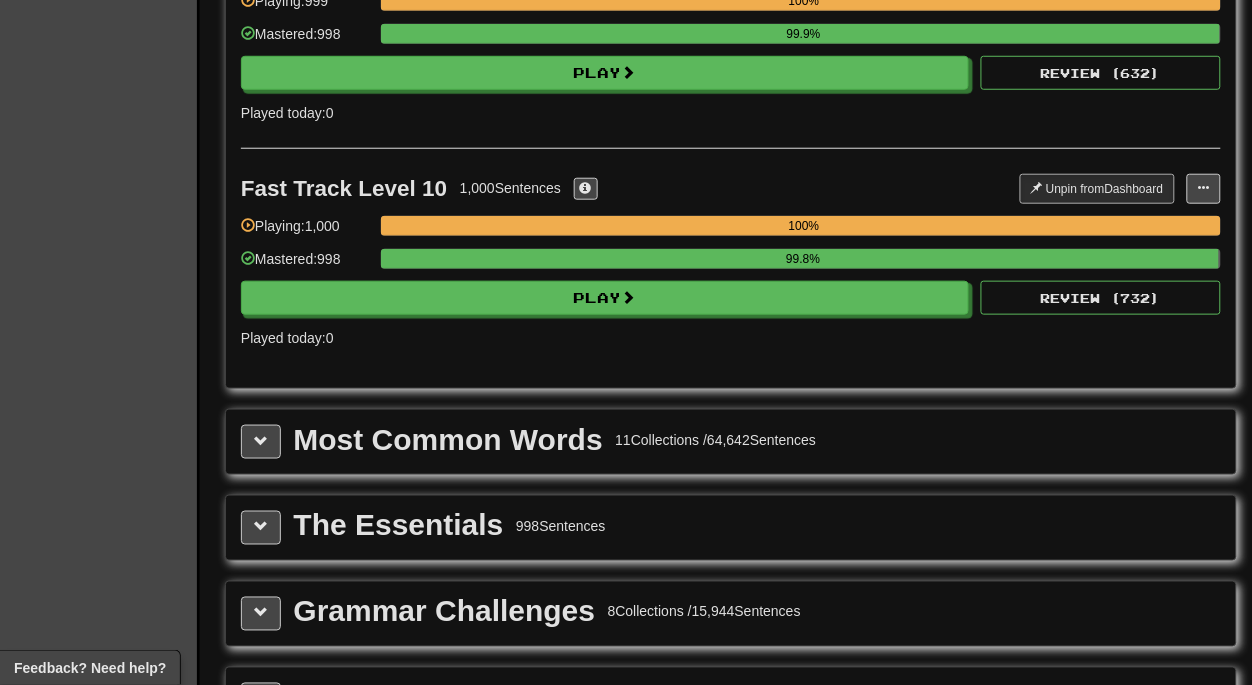 scroll, scrollTop: 2056, scrollLeft: 0, axis: vertical 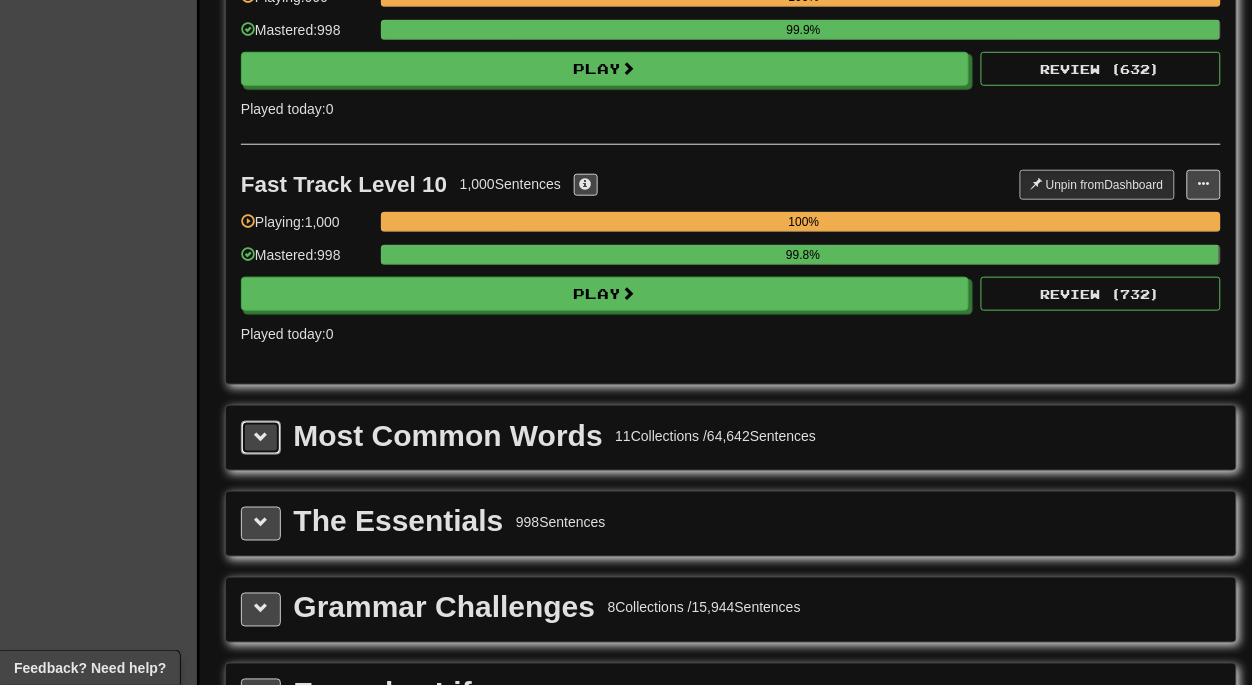 click at bounding box center [261, 437] 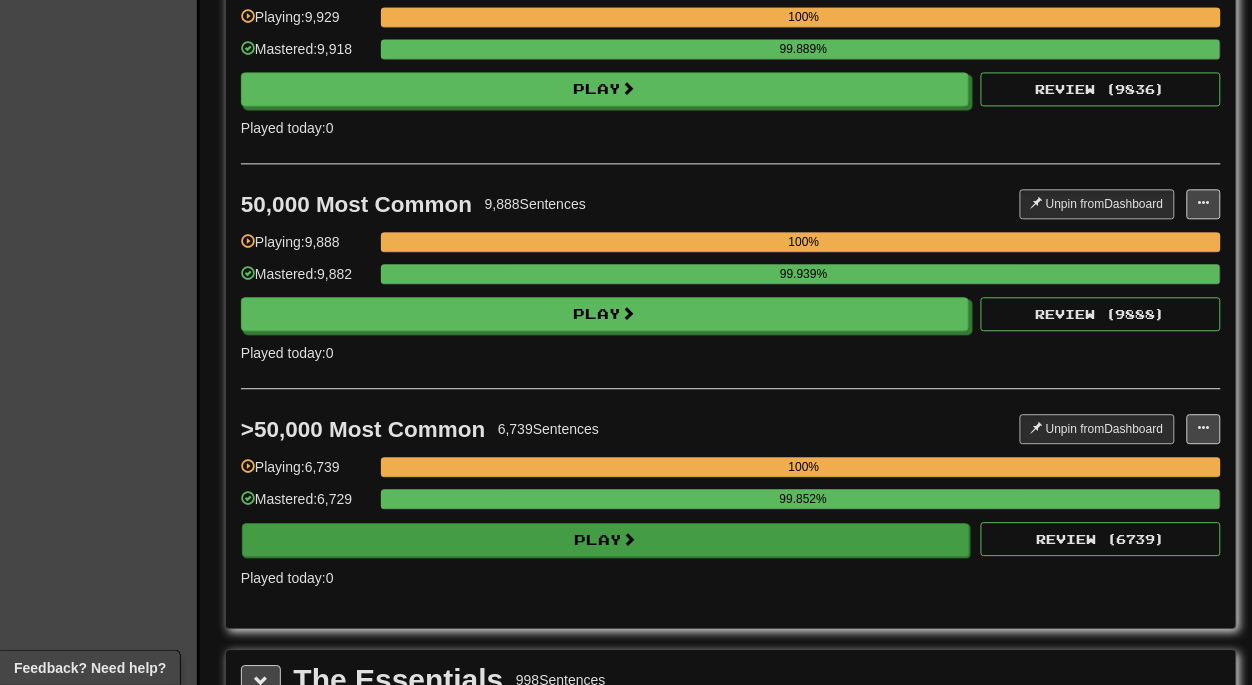 scroll, scrollTop: 4373, scrollLeft: 0, axis: vertical 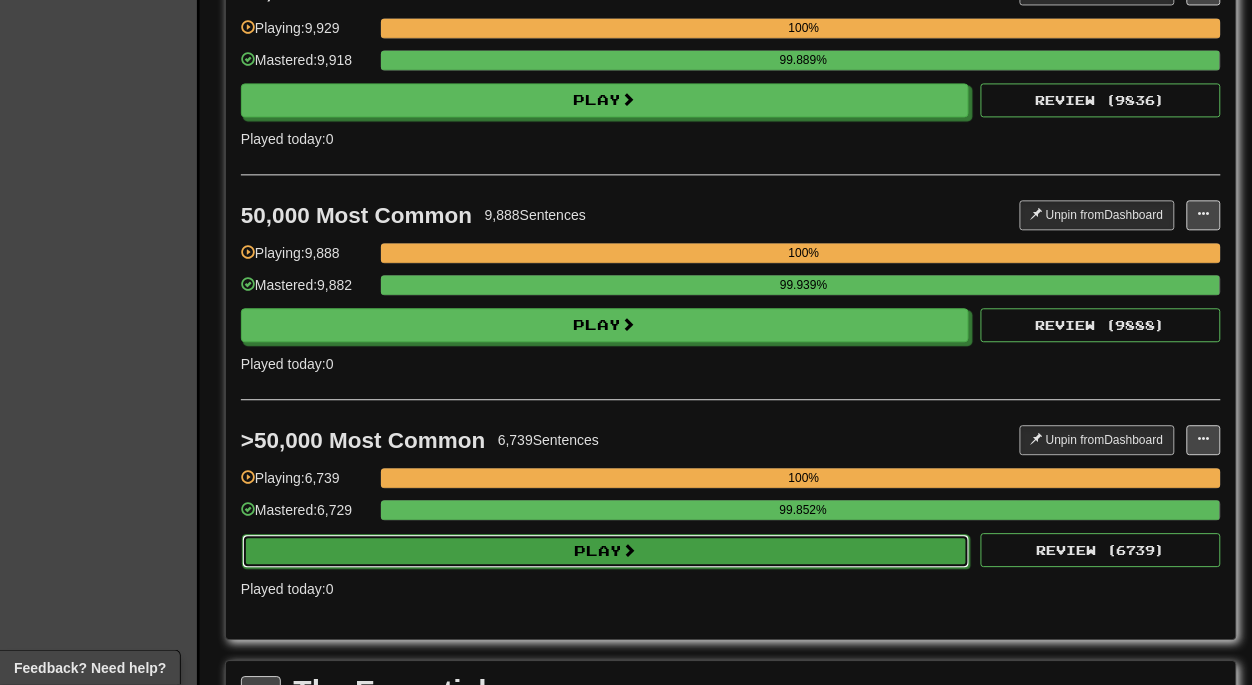 click on "Play" at bounding box center [606, 551] 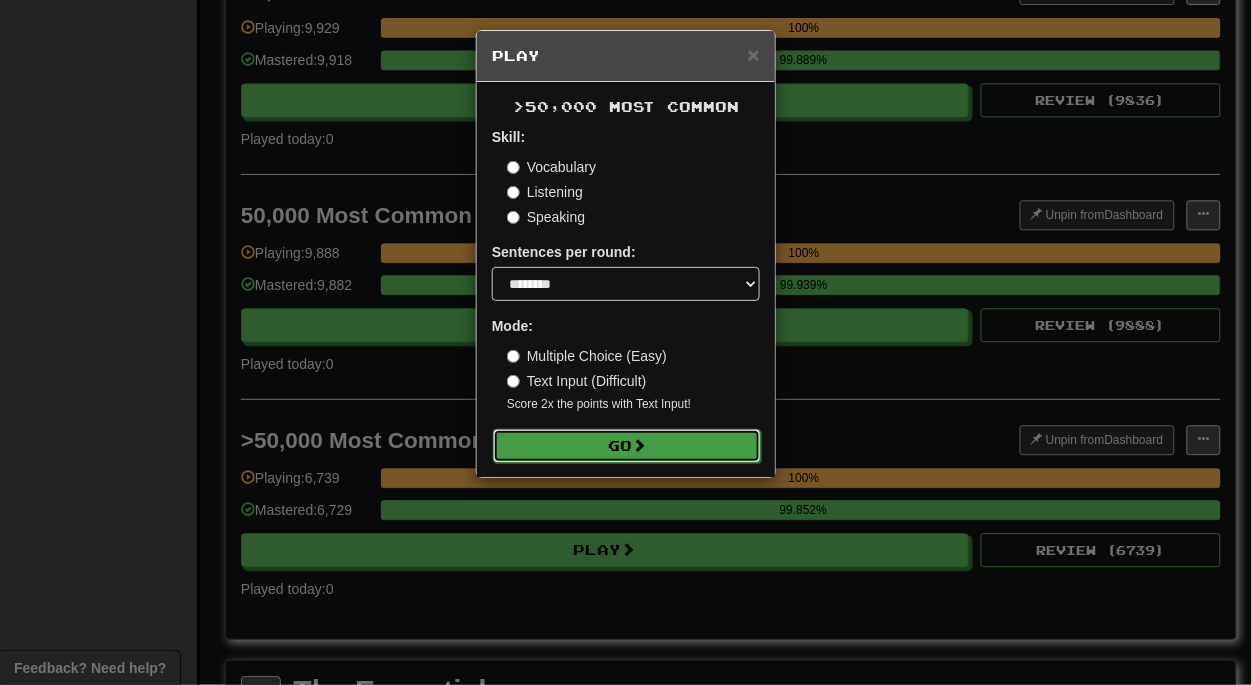 click on "Go" at bounding box center (627, 446) 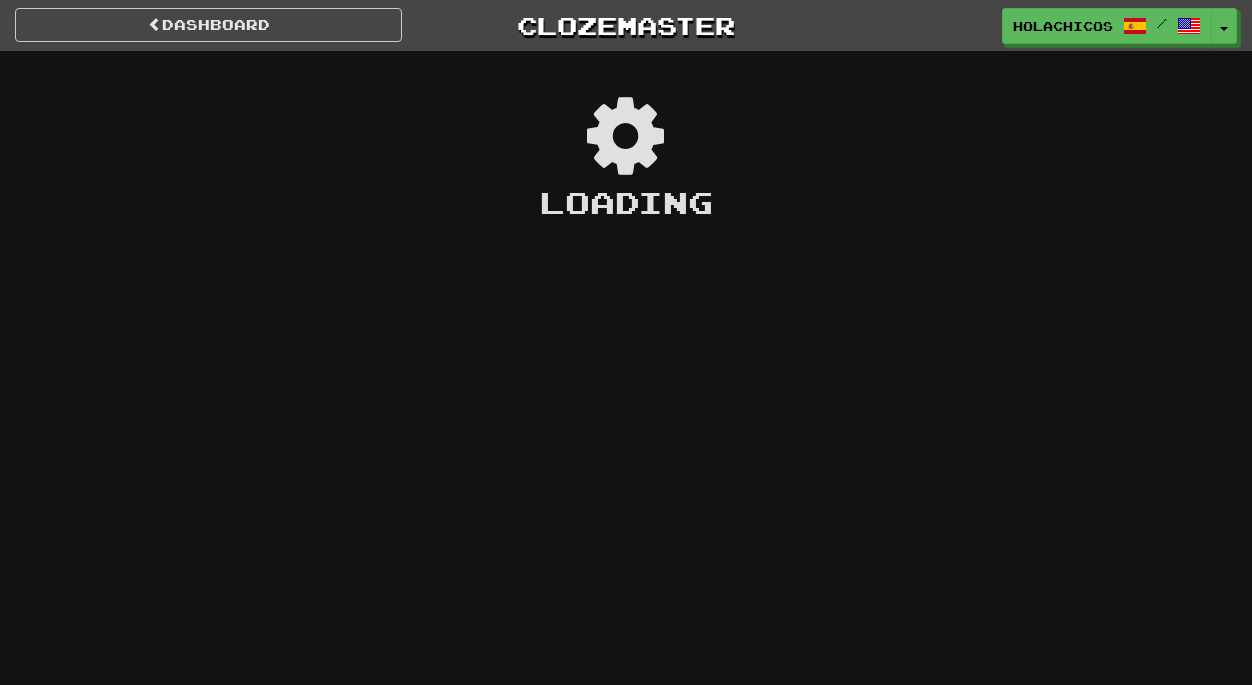 scroll, scrollTop: 0, scrollLeft: 0, axis: both 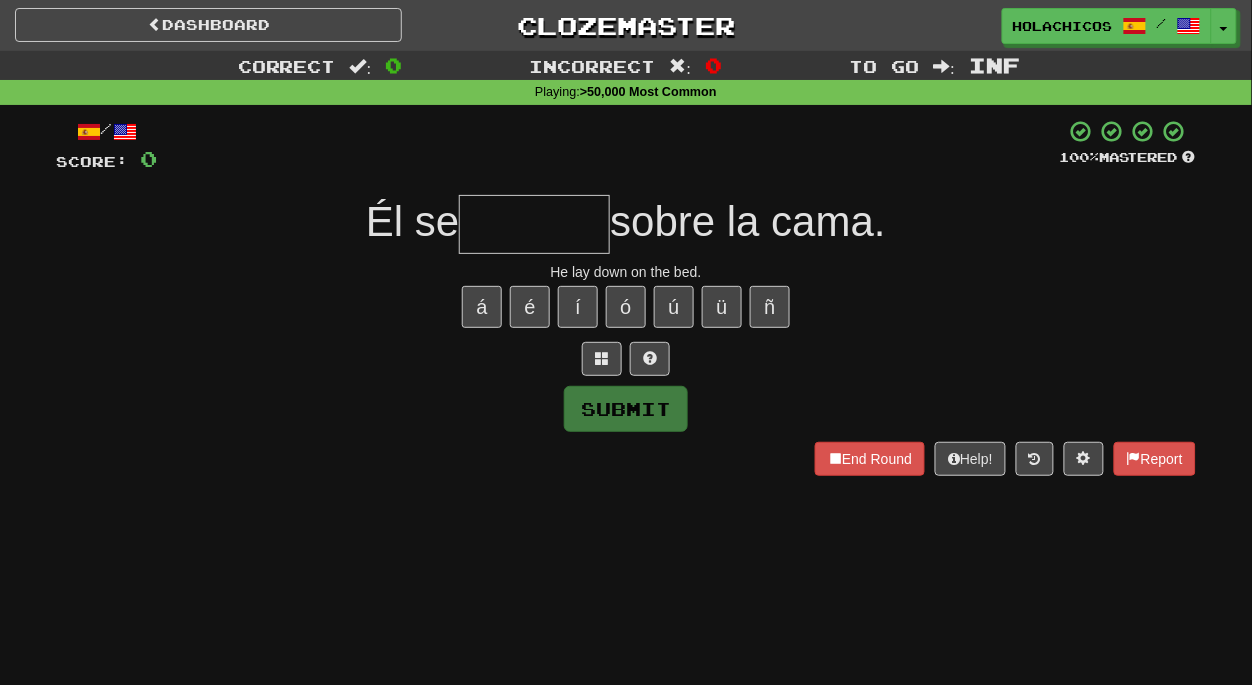 type on "*" 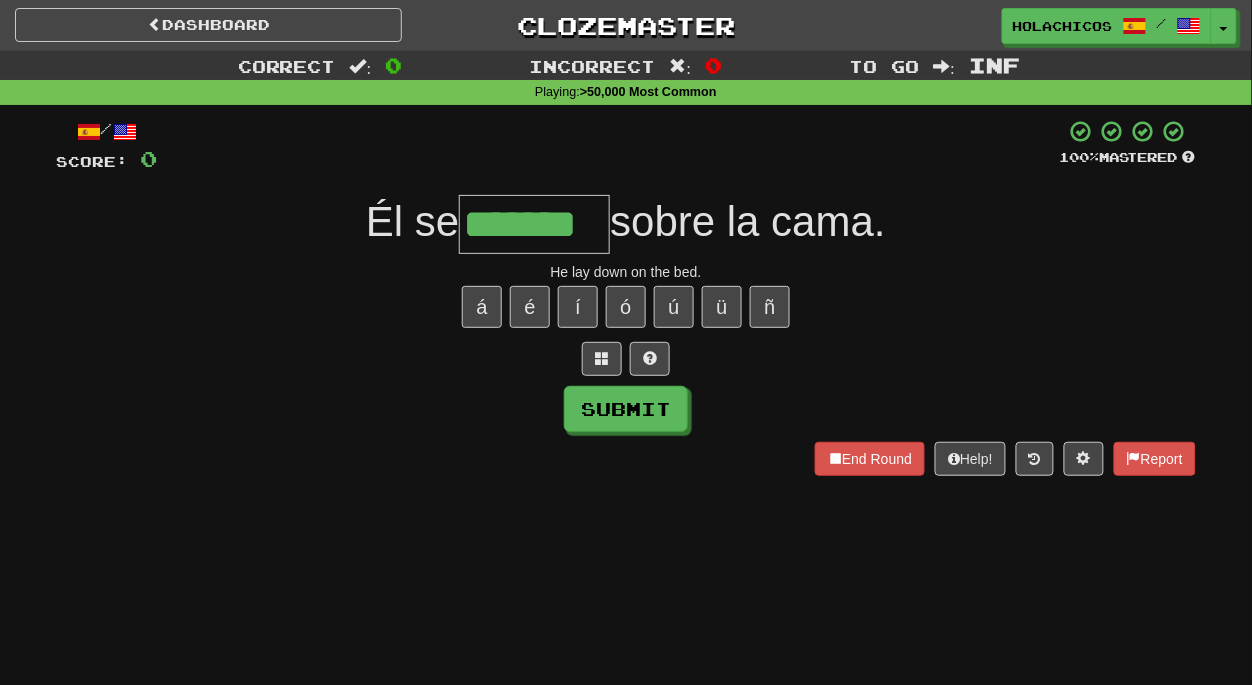 type on "*******" 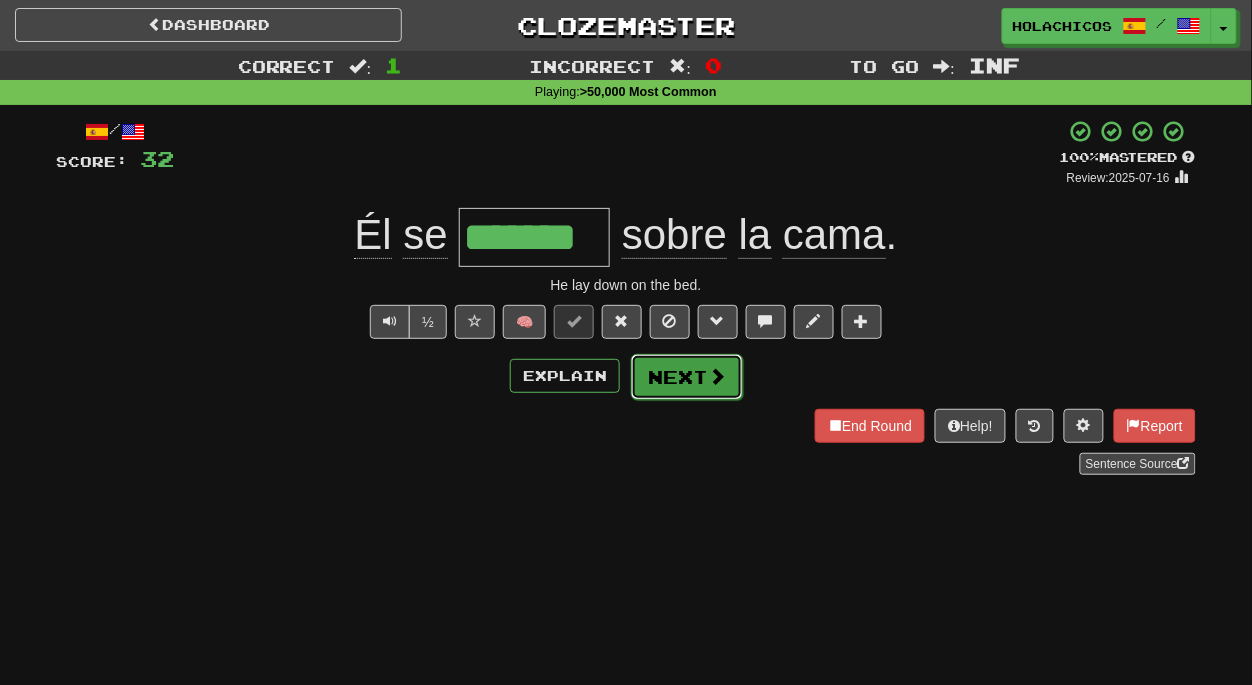 click on "Next" at bounding box center [687, 377] 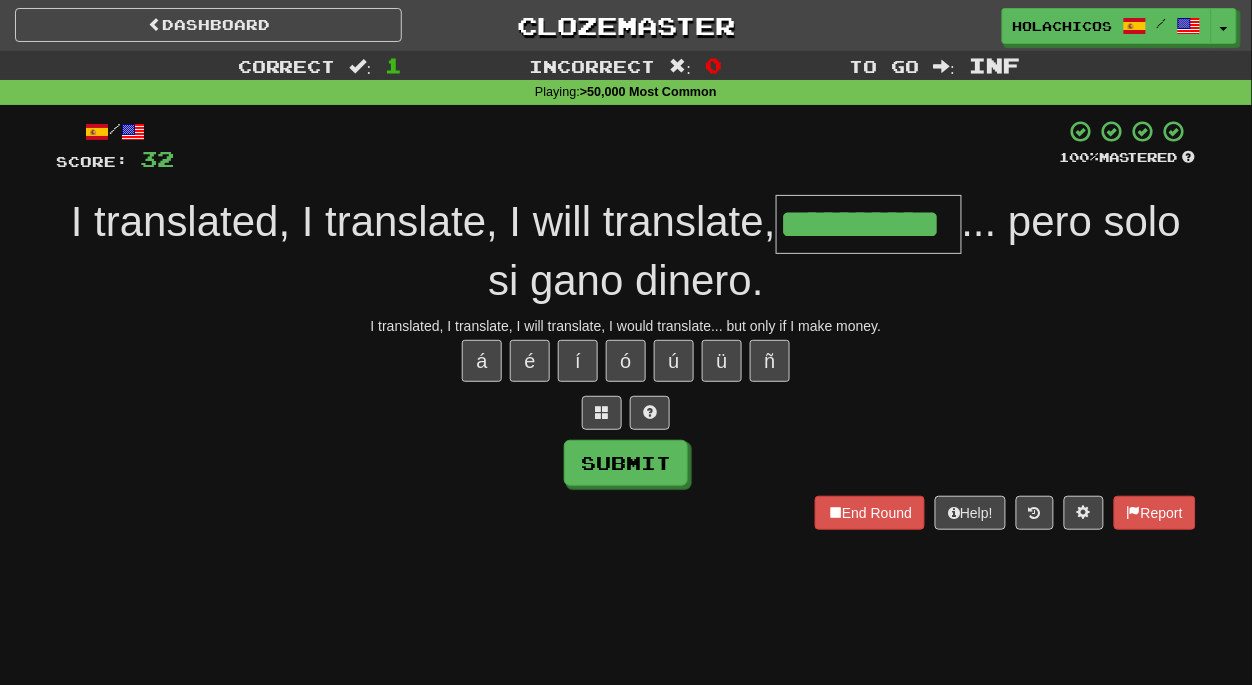 type on "**********" 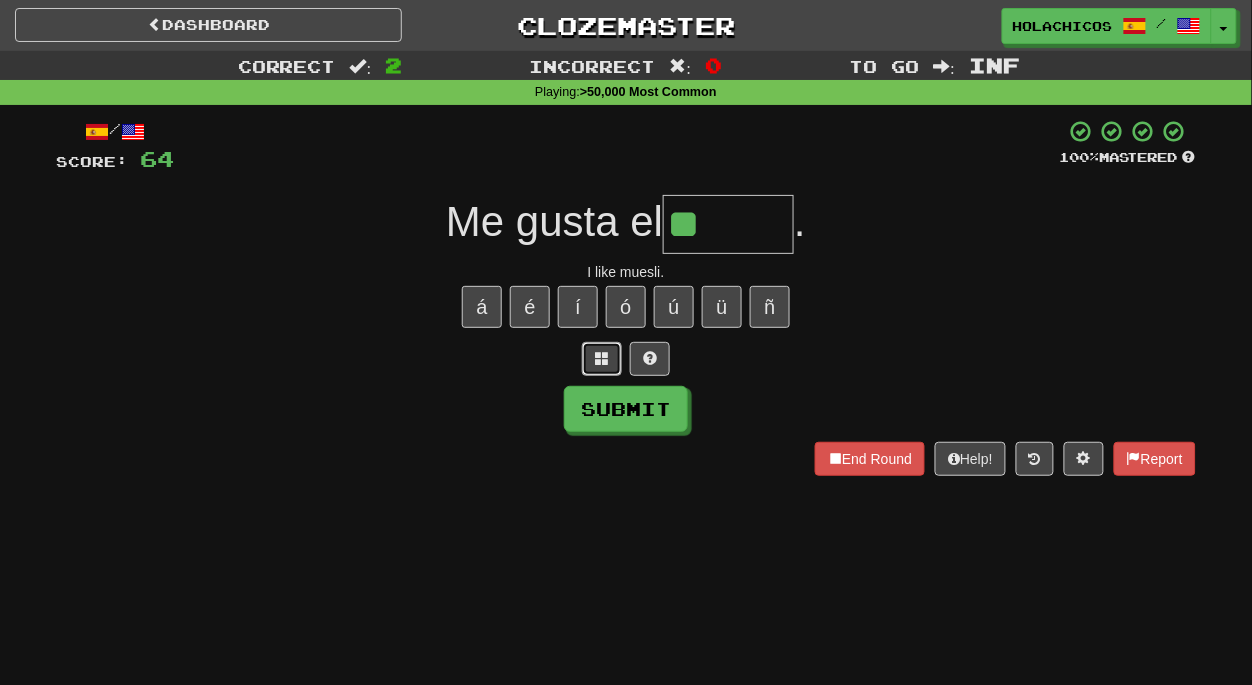 click at bounding box center [602, 359] 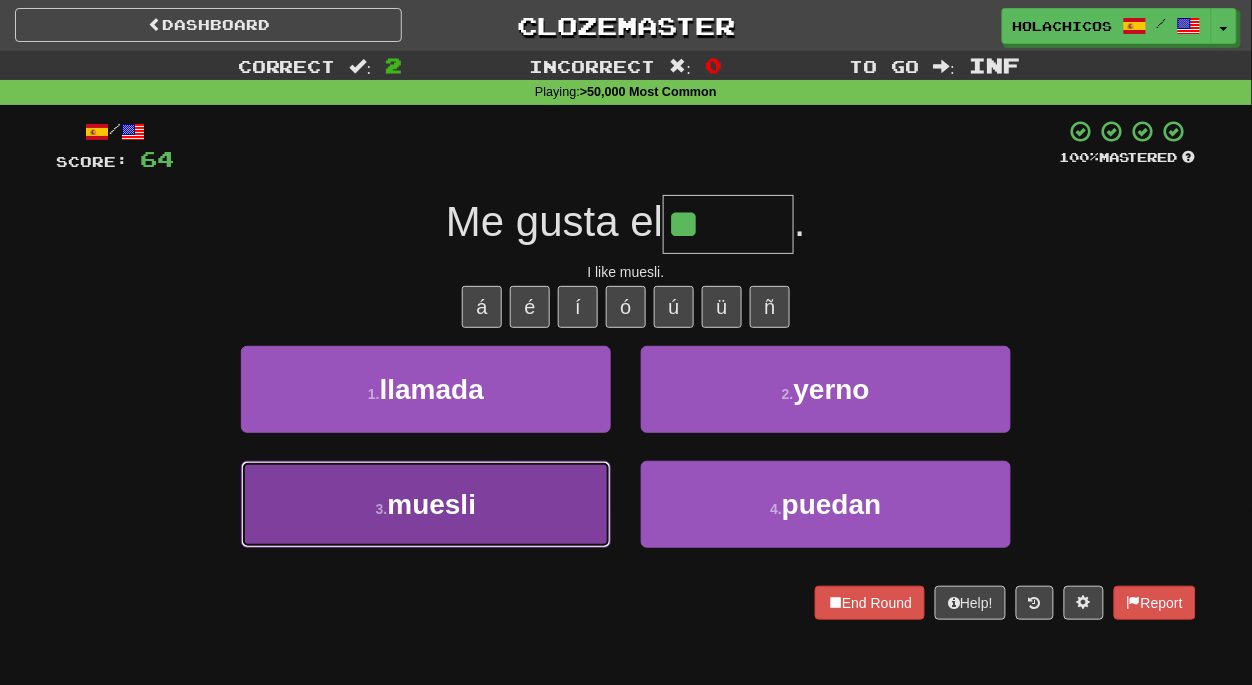 click on "3 .  muesli" at bounding box center [426, 504] 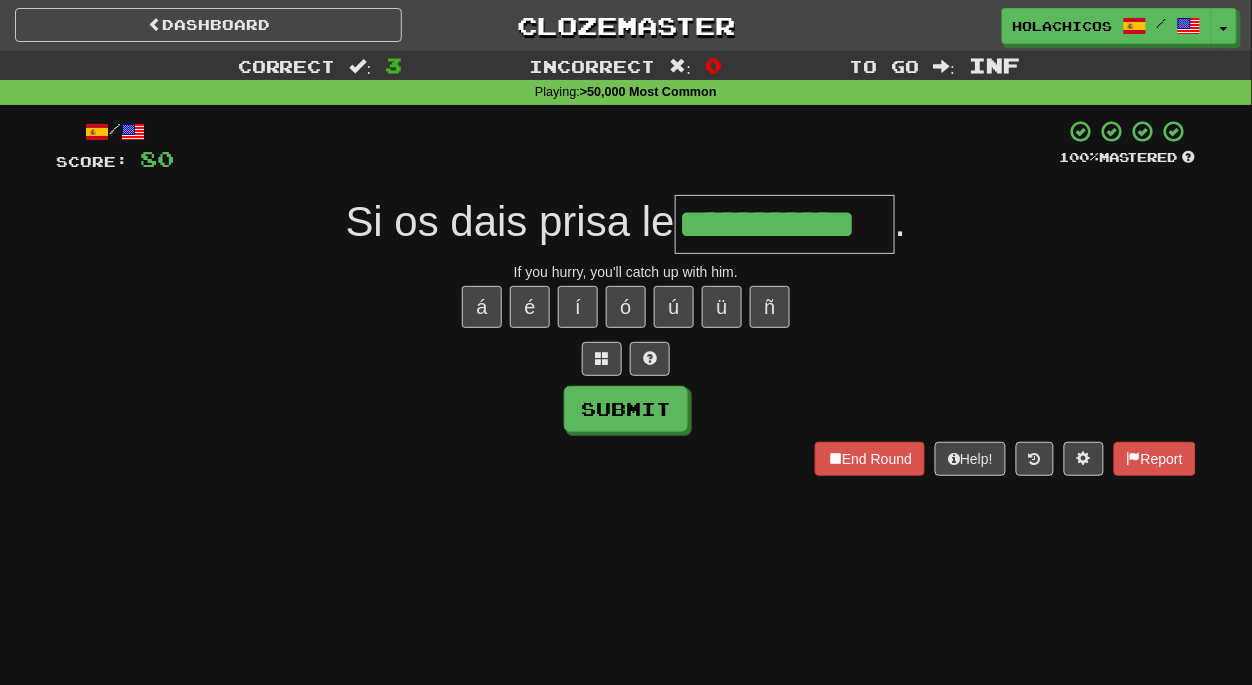 type on "**********" 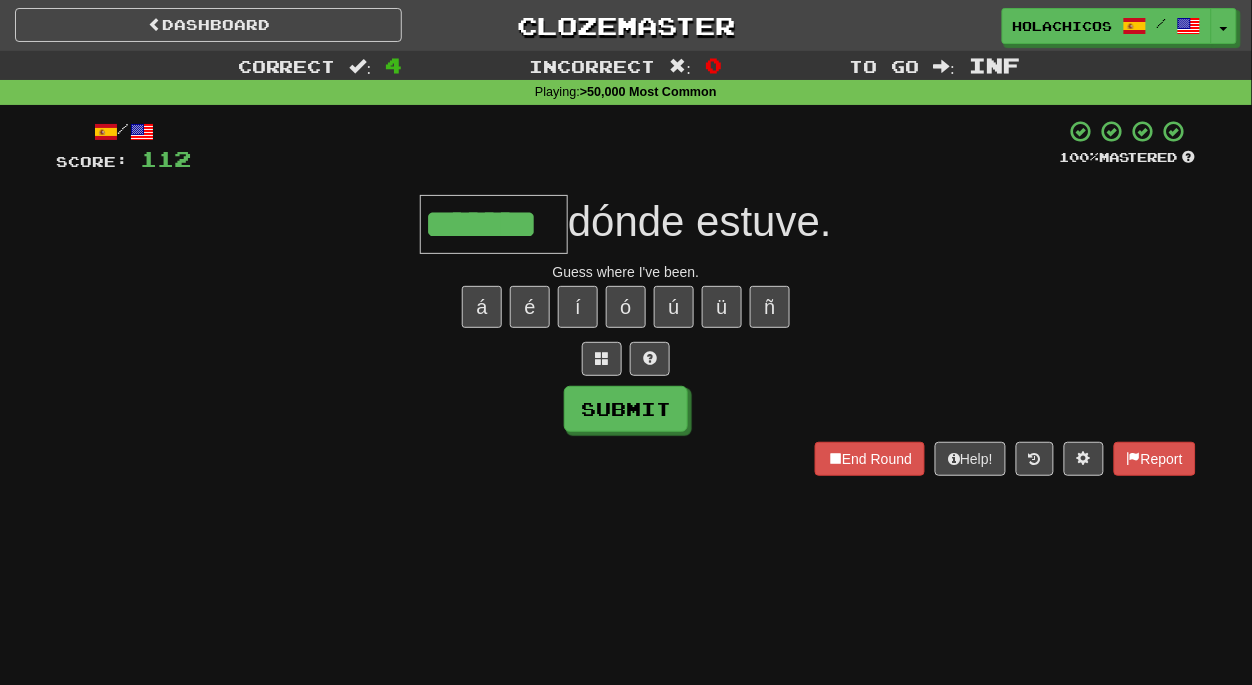 type on "*******" 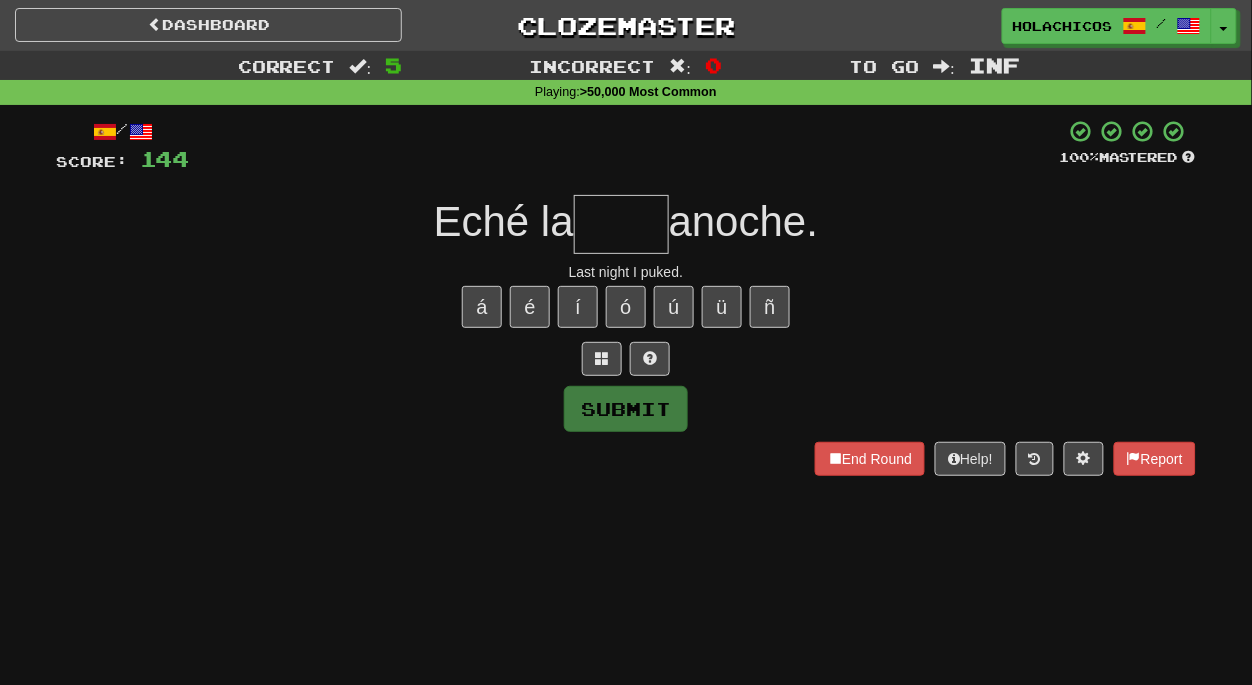 type on "*" 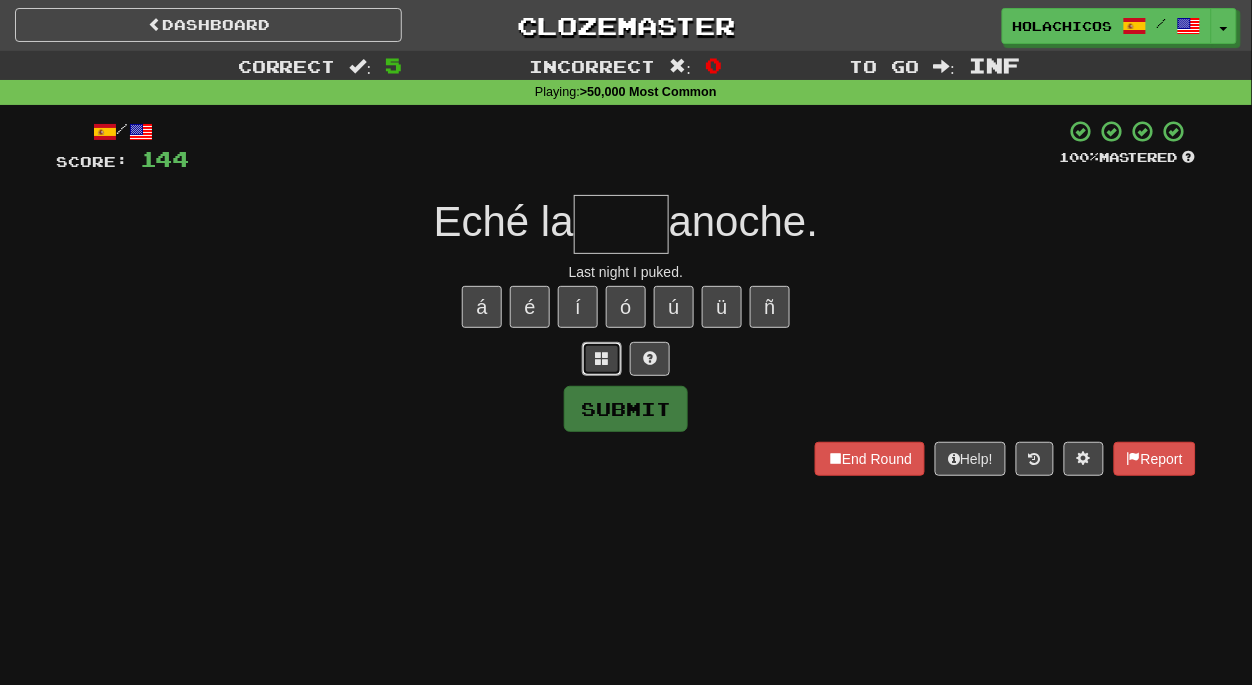 click at bounding box center (602, 358) 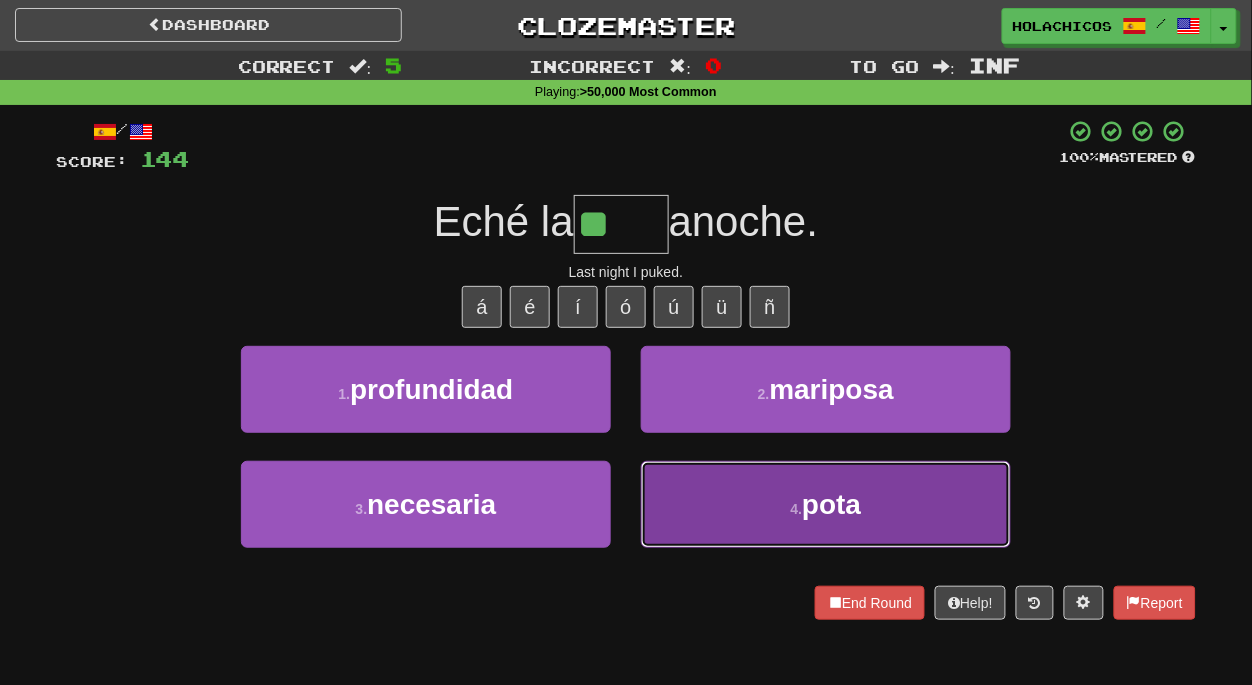 click on "4 .  pota" at bounding box center [826, 504] 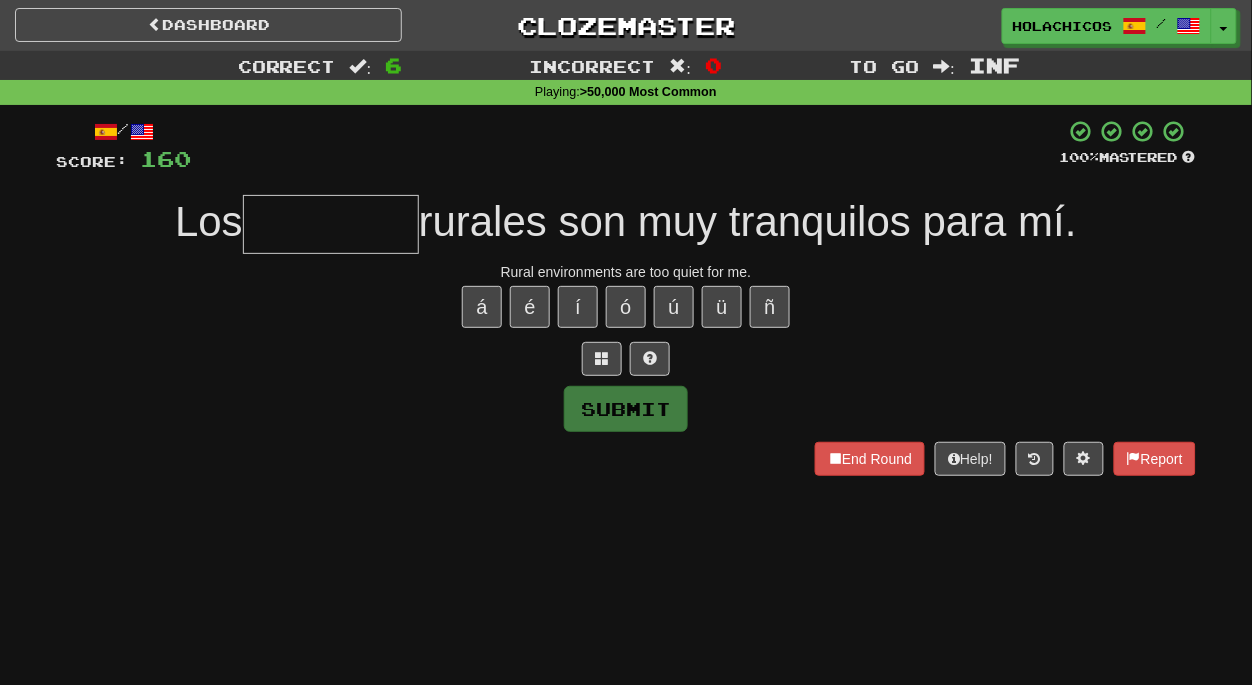 type on "*" 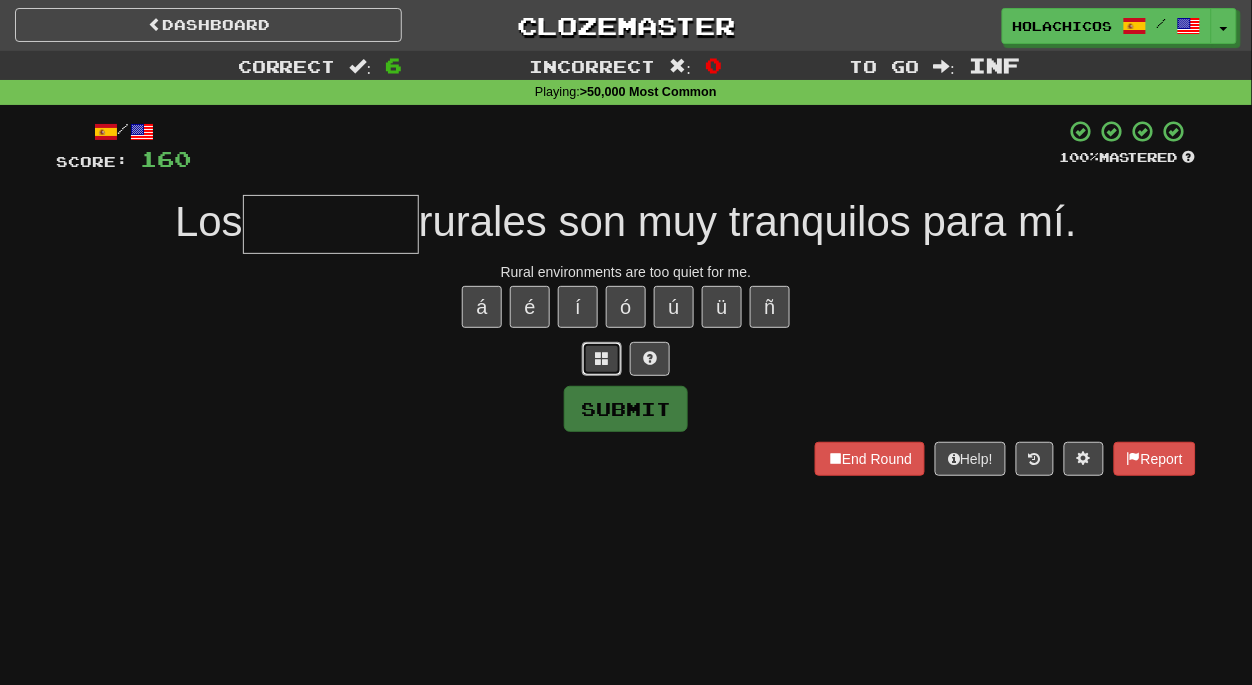 click at bounding box center [602, 358] 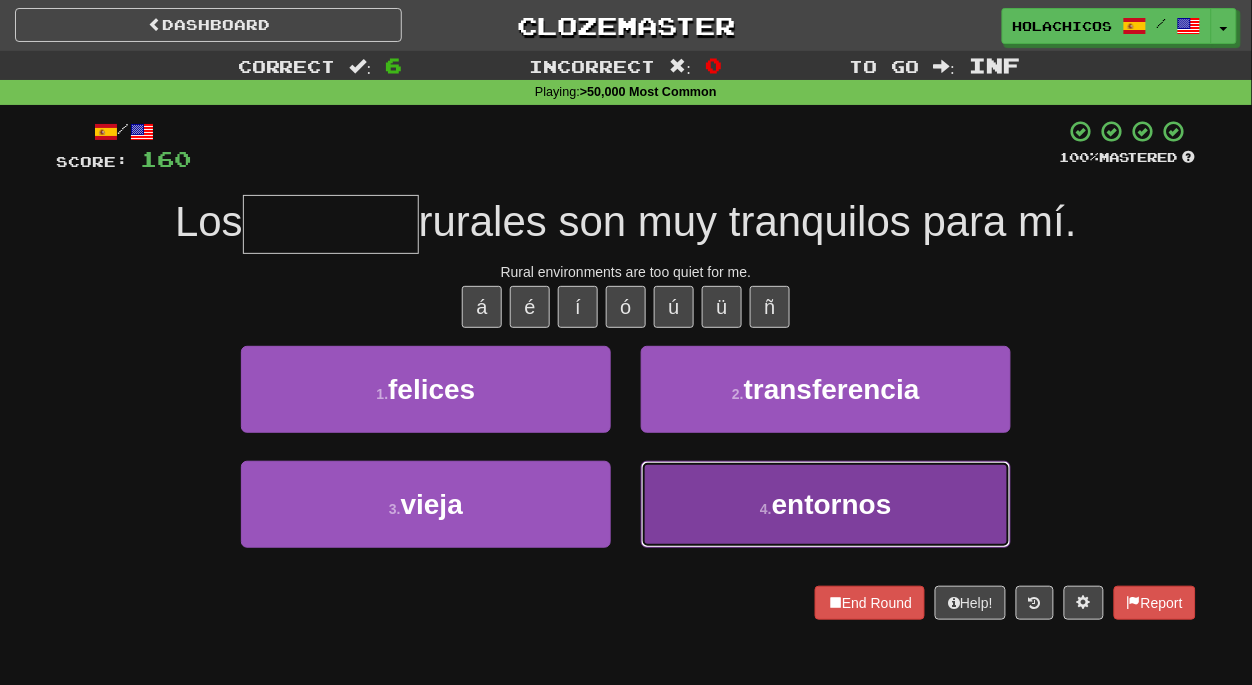click on "4 .  entornos" at bounding box center (826, 504) 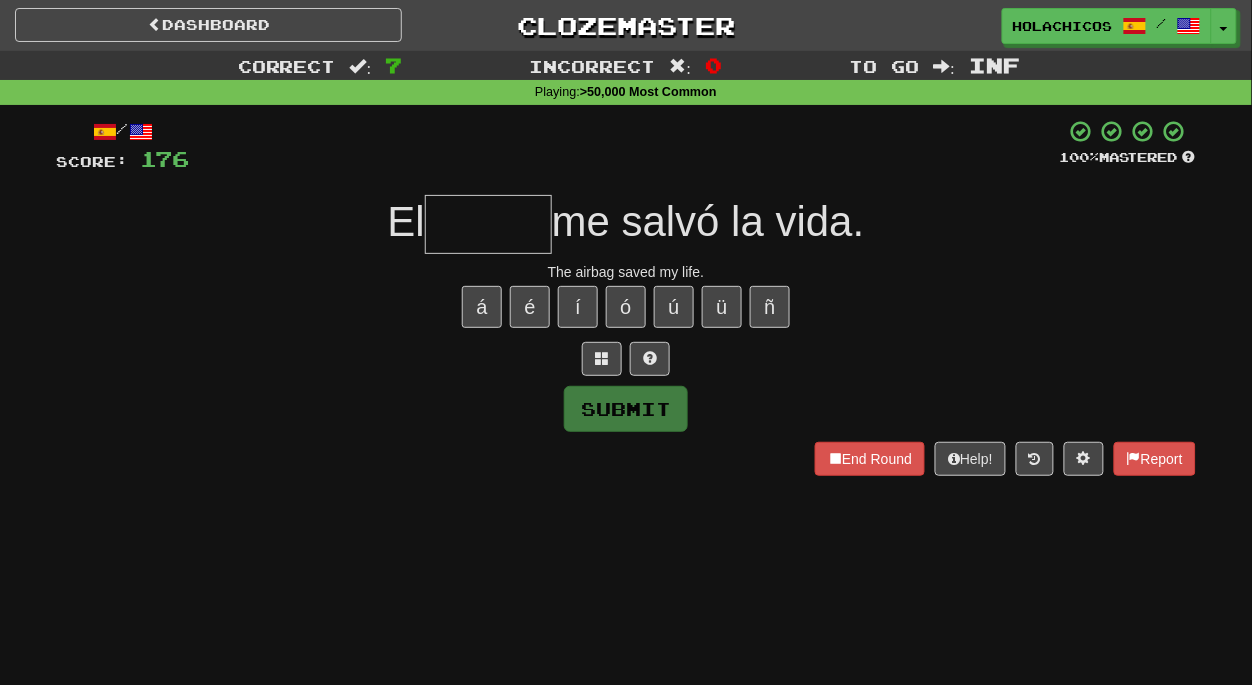 type on "*" 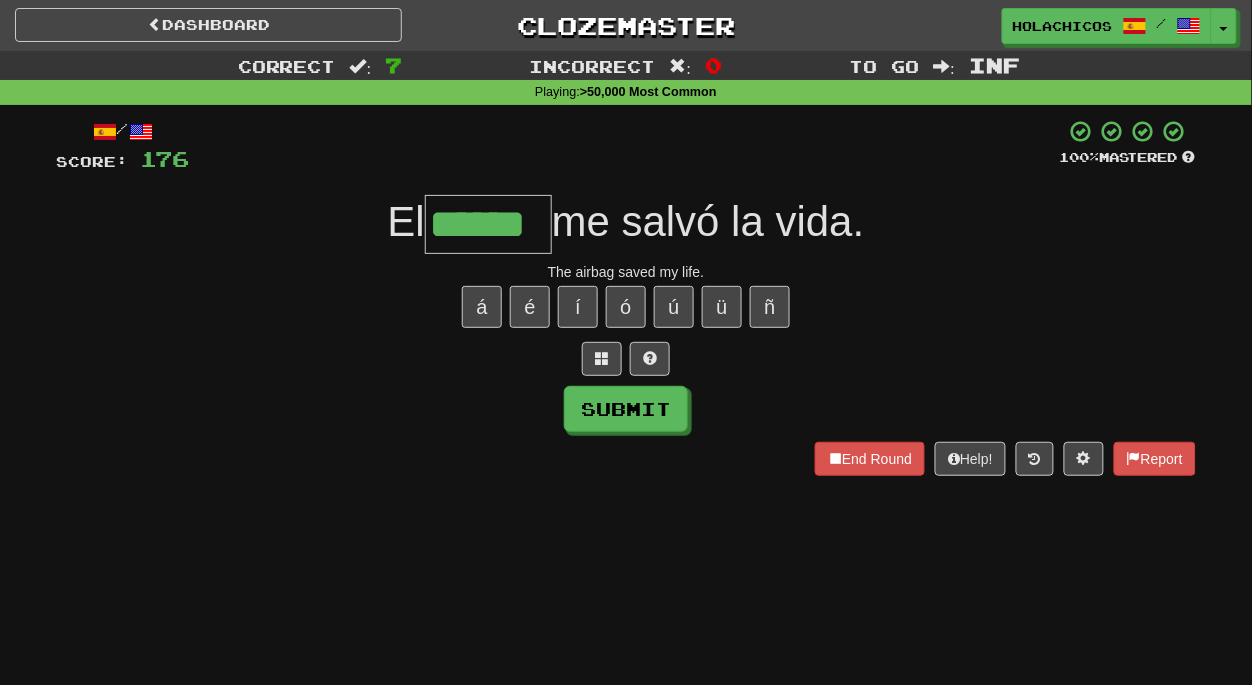 type on "******" 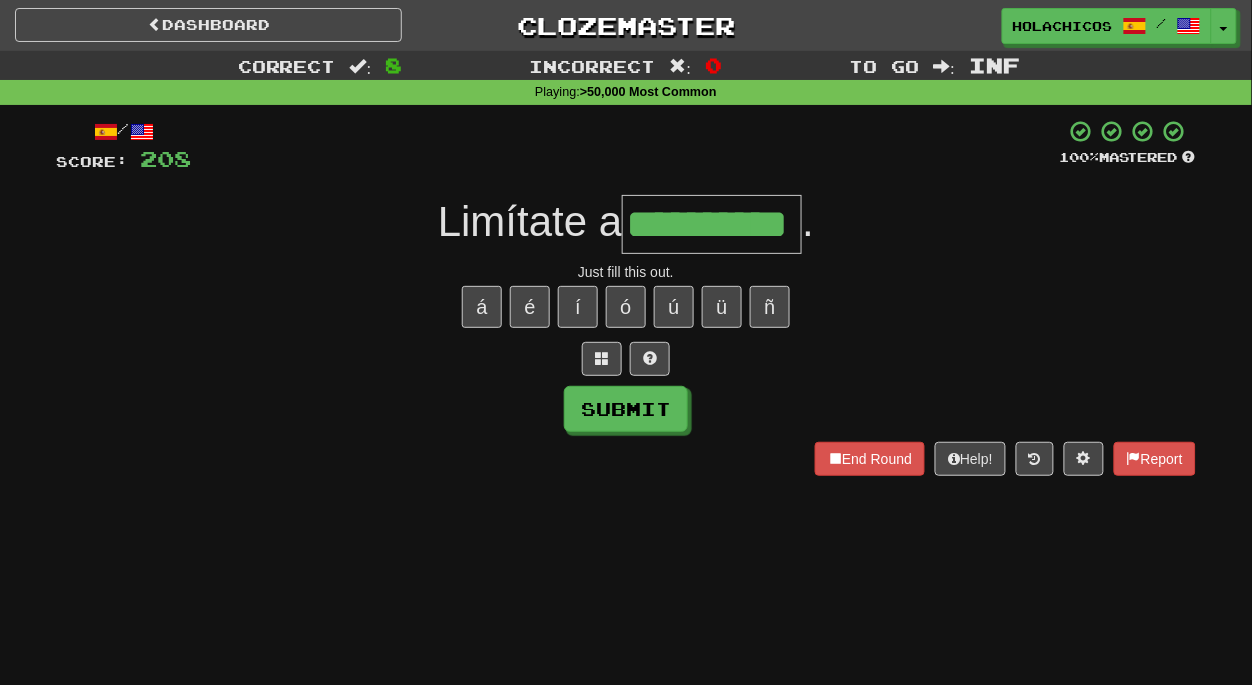 type on "**********" 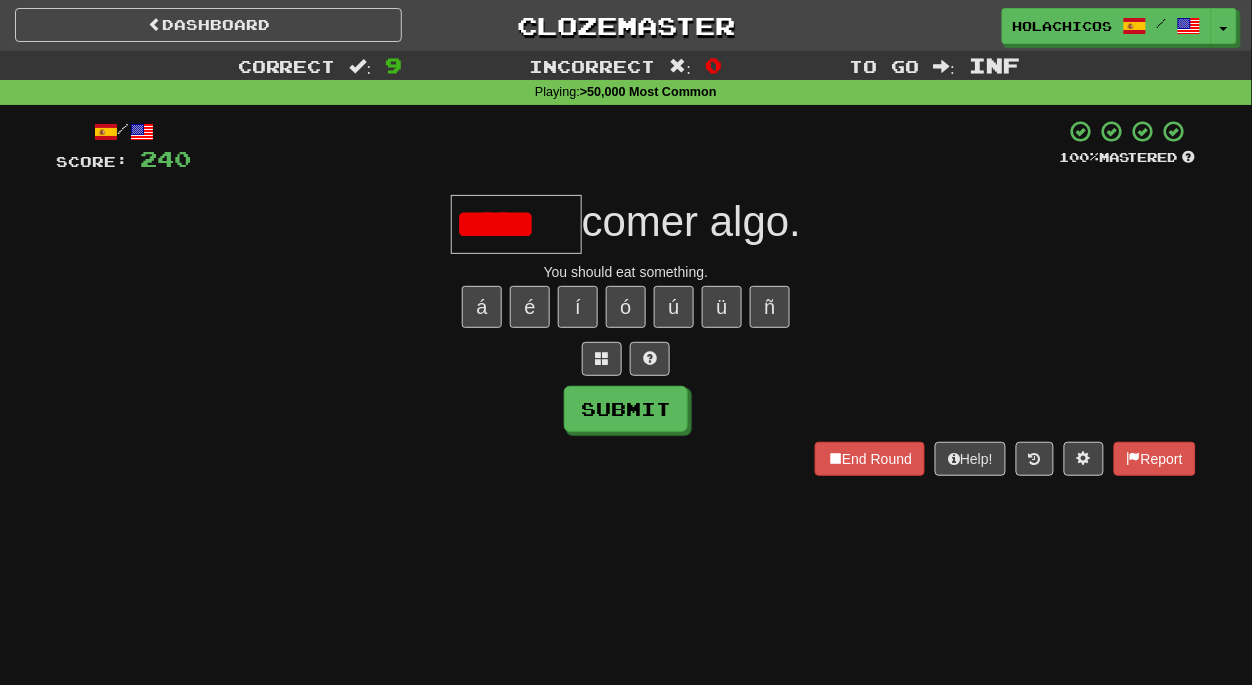 scroll, scrollTop: 0, scrollLeft: 0, axis: both 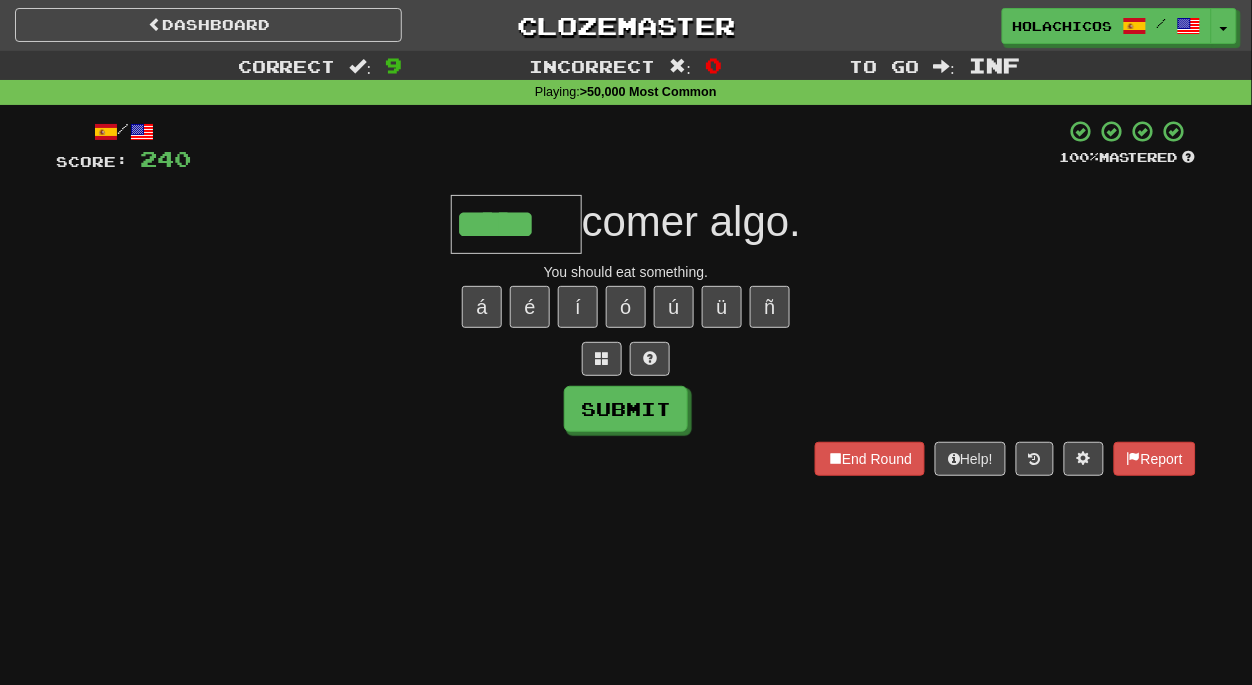 type on "*****" 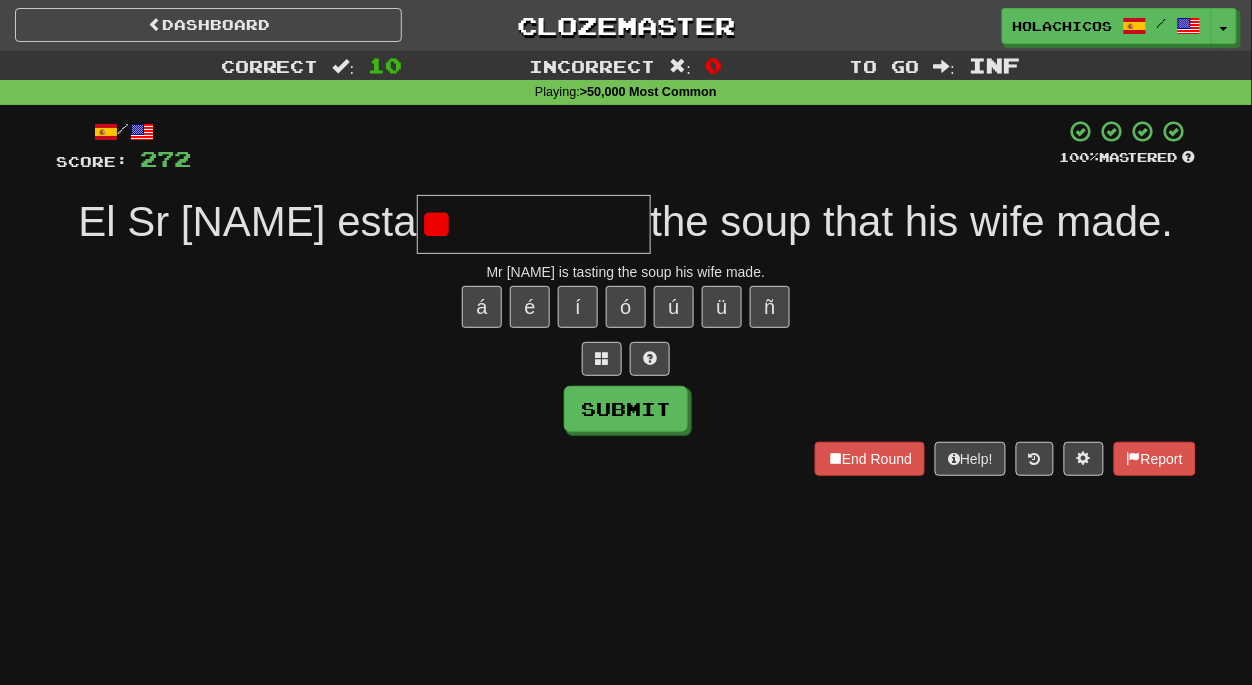 type on "*" 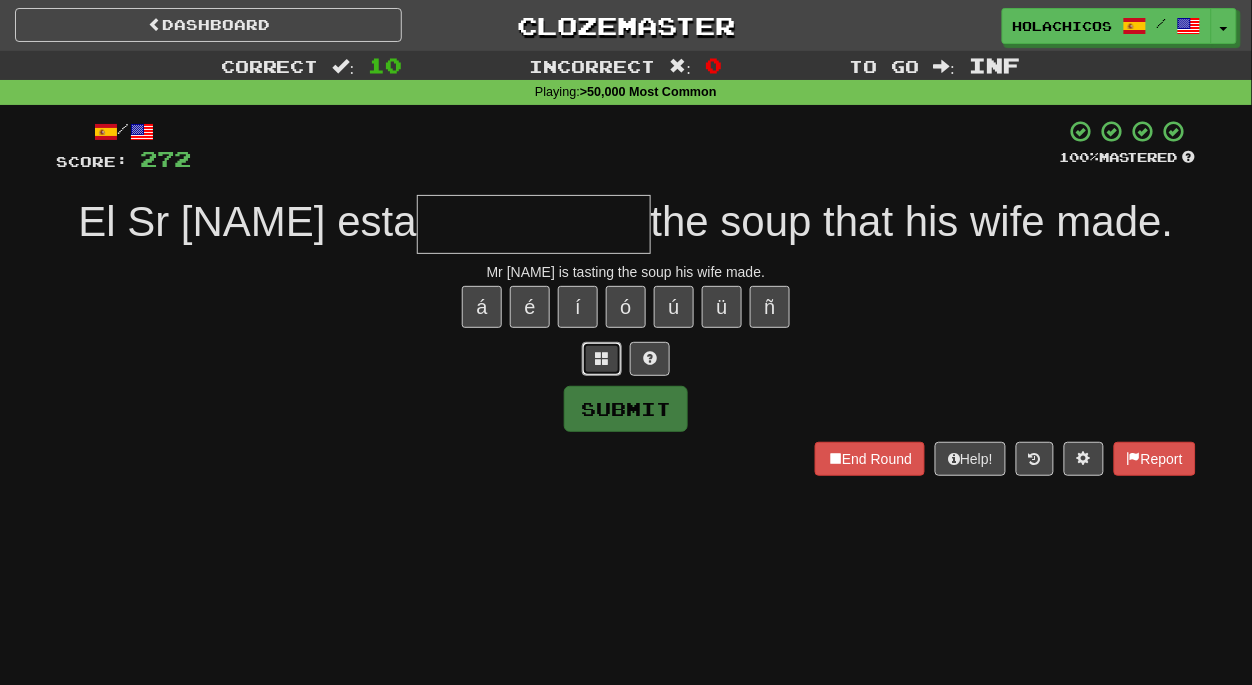 click at bounding box center [602, 358] 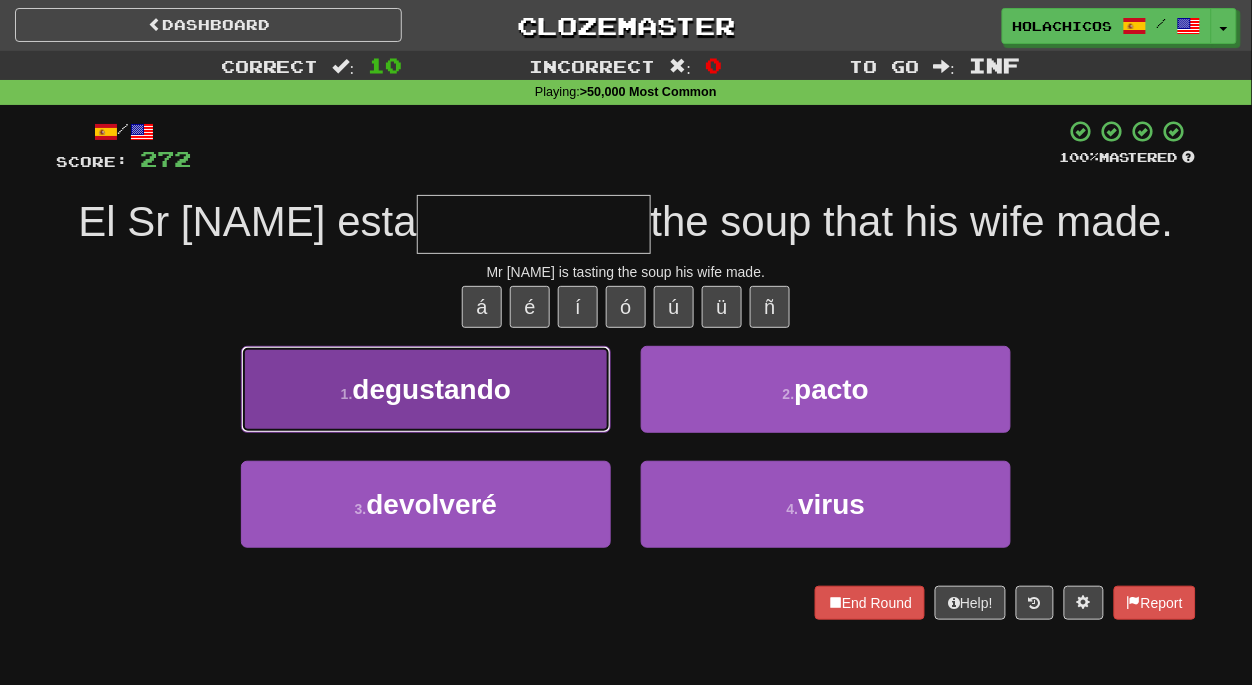 click on "degustando" at bounding box center (432, 389) 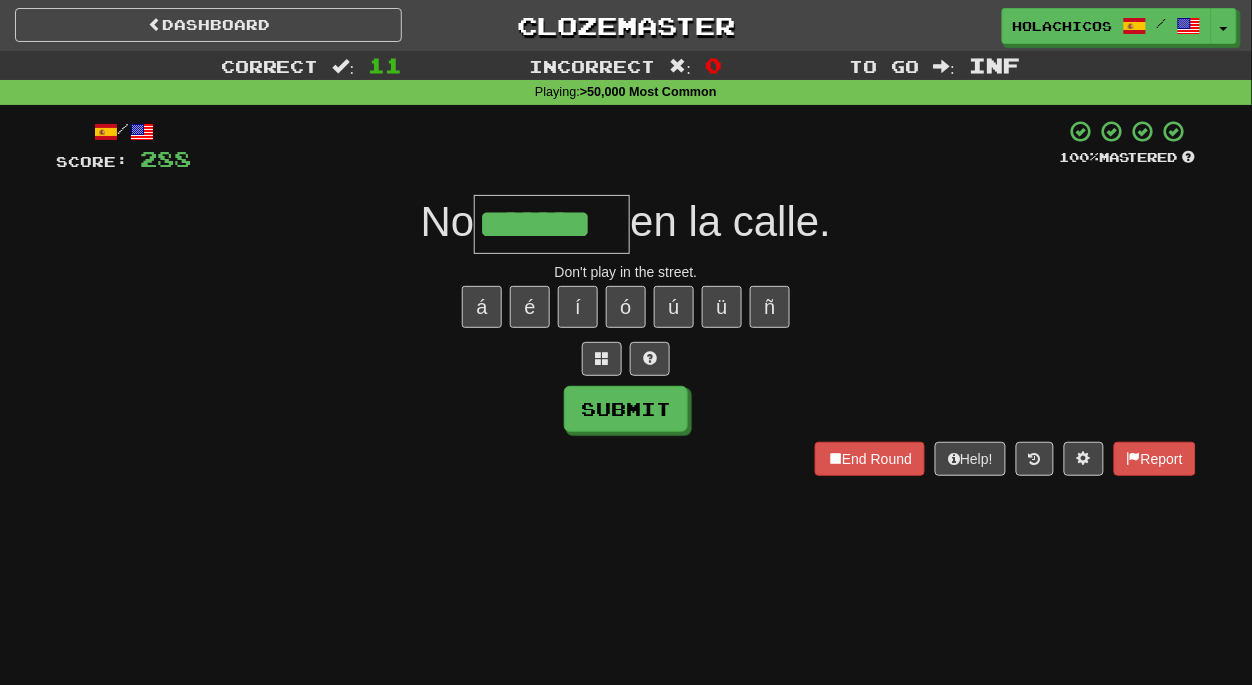 type on "*******" 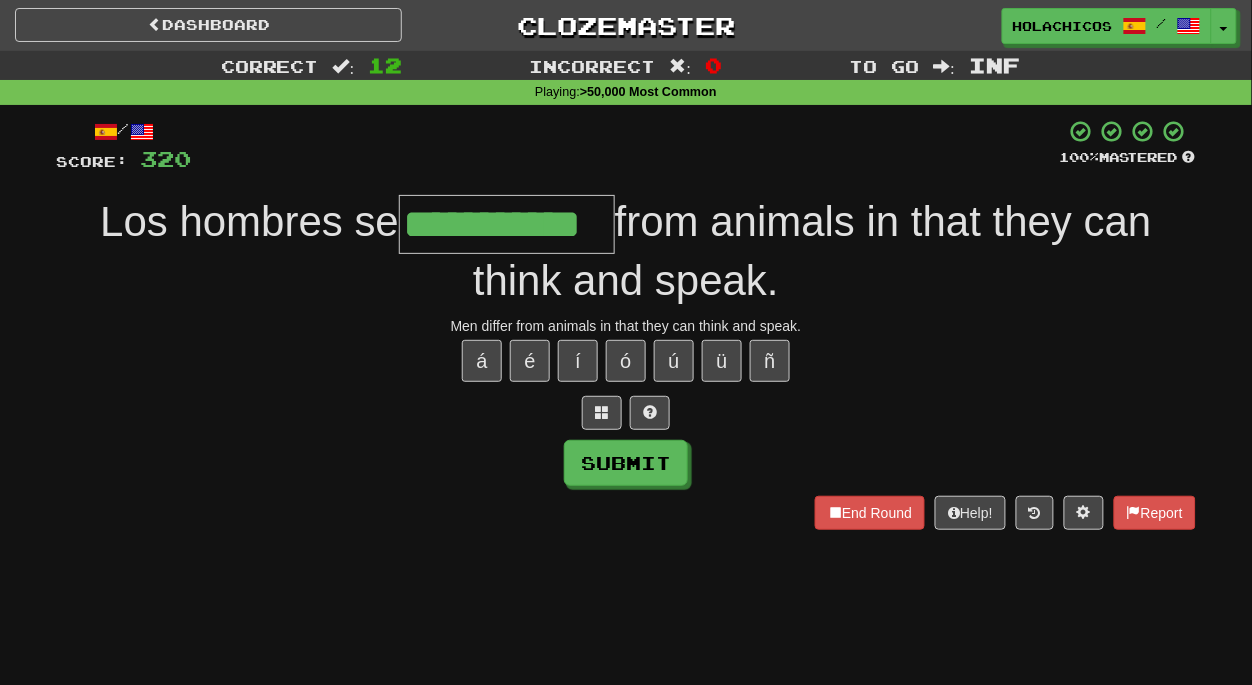type on "**********" 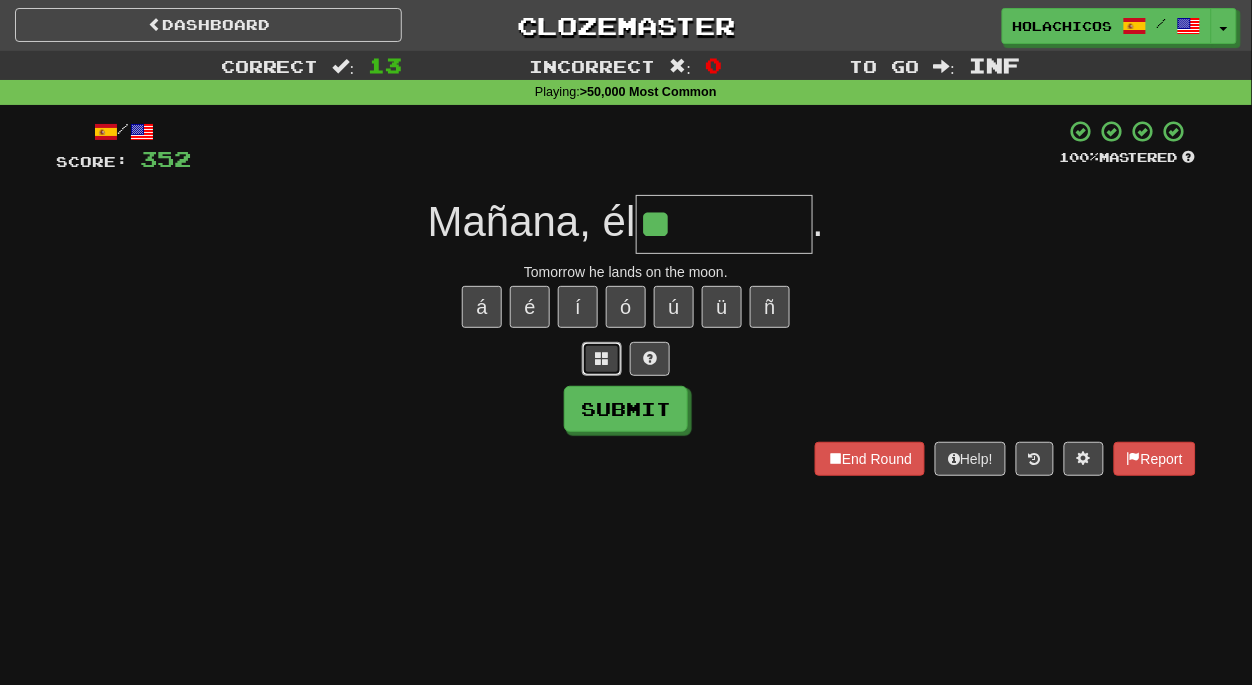 click at bounding box center (602, 359) 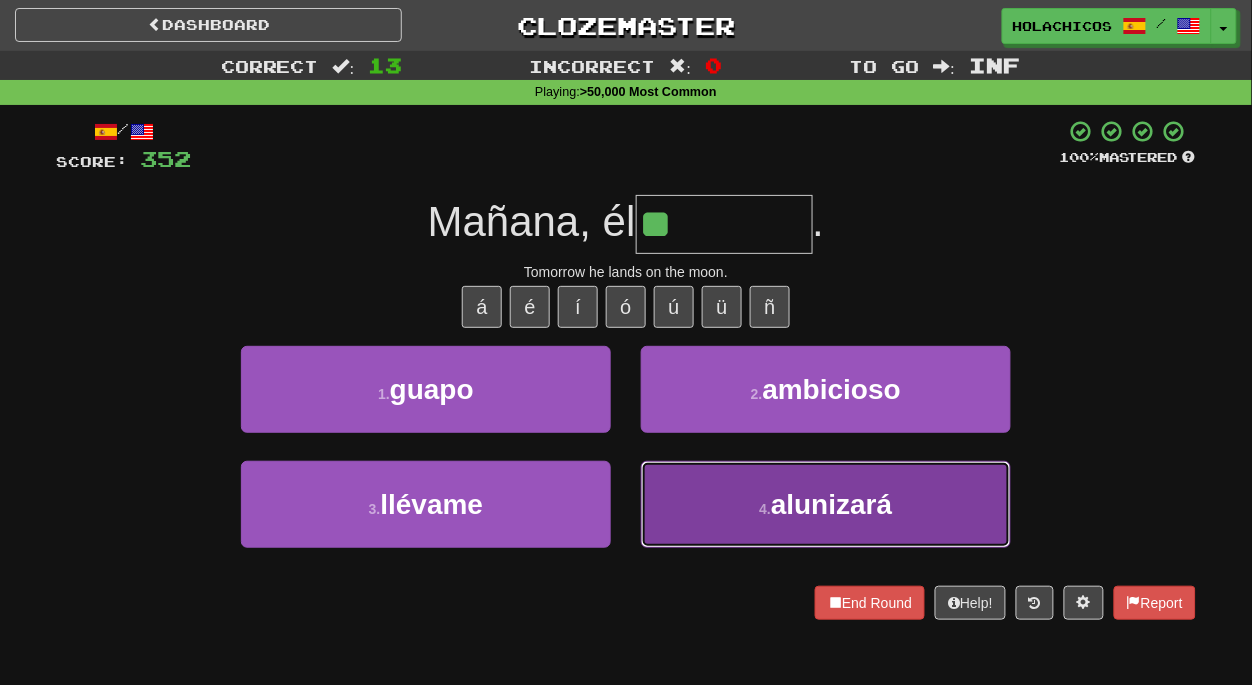 click on "alunizará" at bounding box center [831, 504] 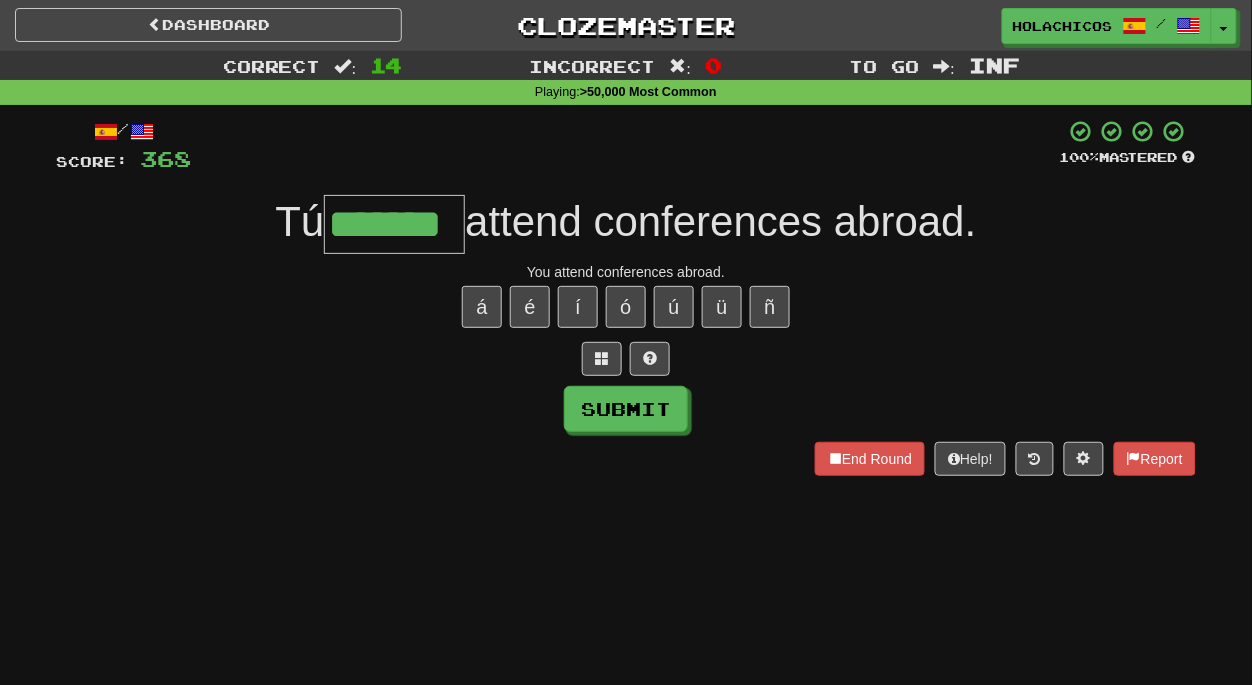 type on "*******" 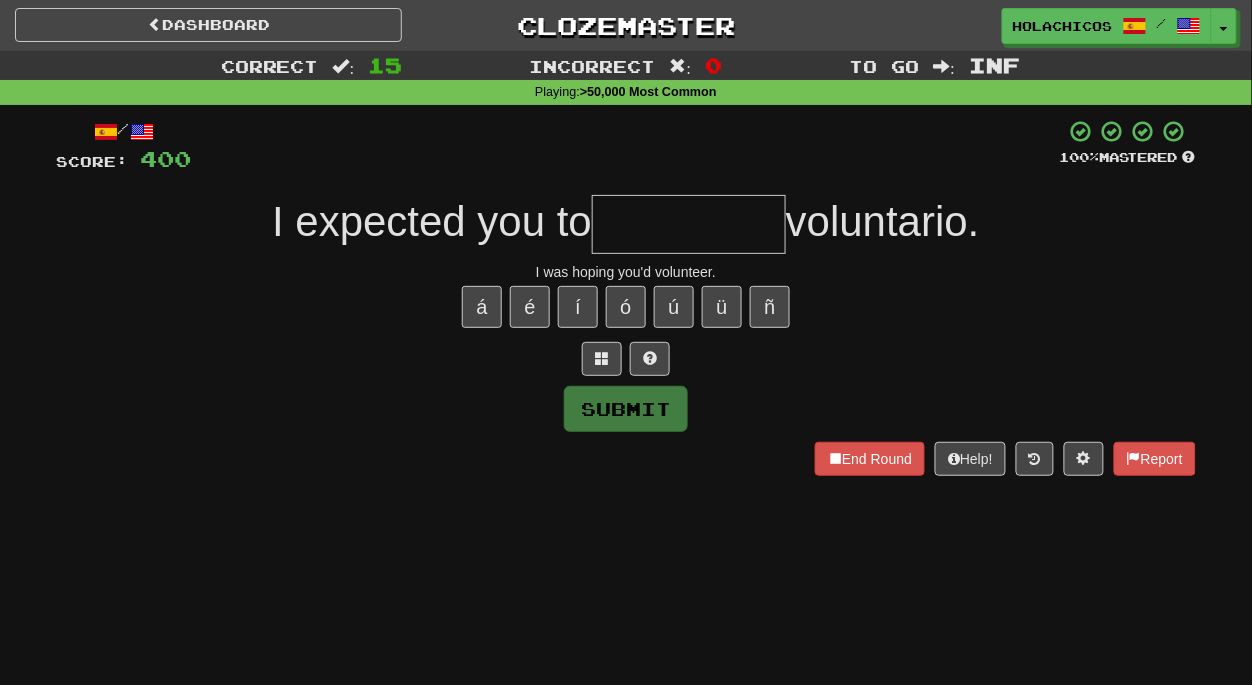 type on "*" 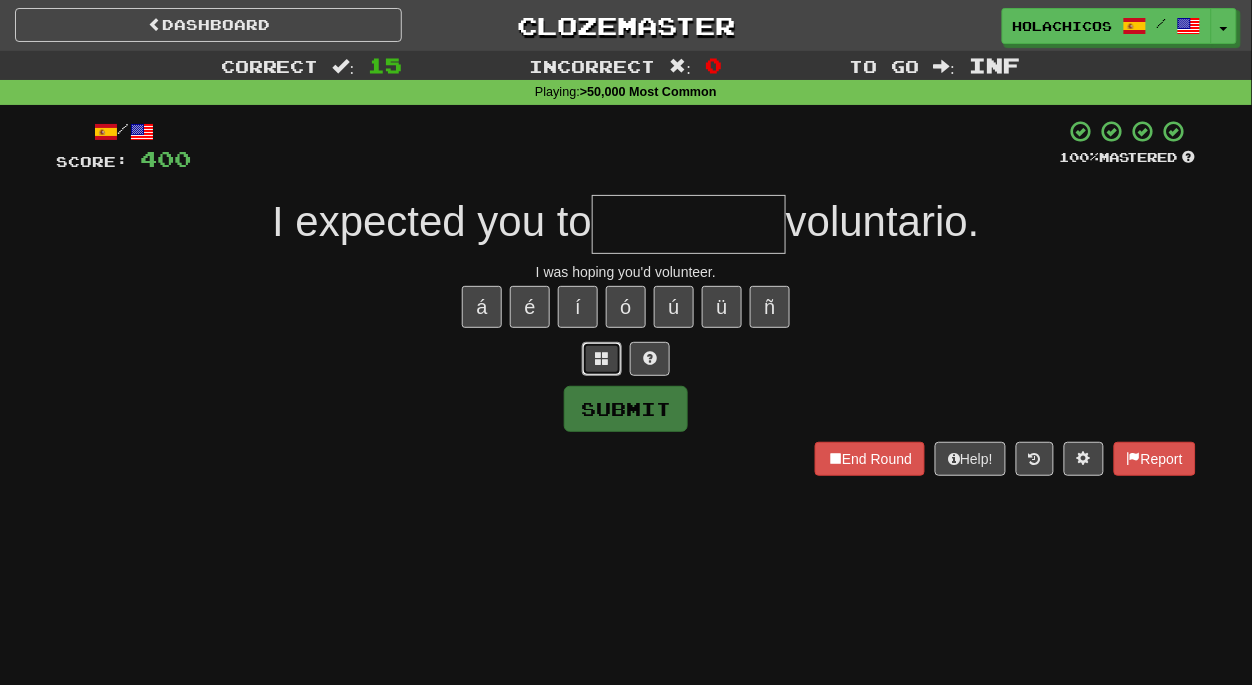 click at bounding box center [602, 359] 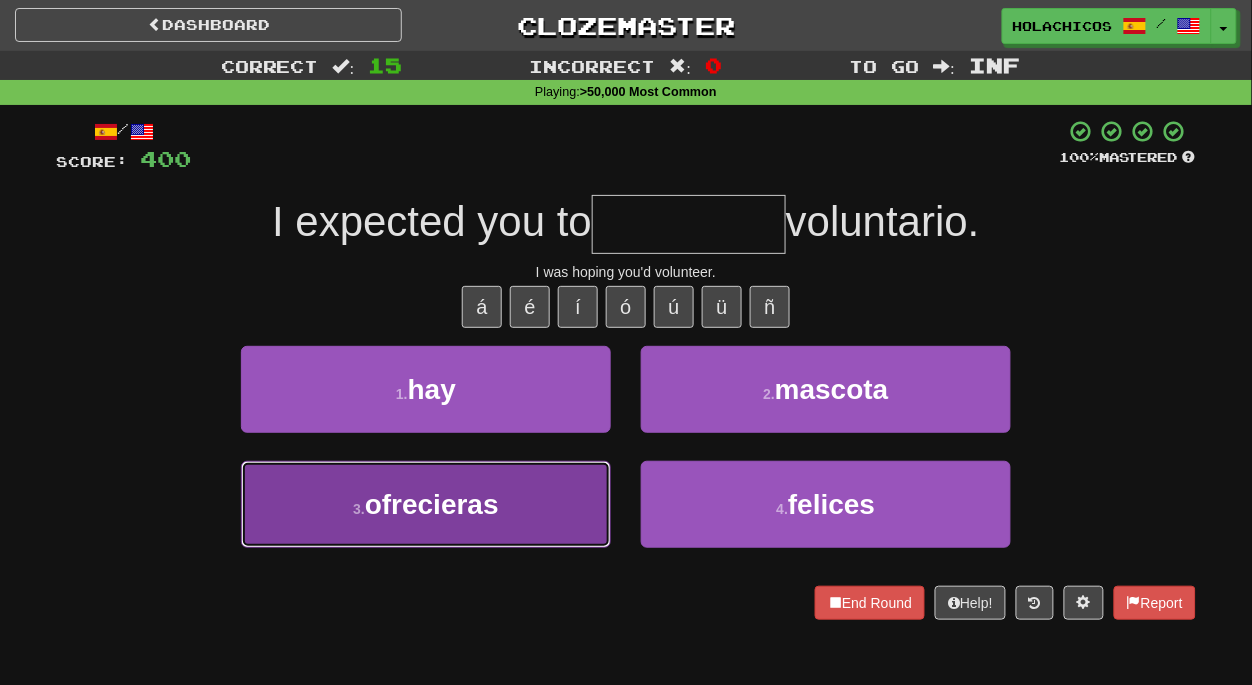 click on "ofrecieras" at bounding box center (432, 504) 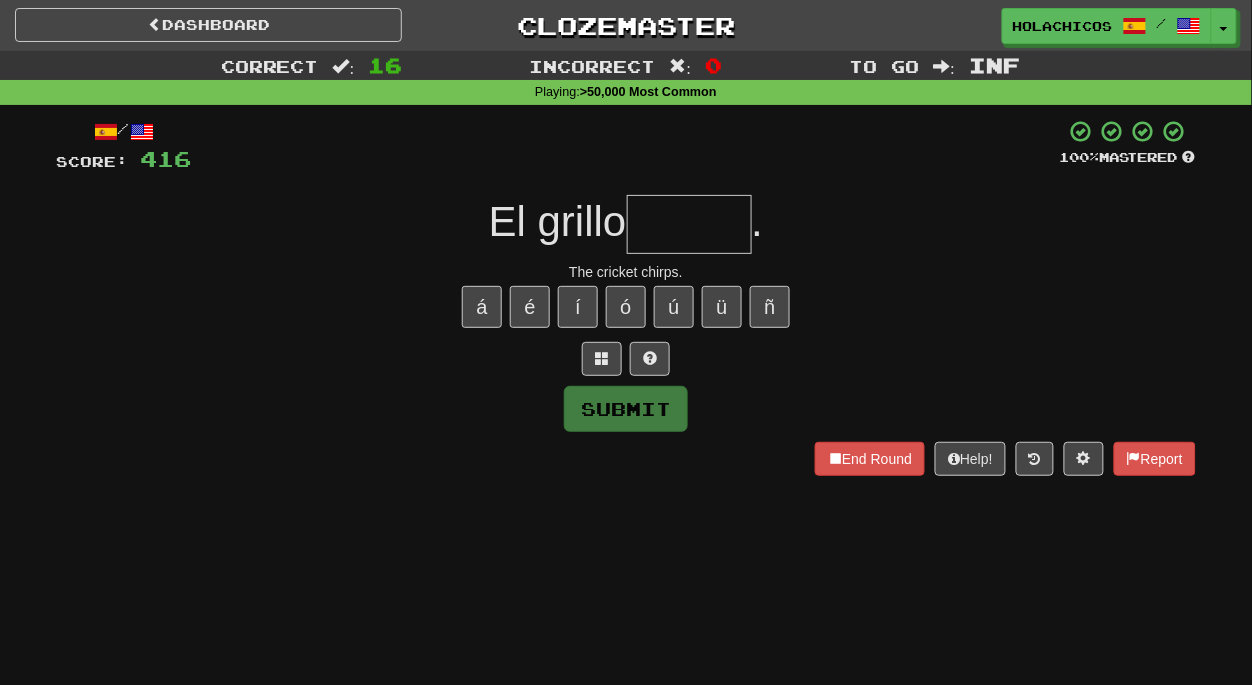 type on "*" 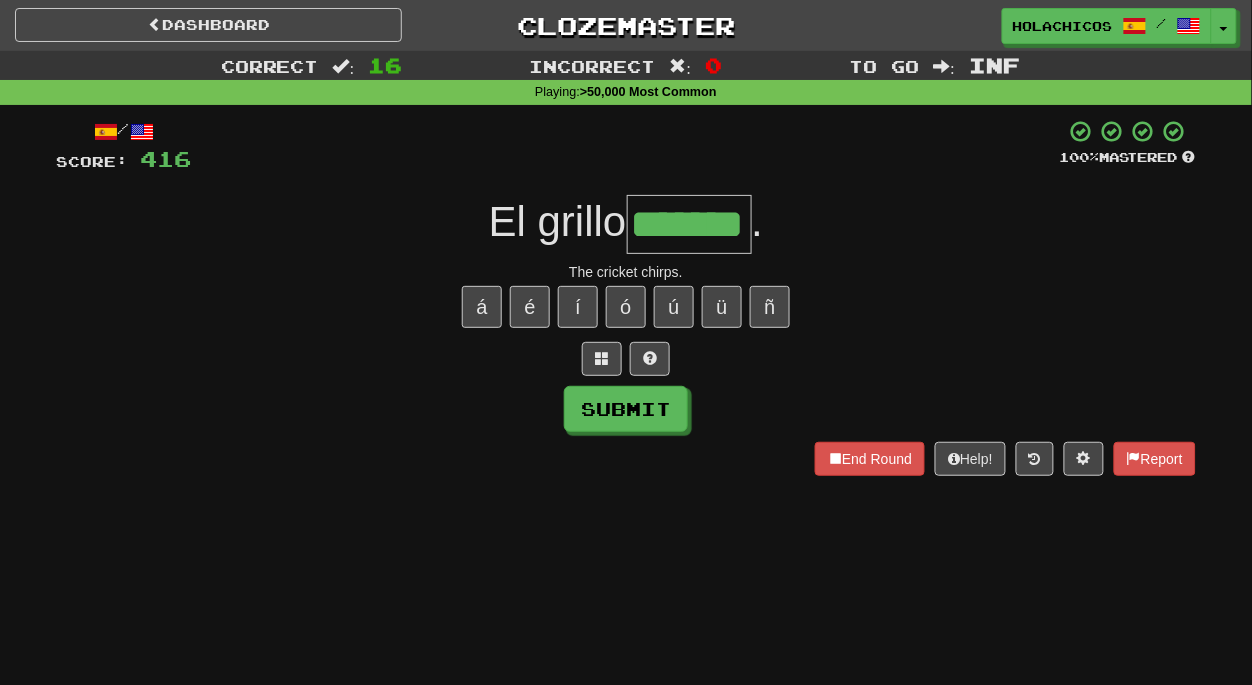 type on "*******" 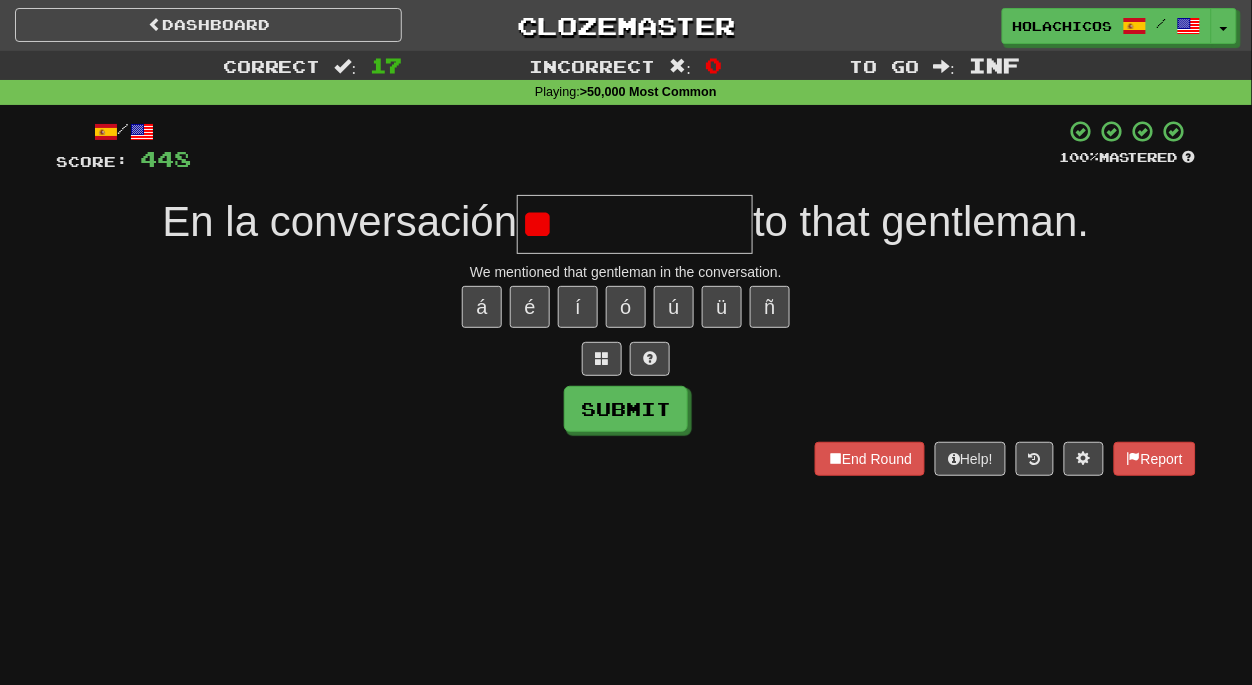 type on "*" 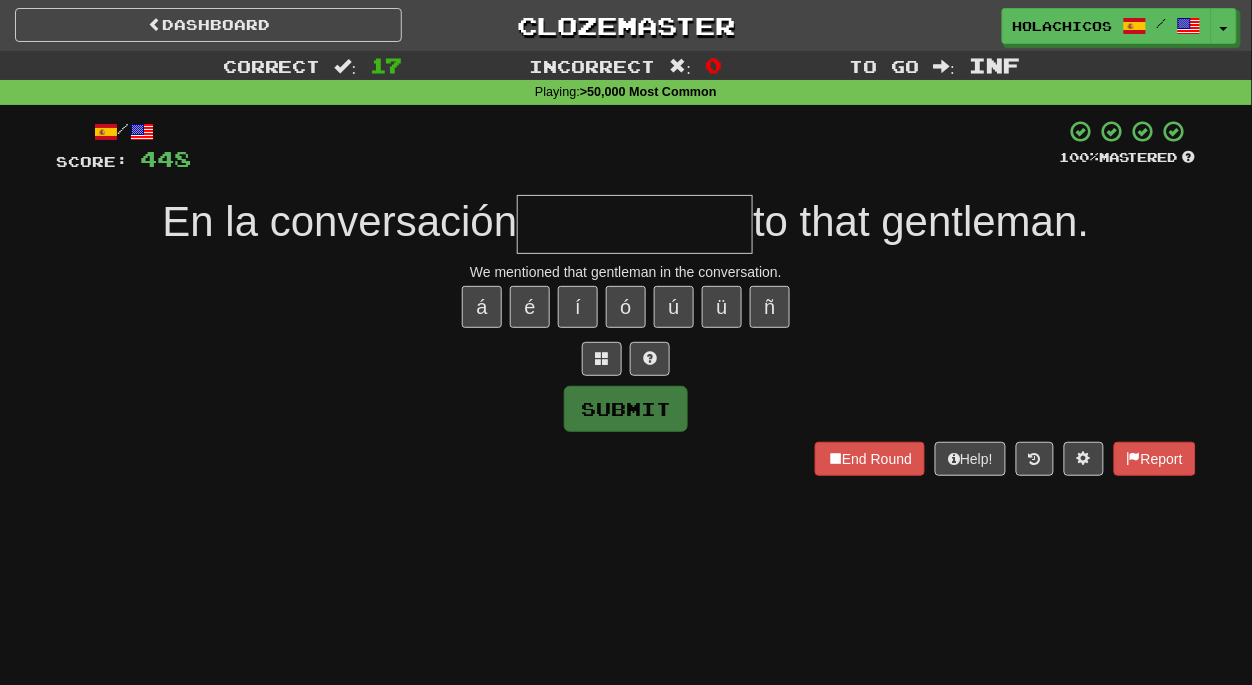 type on "*" 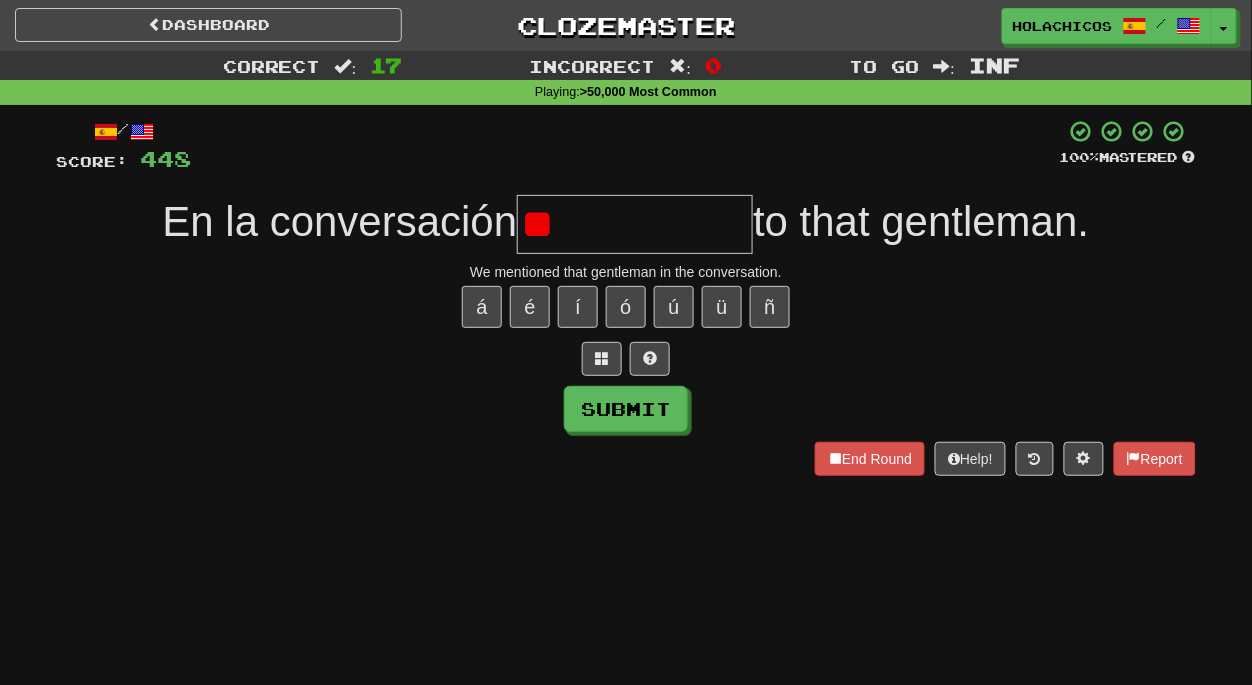 type on "*" 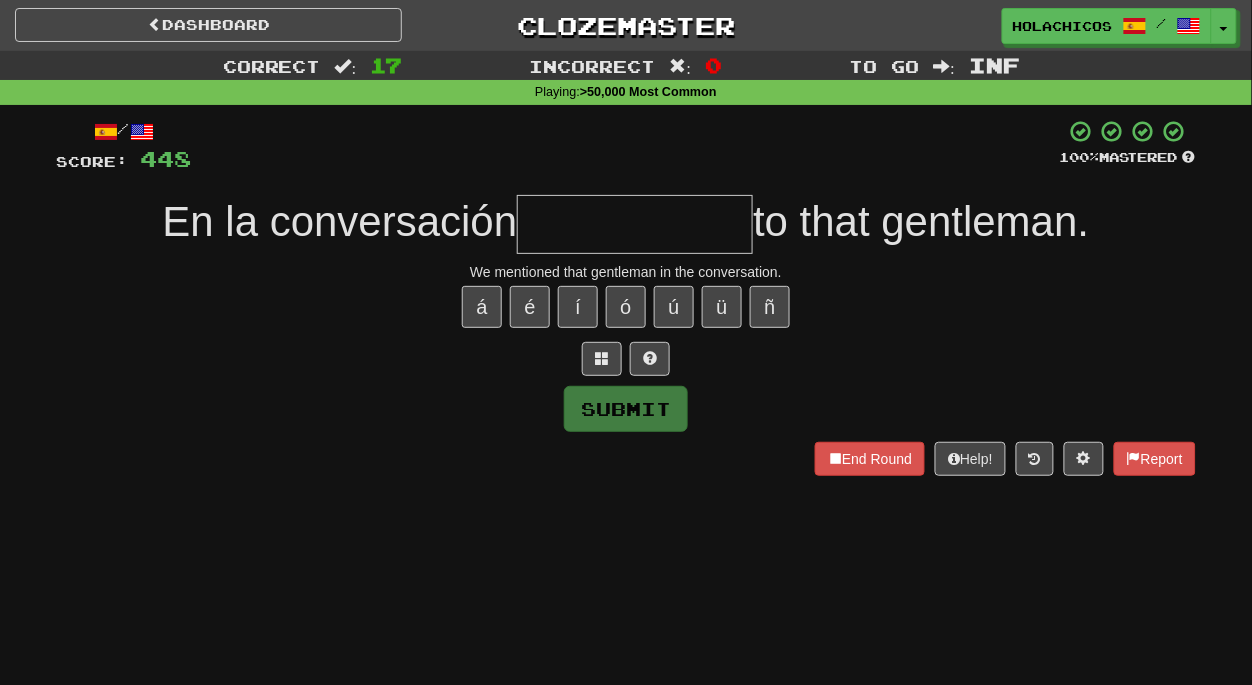 type on "*" 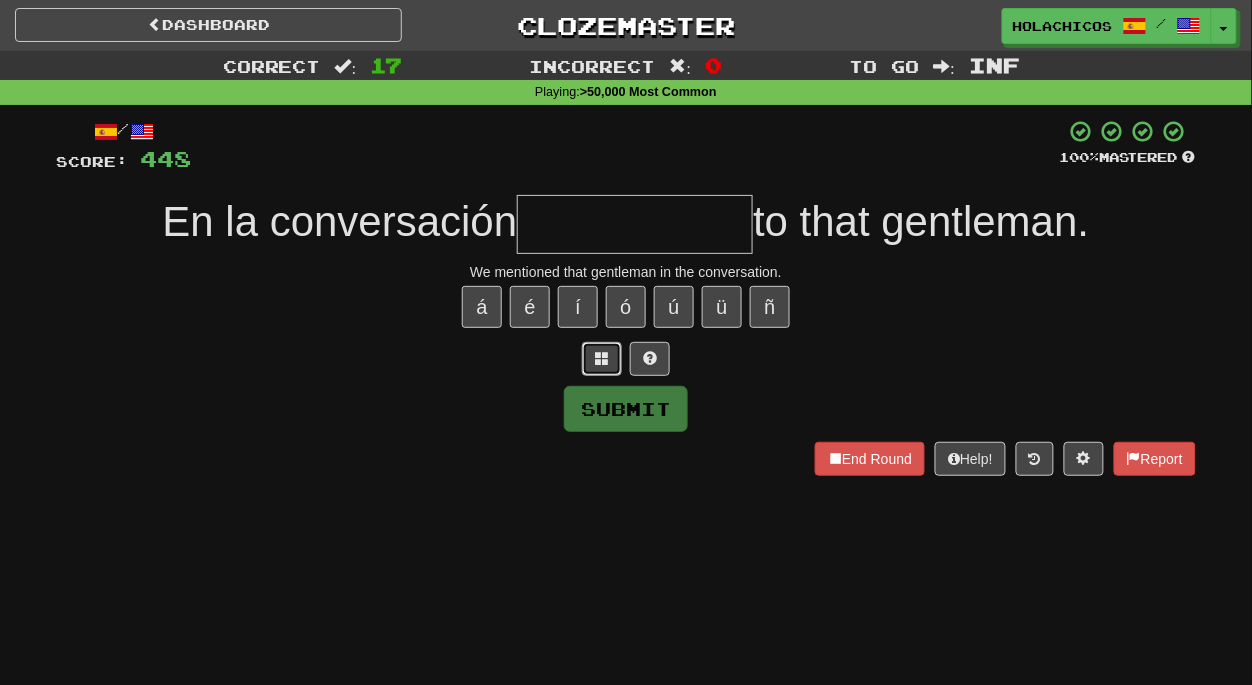 click at bounding box center (602, 358) 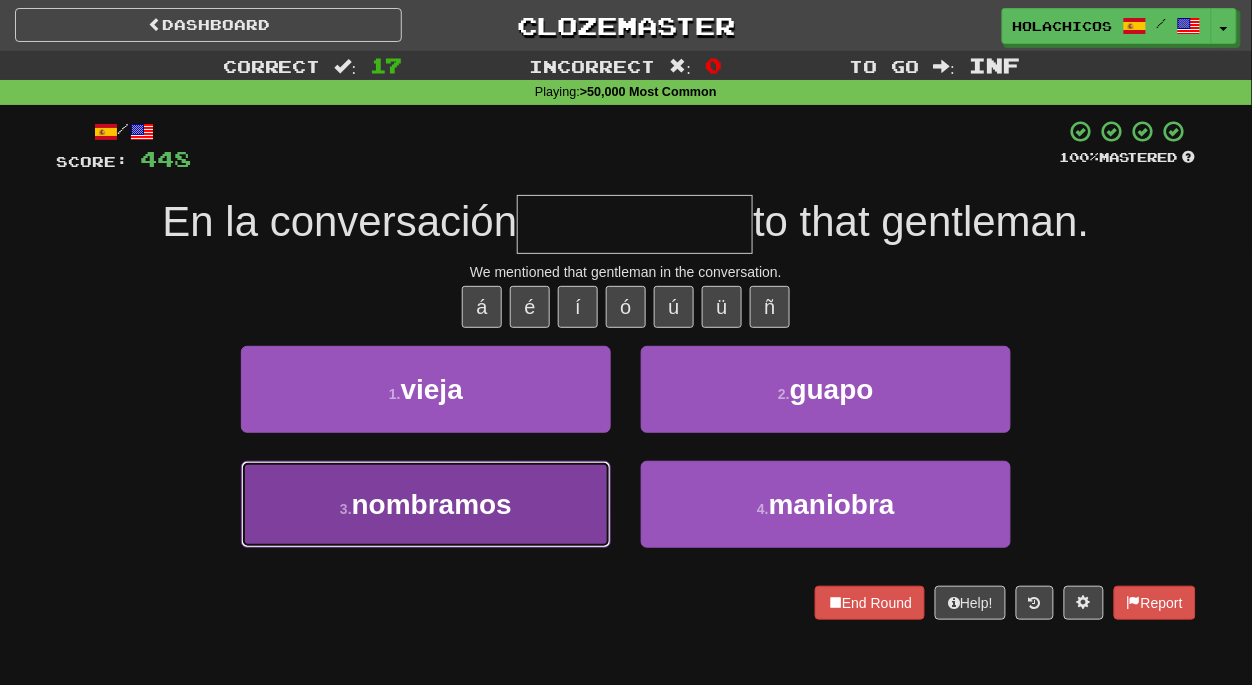 click on "nombramos" at bounding box center [432, 504] 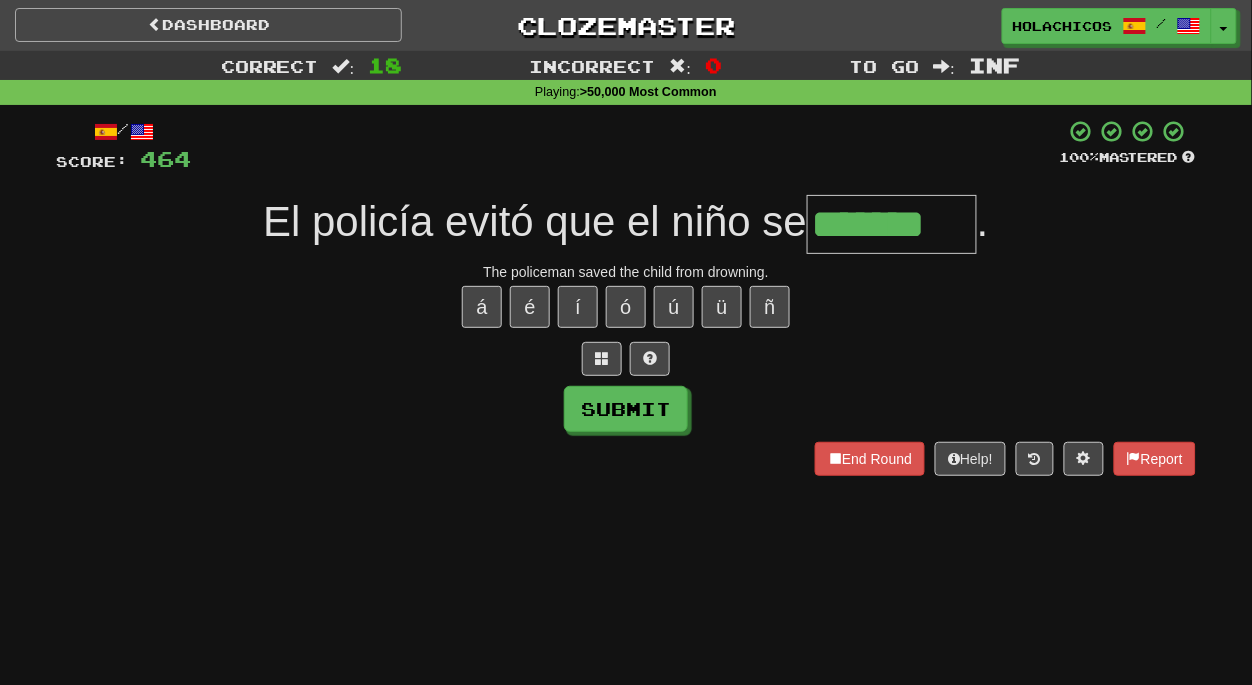 type on "*******" 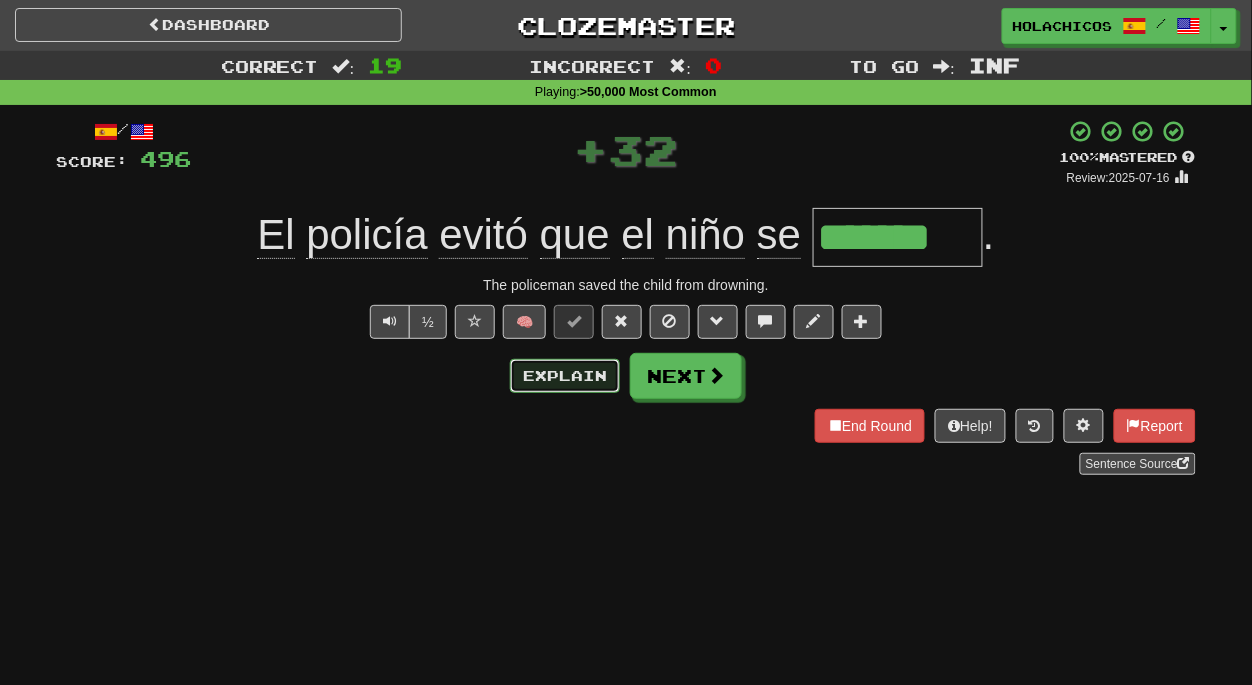 click on "Explain" at bounding box center [565, 376] 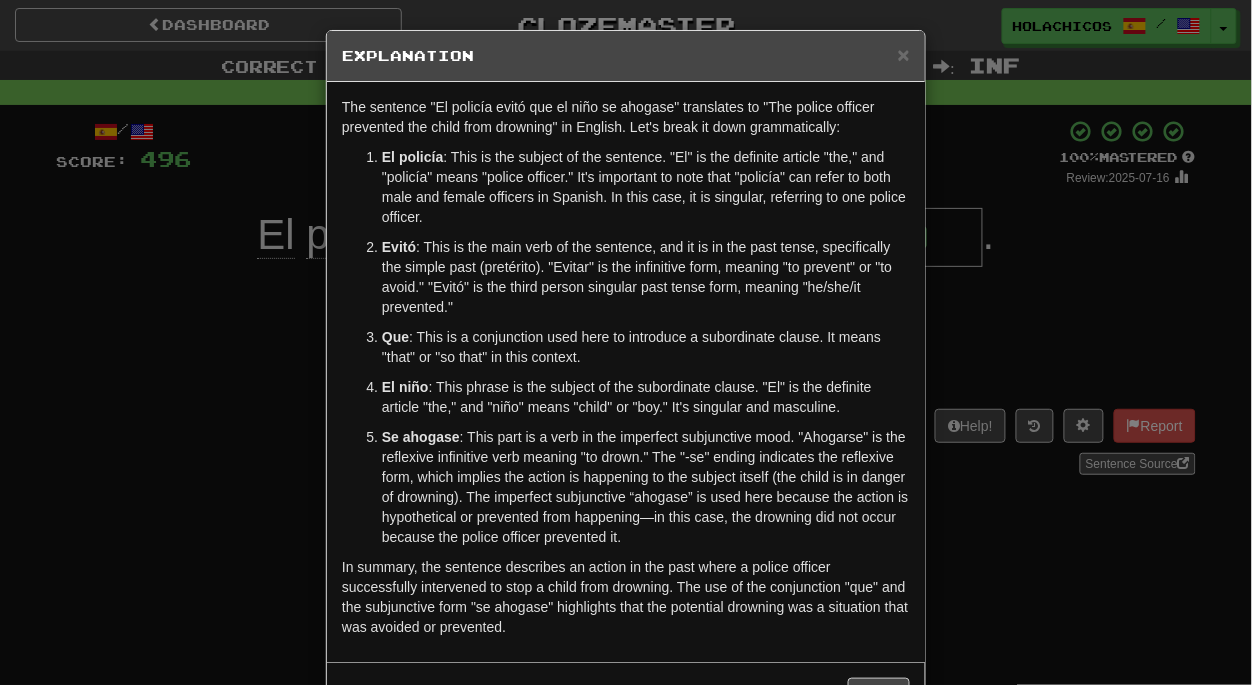 scroll, scrollTop: 41, scrollLeft: 0, axis: vertical 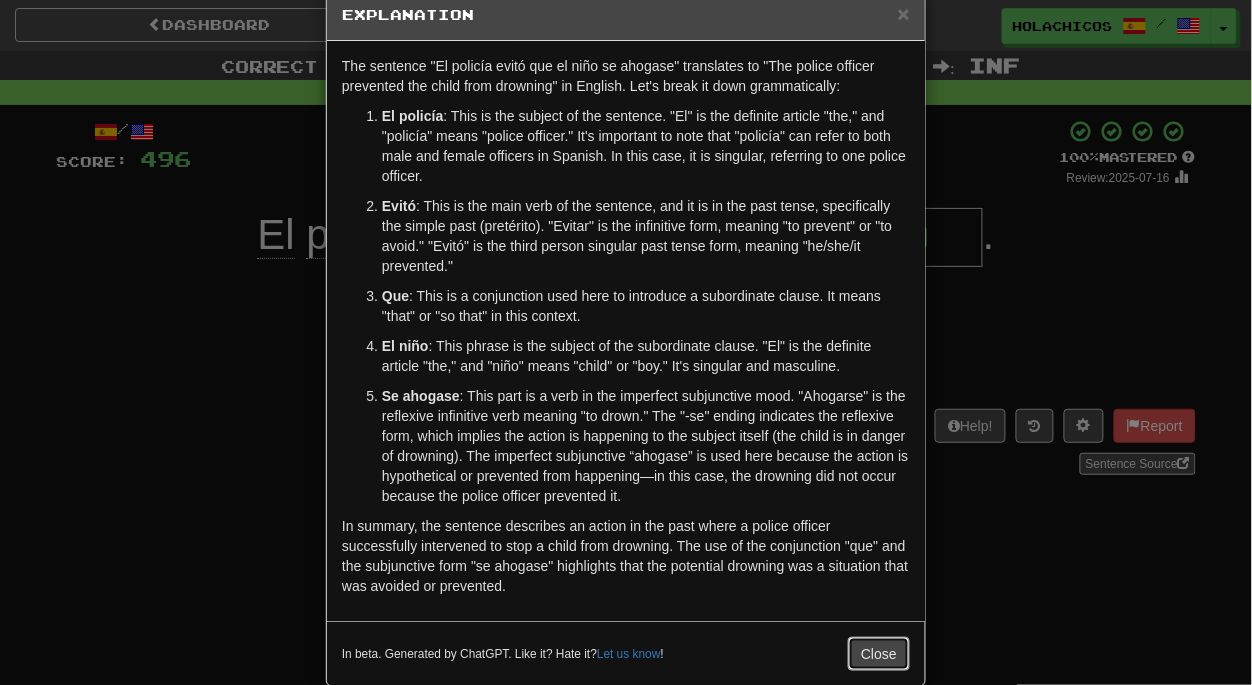 click on "Close" at bounding box center [879, 654] 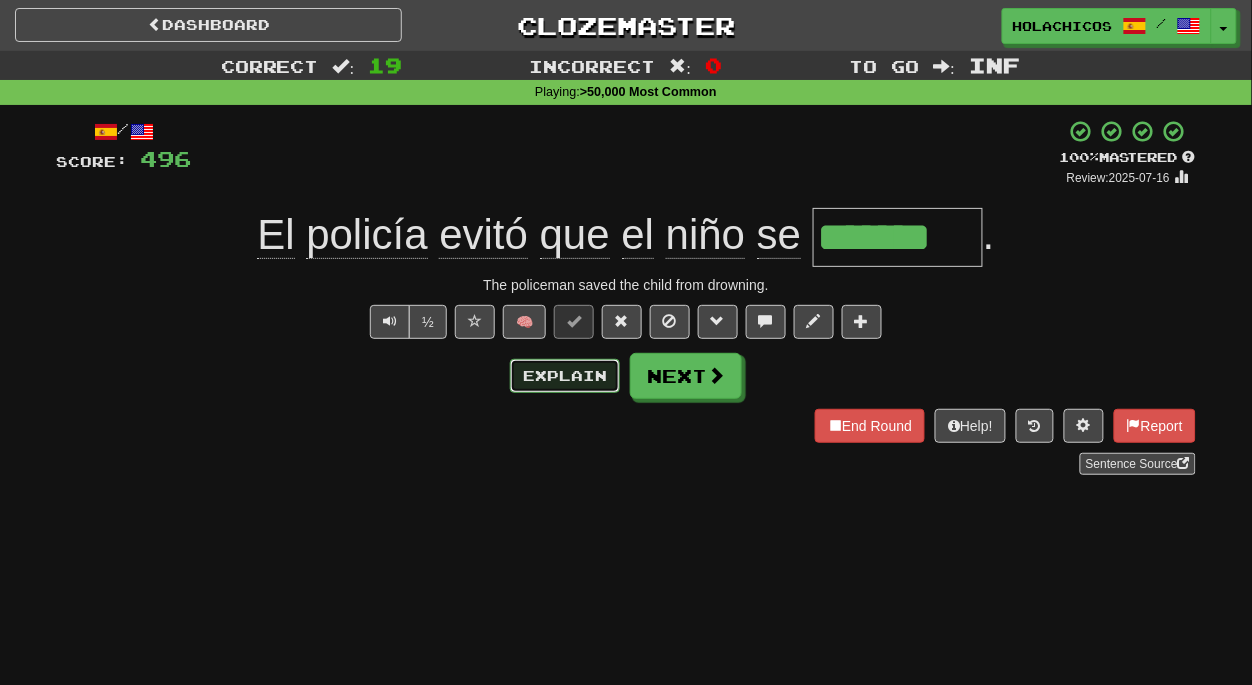 click on "Explain" at bounding box center [565, 376] 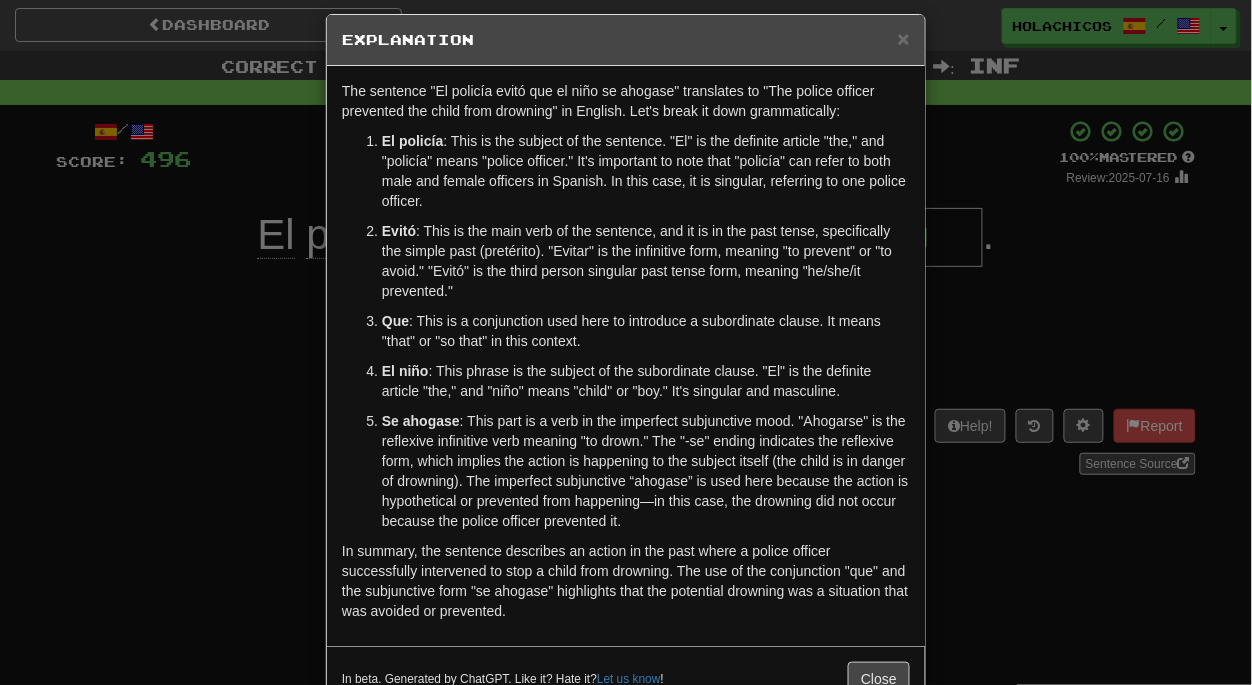 scroll, scrollTop: 30, scrollLeft: 0, axis: vertical 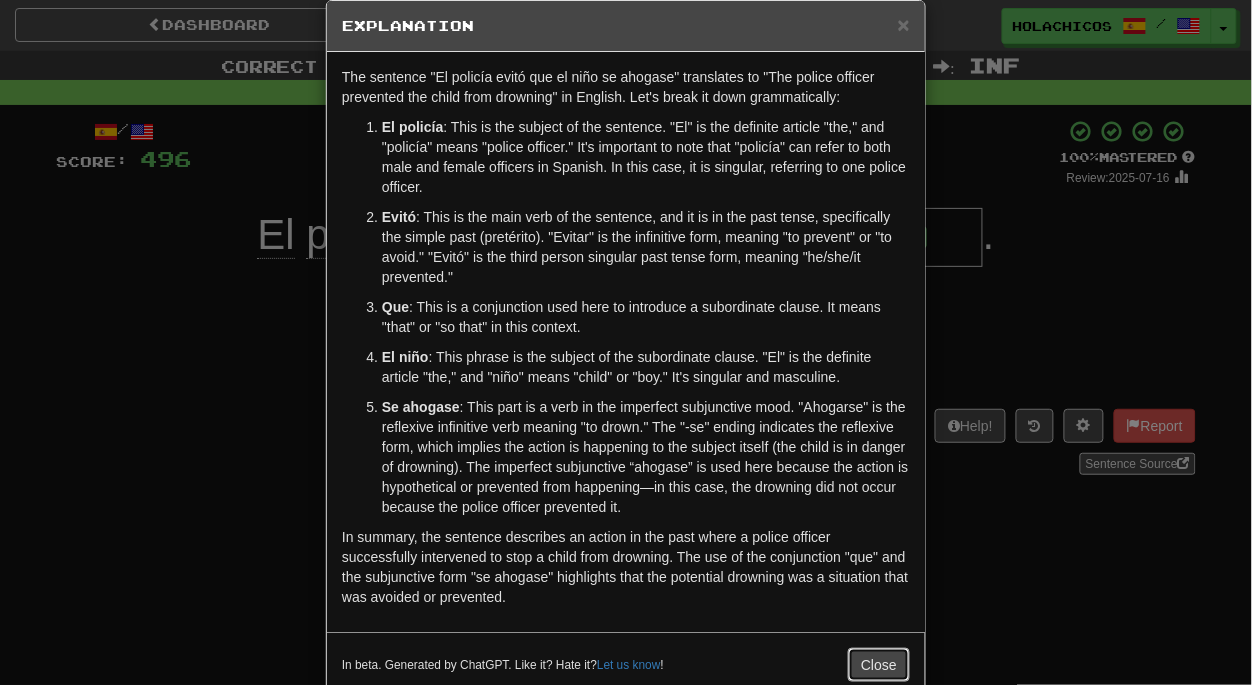 click on "Close" at bounding box center (879, 665) 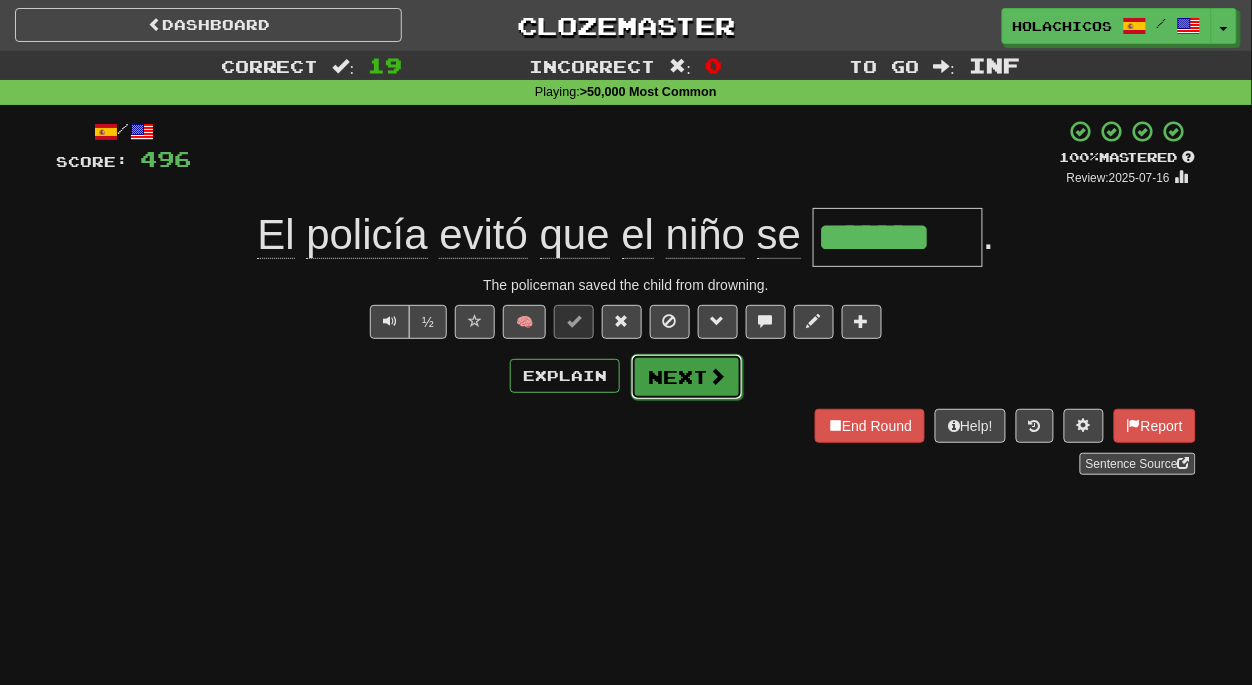 click on "Next" at bounding box center [687, 377] 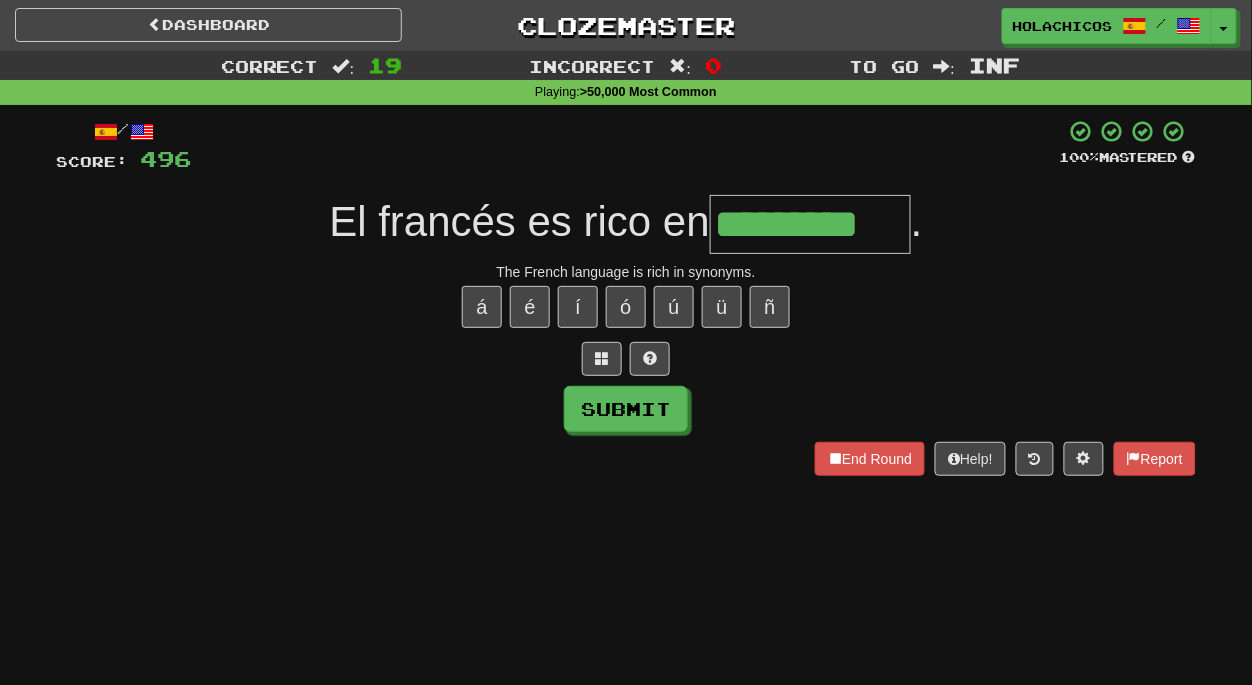type on "*********" 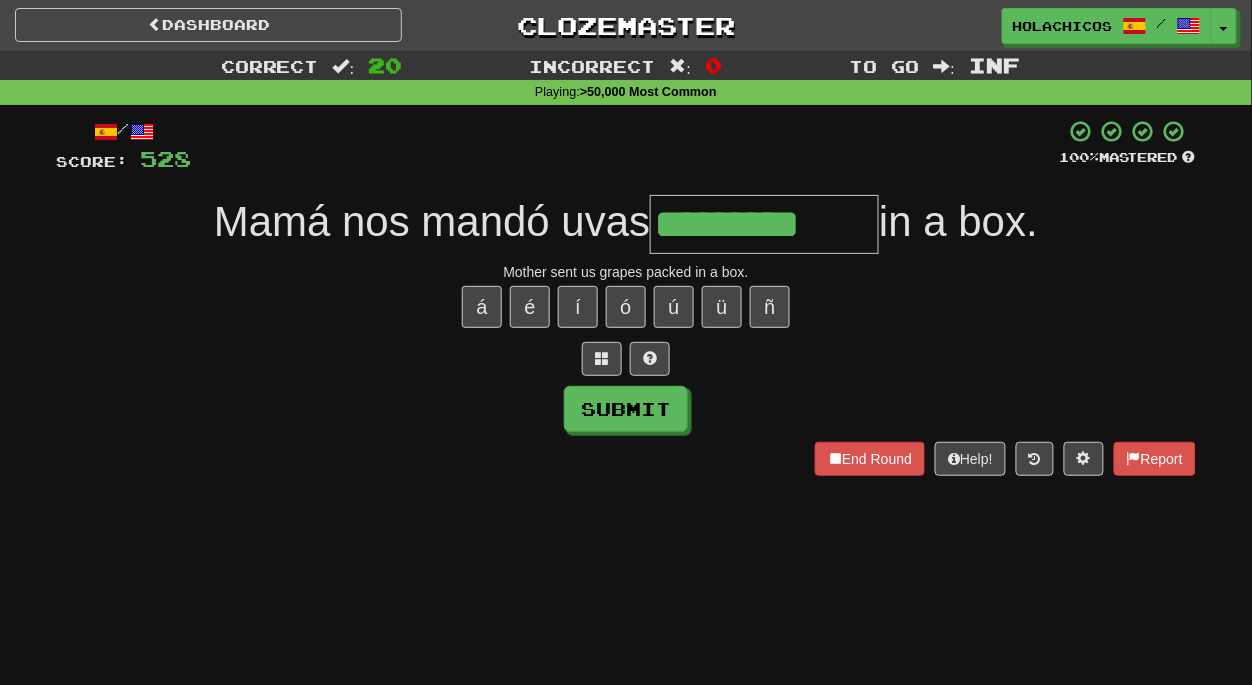 type on "*********" 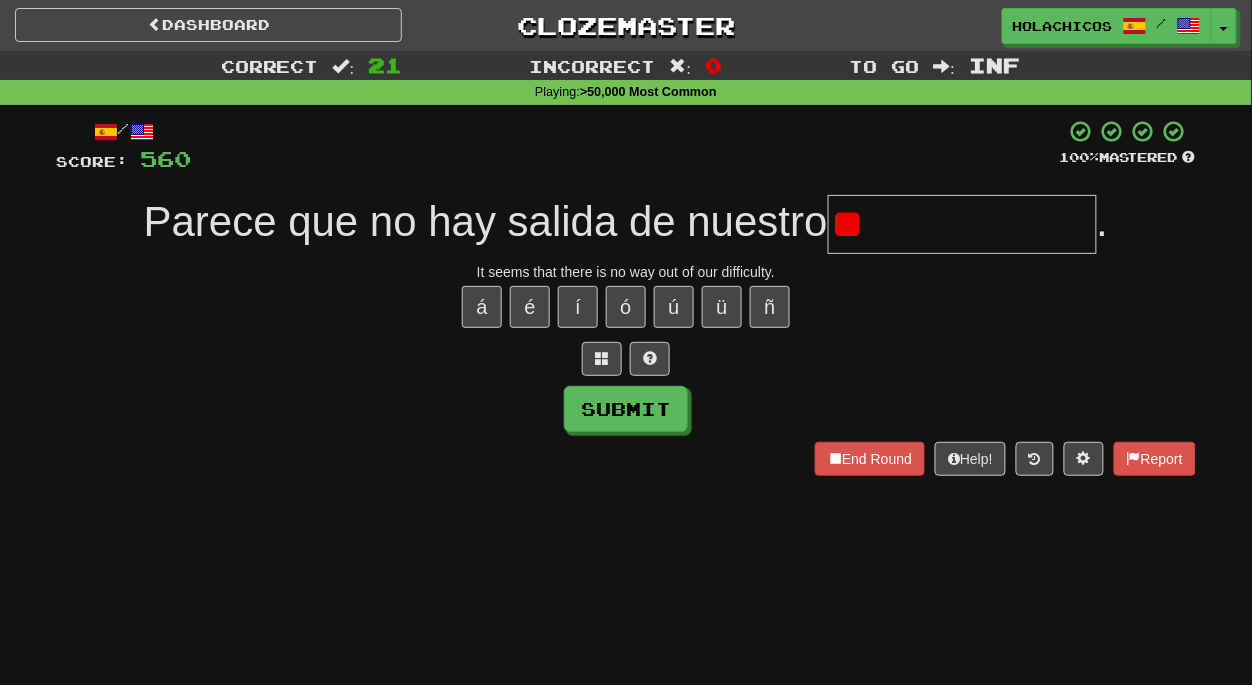type on "*" 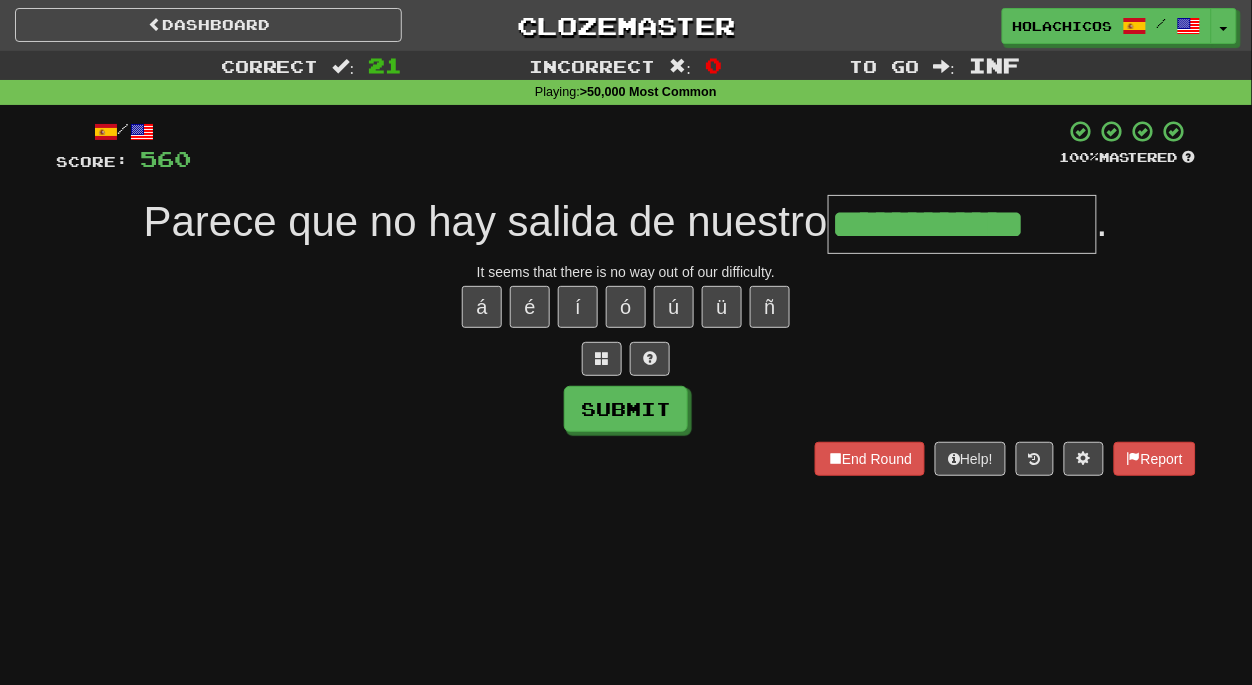 type on "**********" 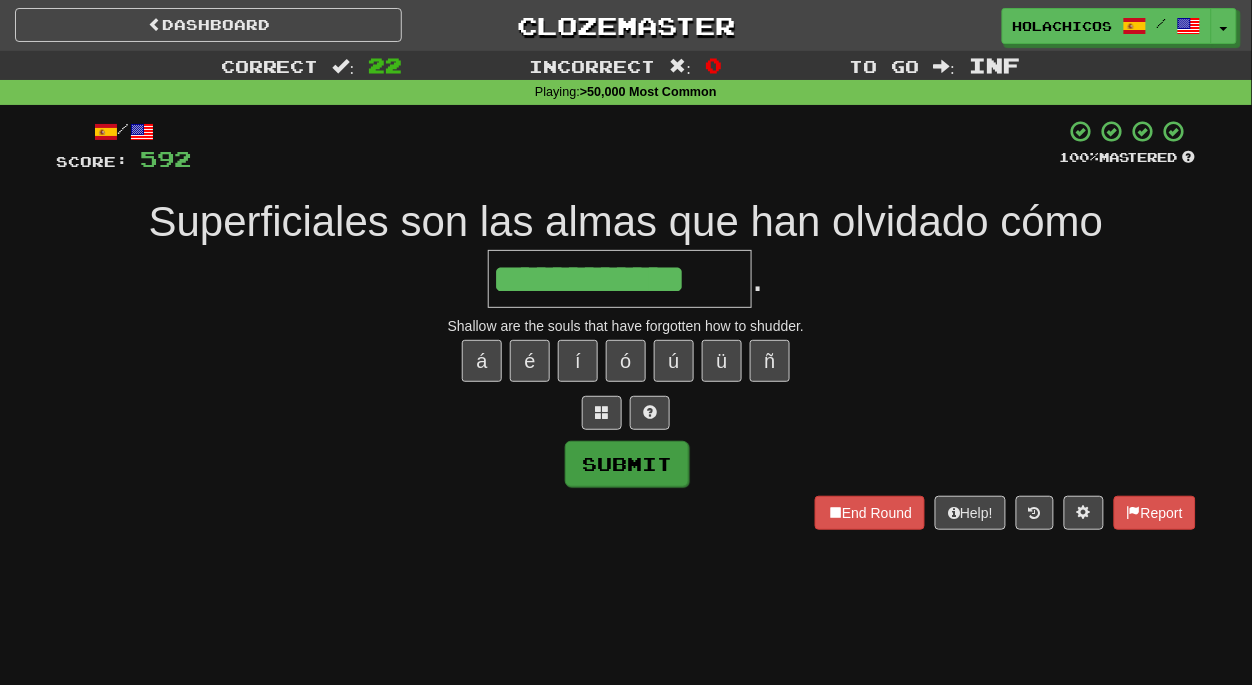 type on "**********" 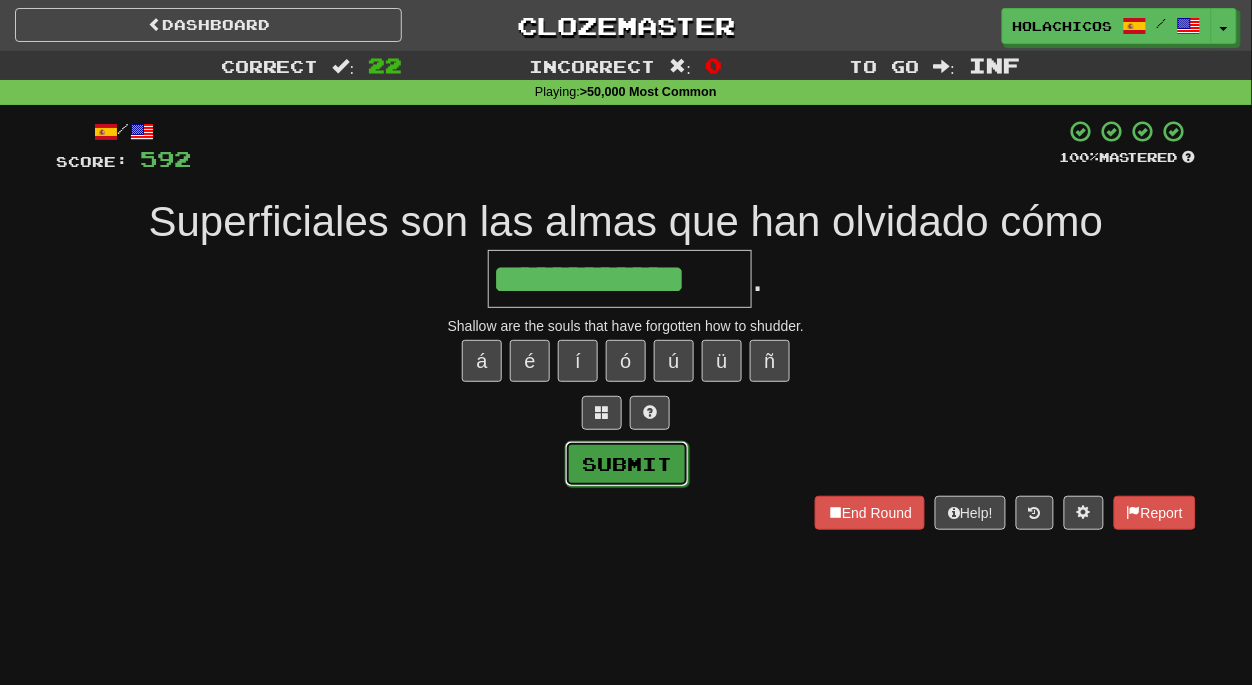 click on "Submit" at bounding box center (627, 464) 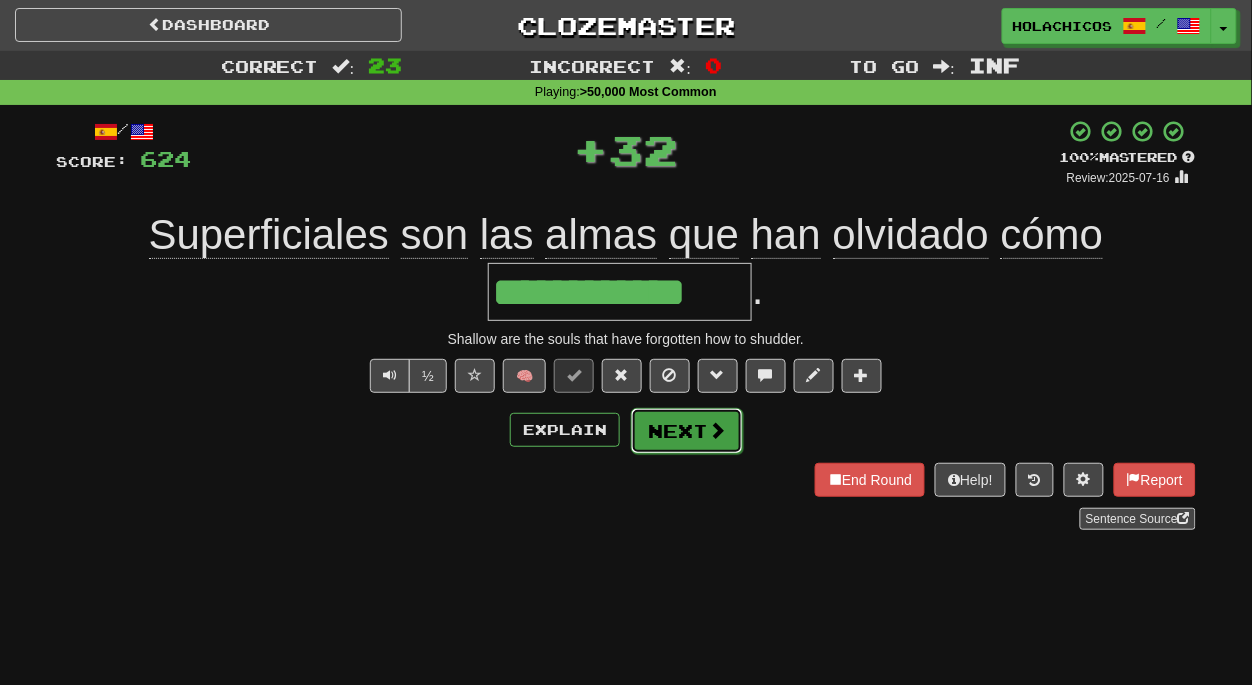 click on "Next" at bounding box center (687, 431) 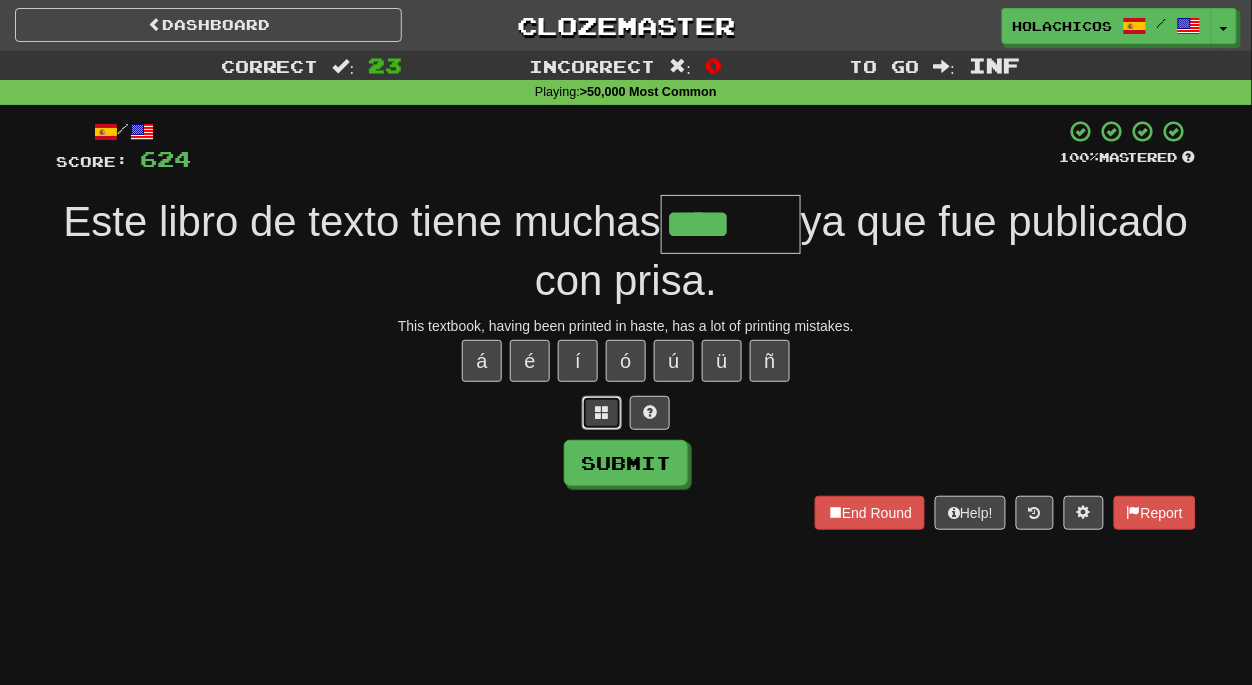 click at bounding box center [602, 412] 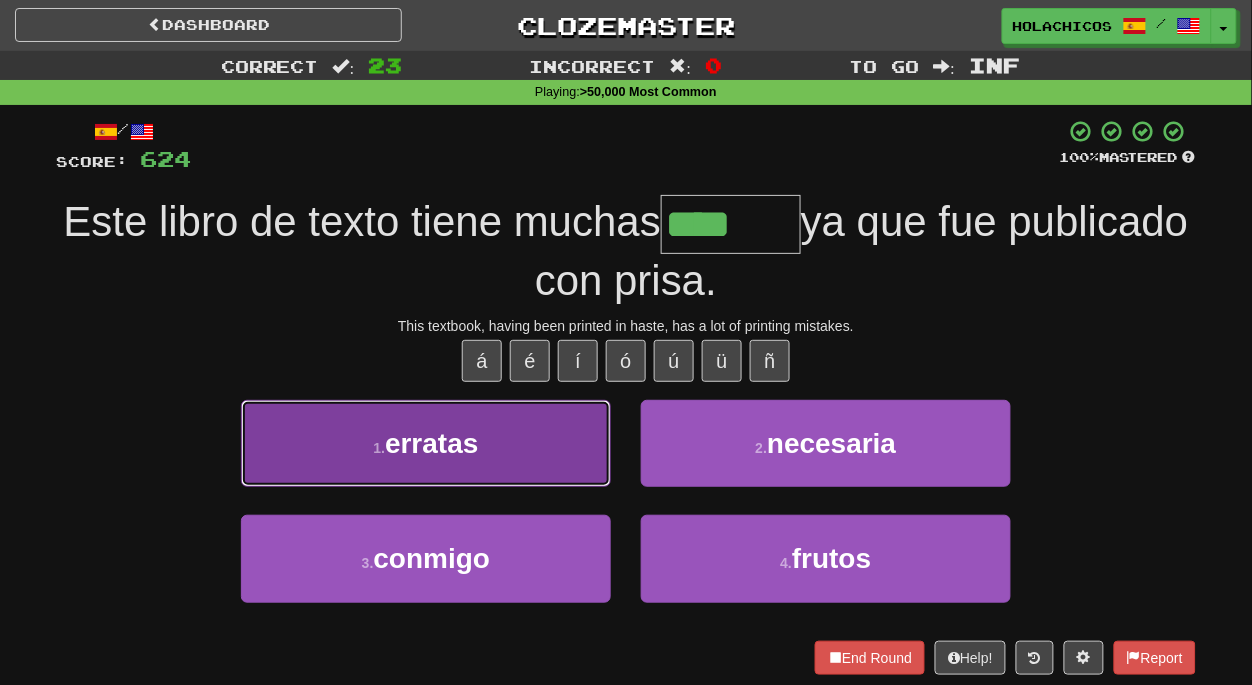click on "1 .  erratas" at bounding box center [426, 443] 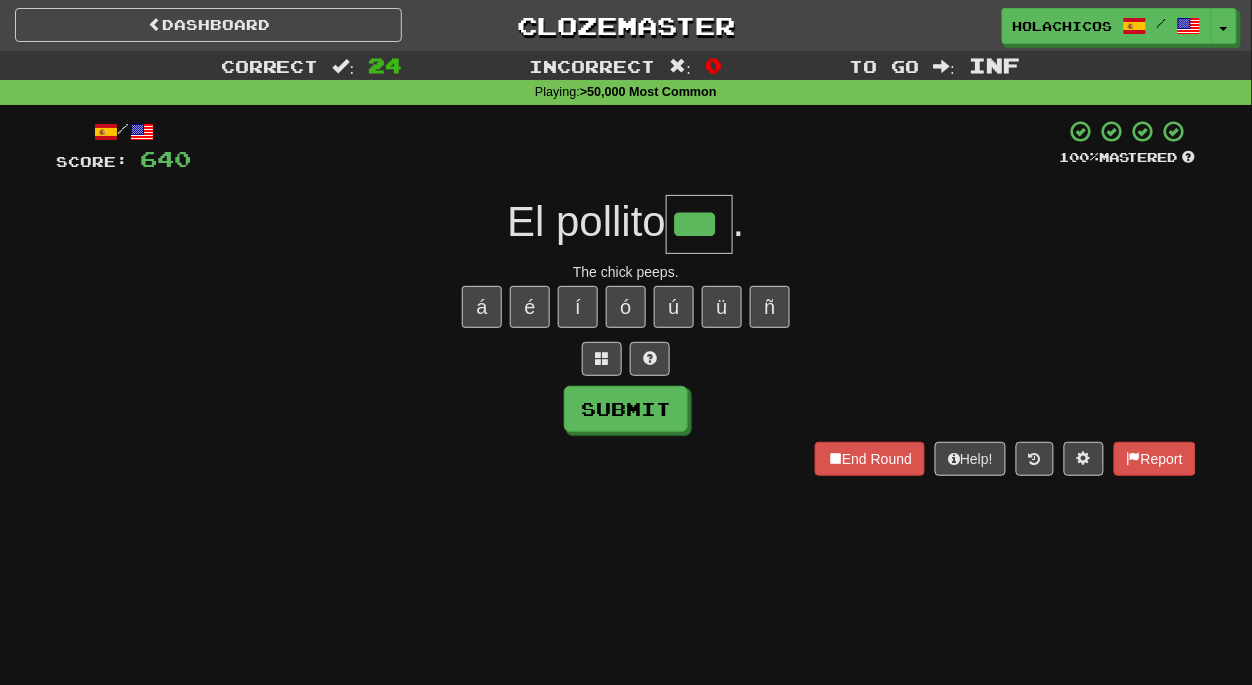 type on "***" 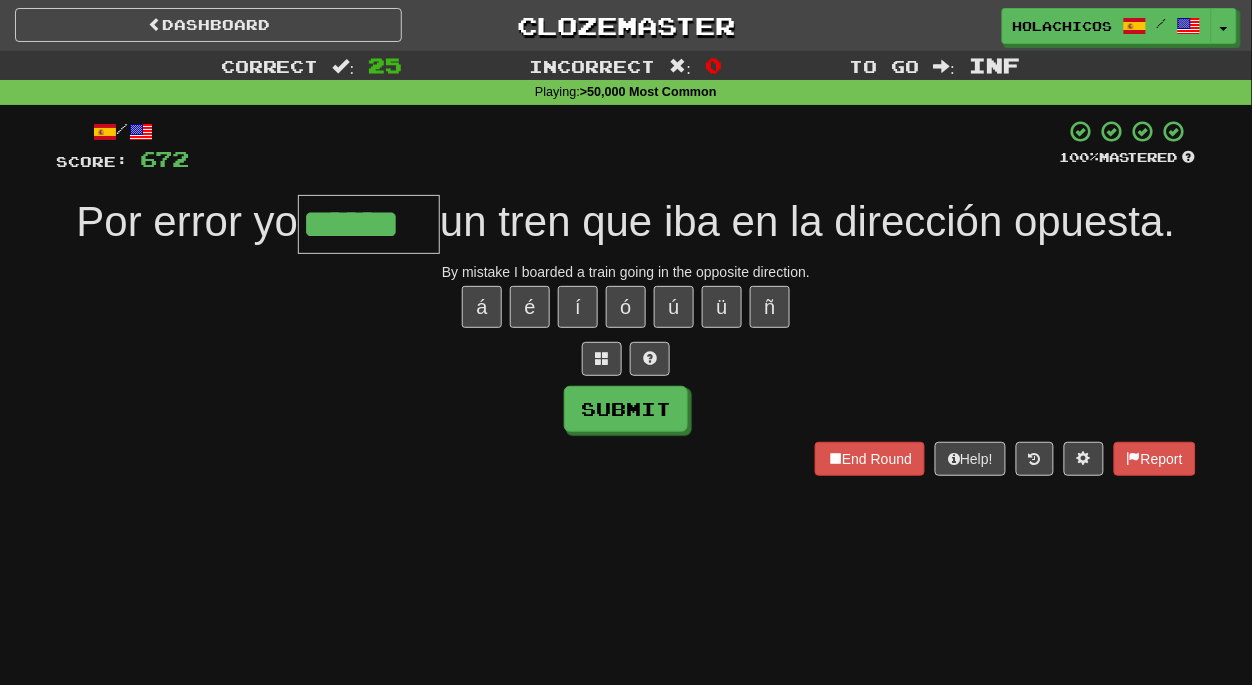 type on "******" 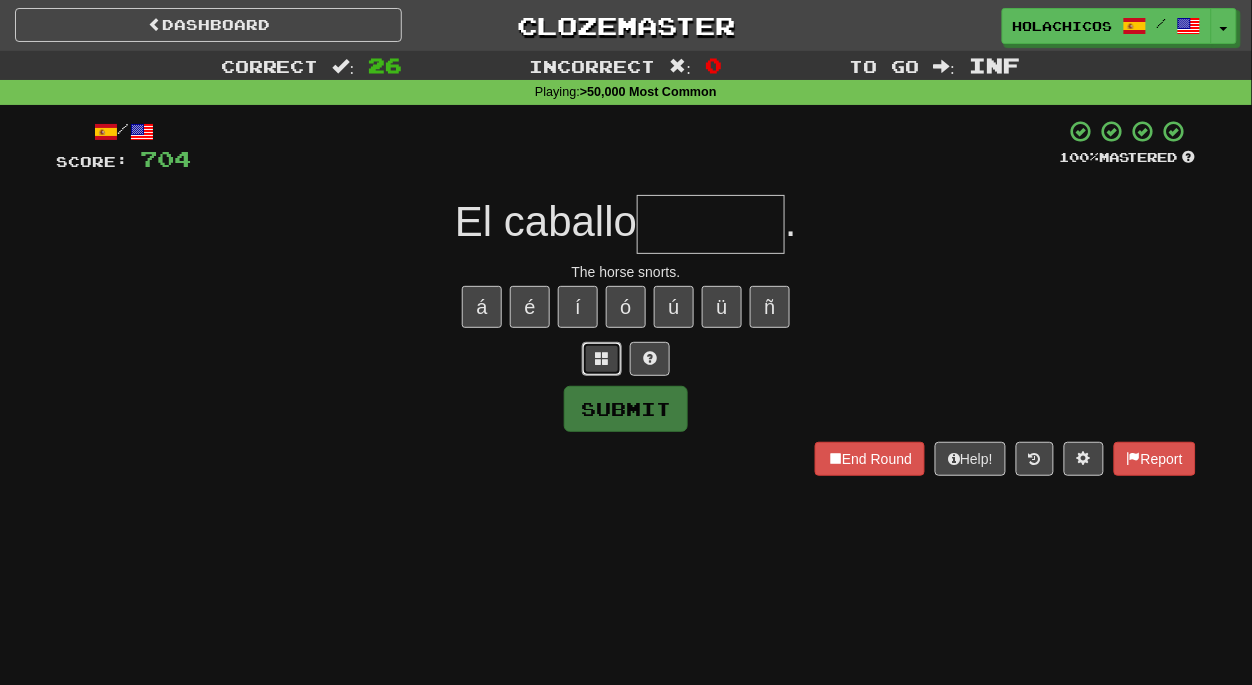 click at bounding box center [602, 358] 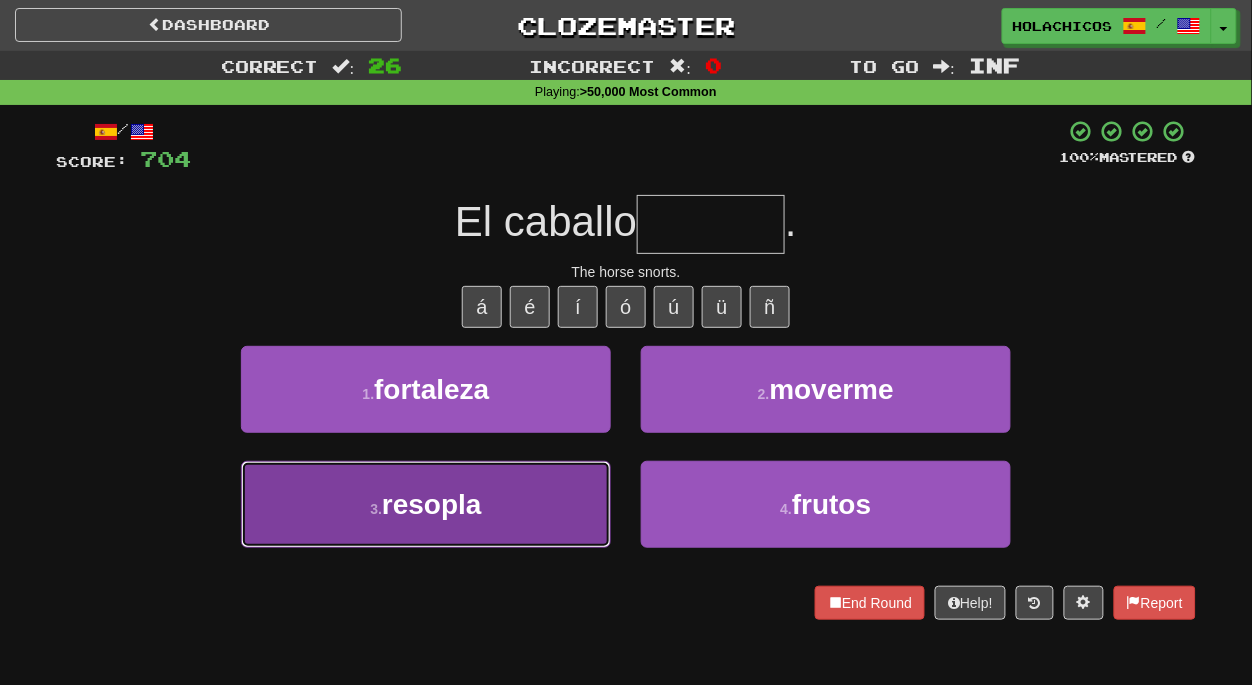 click on "resopla" at bounding box center [432, 504] 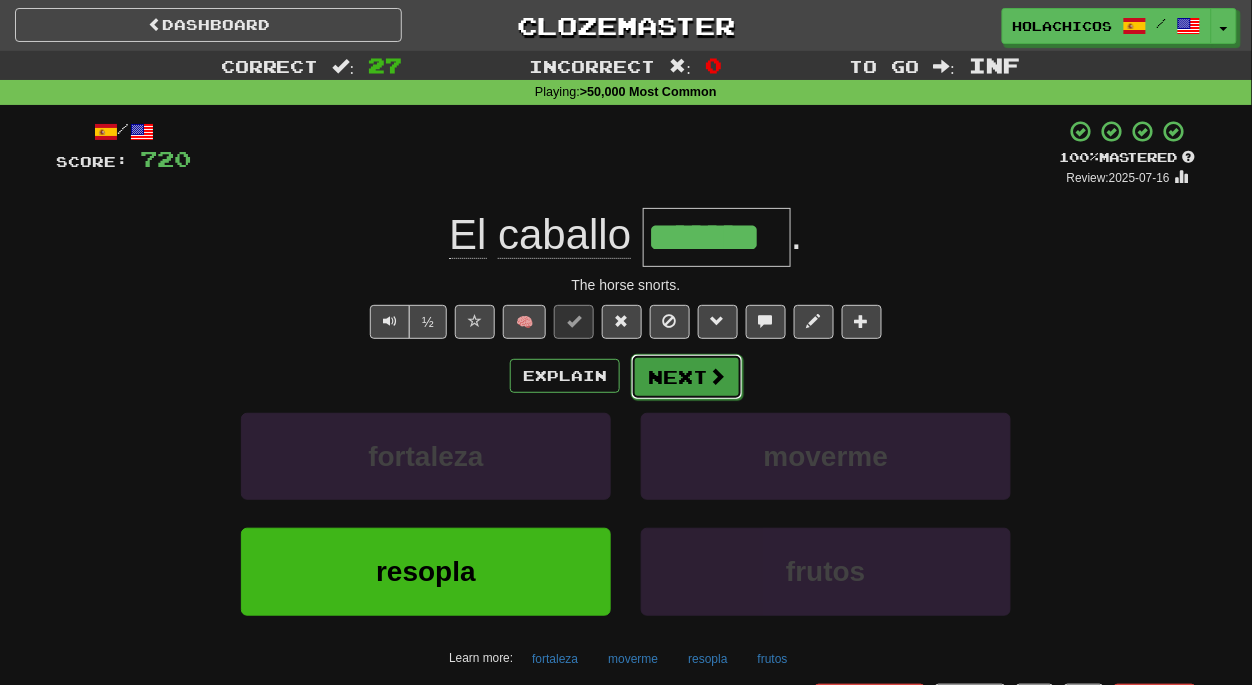 click on "Next" at bounding box center (687, 377) 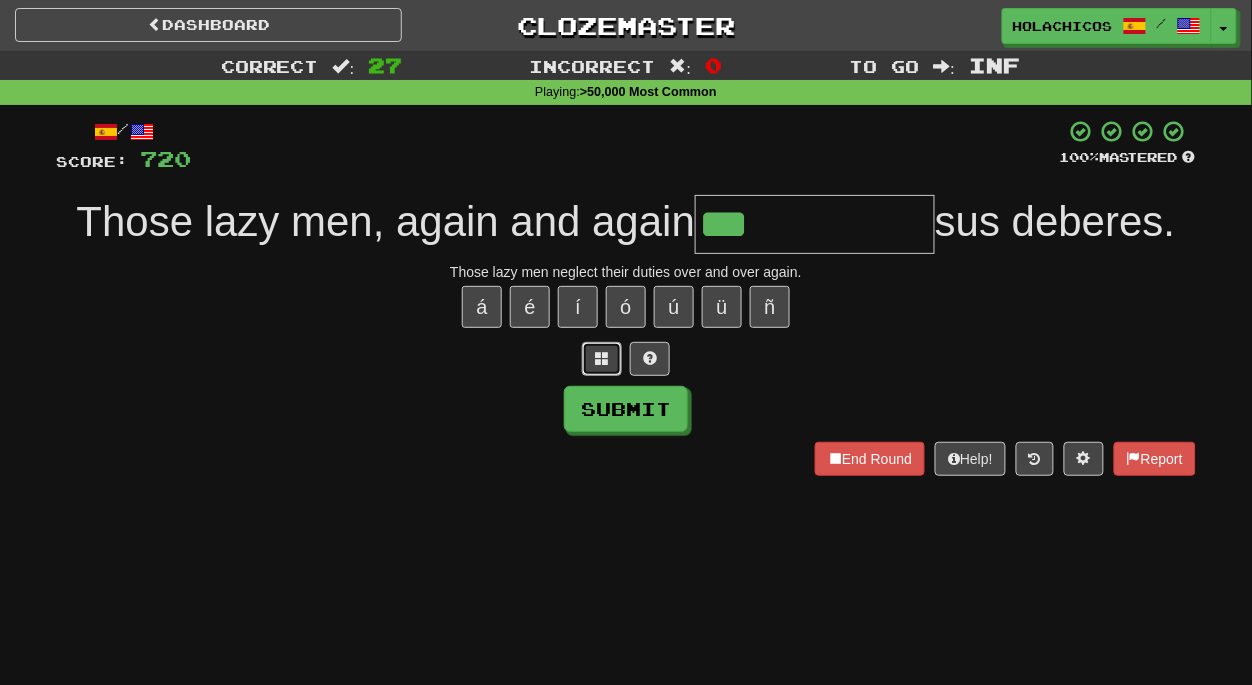 click at bounding box center (602, 358) 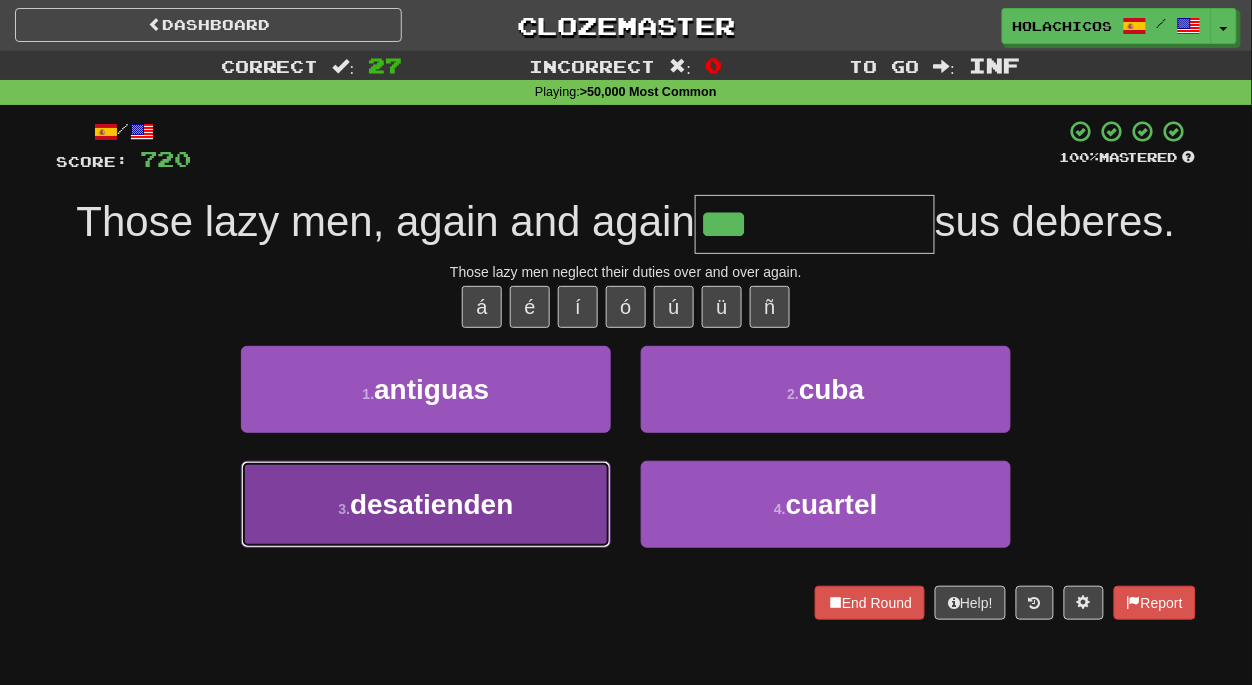 click on "desatienden" at bounding box center [431, 504] 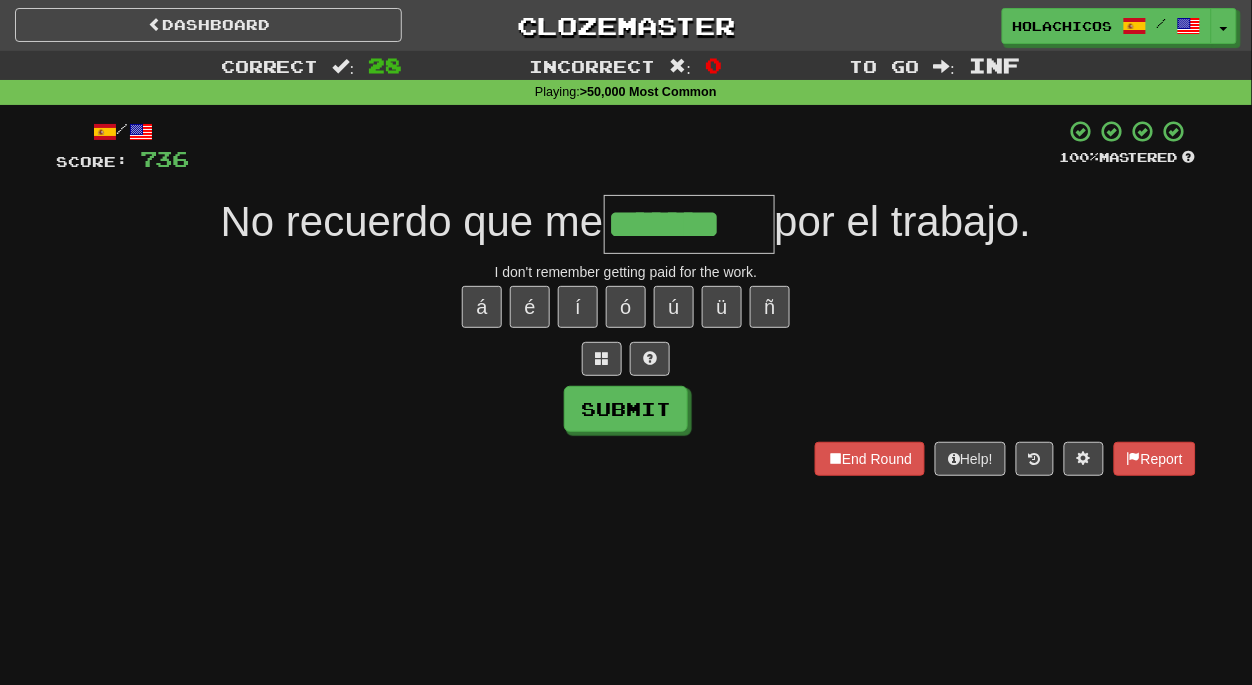 type on "*******" 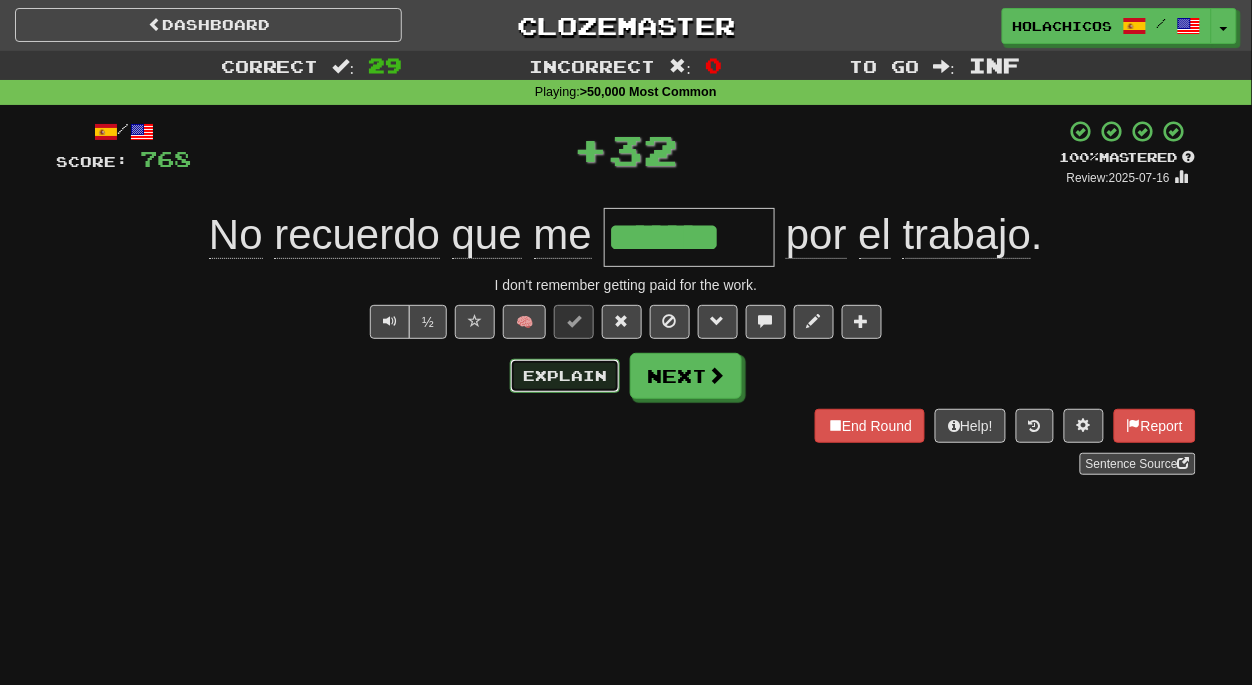 click on "Explain" at bounding box center [565, 376] 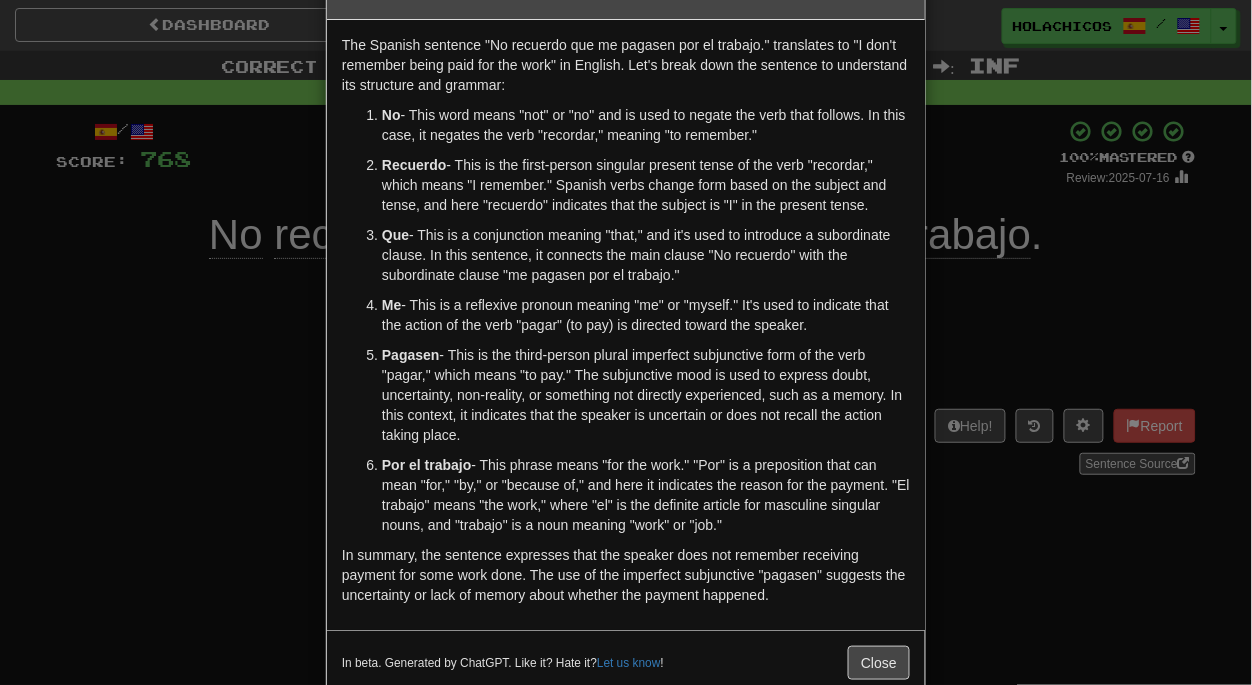 scroll, scrollTop: 72, scrollLeft: 0, axis: vertical 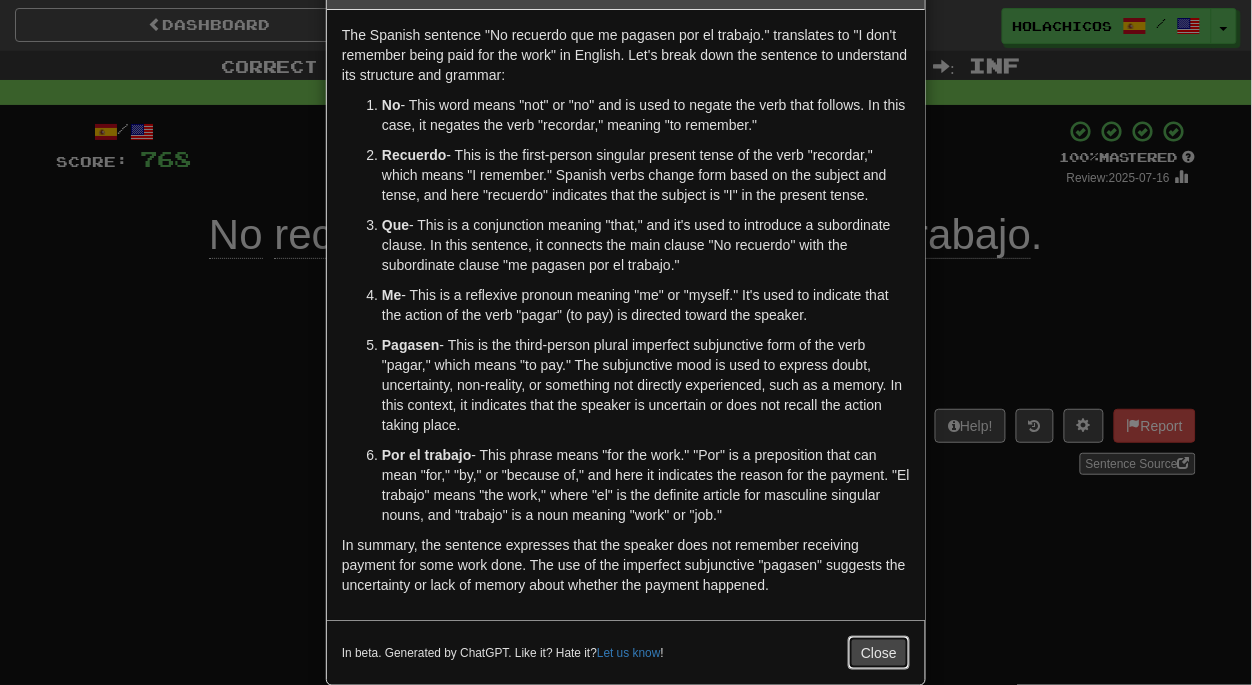 click on "Close" at bounding box center [879, 653] 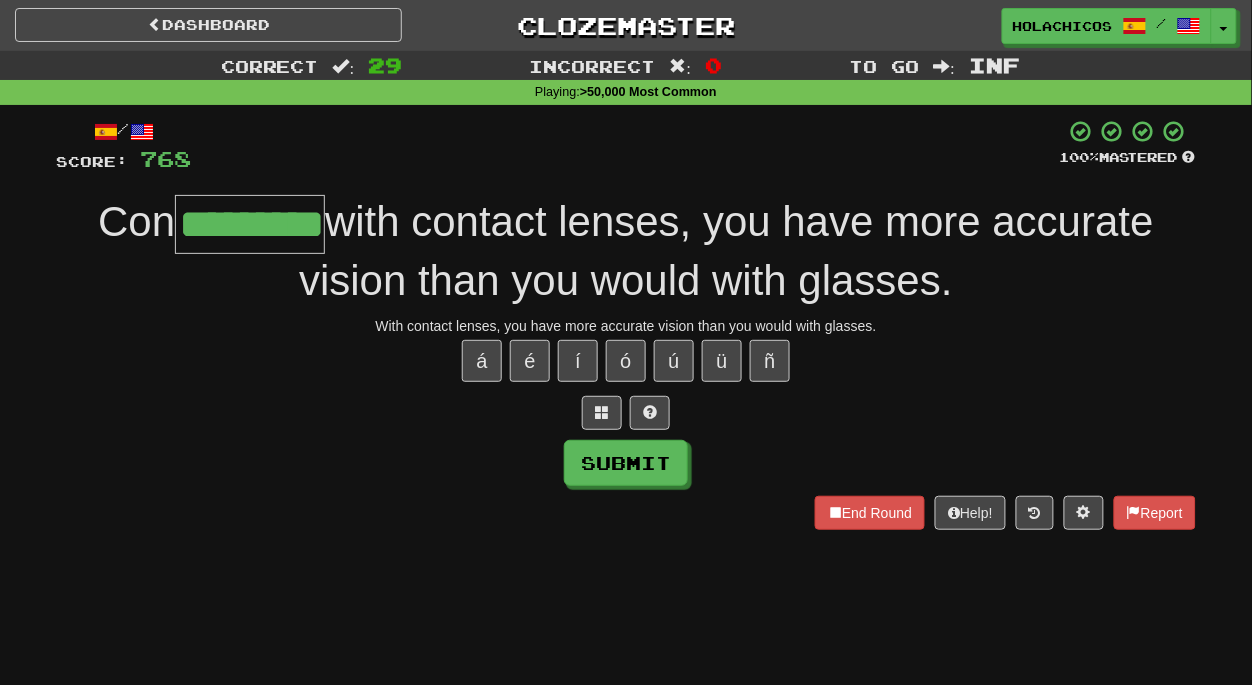 type on "*********" 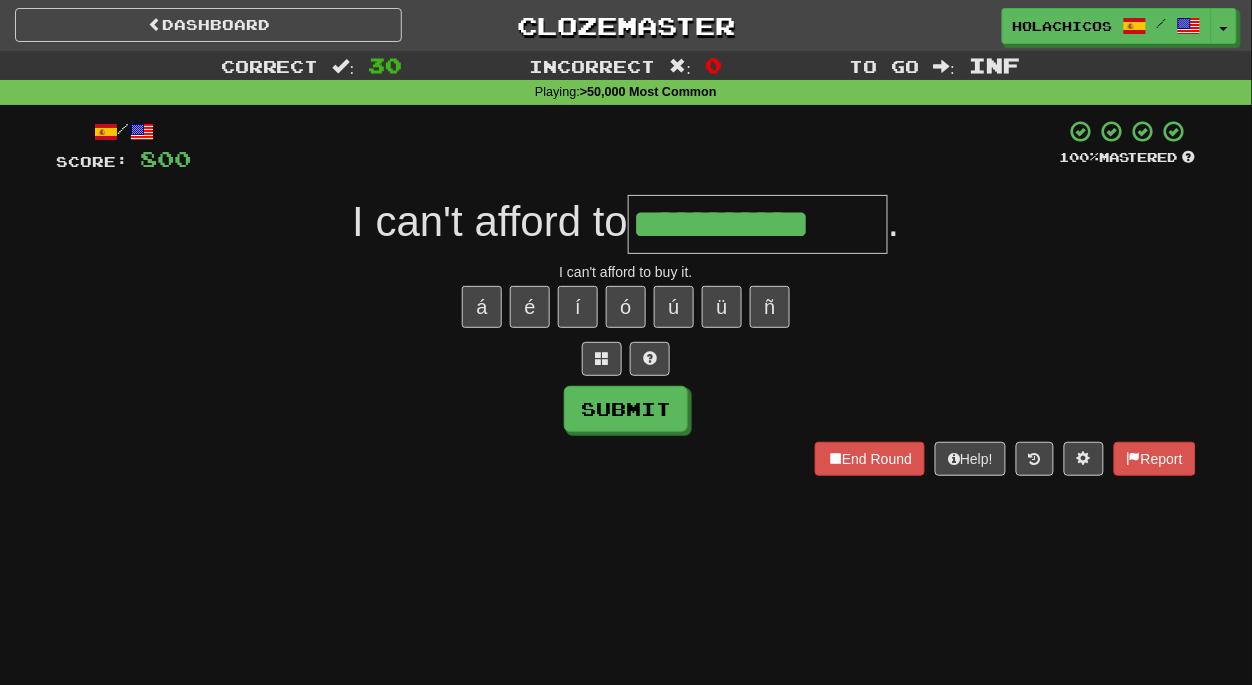 type on "**********" 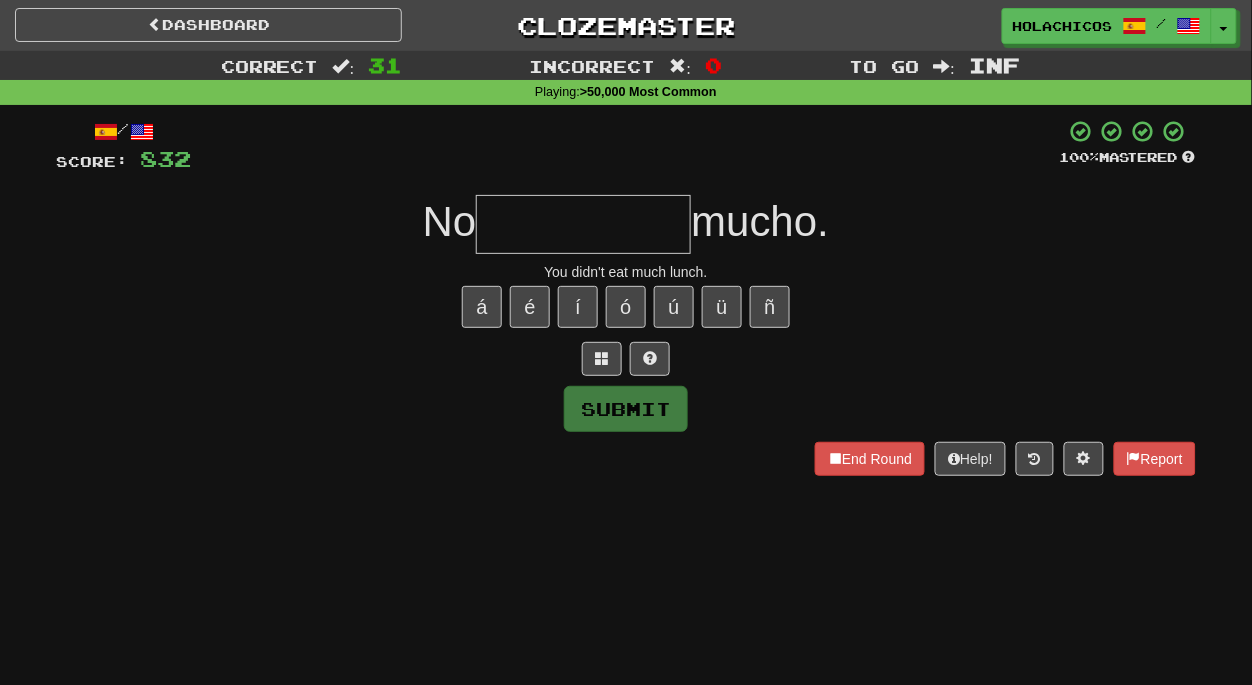 type on "*" 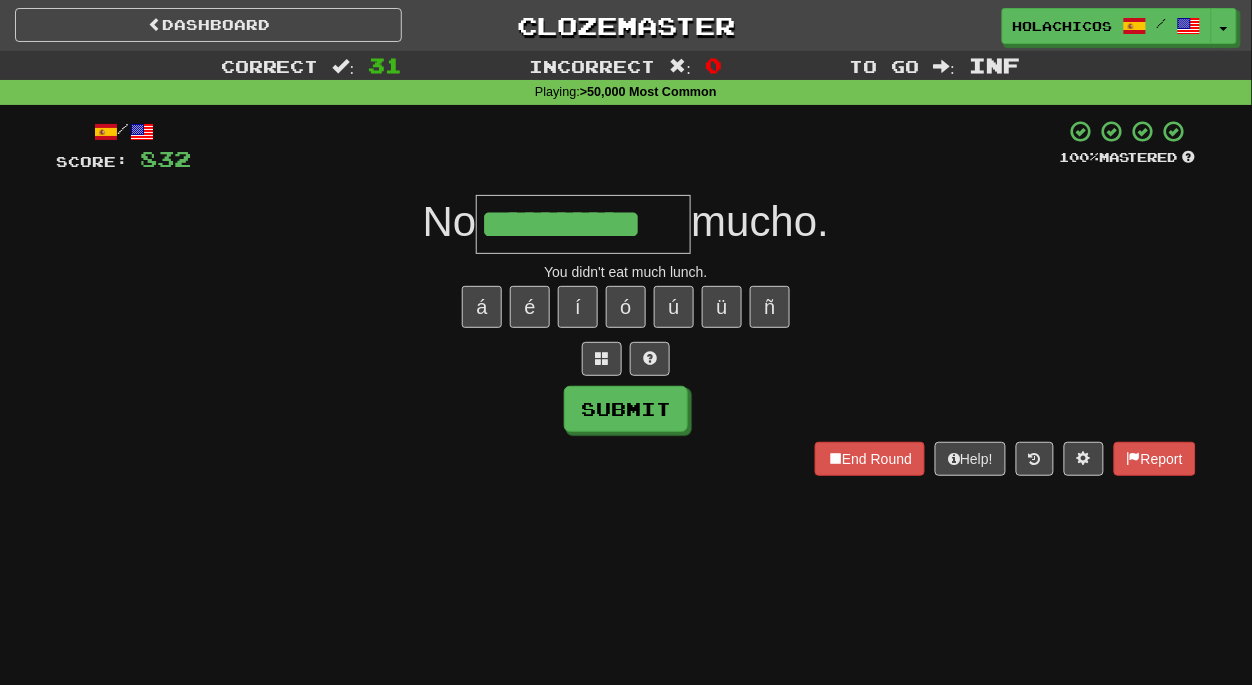 type on "**********" 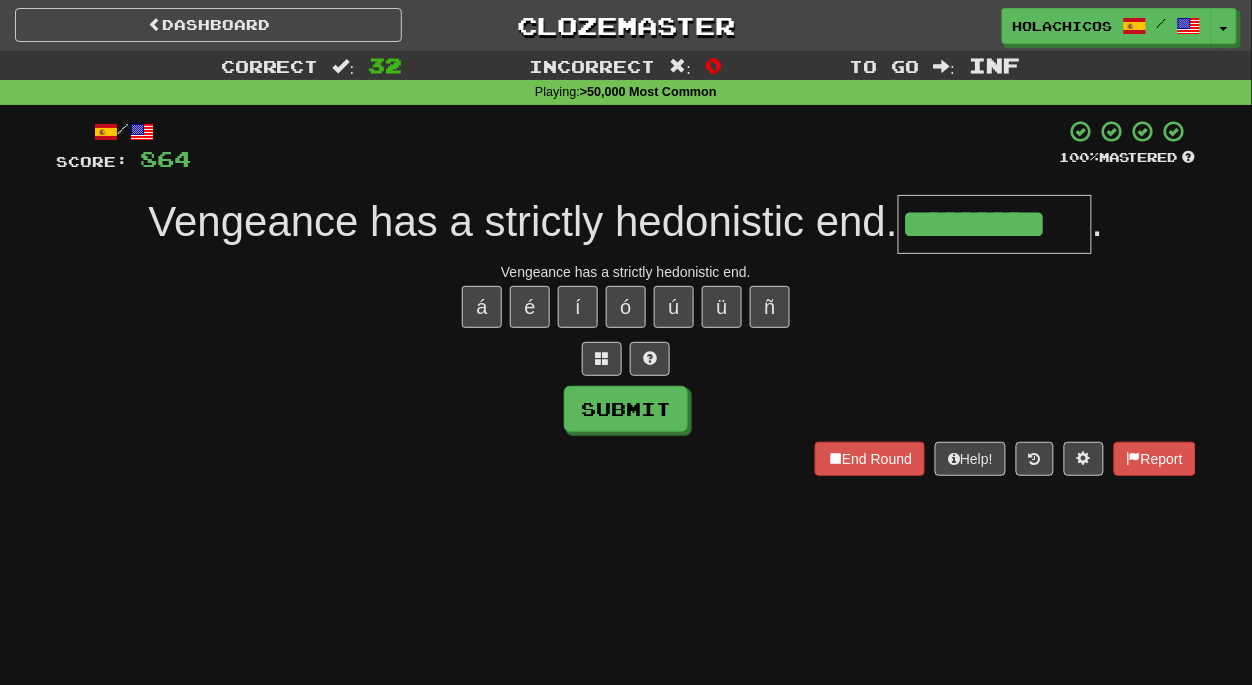 type on "*********" 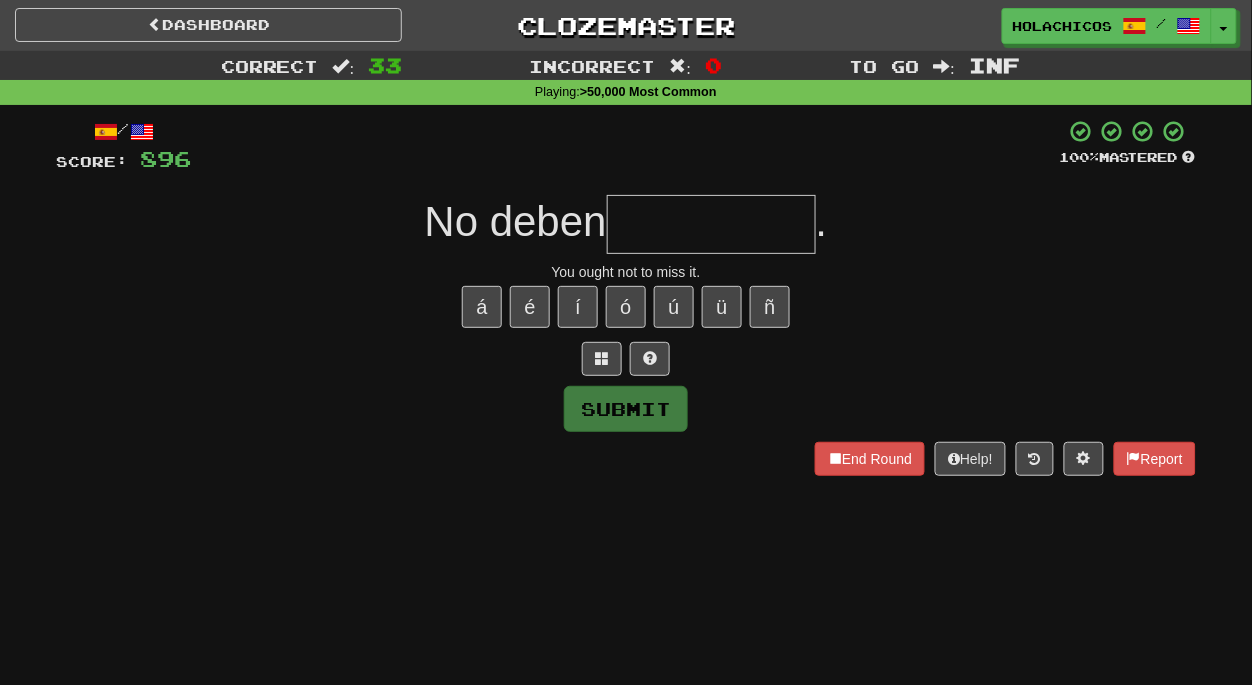 type on "*" 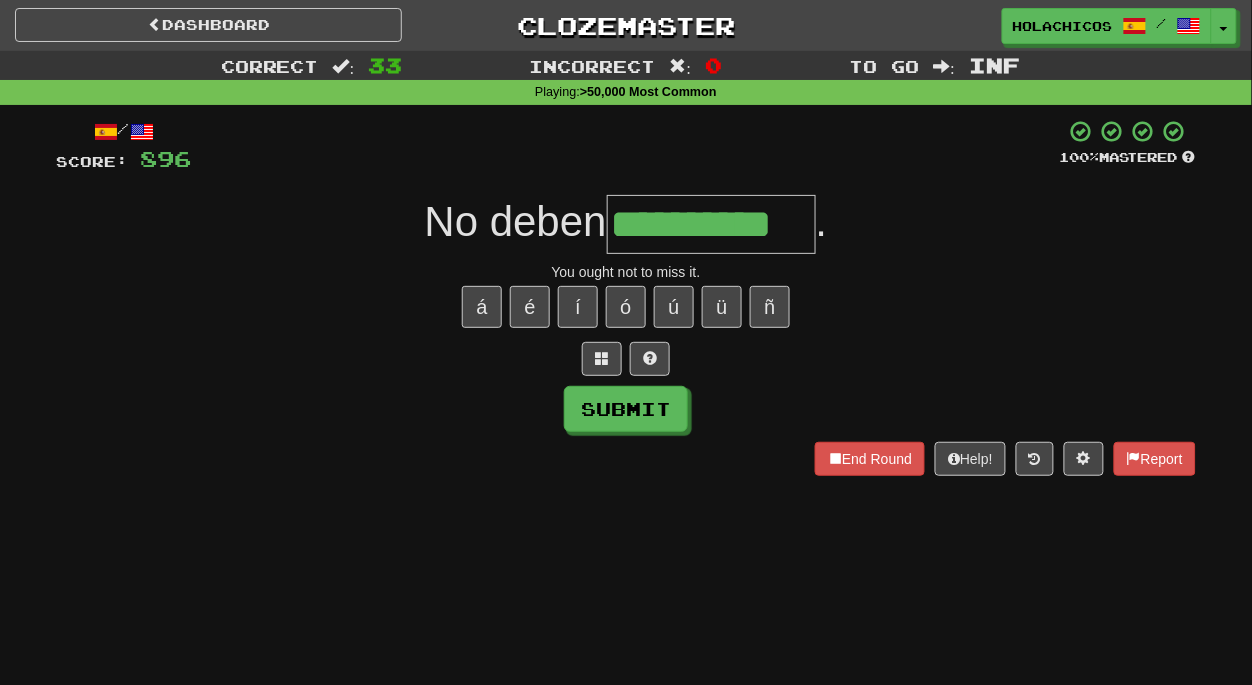 type on "**********" 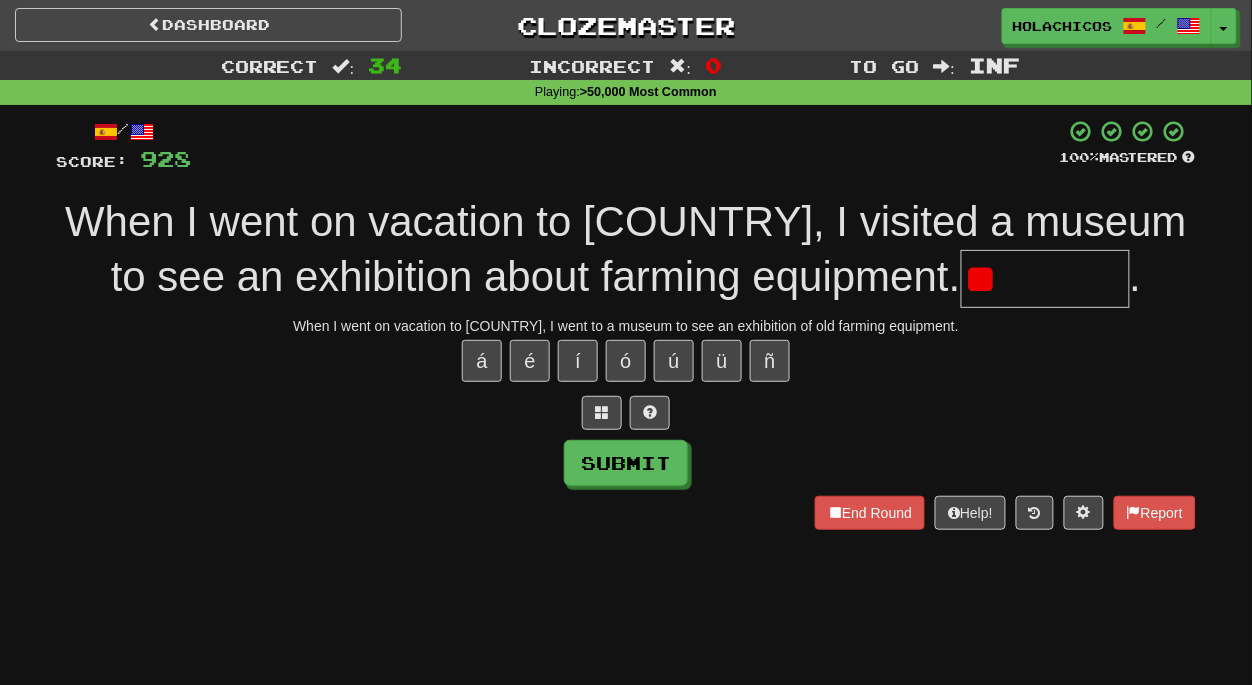 type on "*" 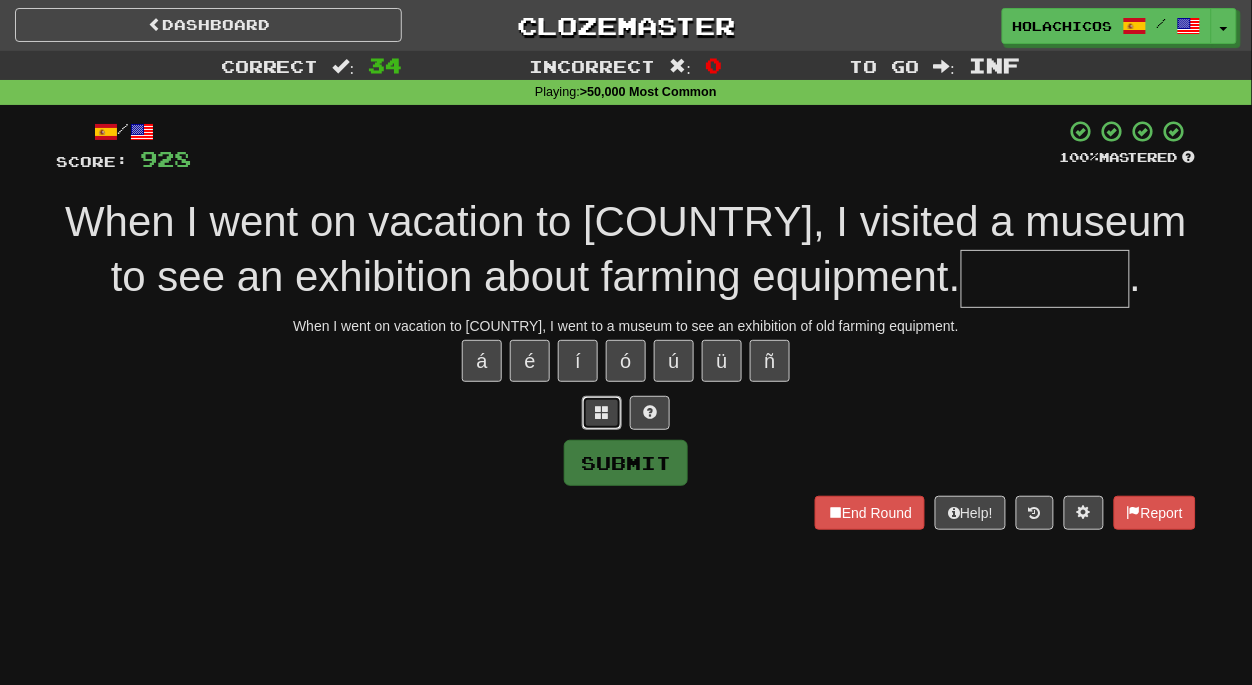 click at bounding box center (602, 412) 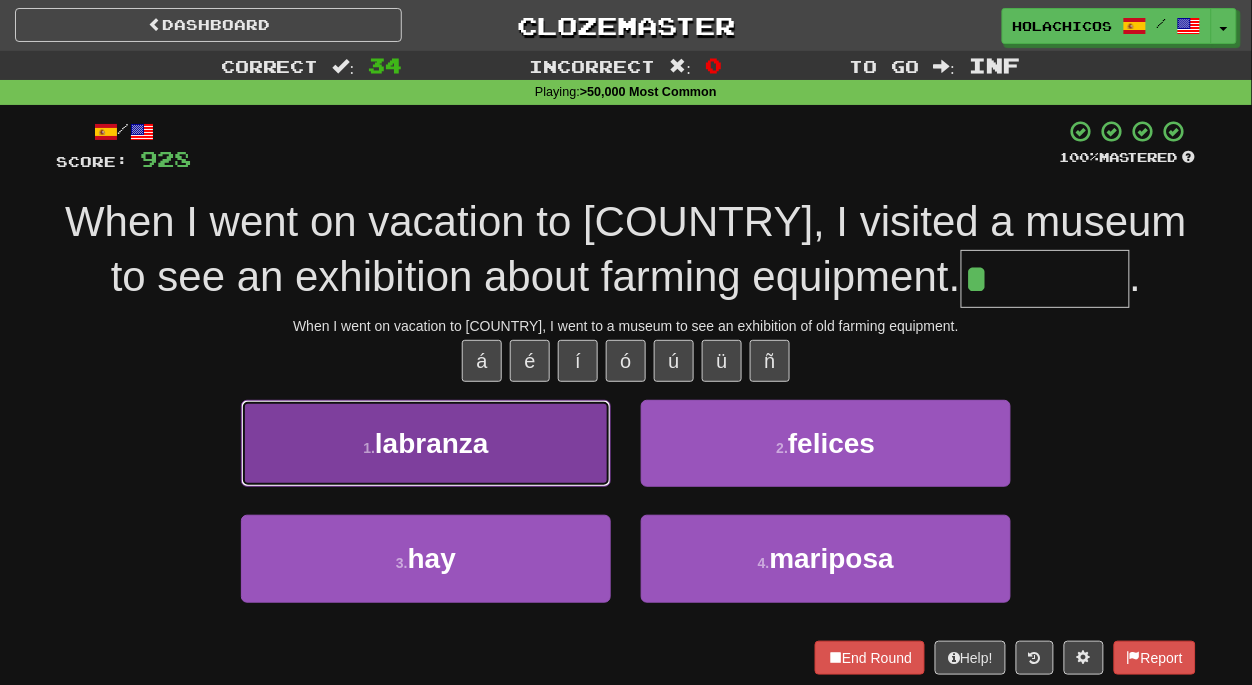 click on "1 .  labranza" at bounding box center (426, 443) 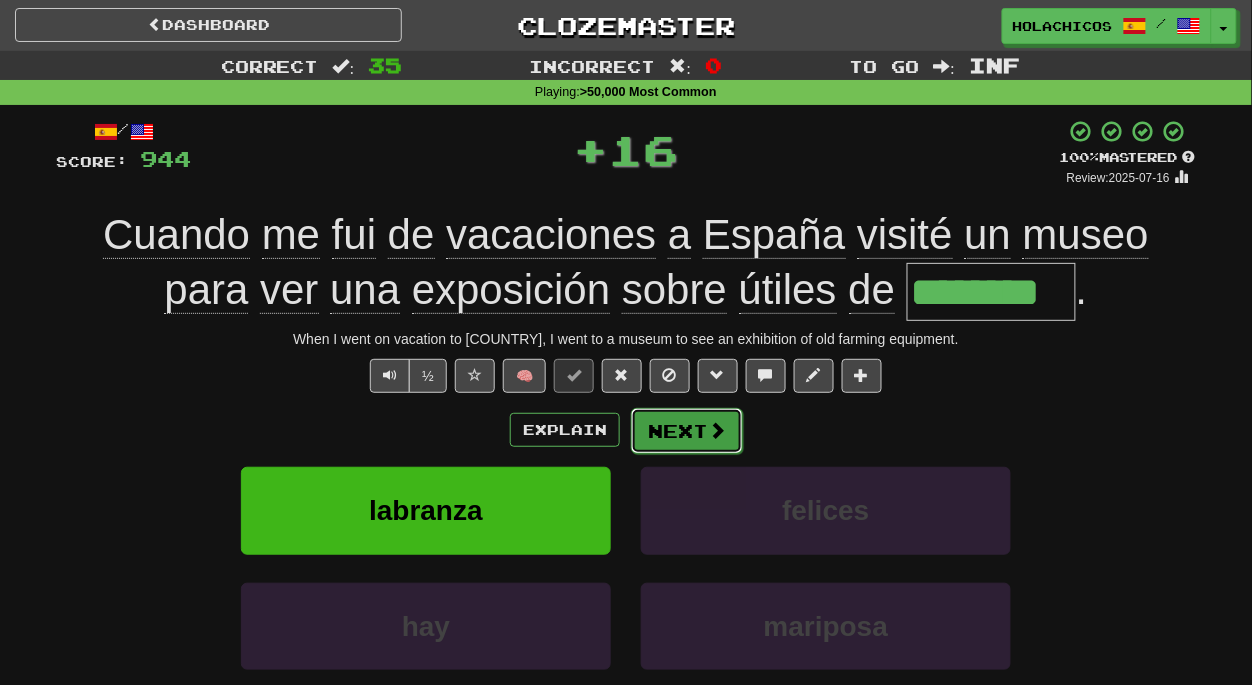 click on "Next" at bounding box center [687, 431] 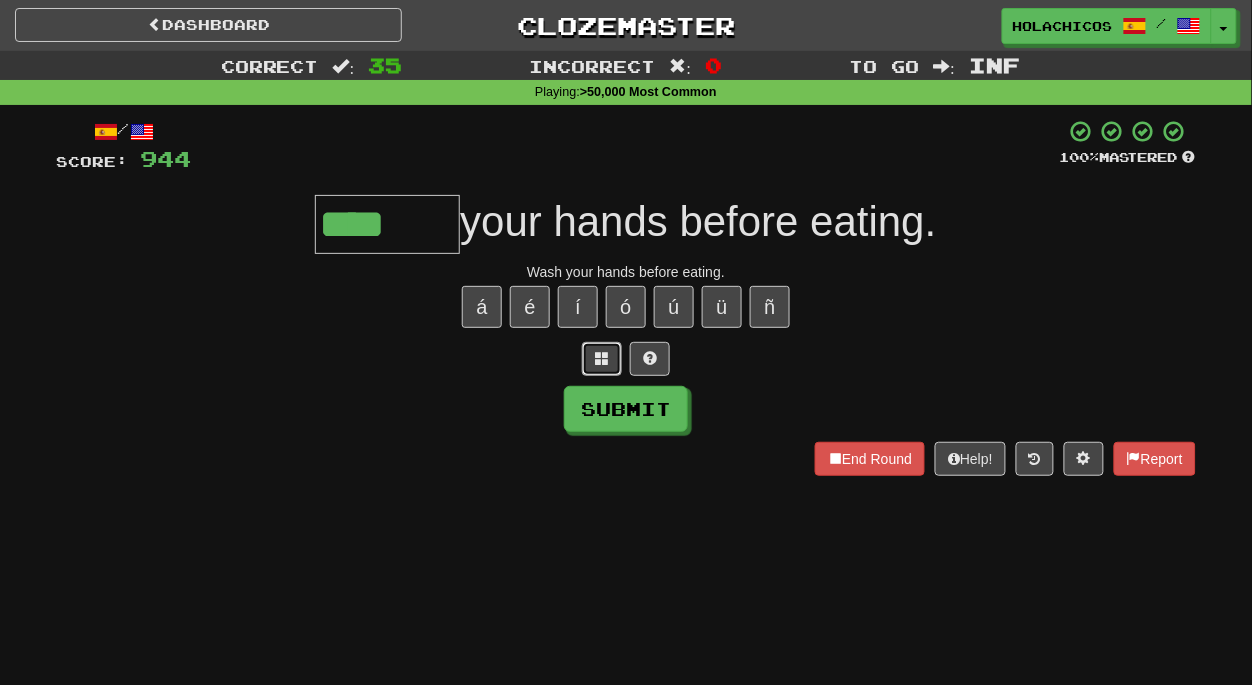 click at bounding box center (602, 359) 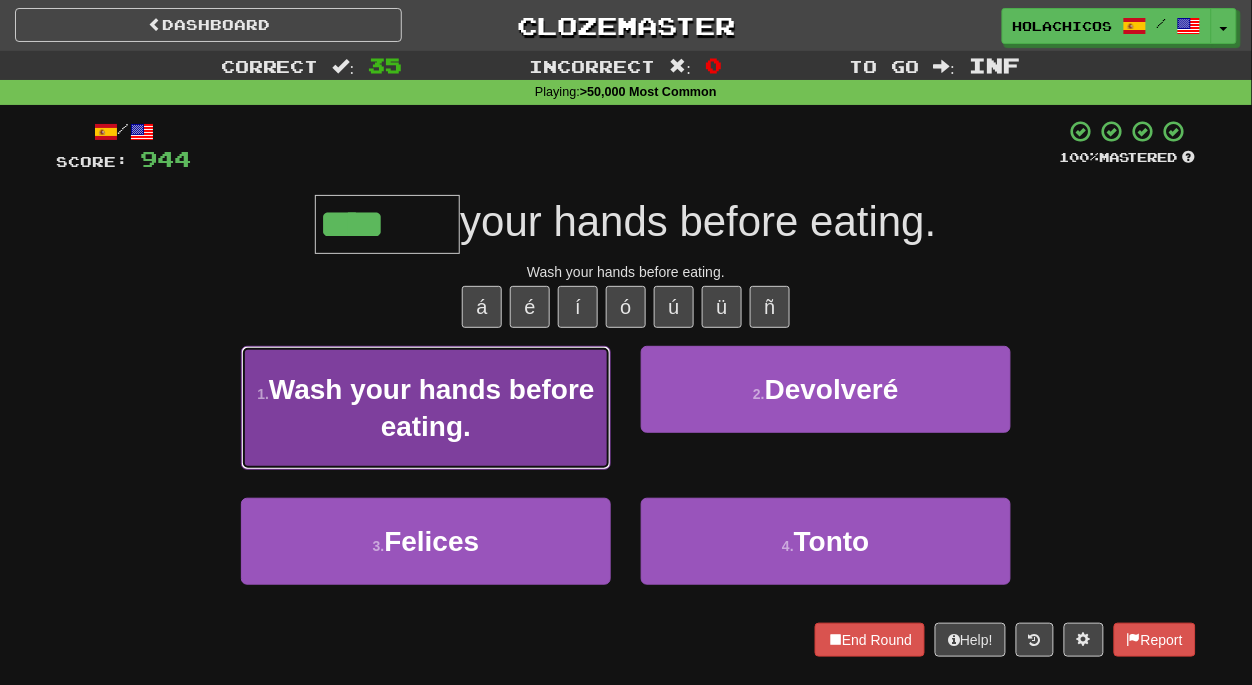click on "1 .  Lavaos" at bounding box center (426, 408) 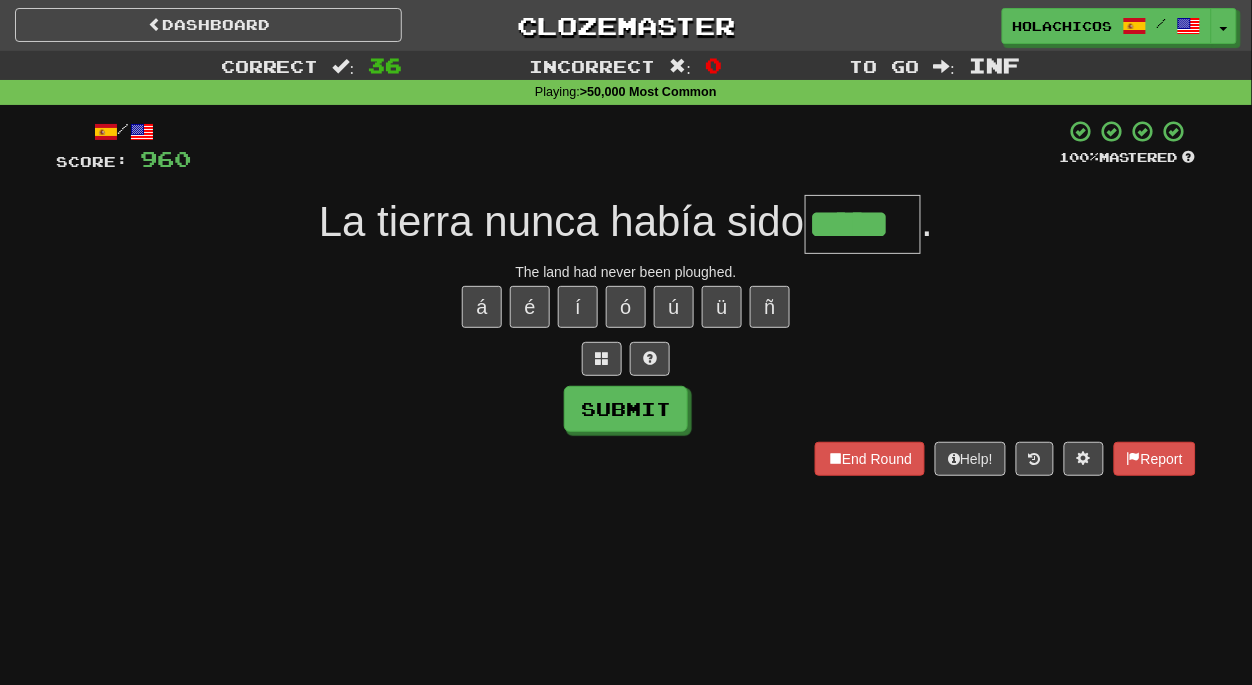type on "*****" 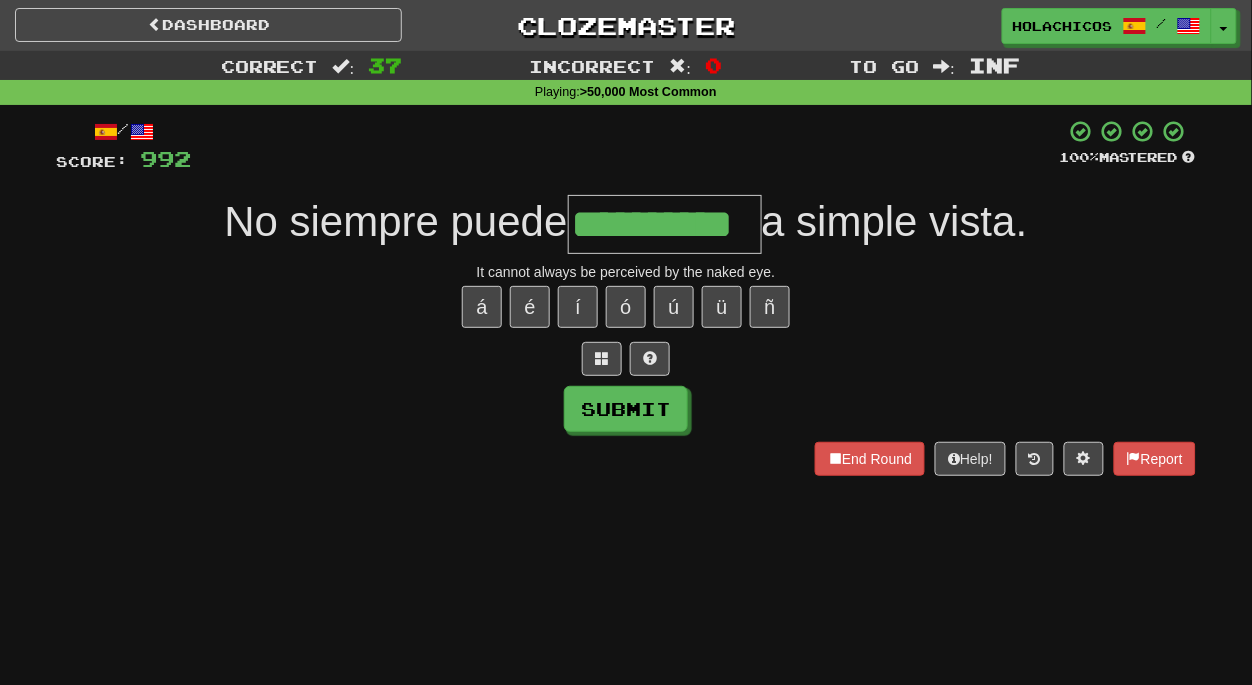 type on "**********" 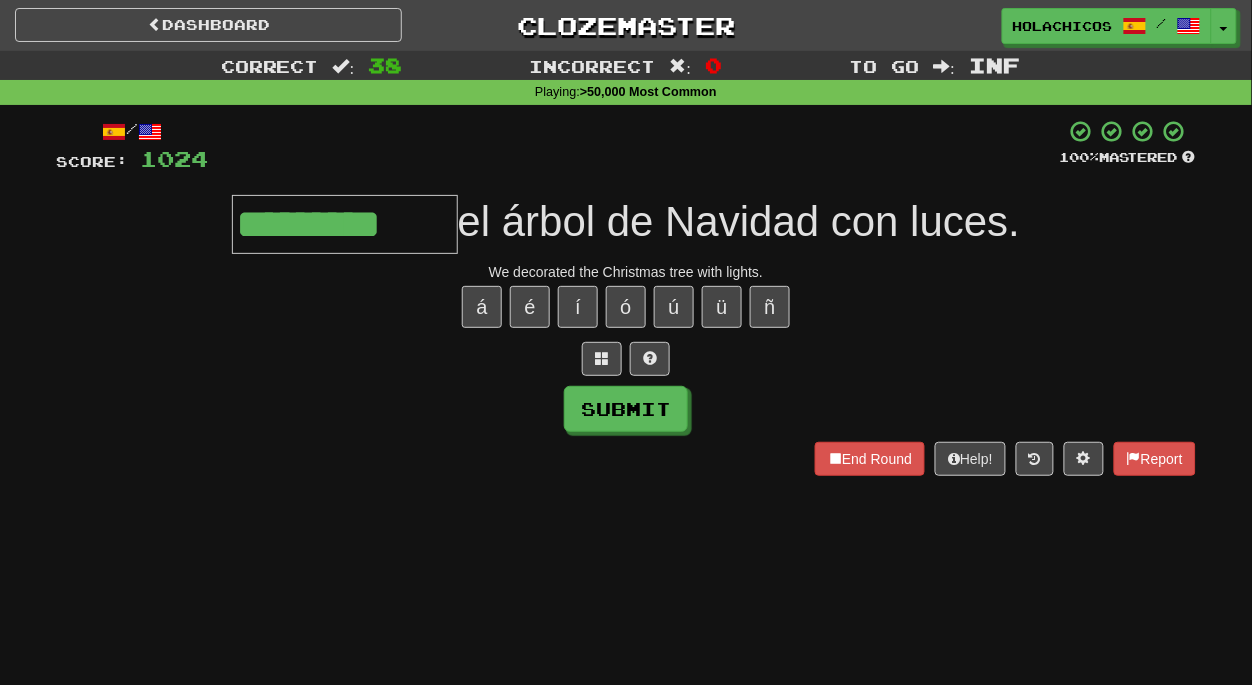 type on "*********" 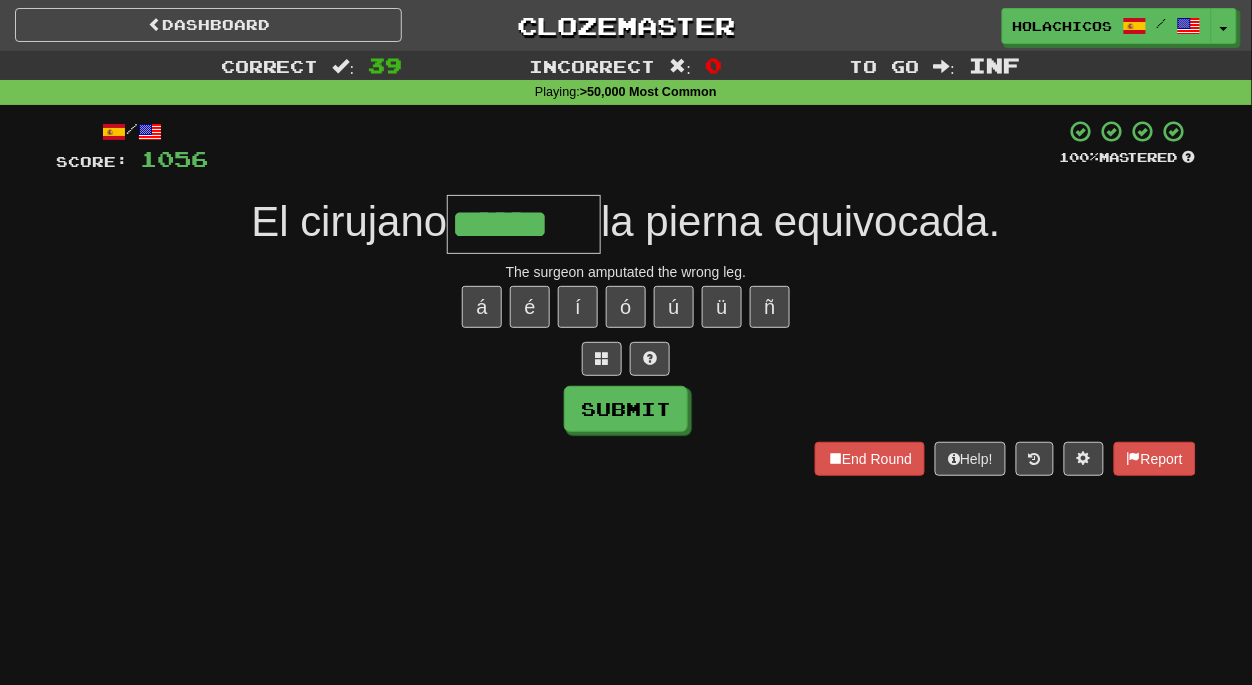 type on "******" 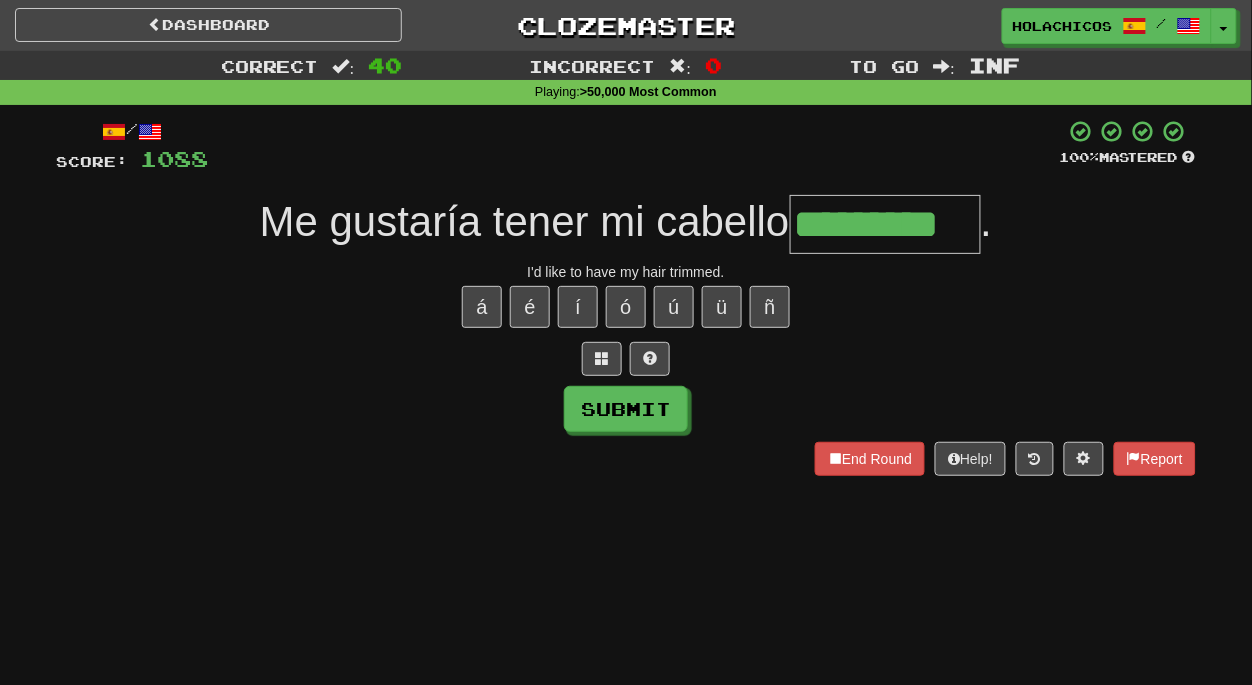 type on "*********" 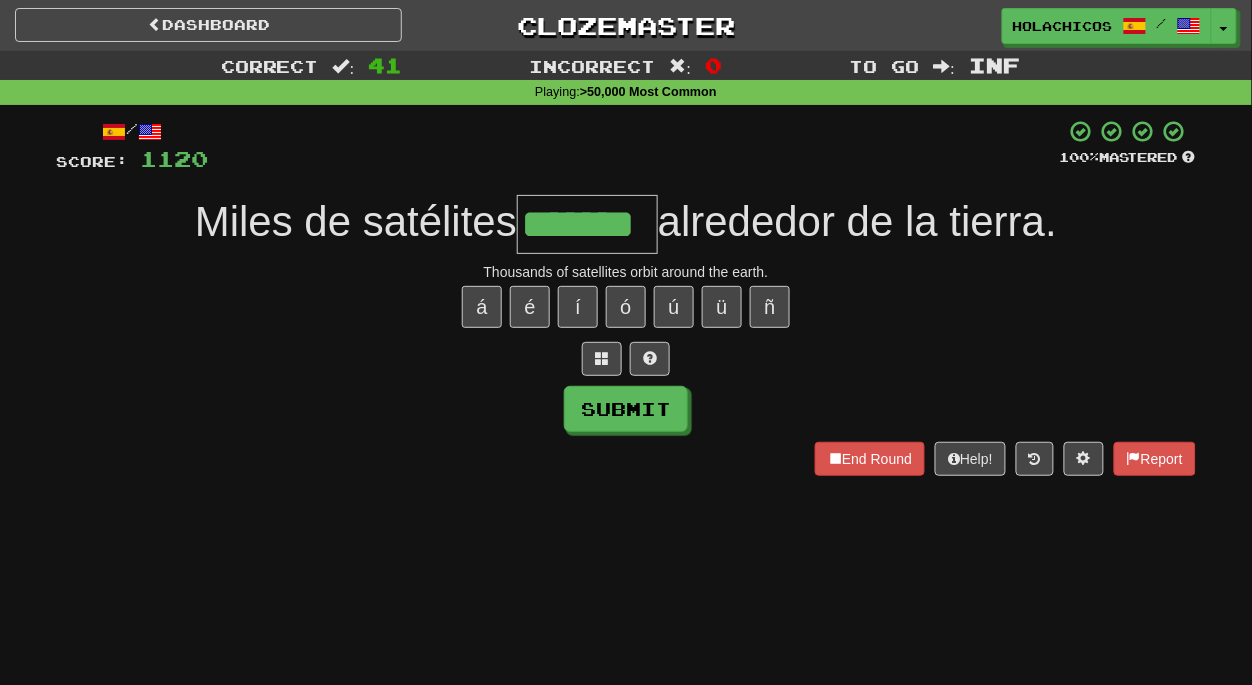 type on "*******" 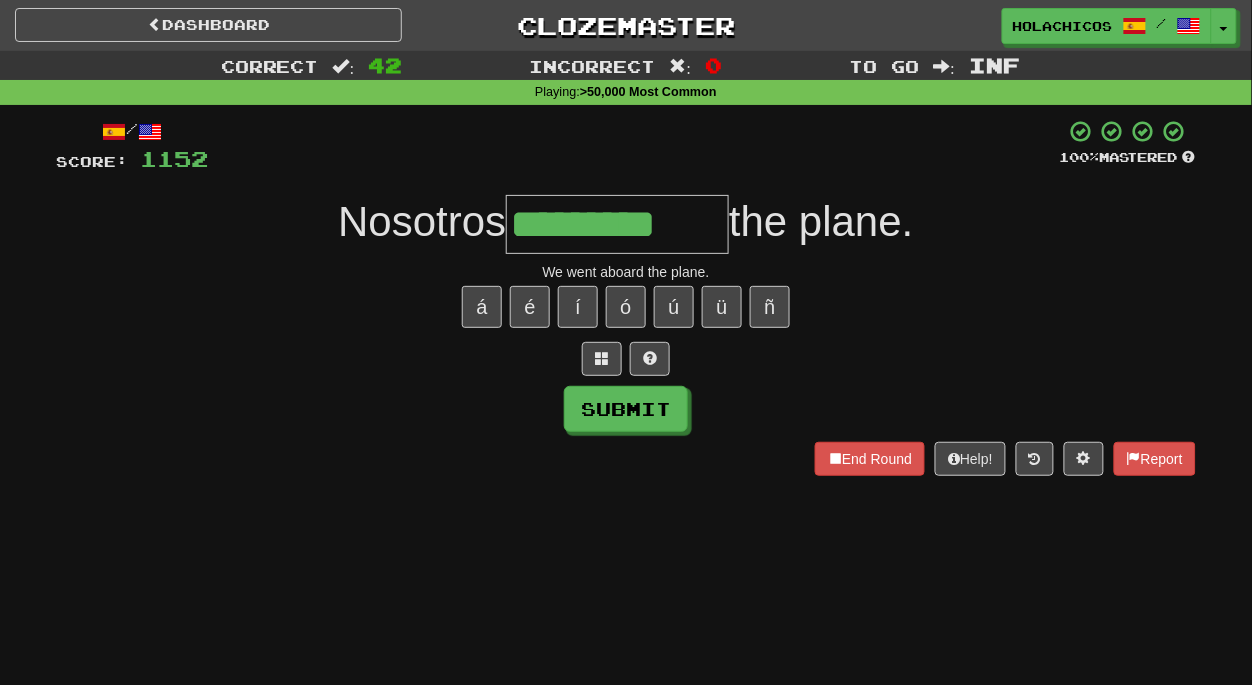 type on "*********" 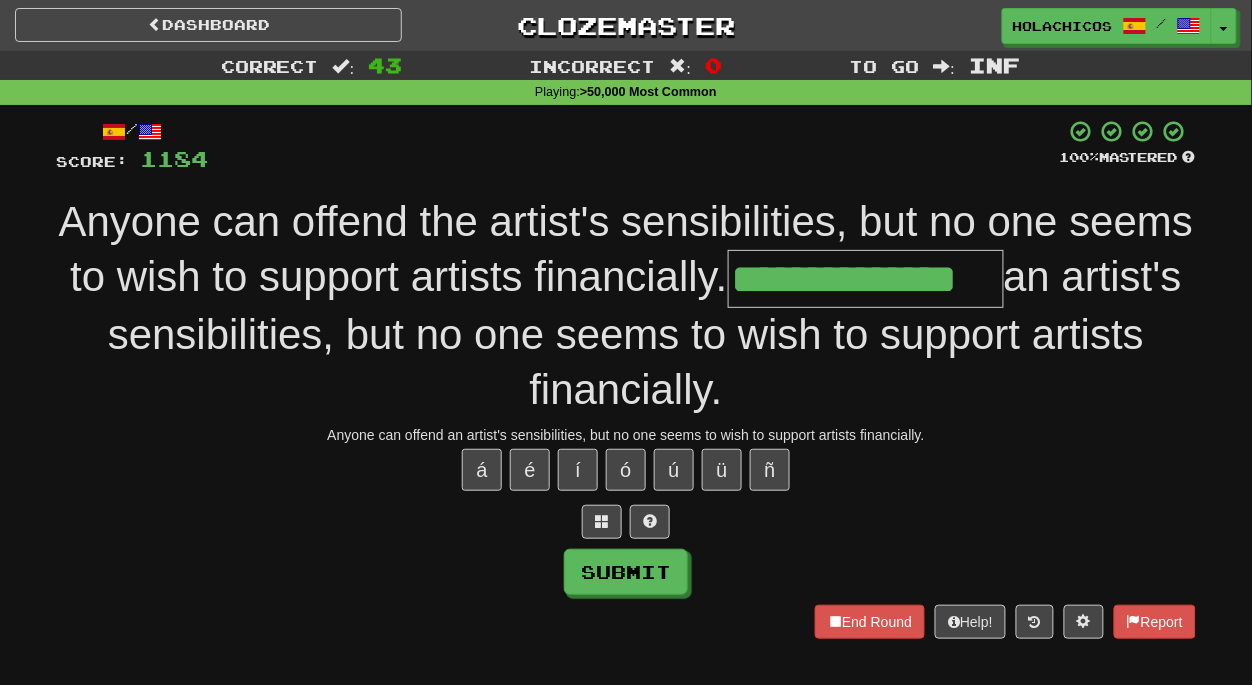 type on "**********" 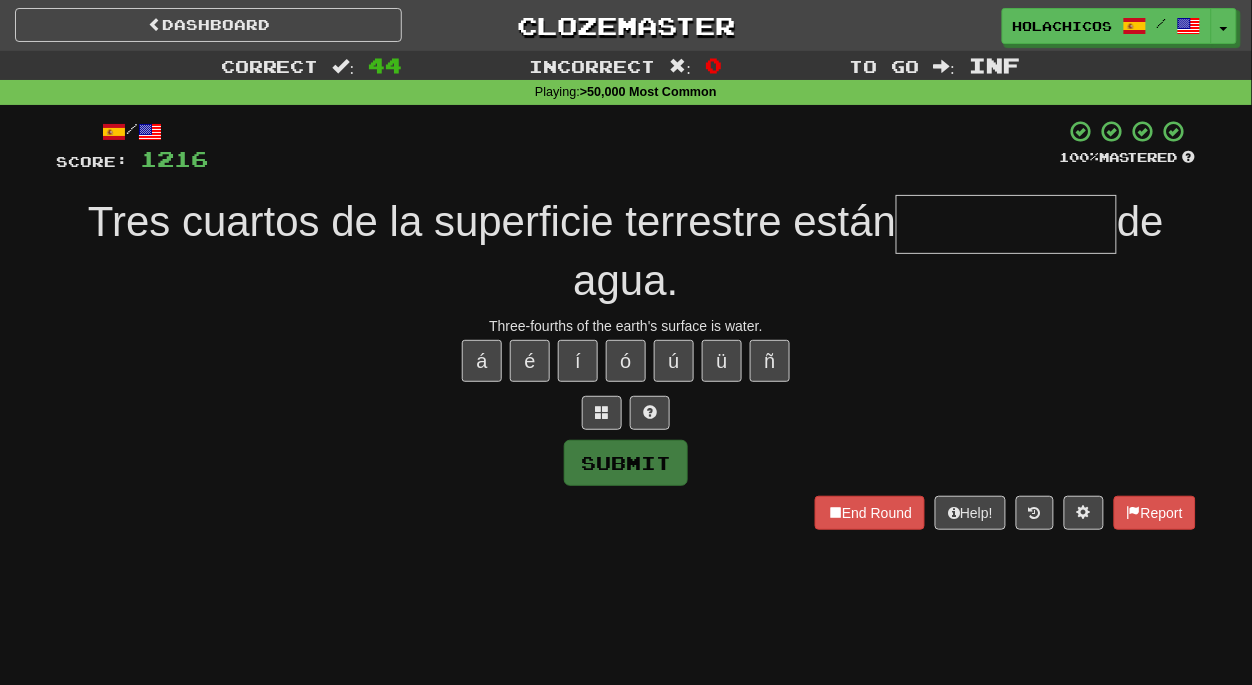 type on "*" 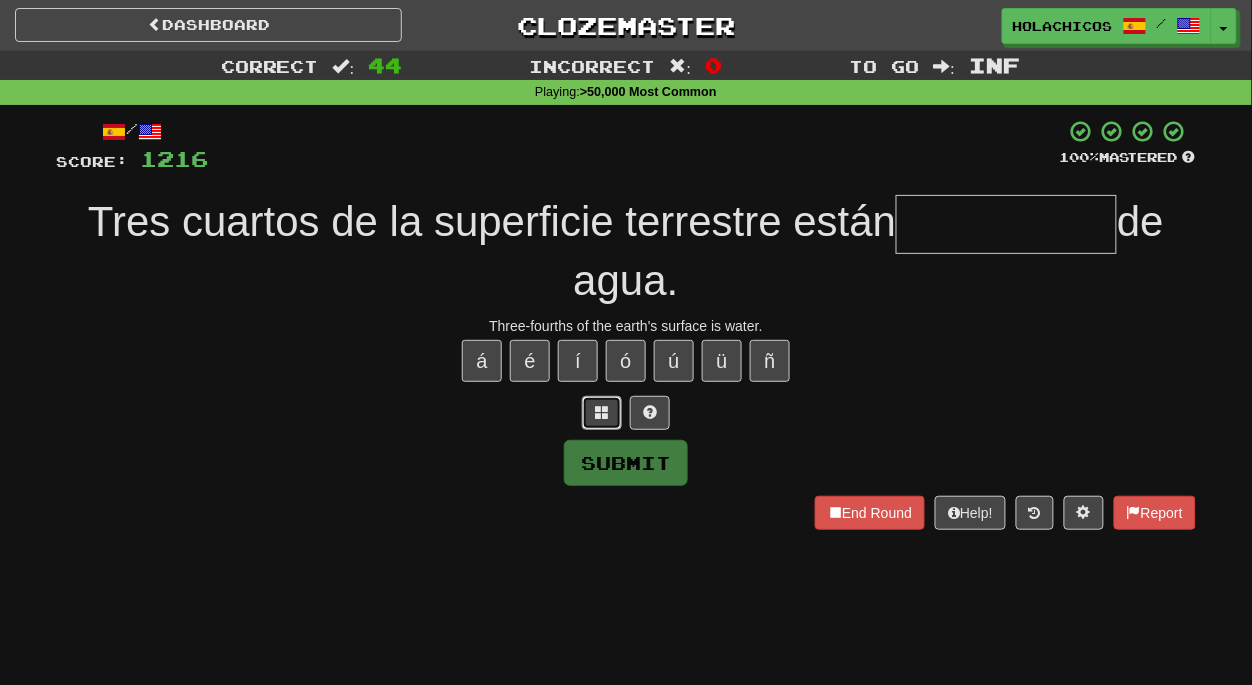 click at bounding box center (602, 413) 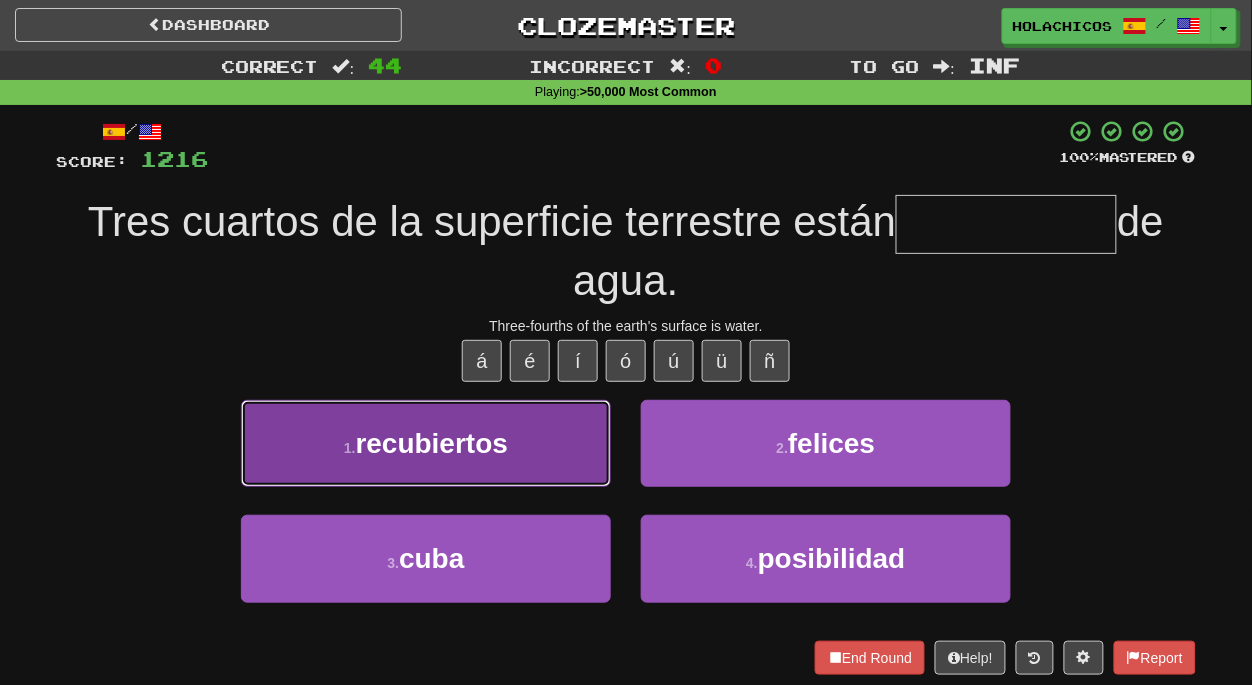 click on "1 .  recubiertos" at bounding box center (426, 443) 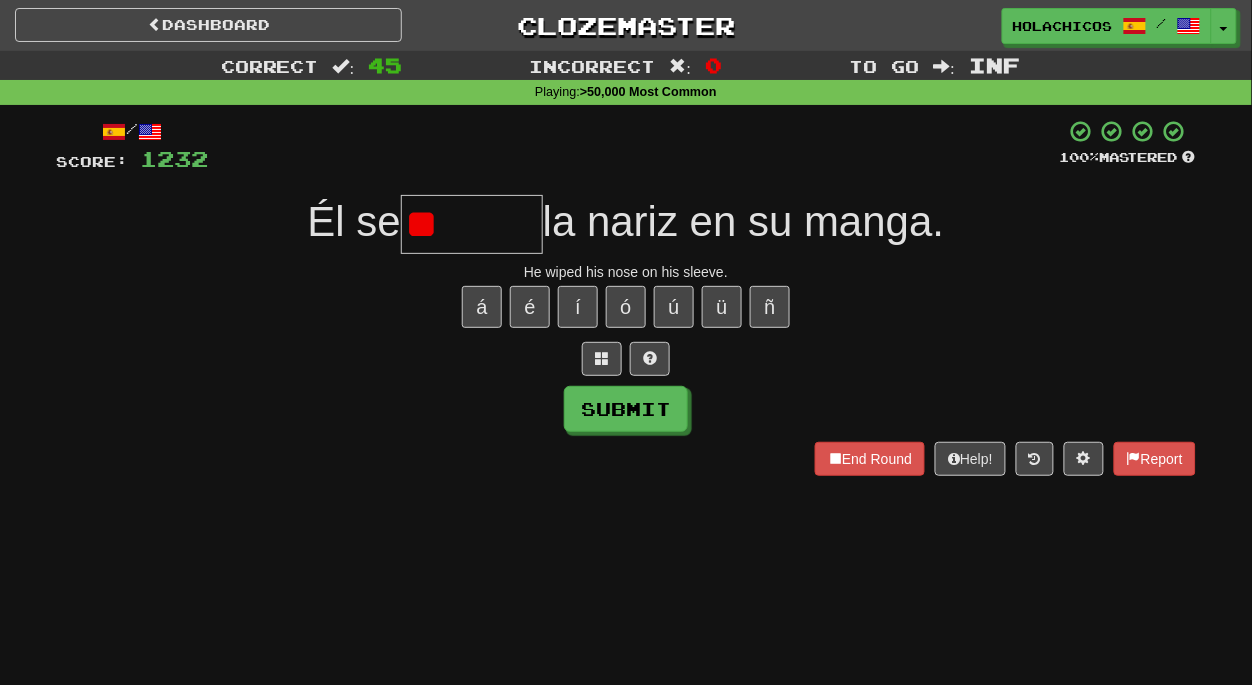 type on "*" 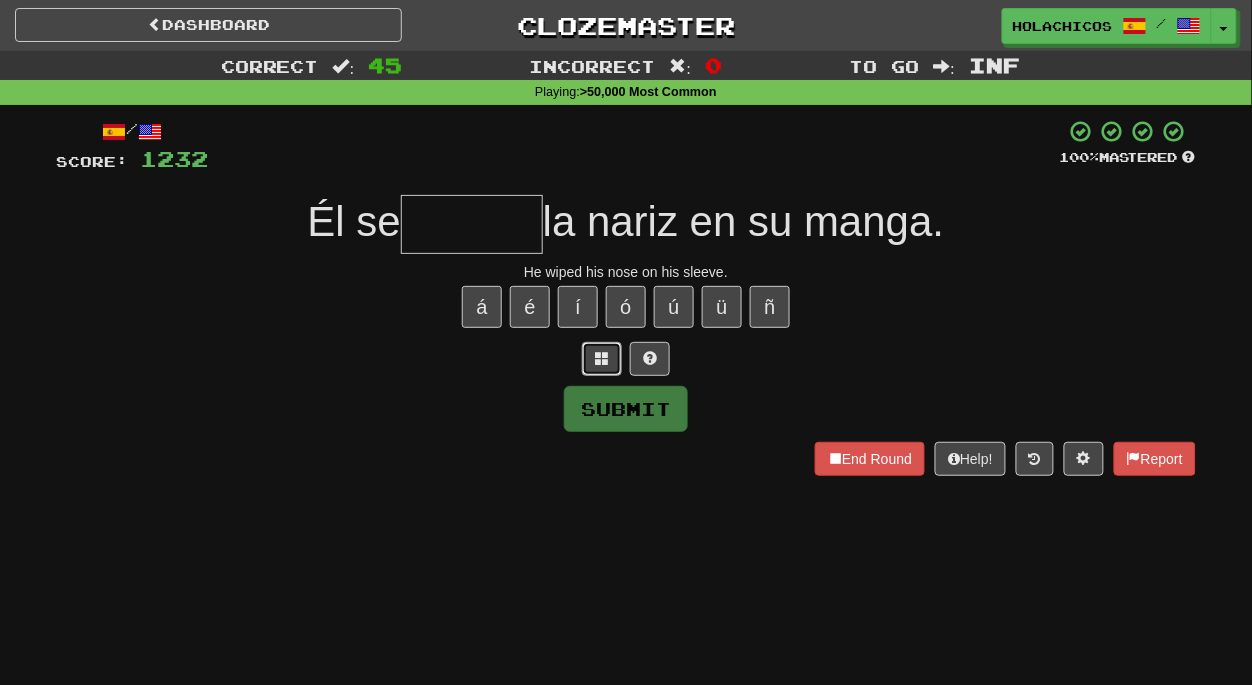 click at bounding box center (602, 358) 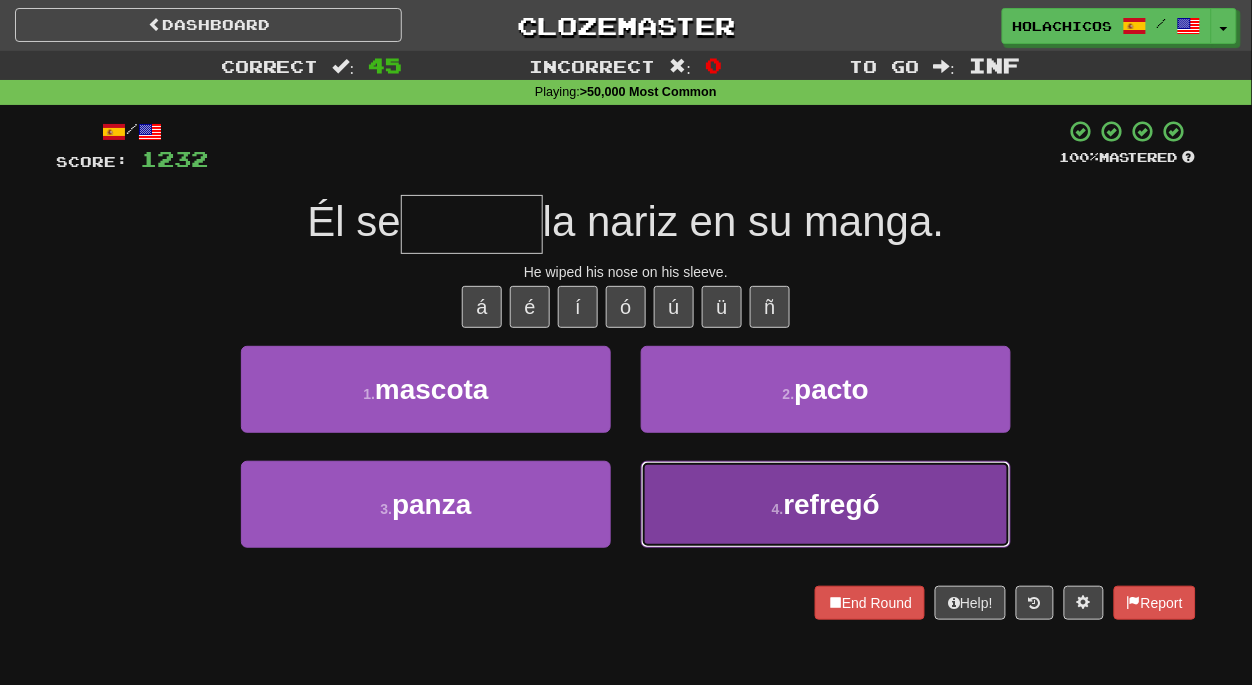 click on "refregó" at bounding box center [832, 504] 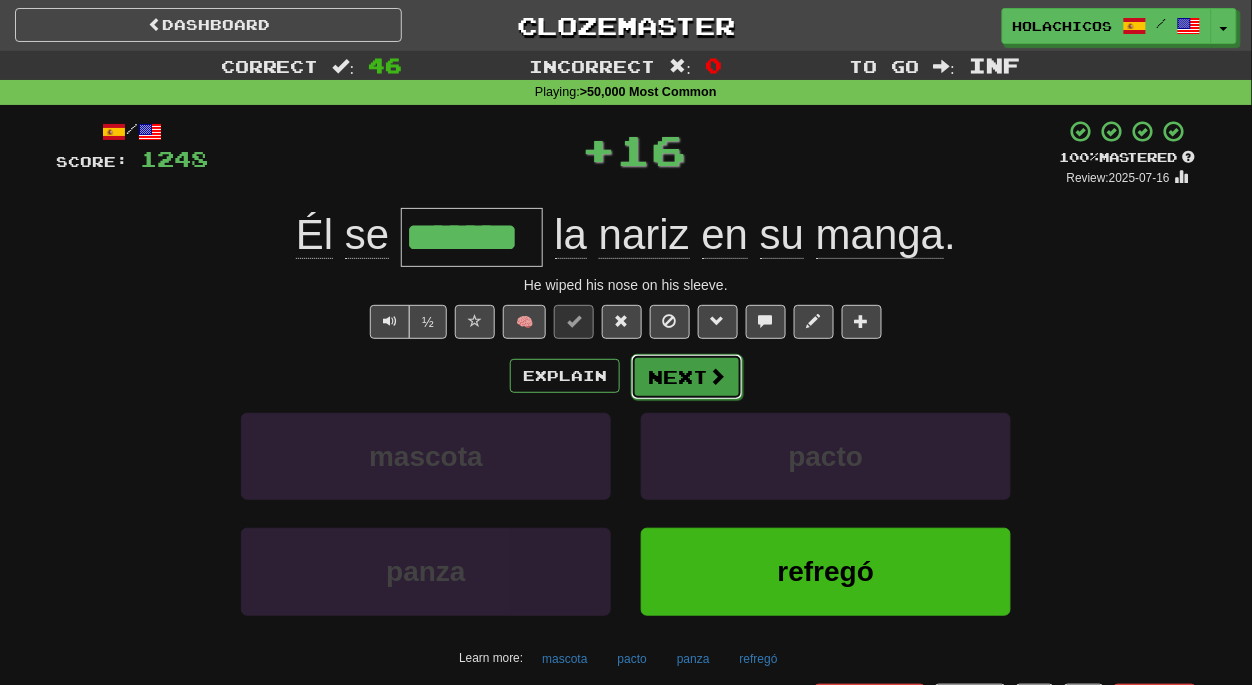 click at bounding box center [717, 376] 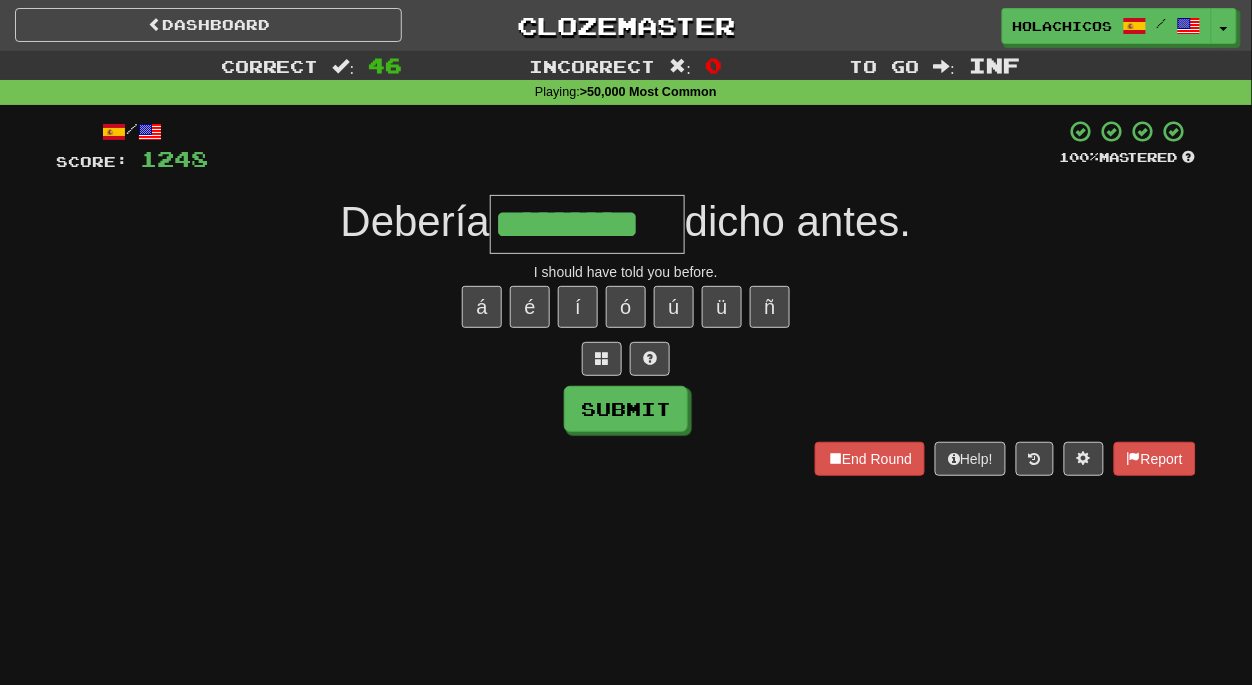 type on "*********" 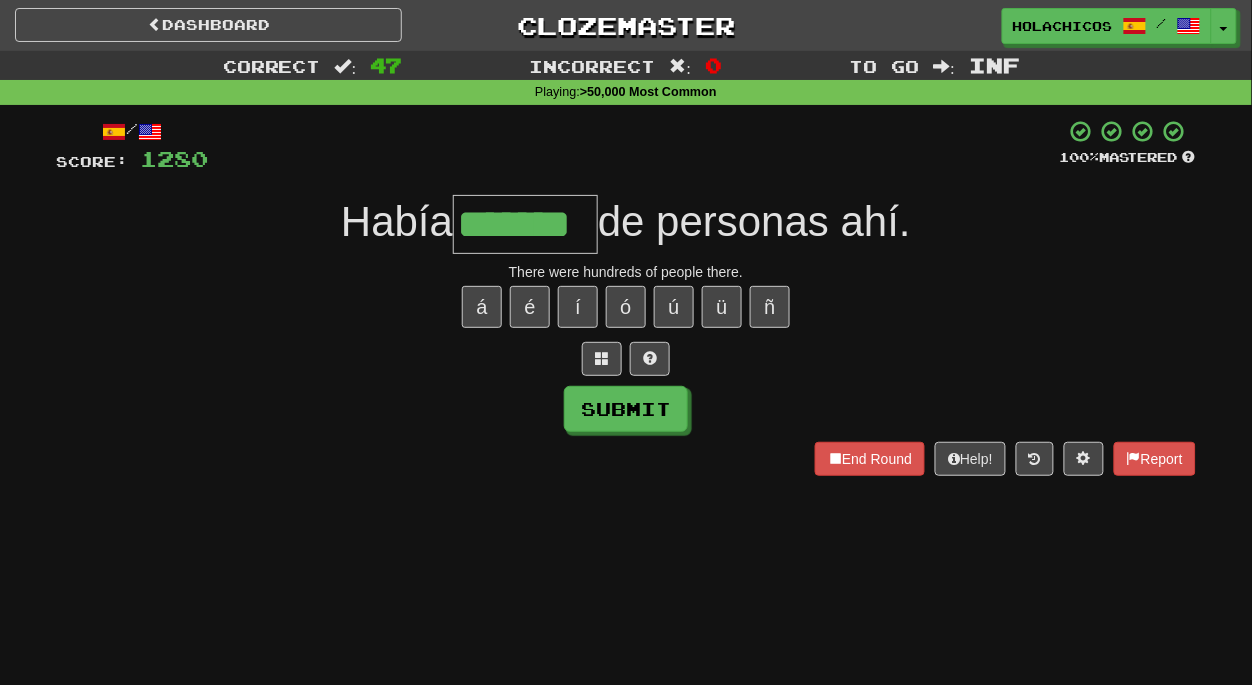 type on "*******" 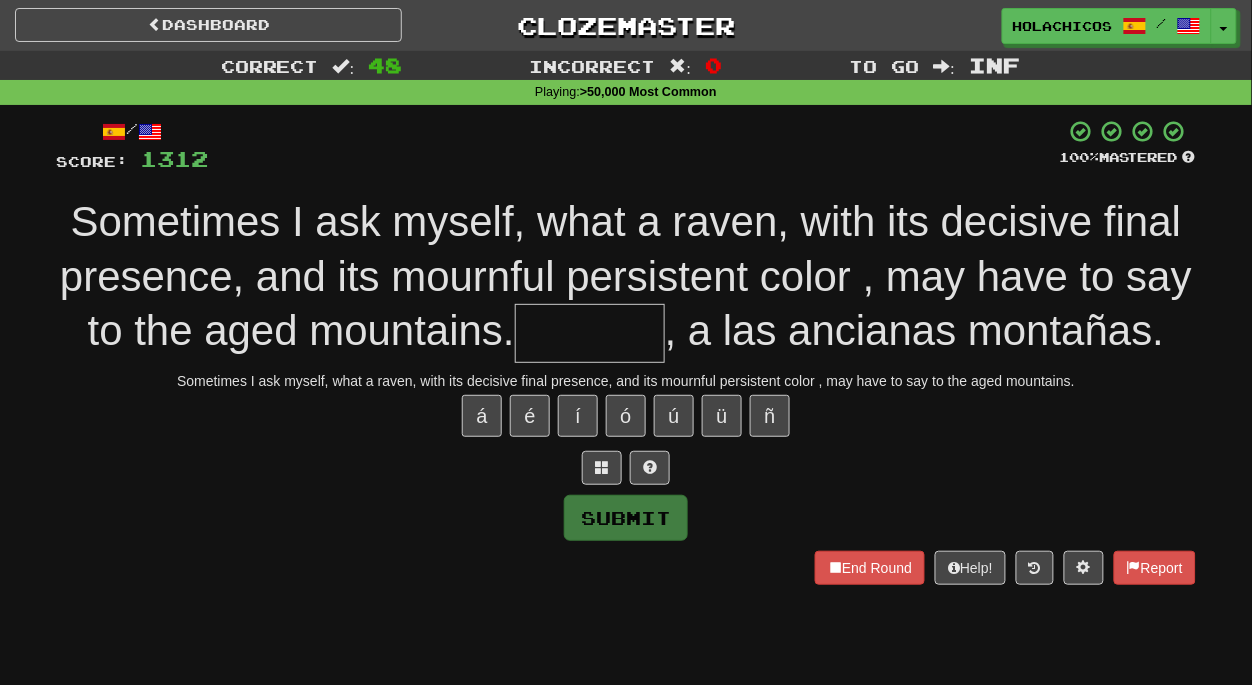 type on "*" 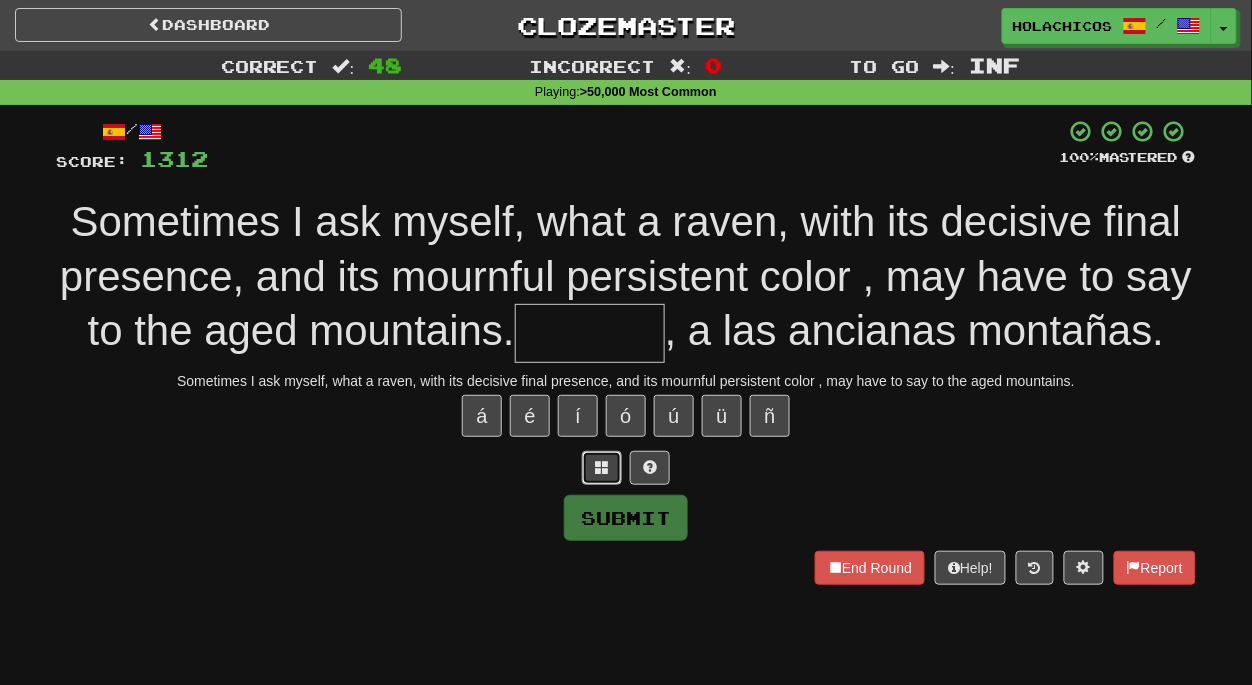 click at bounding box center (602, 467) 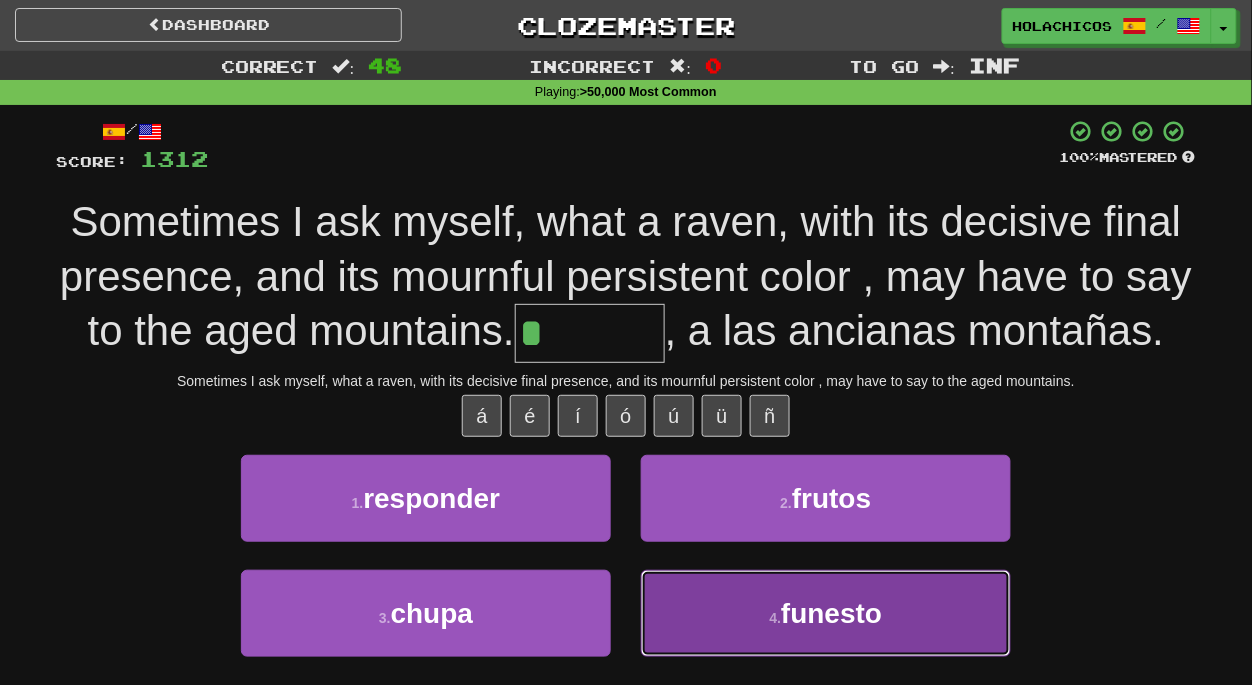 click on "4 .  funesto" at bounding box center (826, 613) 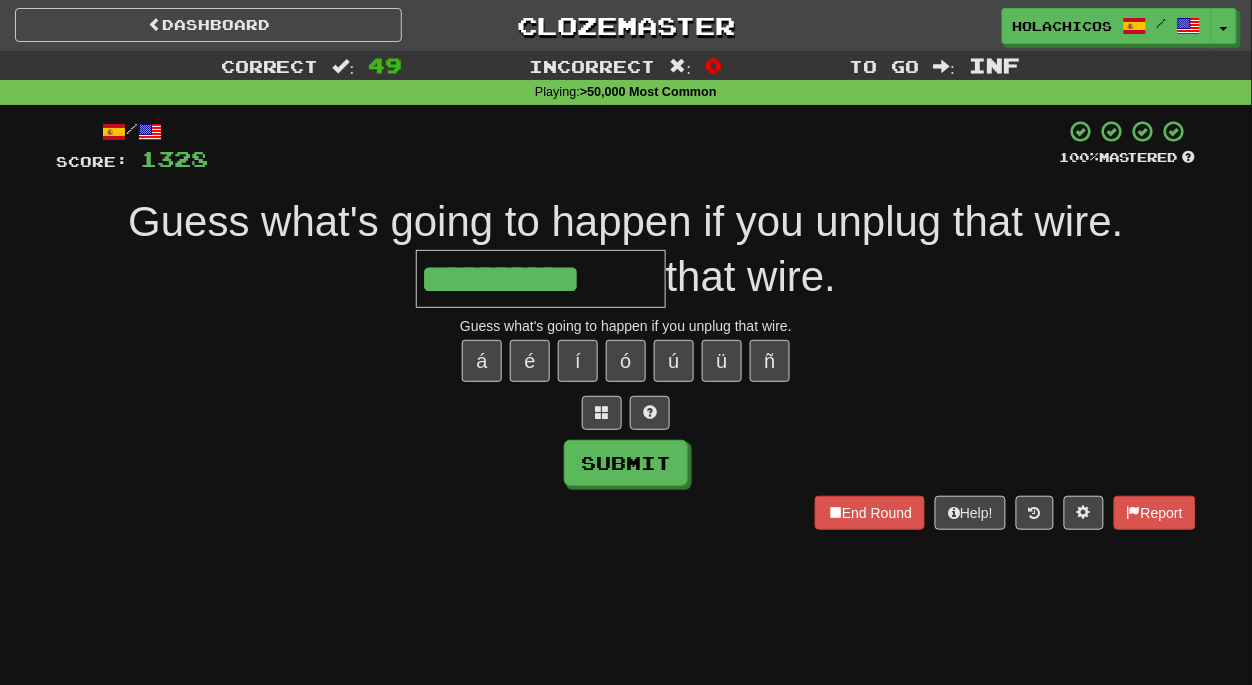 scroll, scrollTop: 0, scrollLeft: 0, axis: both 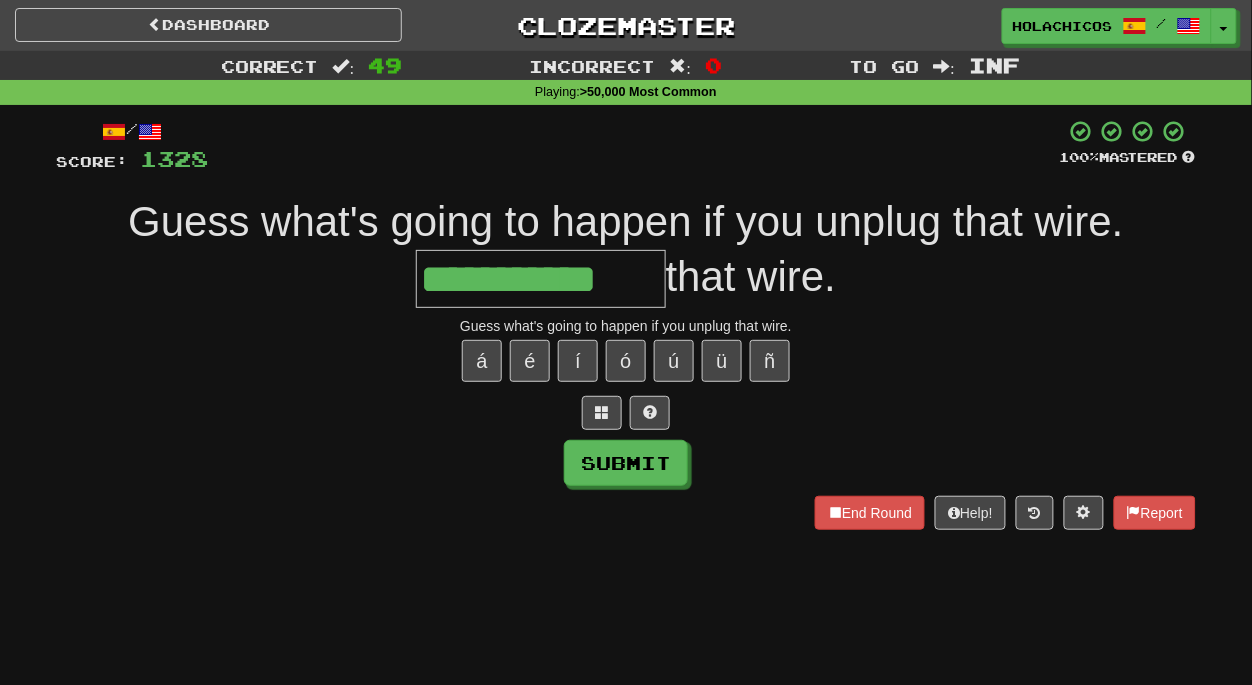 type on "**********" 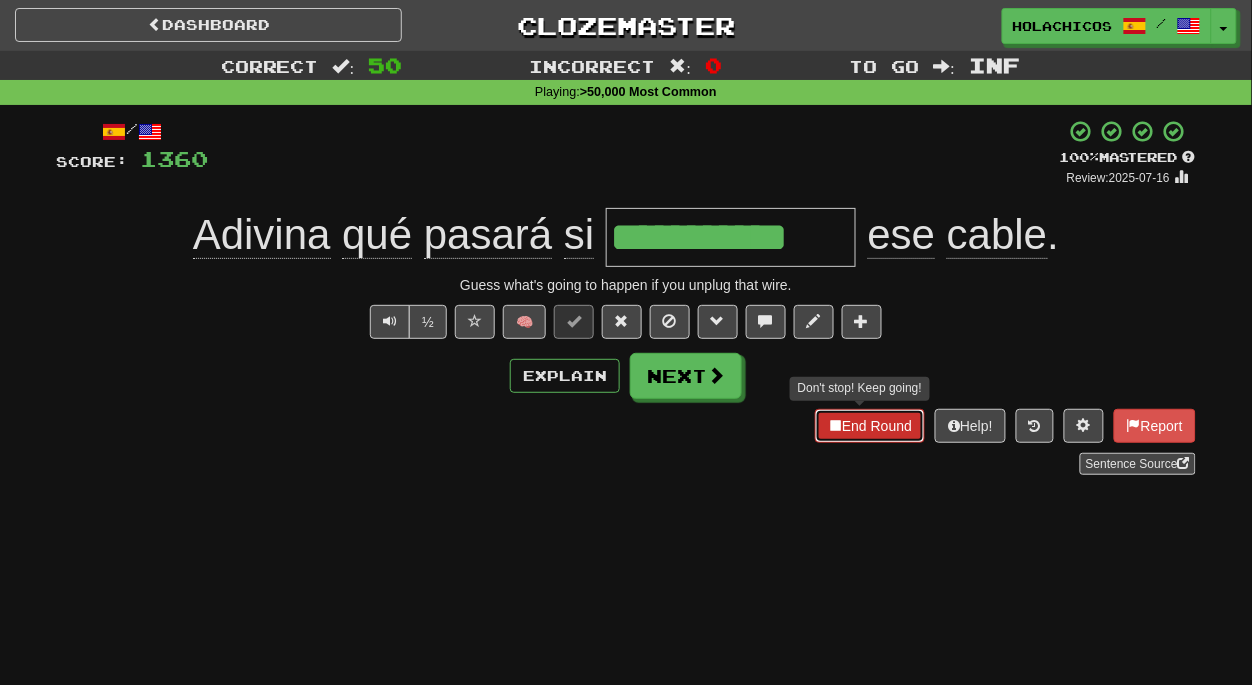 click on "End Round" at bounding box center [870, 426] 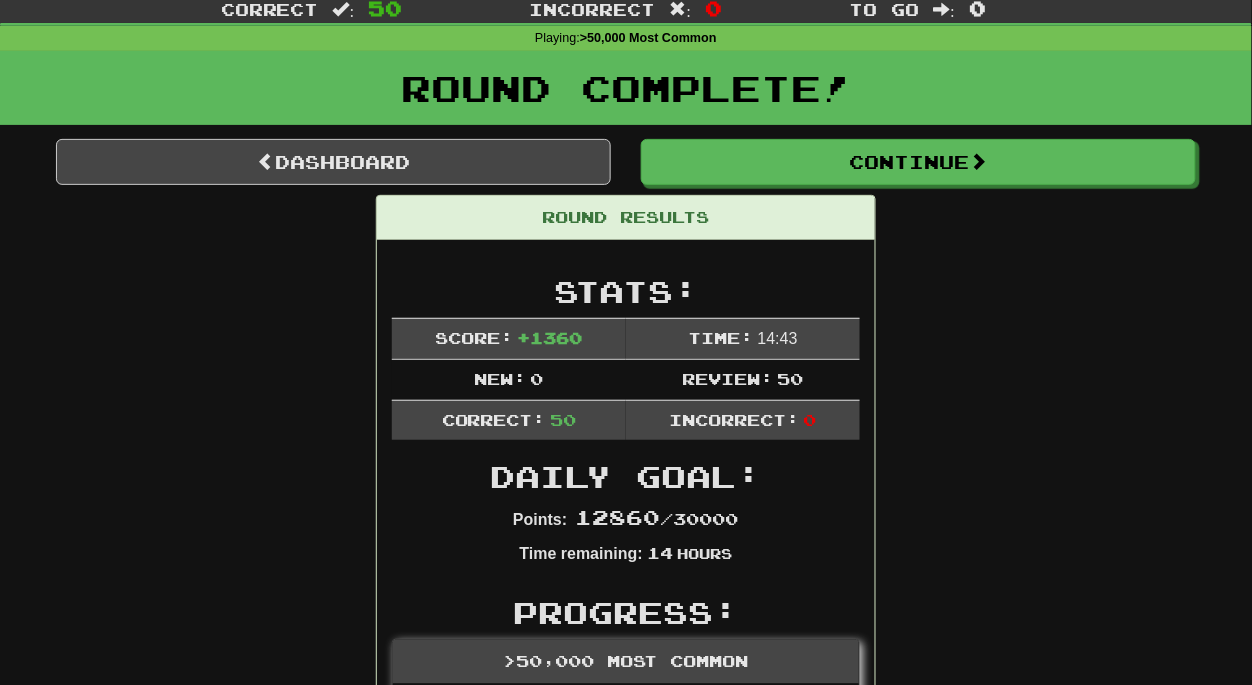 scroll, scrollTop: 0, scrollLeft: 0, axis: both 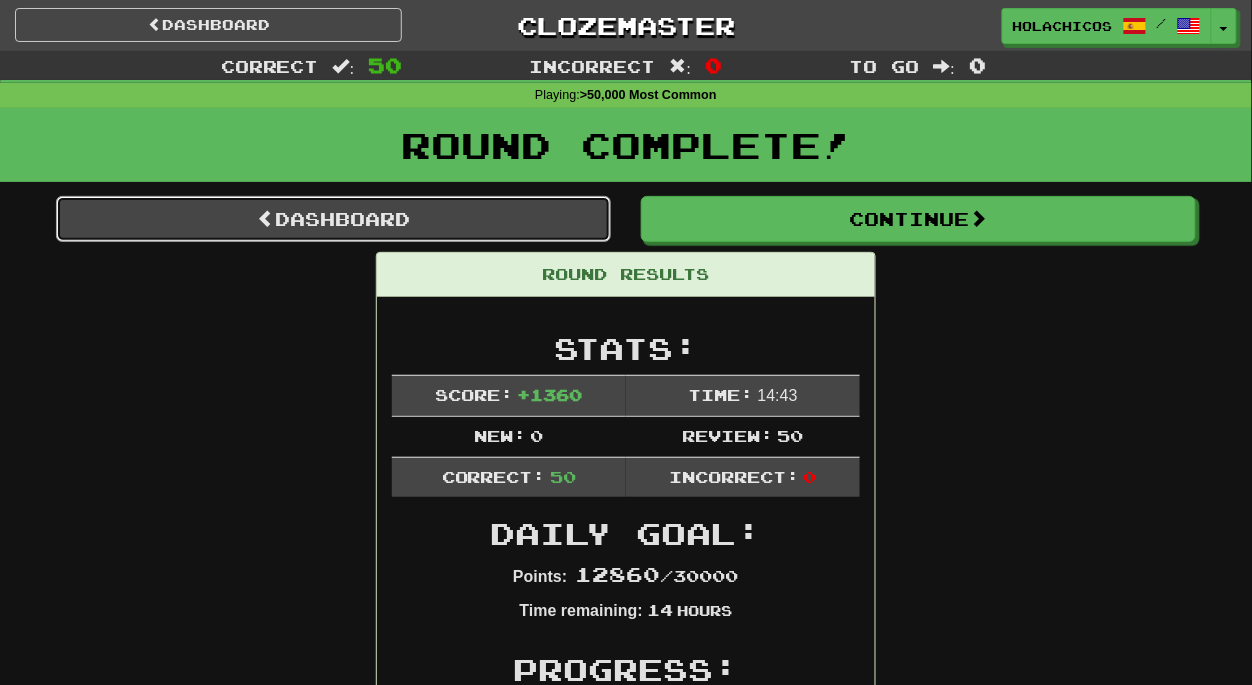 click on "Dashboard" at bounding box center (333, 219) 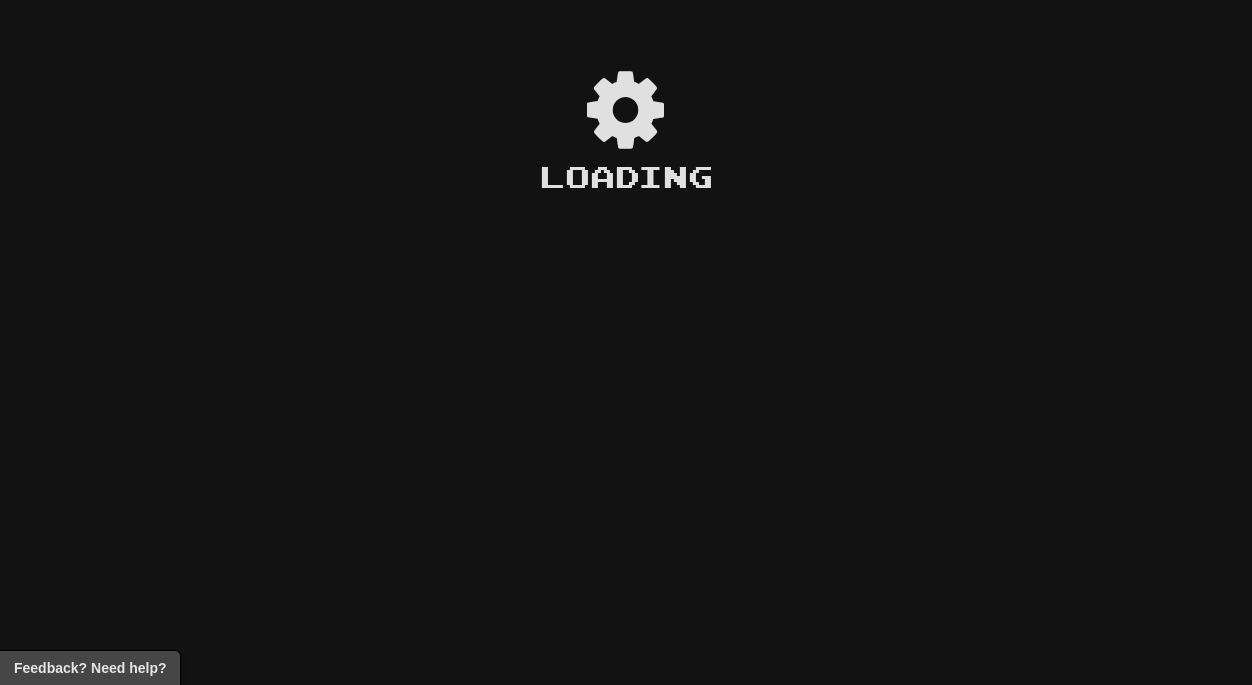 scroll, scrollTop: 0, scrollLeft: 0, axis: both 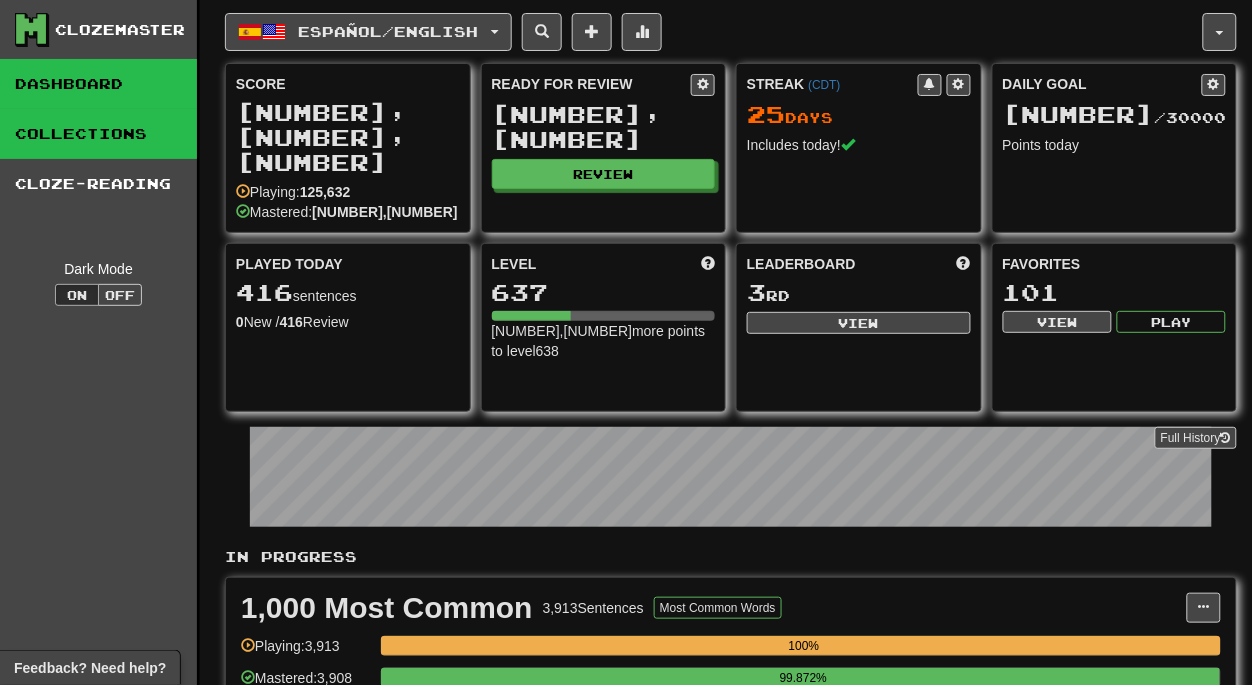 click on "Collections" at bounding box center (98, 134) 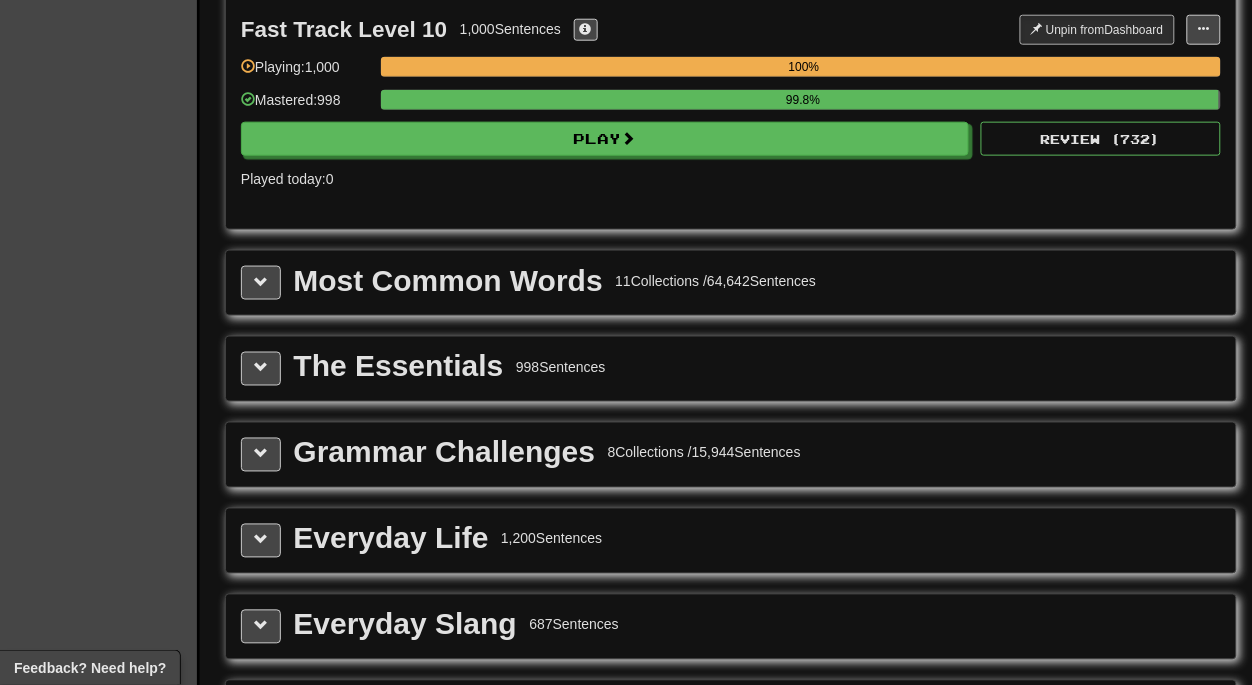 scroll, scrollTop: 2208, scrollLeft: 0, axis: vertical 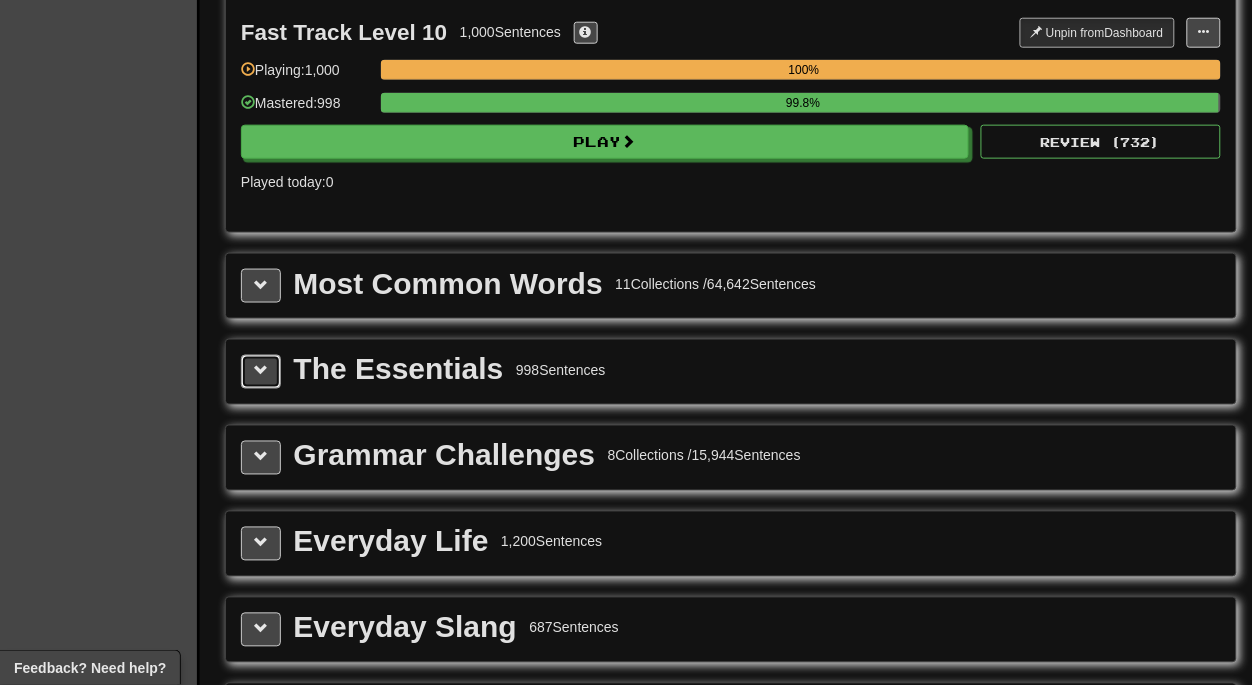 click at bounding box center [261, 371] 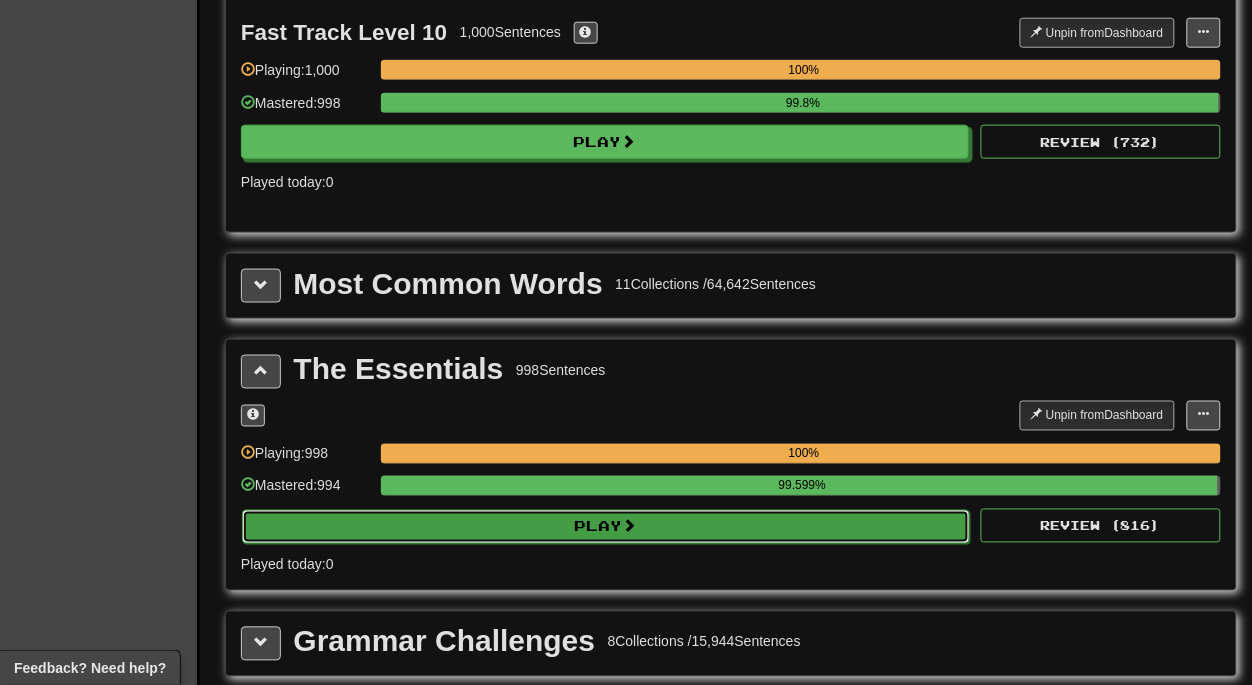 click on "Play" at bounding box center [606, 527] 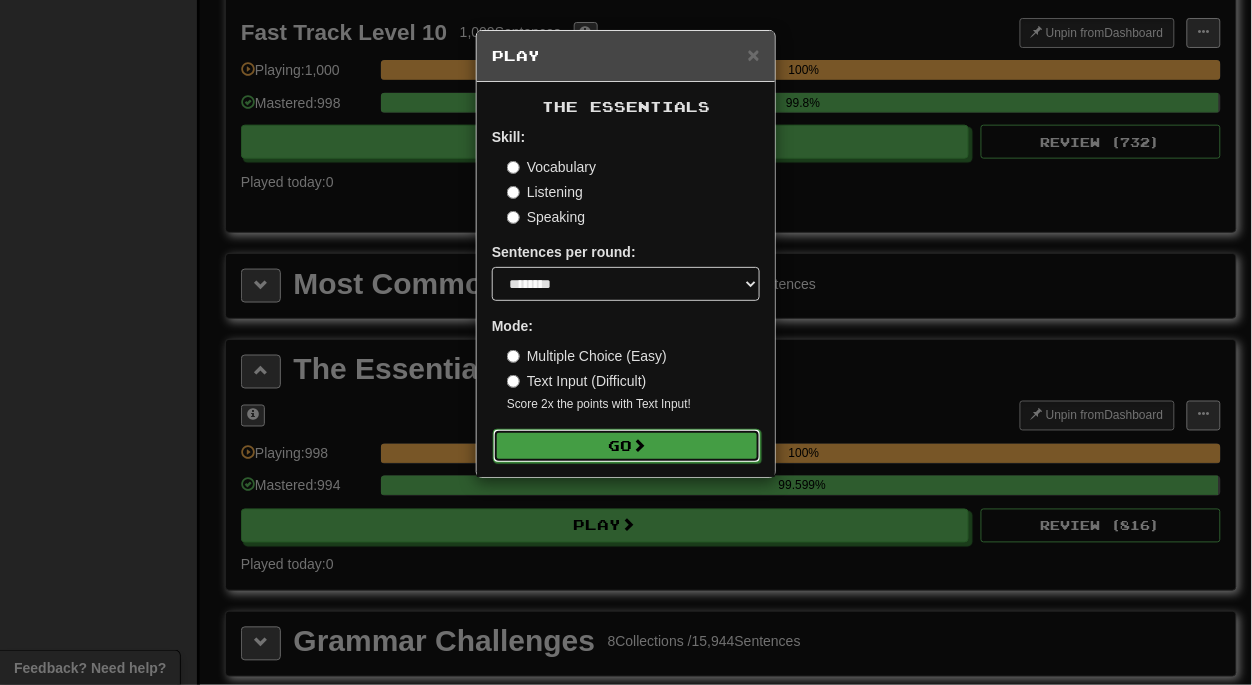 click on "Go" at bounding box center [627, 446] 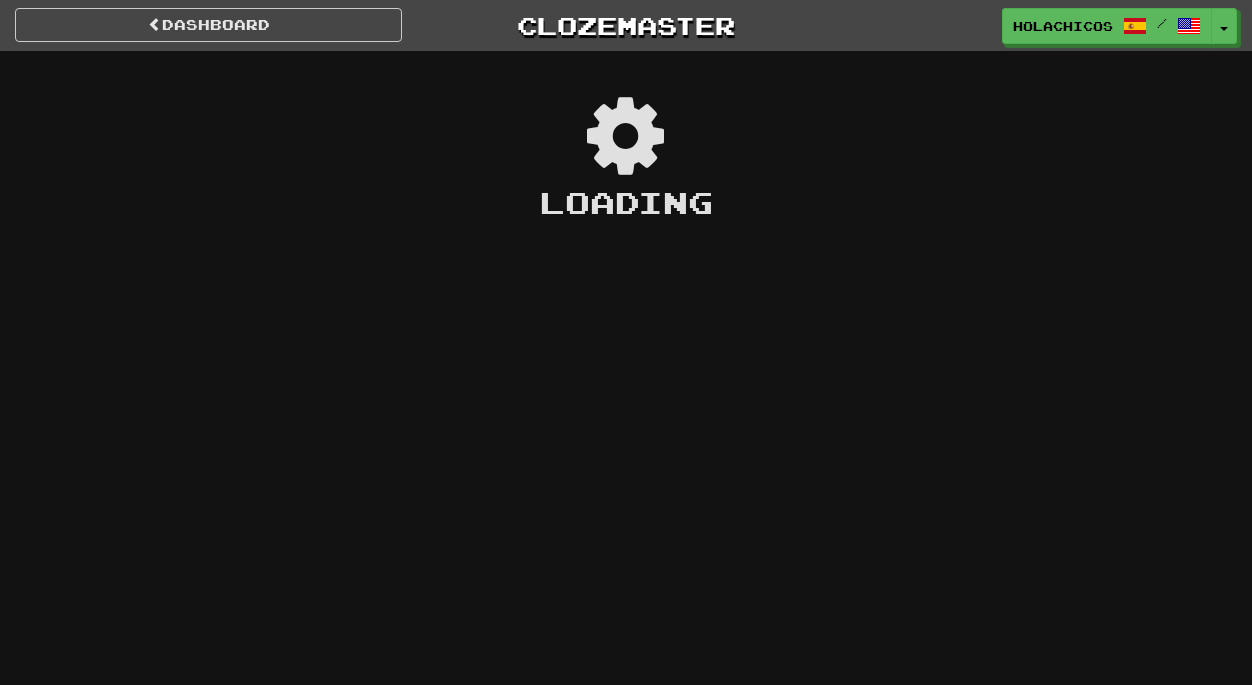 scroll, scrollTop: 0, scrollLeft: 0, axis: both 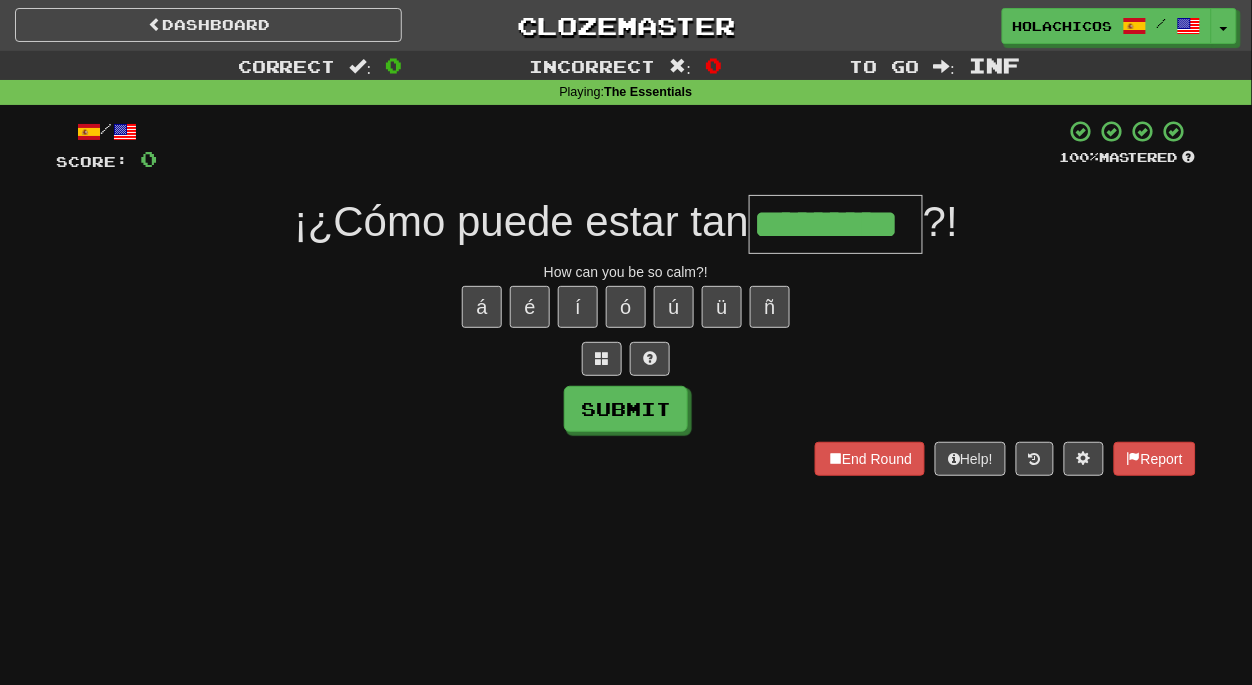 type on "*********" 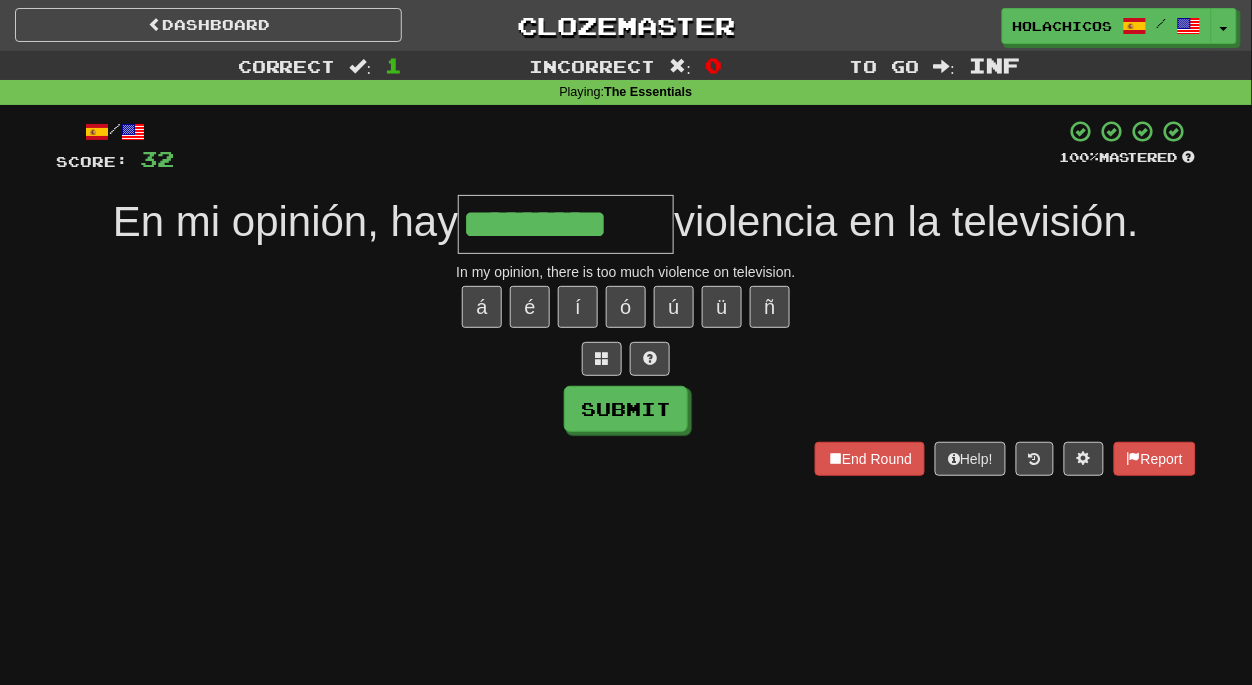 type on "*********" 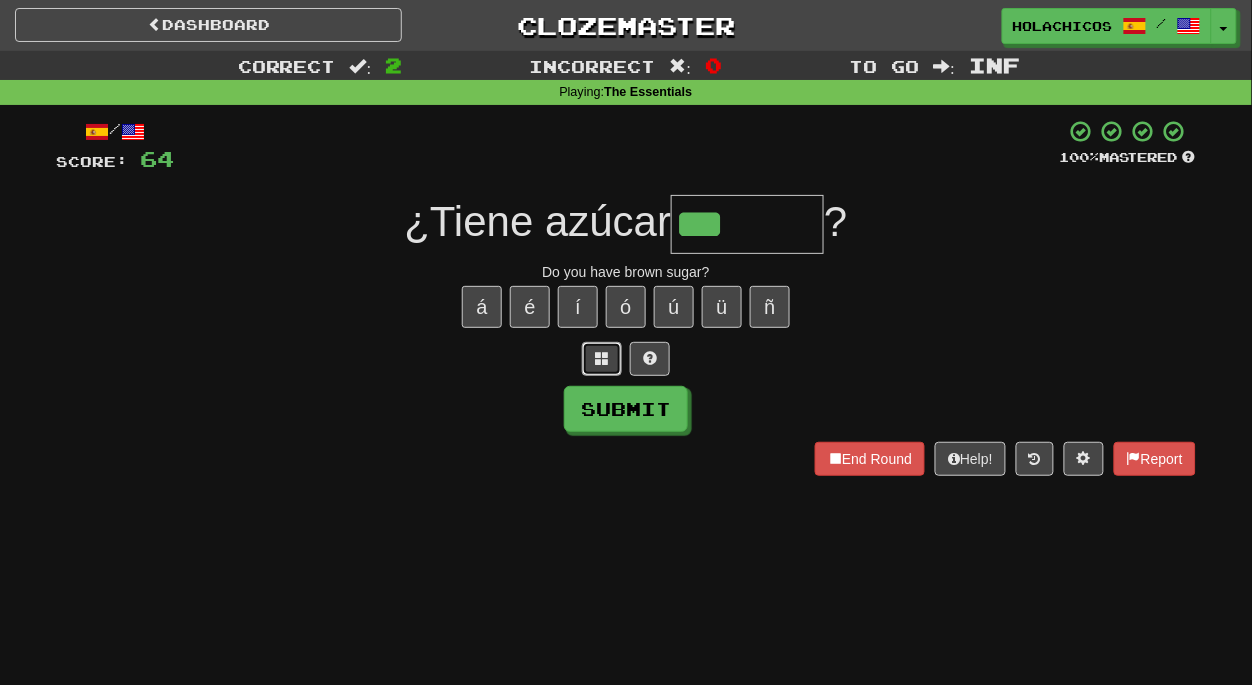 click at bounding box center [602, 359] 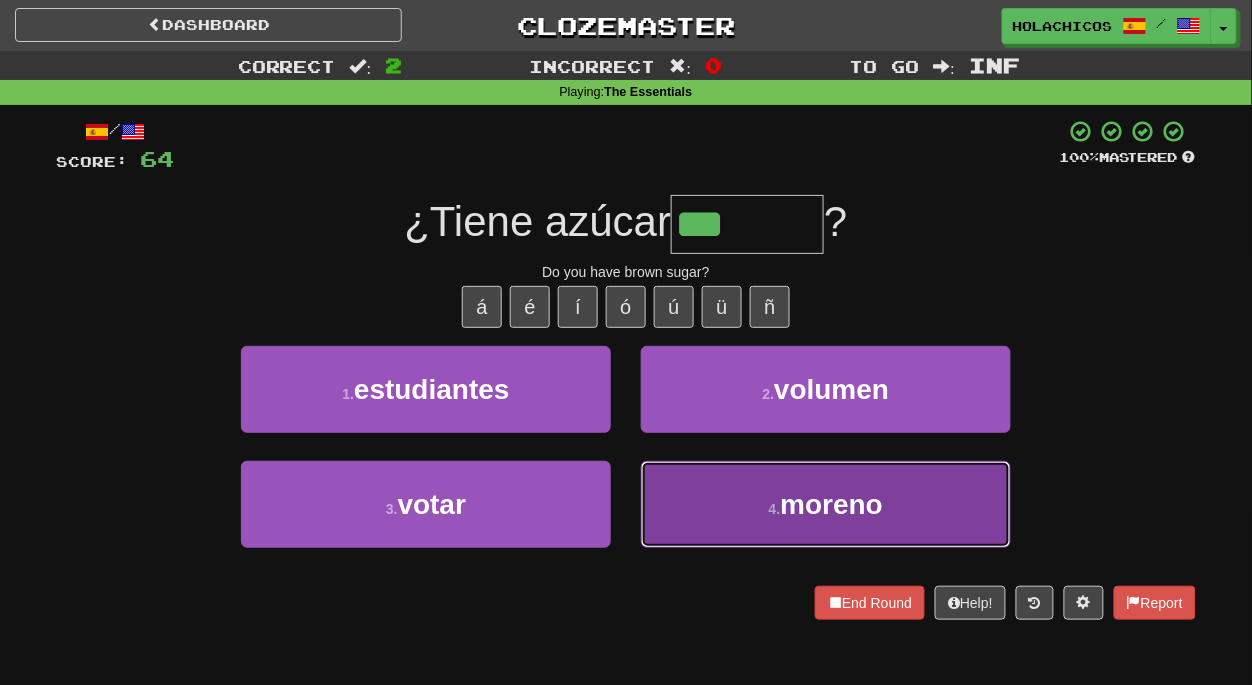 click on "4 .  moreno" at bounding box center (826, 504) 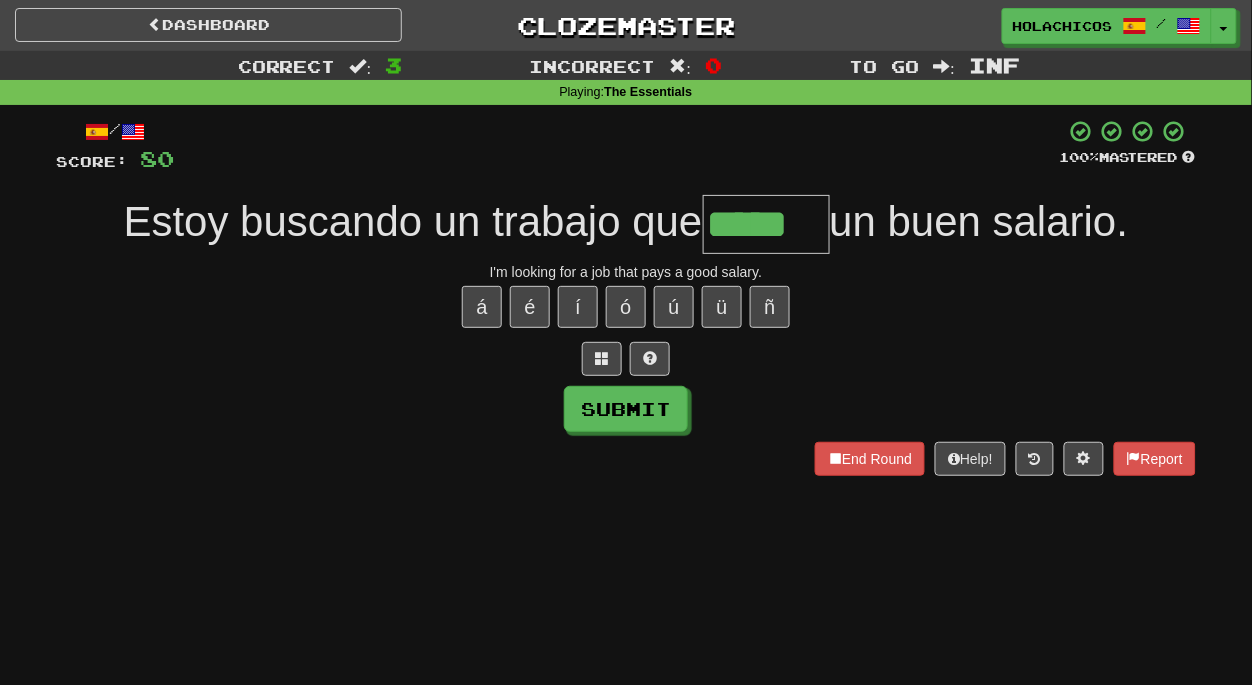 type on "*****" 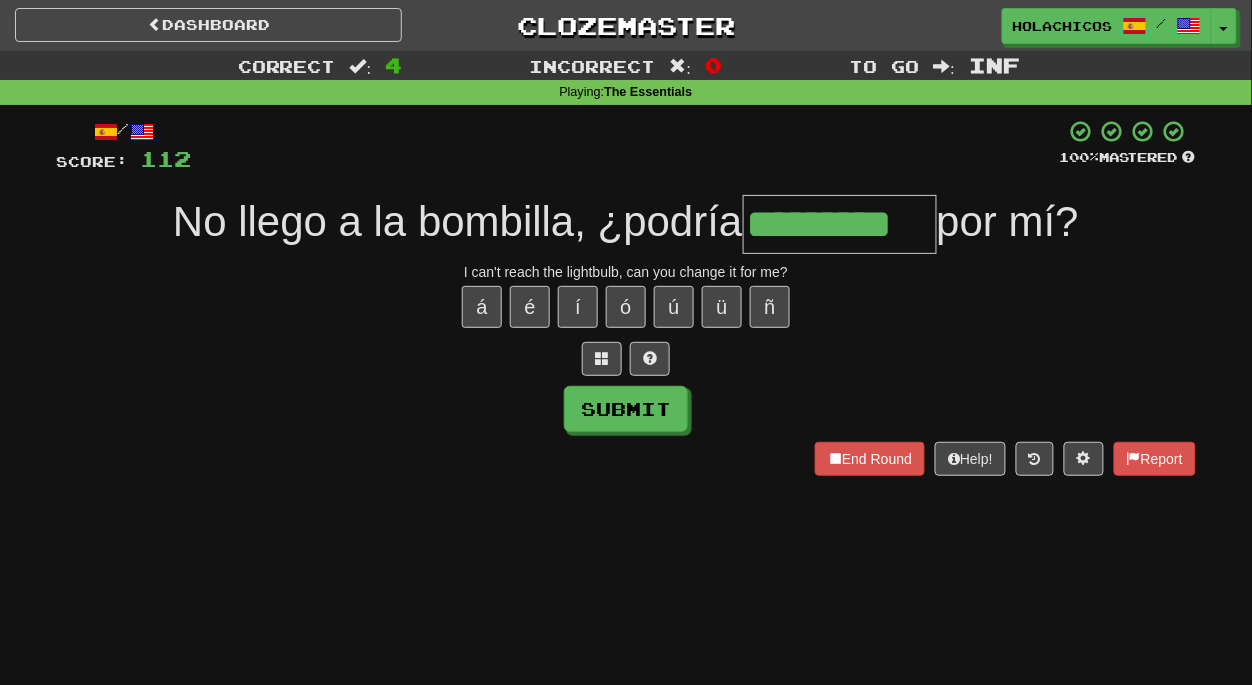 type on "*********" 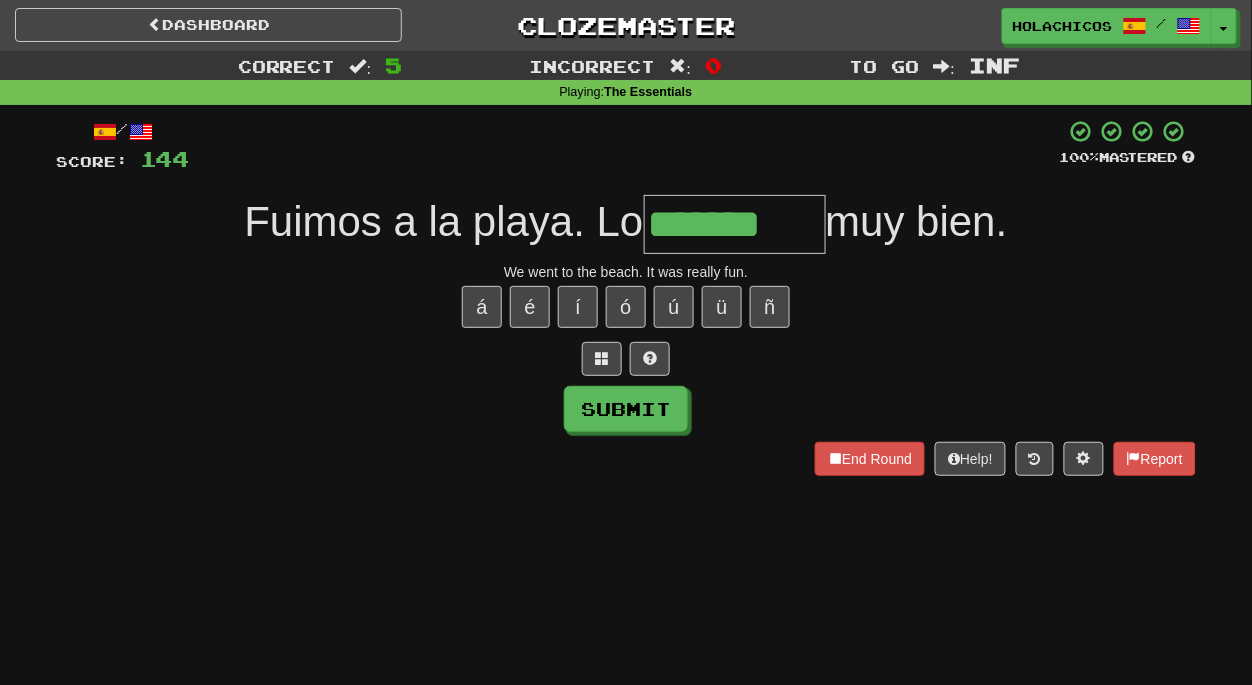 type on "*******" 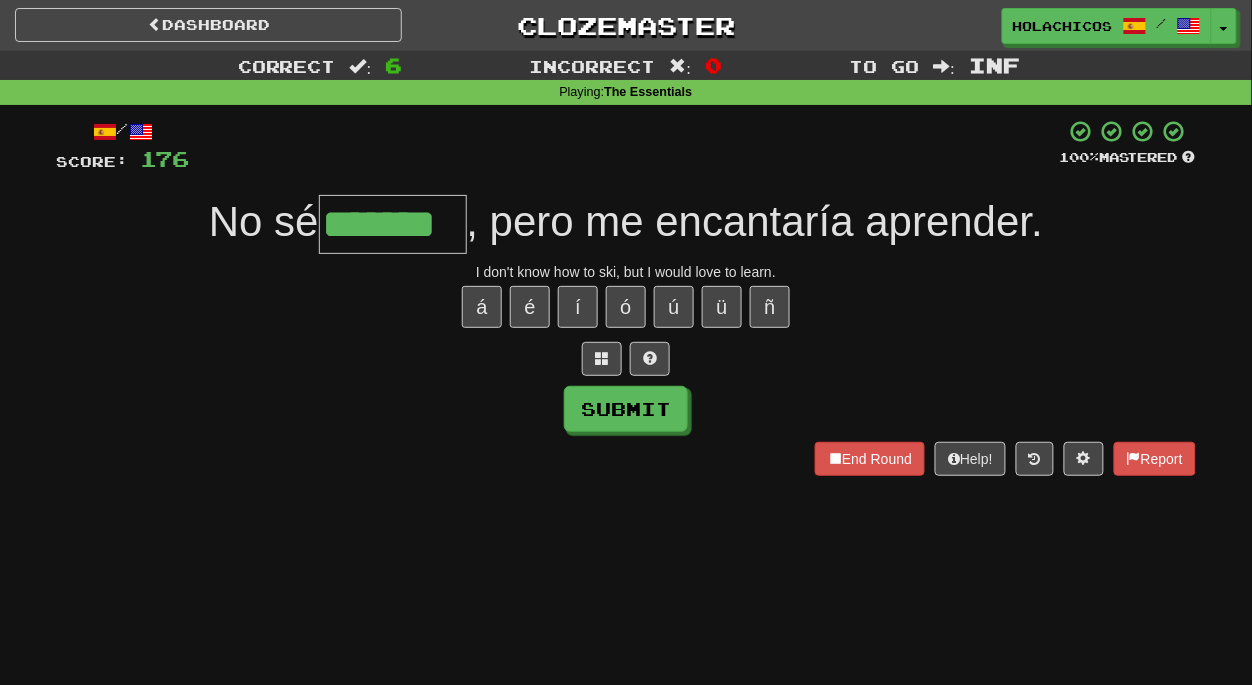 type on "*******" 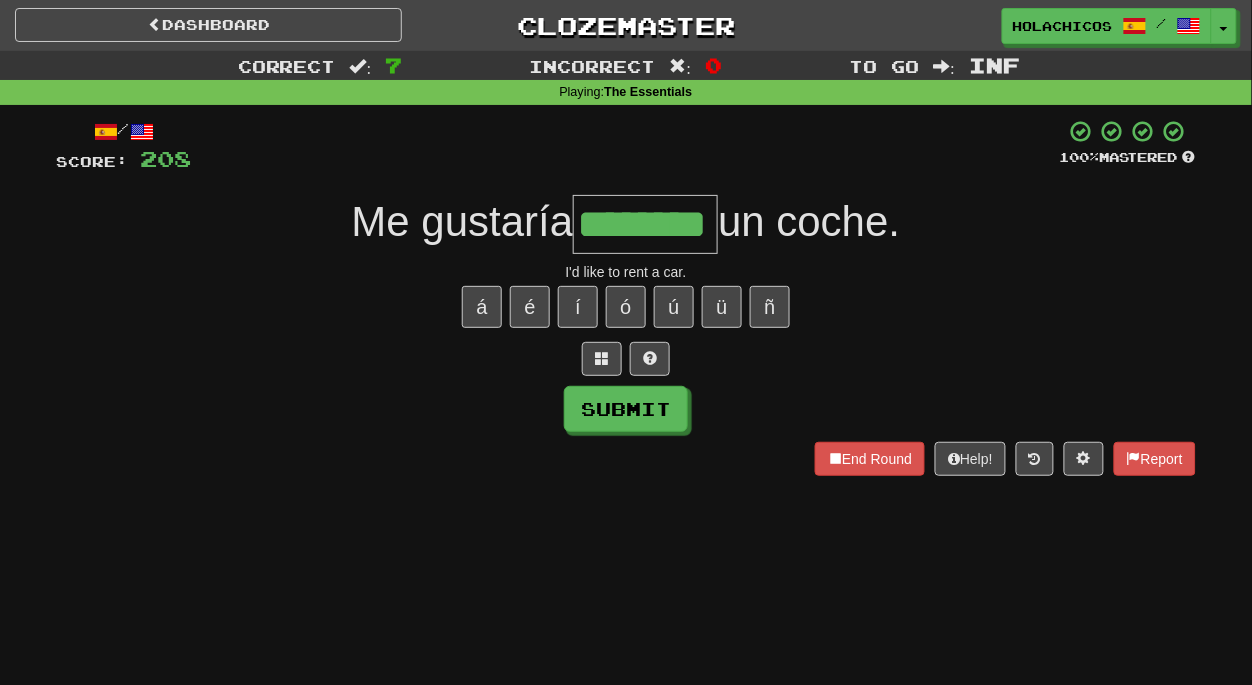 type on "********" 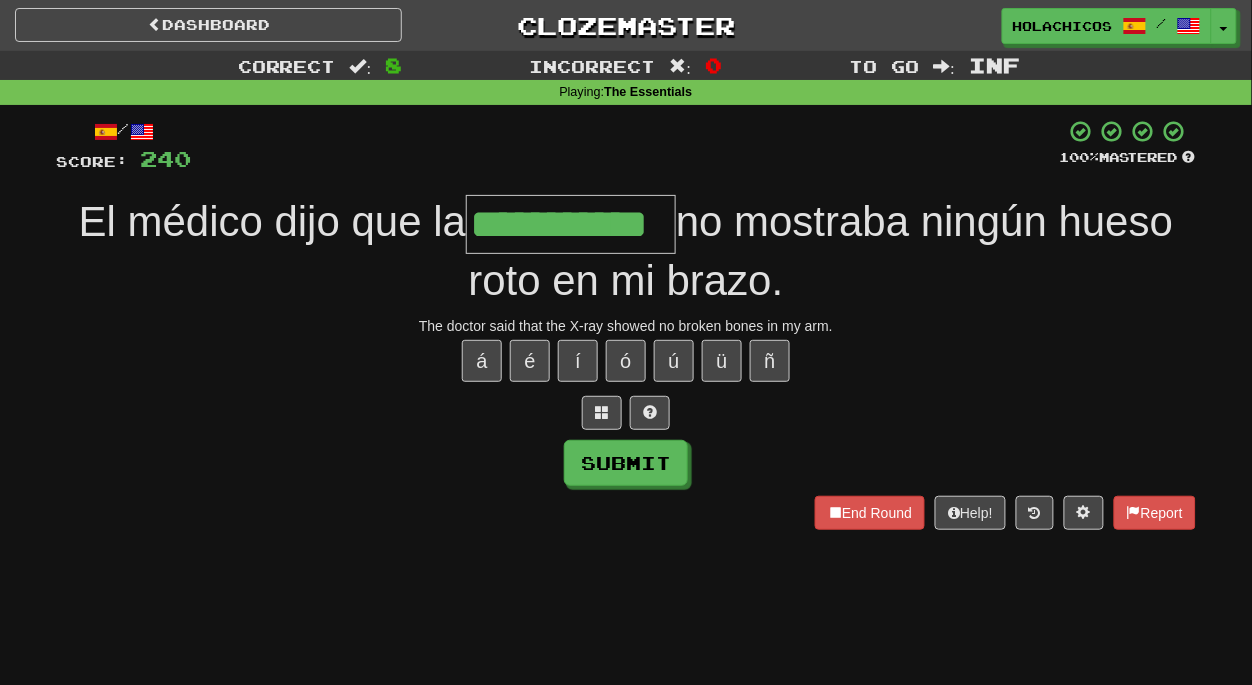 type on "**********" 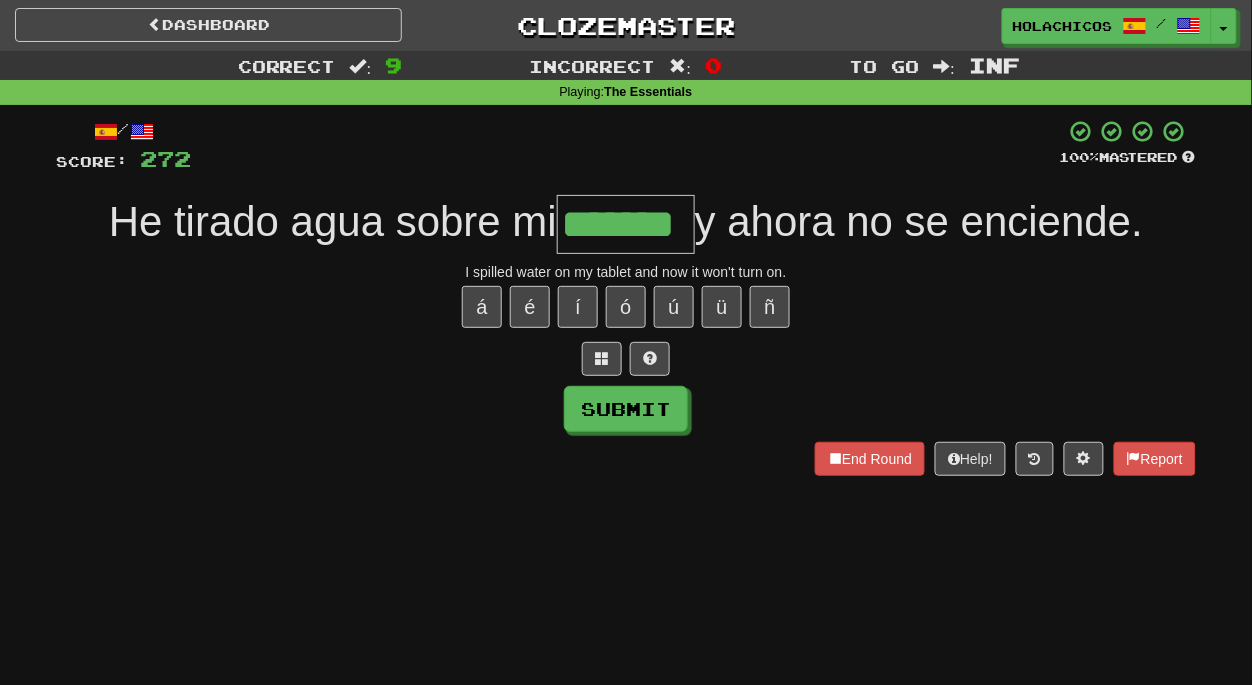 type on "*******" 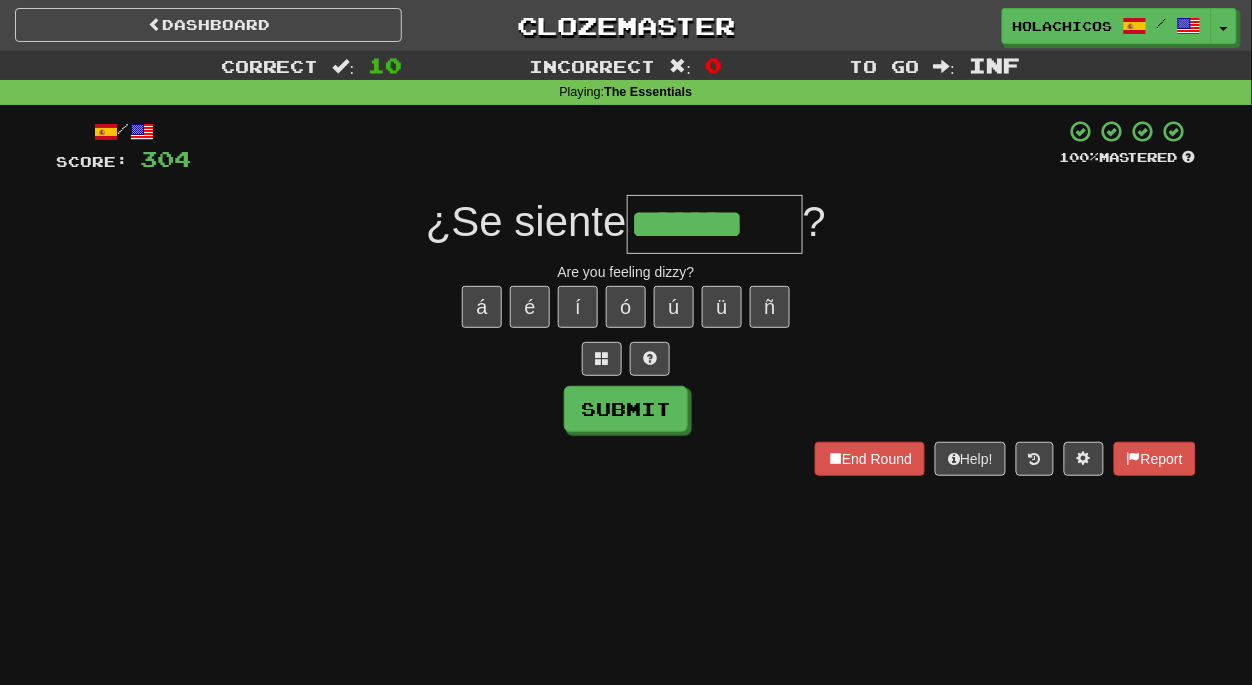type on "*******" 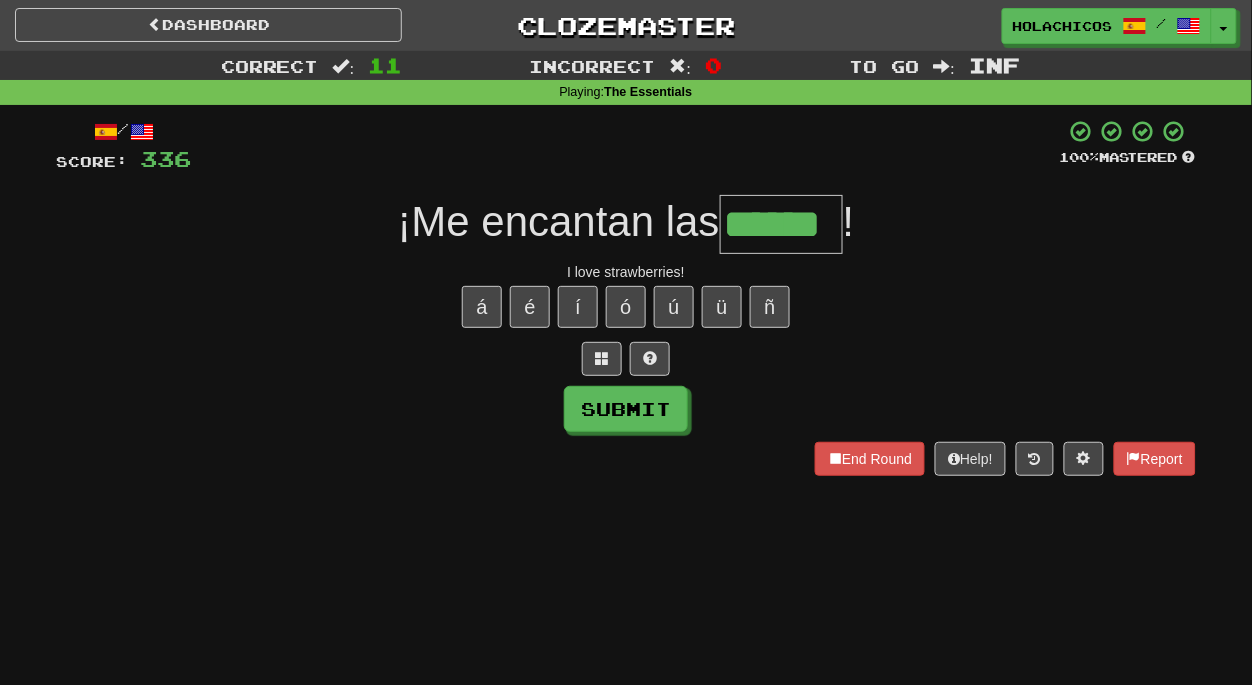 type on "******" 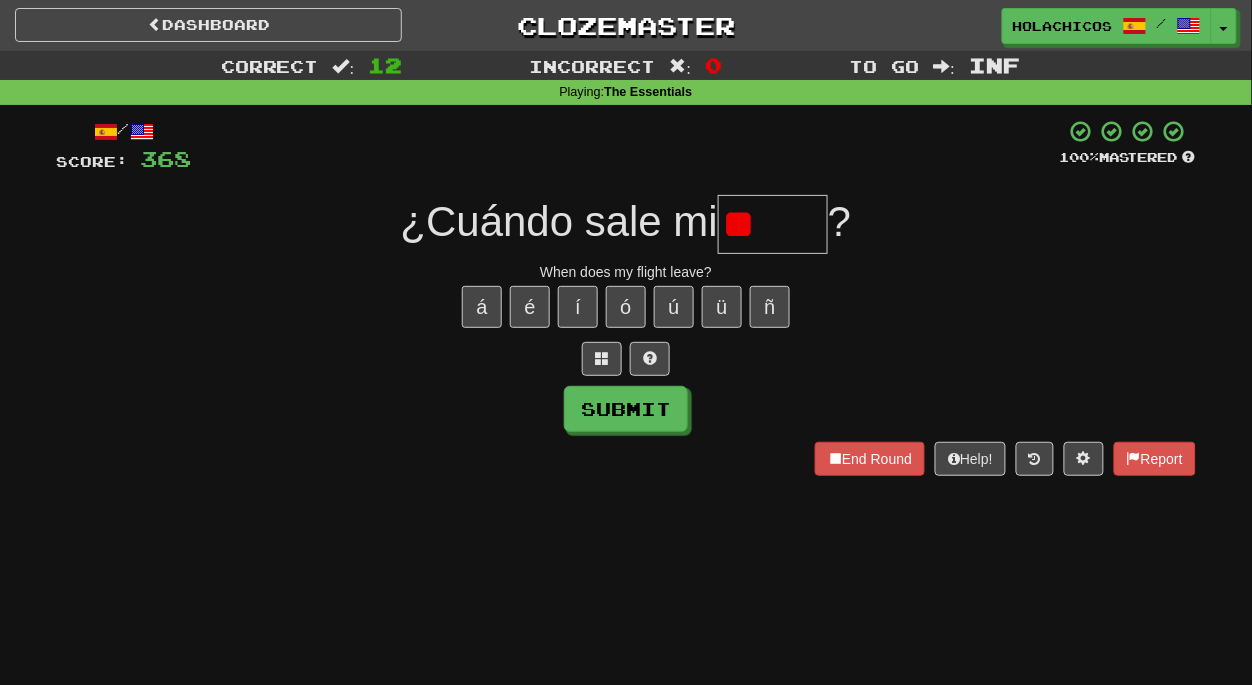 type on "*" 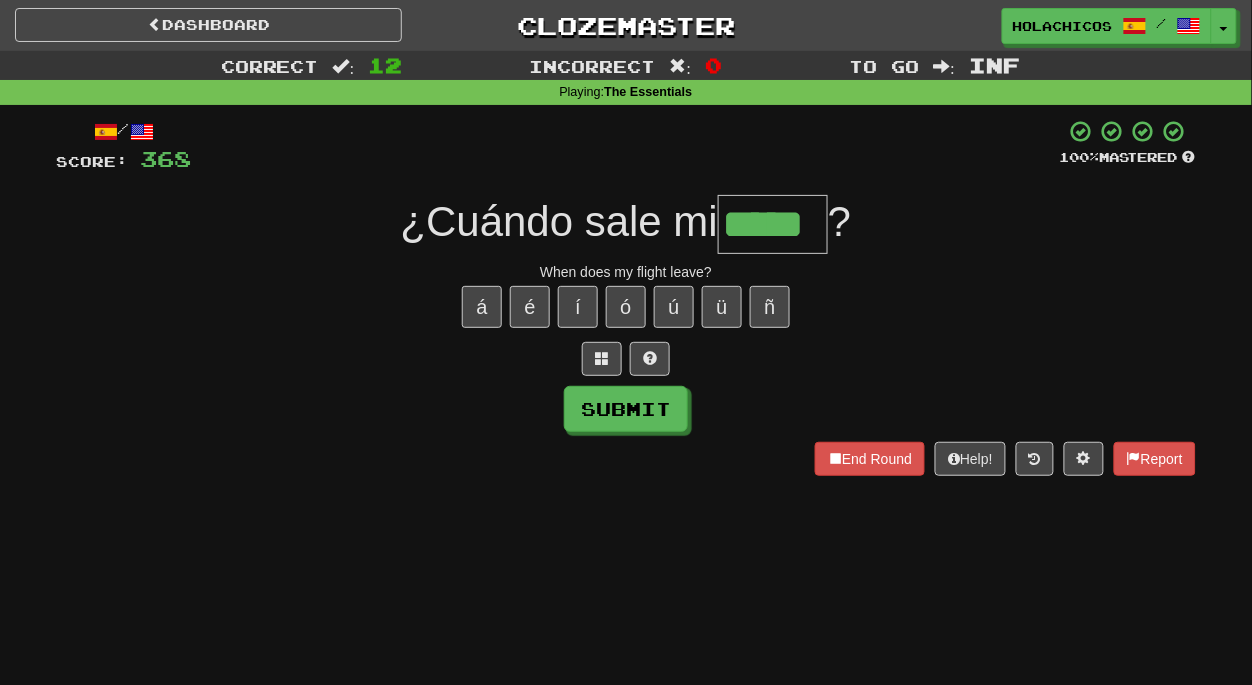 type on "*****" 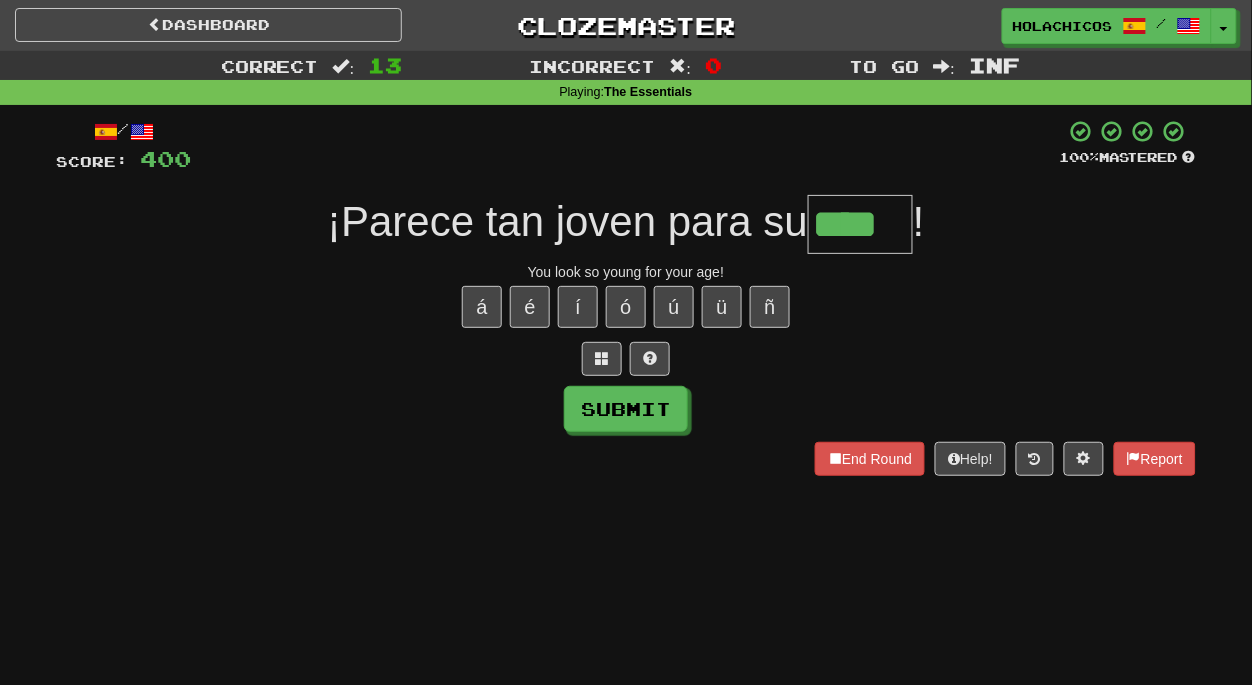 type on "****" 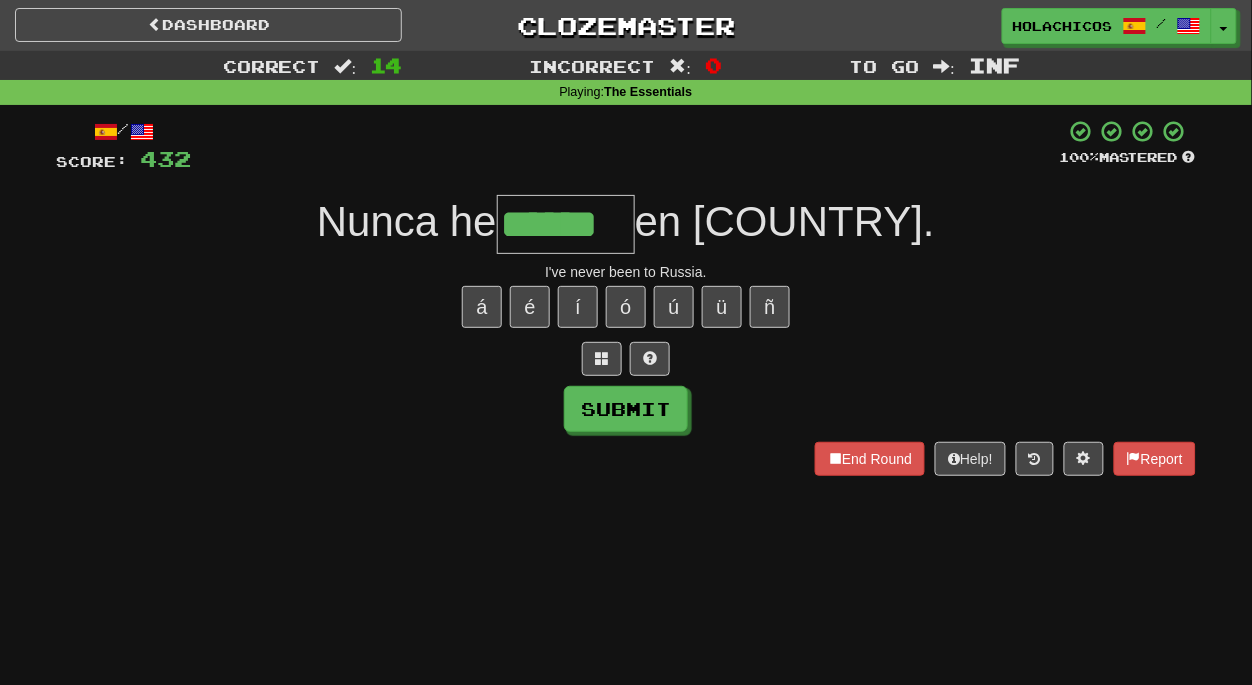 type on "******" 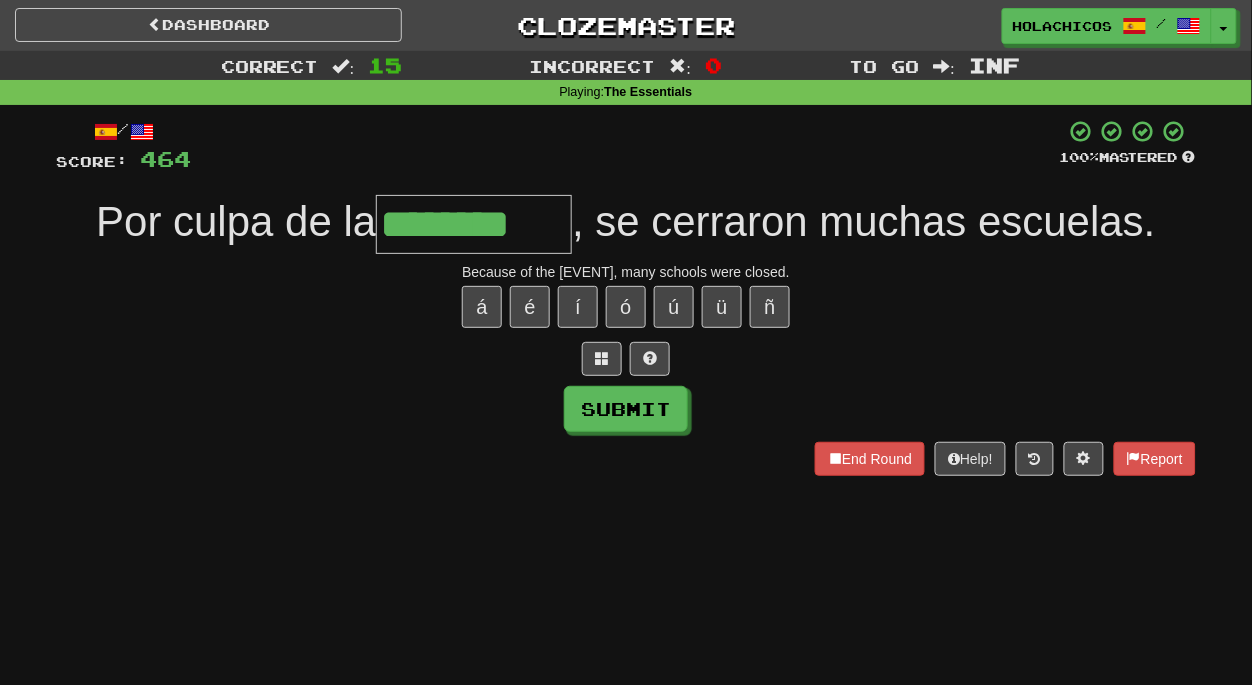 type on "********" 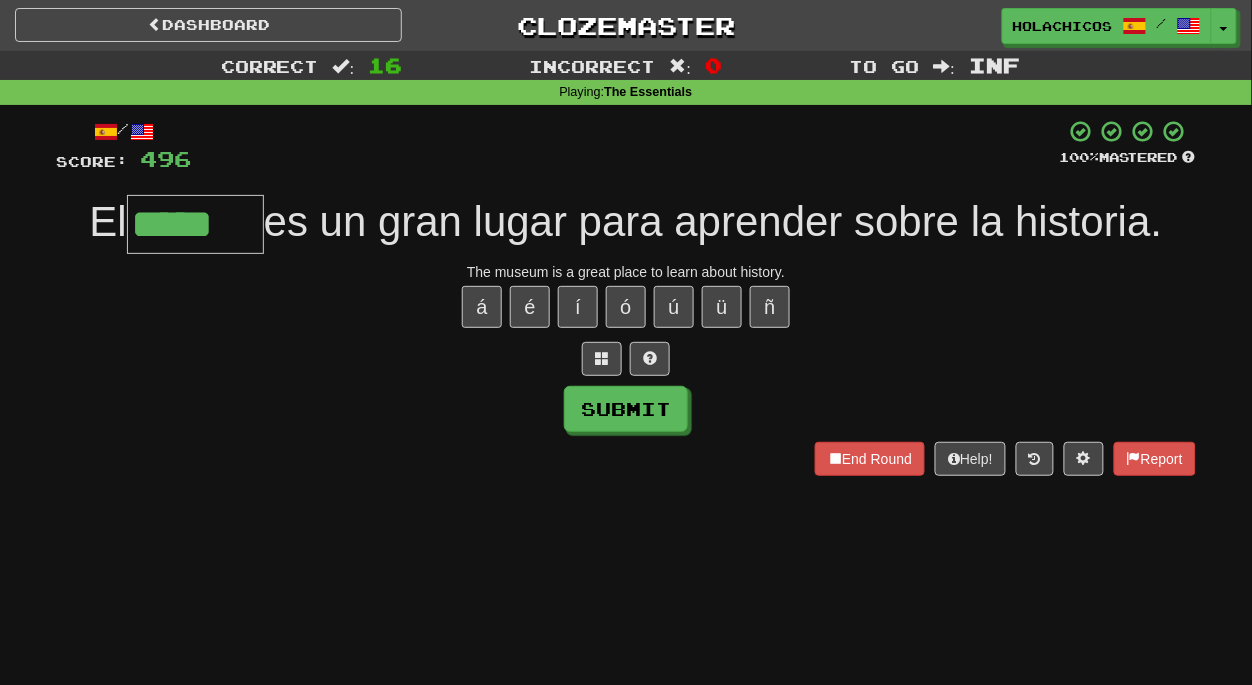 type on "*****" 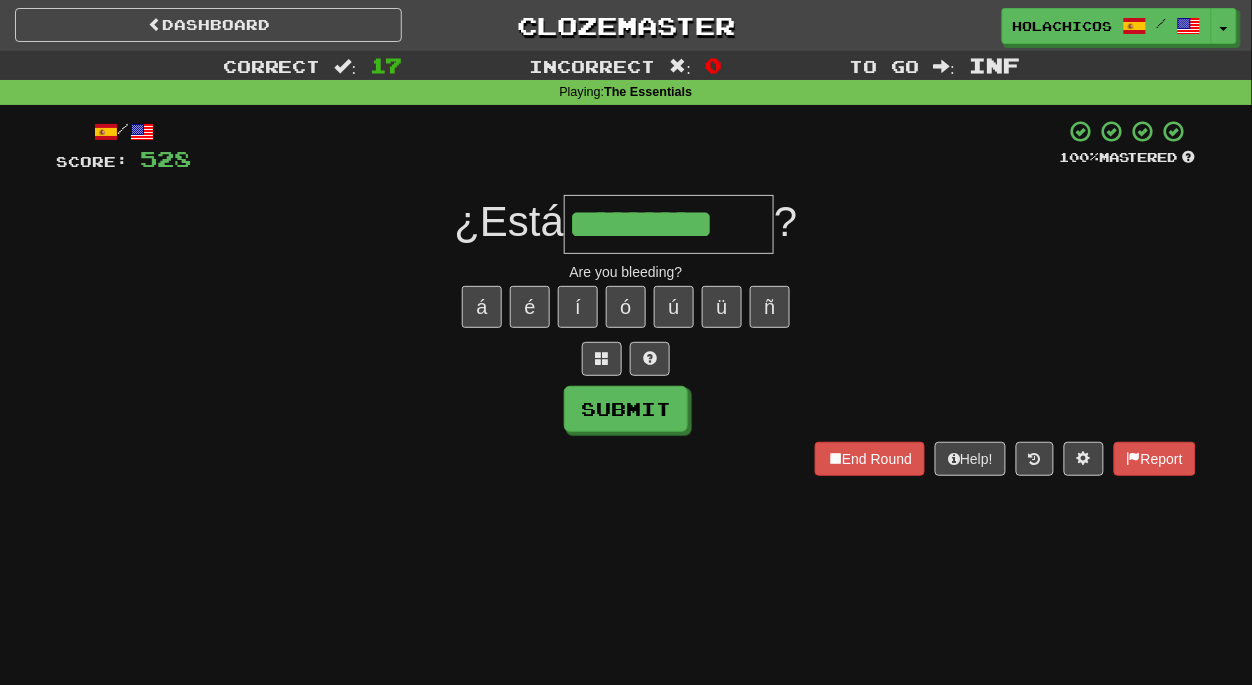 type on "*********" 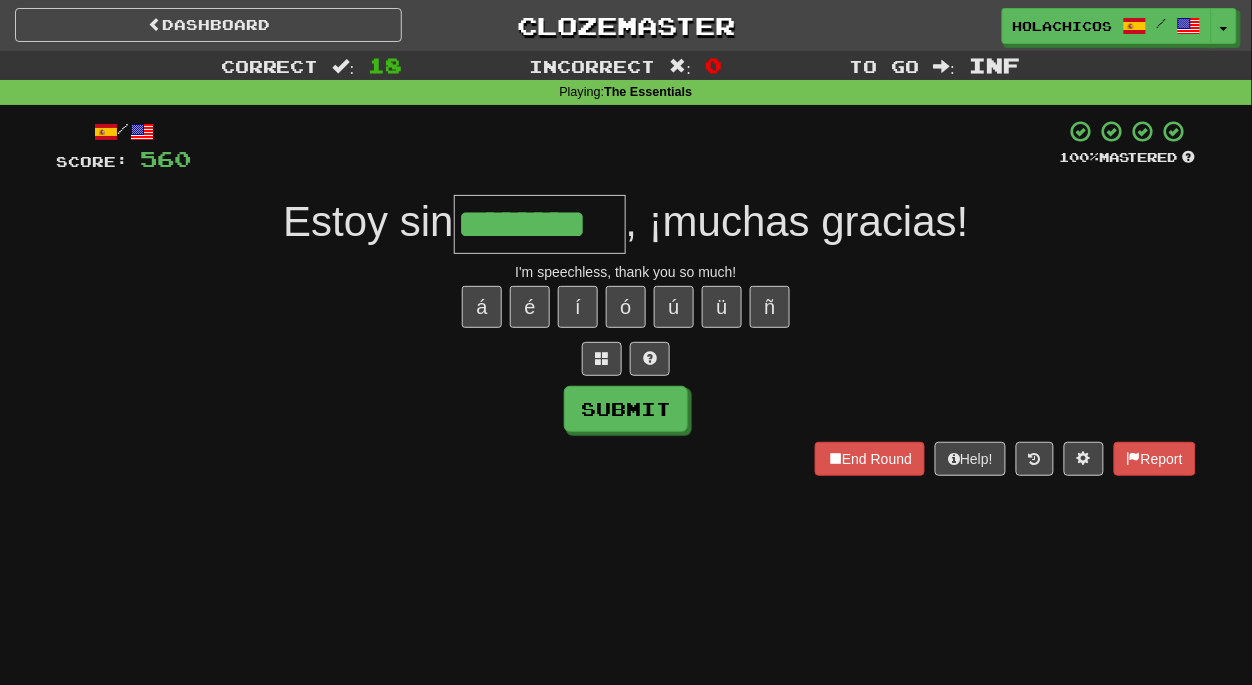 type on "********" 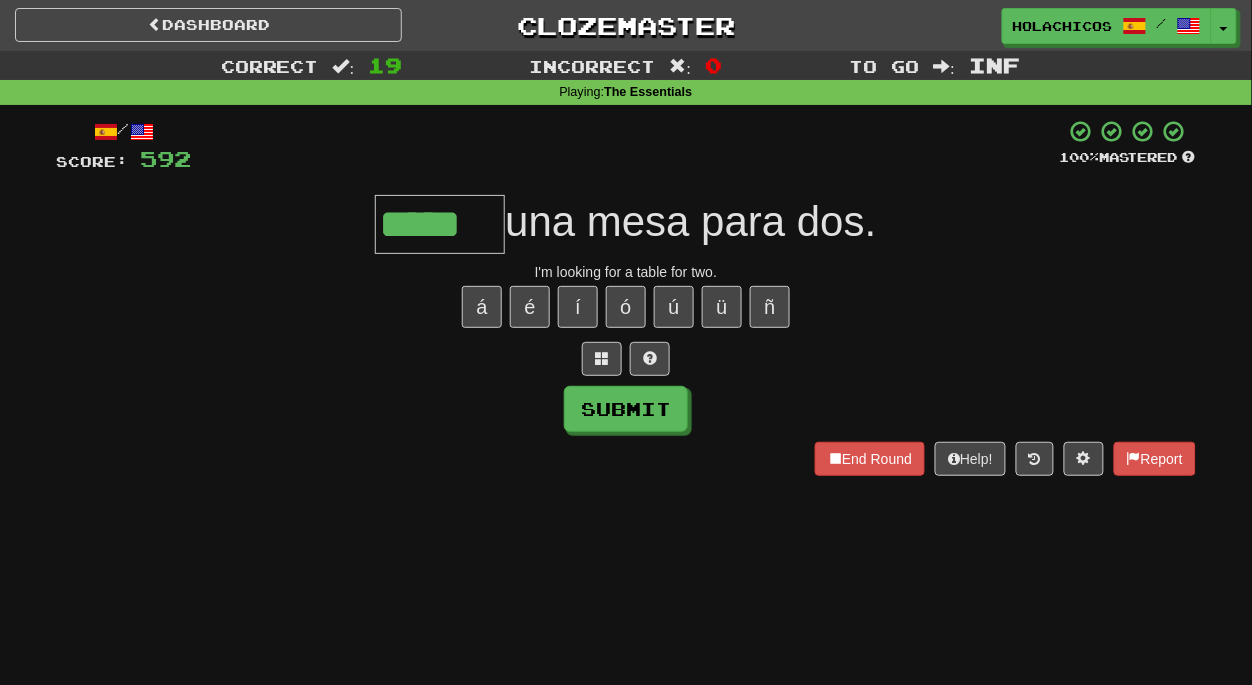 type on "*****" 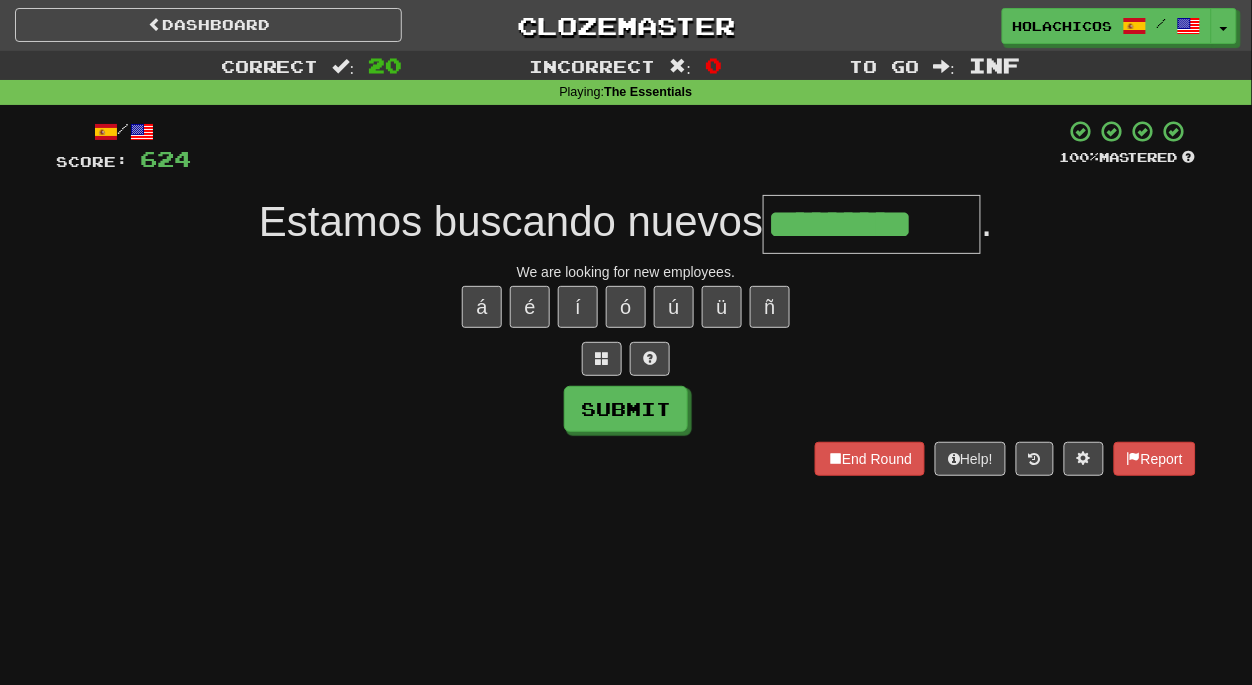 type on "*********" 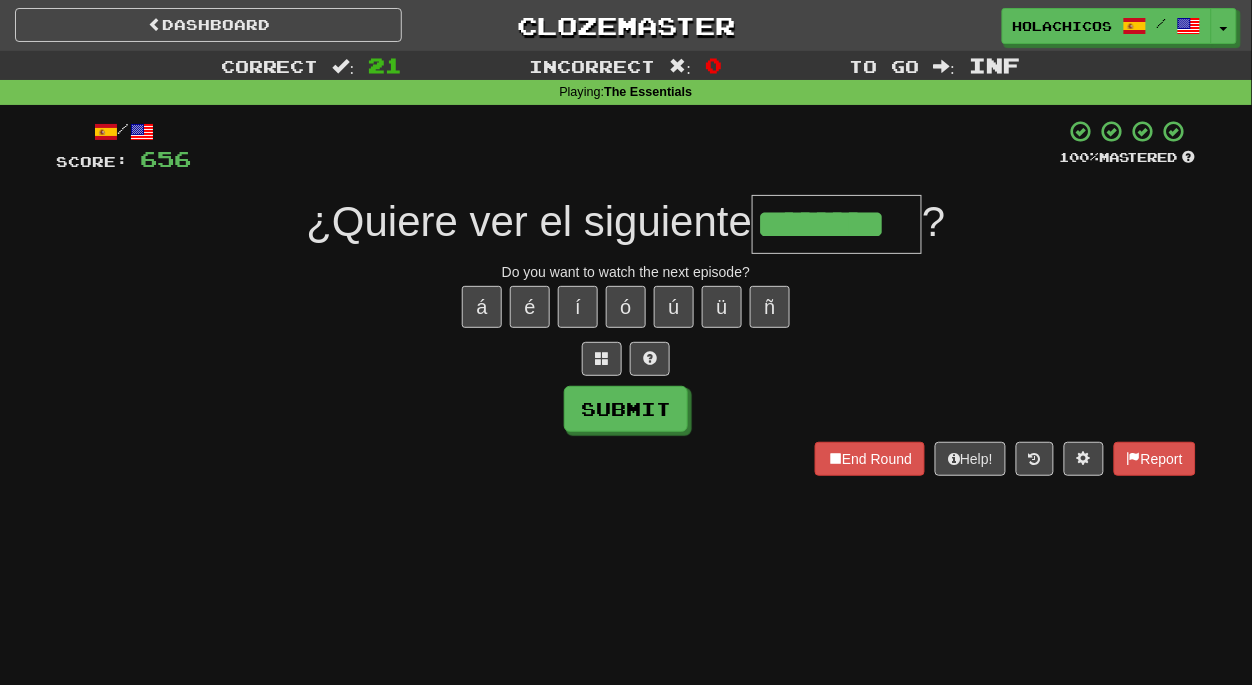 type on "********" 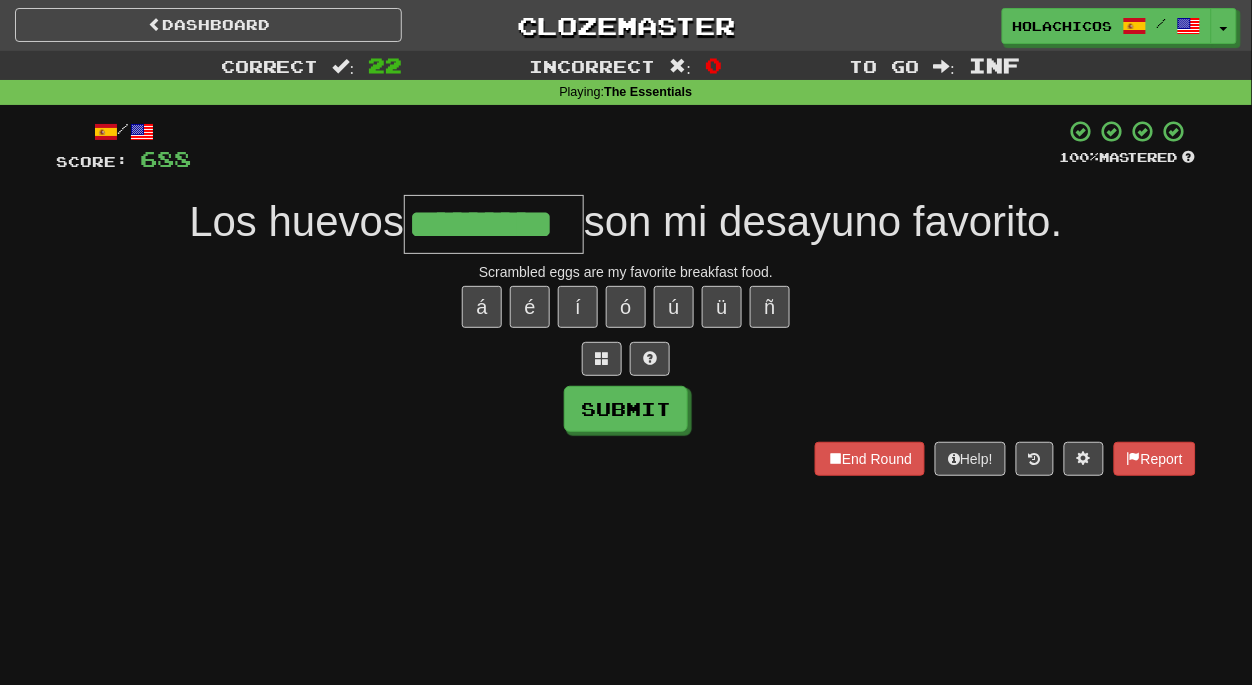type on "*********" 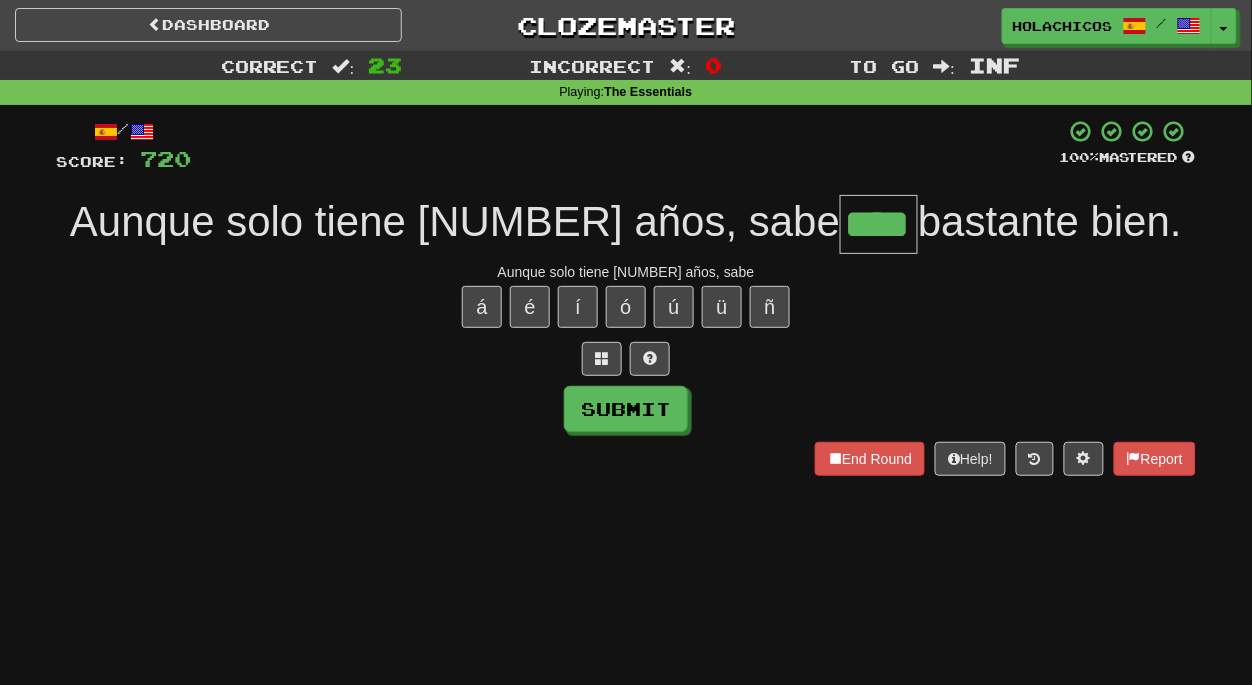 type on "****" 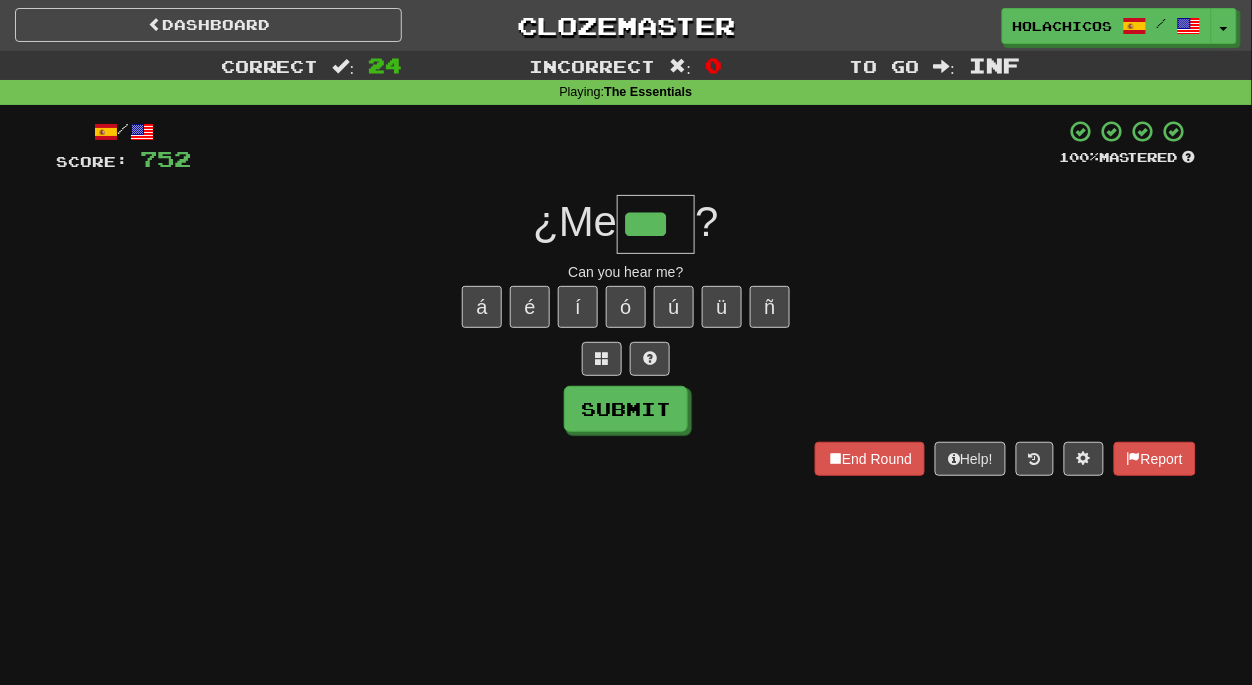 type on "***" 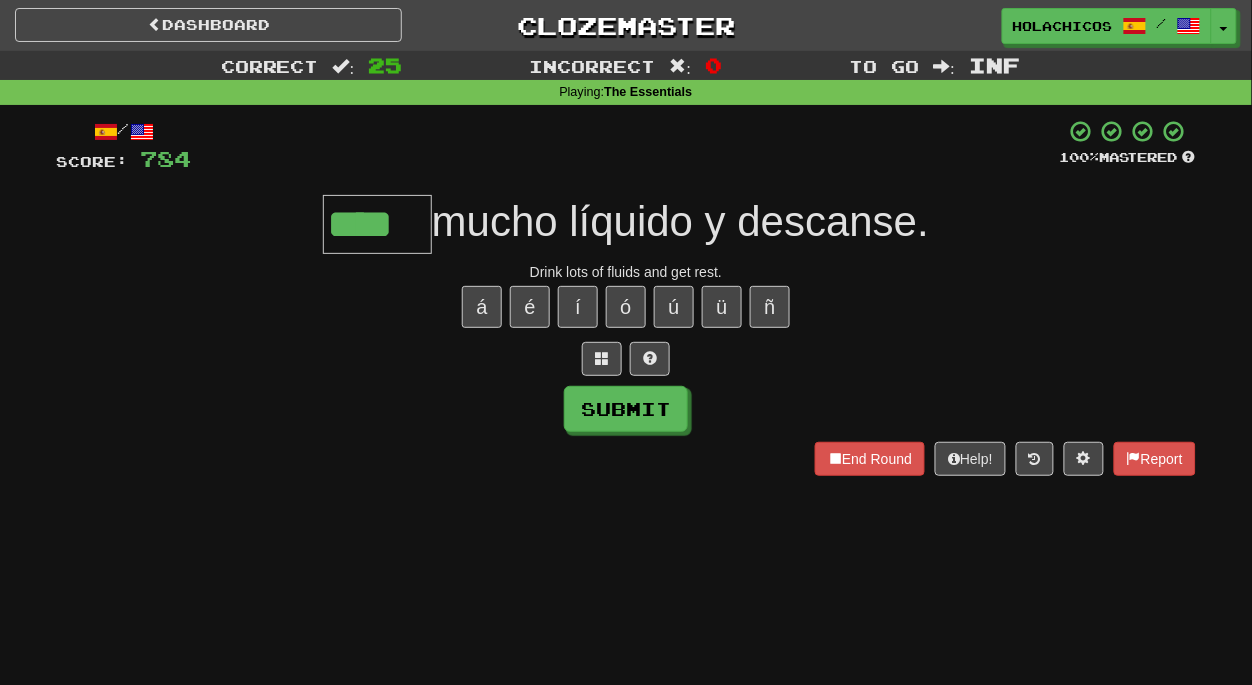 type on "****" 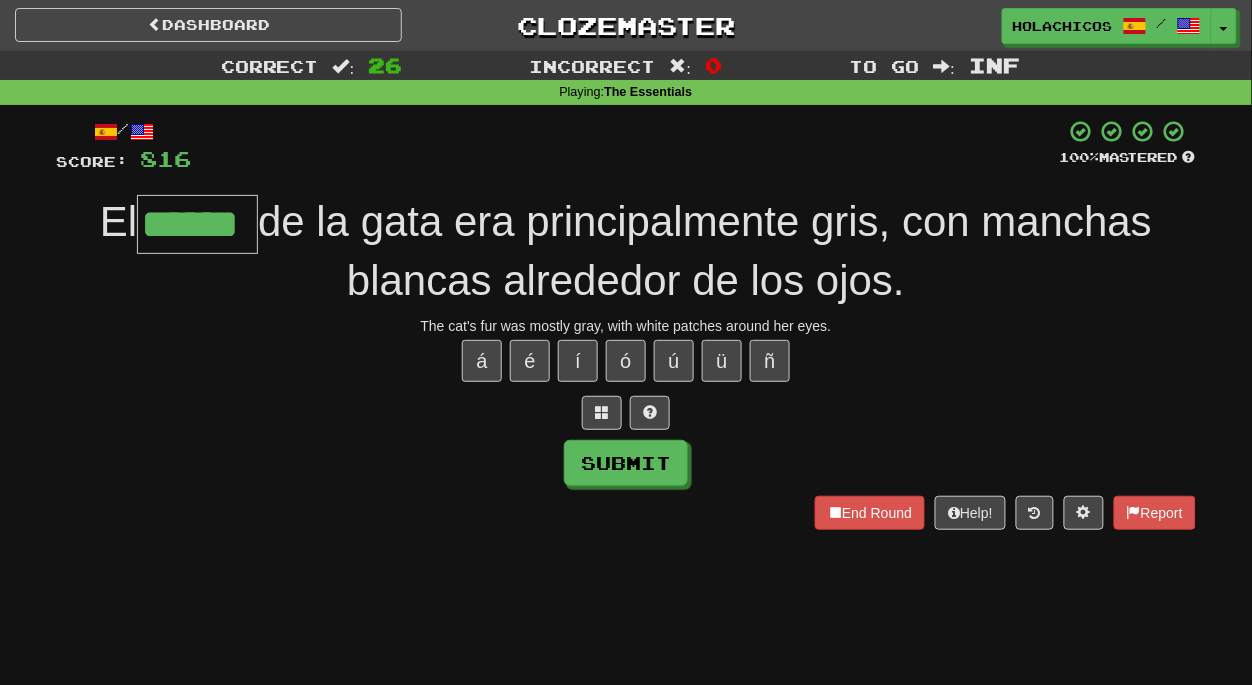 type on "******" 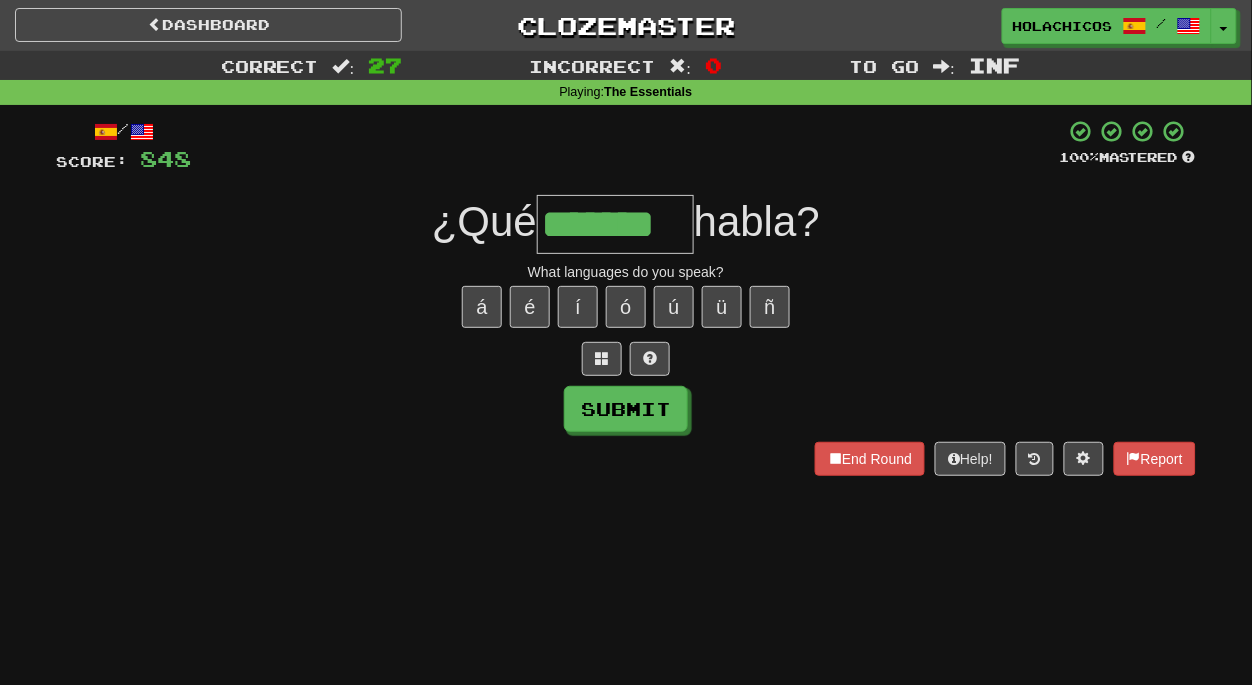 type on "*******" 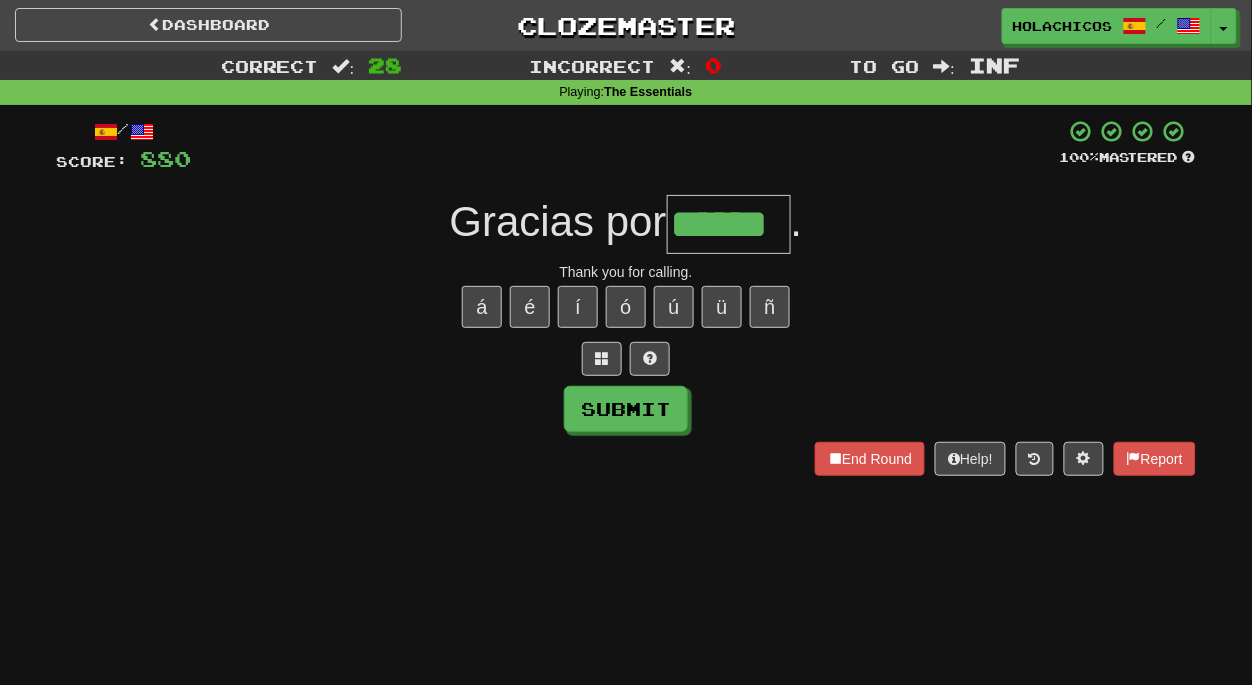 type on "******" 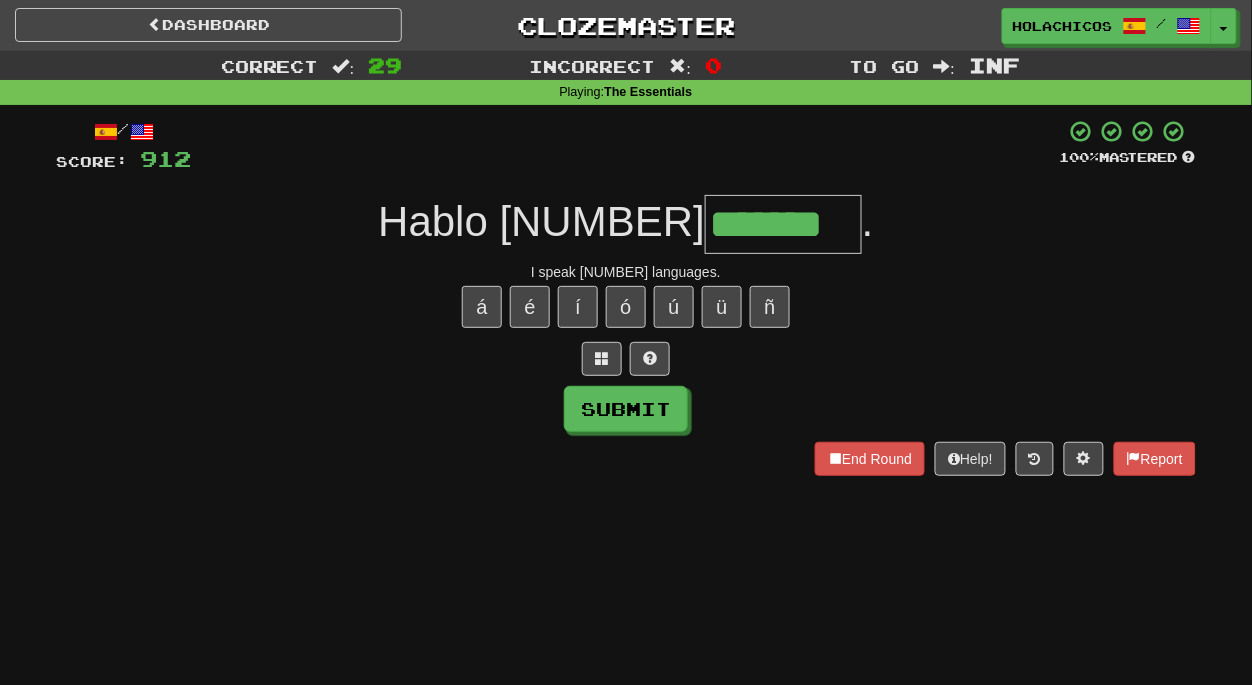 type on "*******" 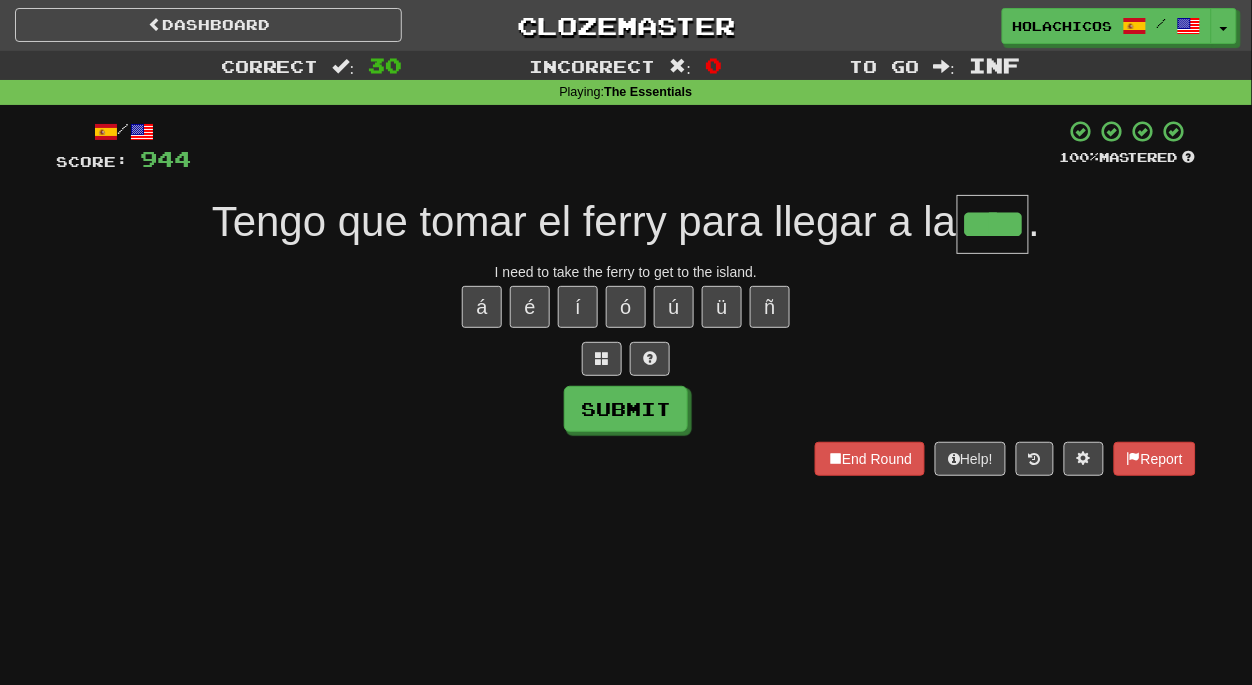 type on "****" 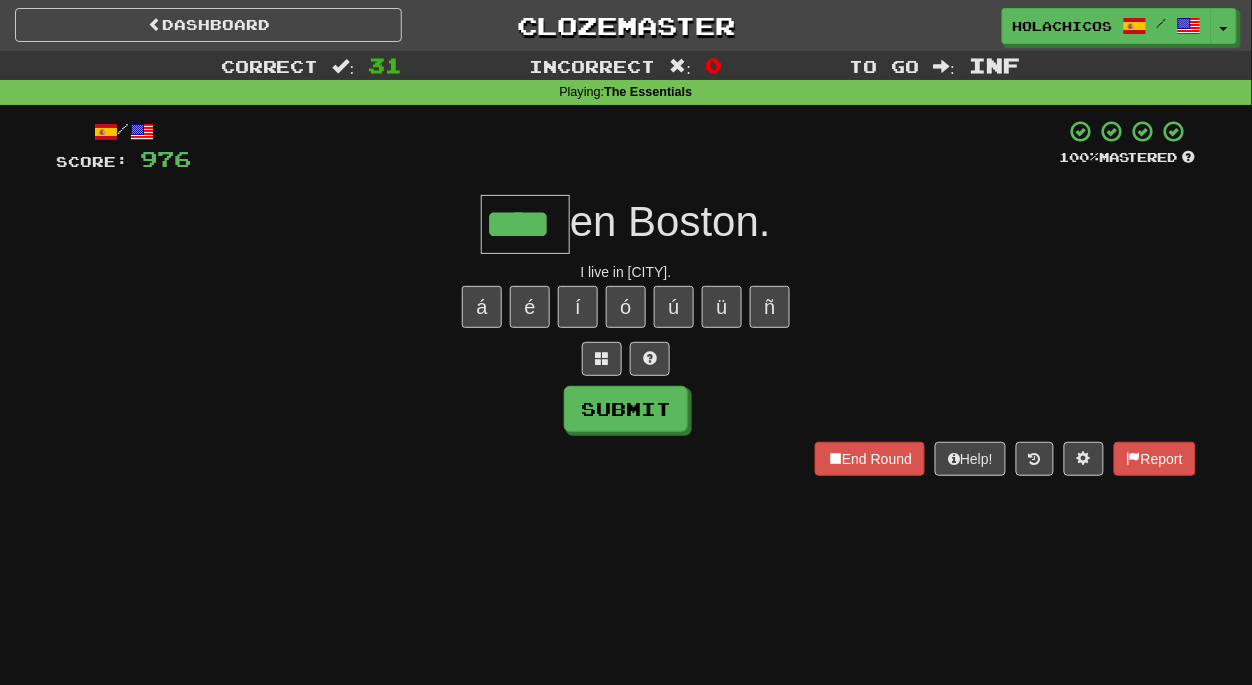 type on "****" 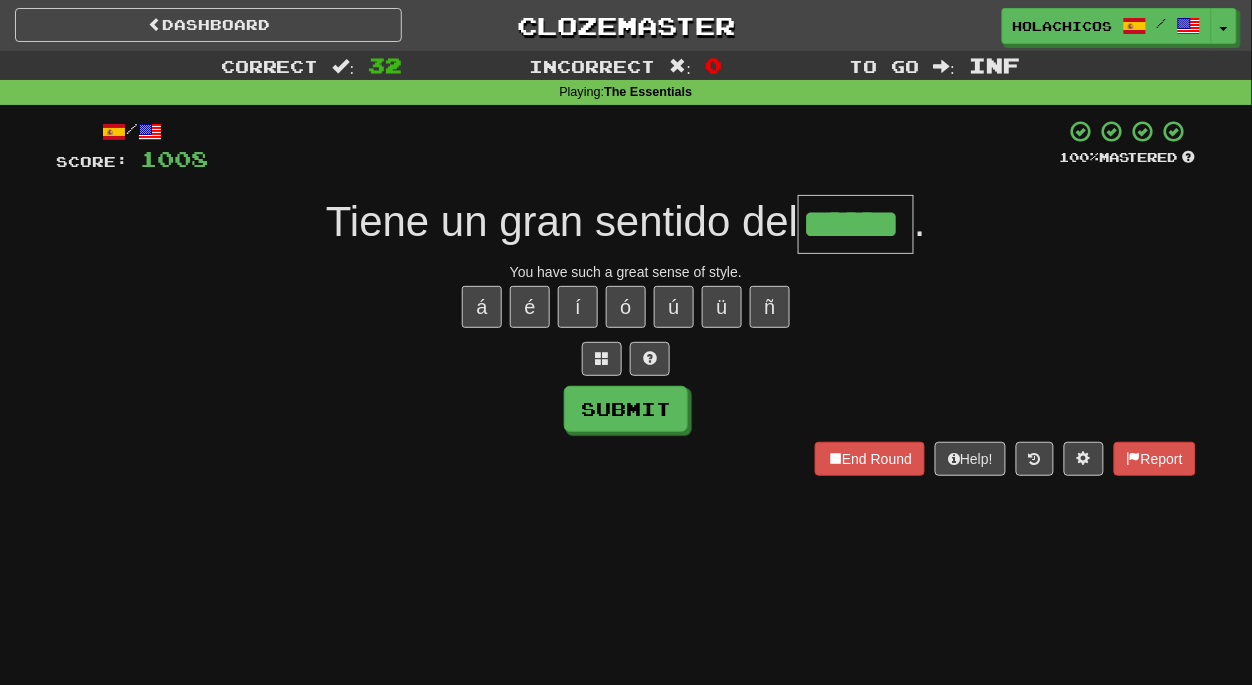 type on "*****" 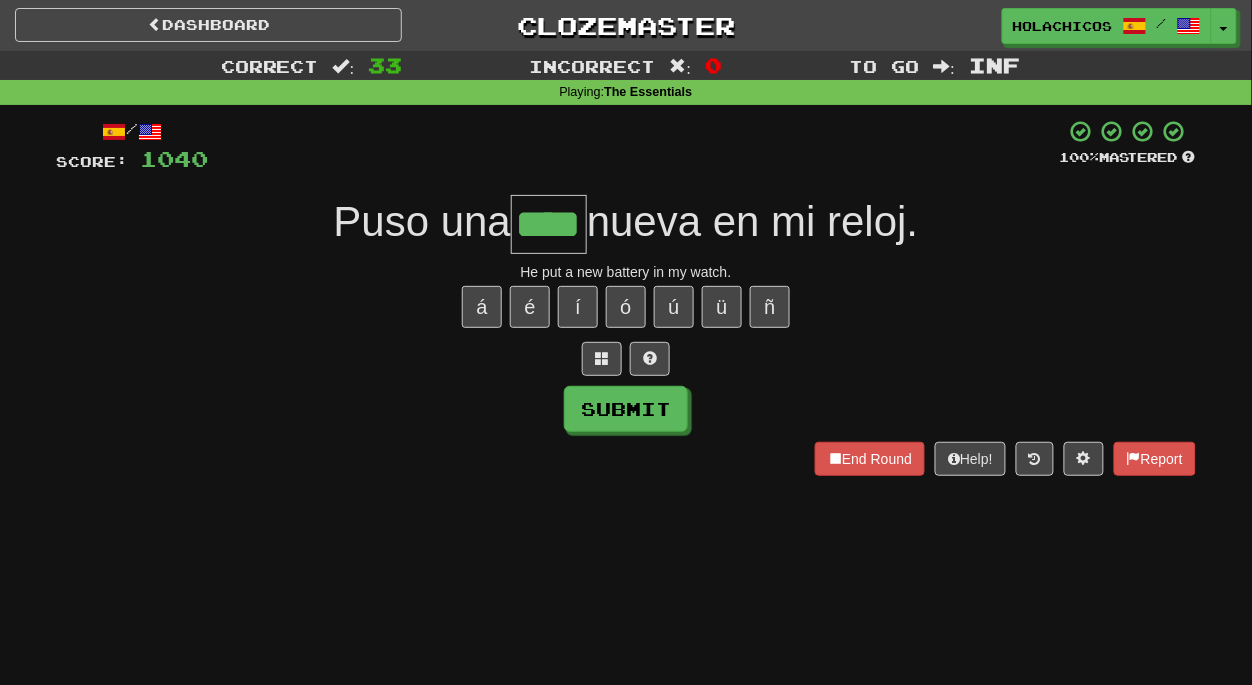type on "****" 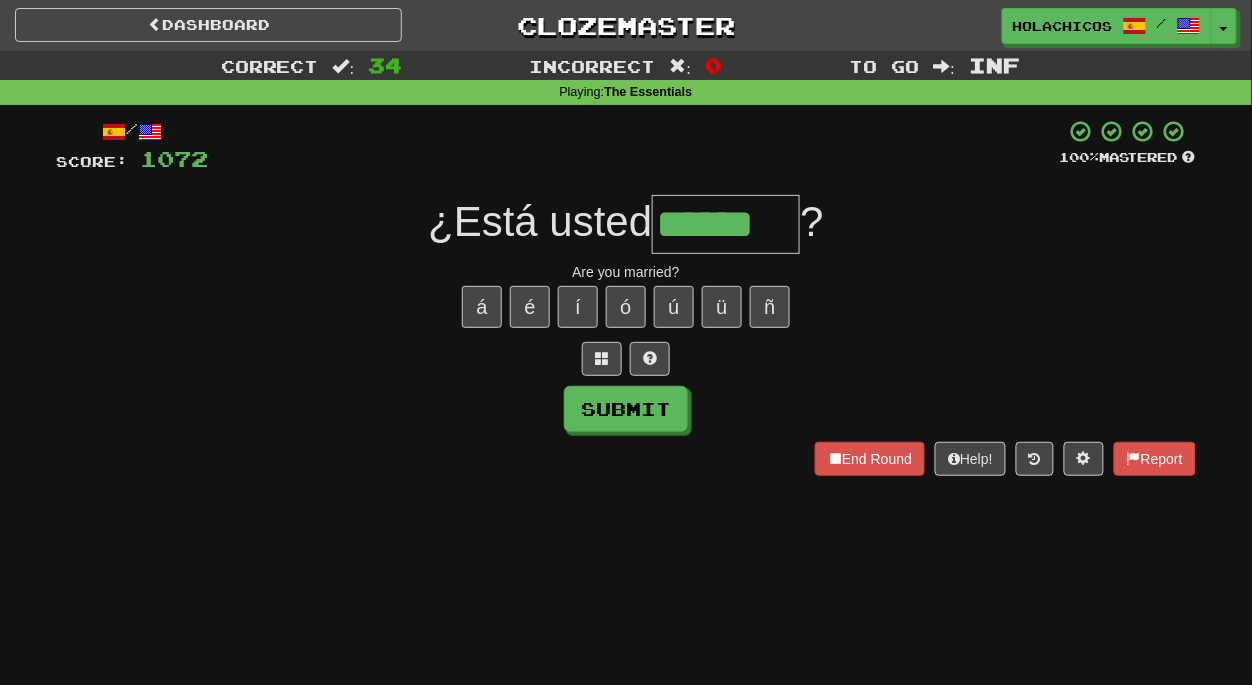 type on "******" 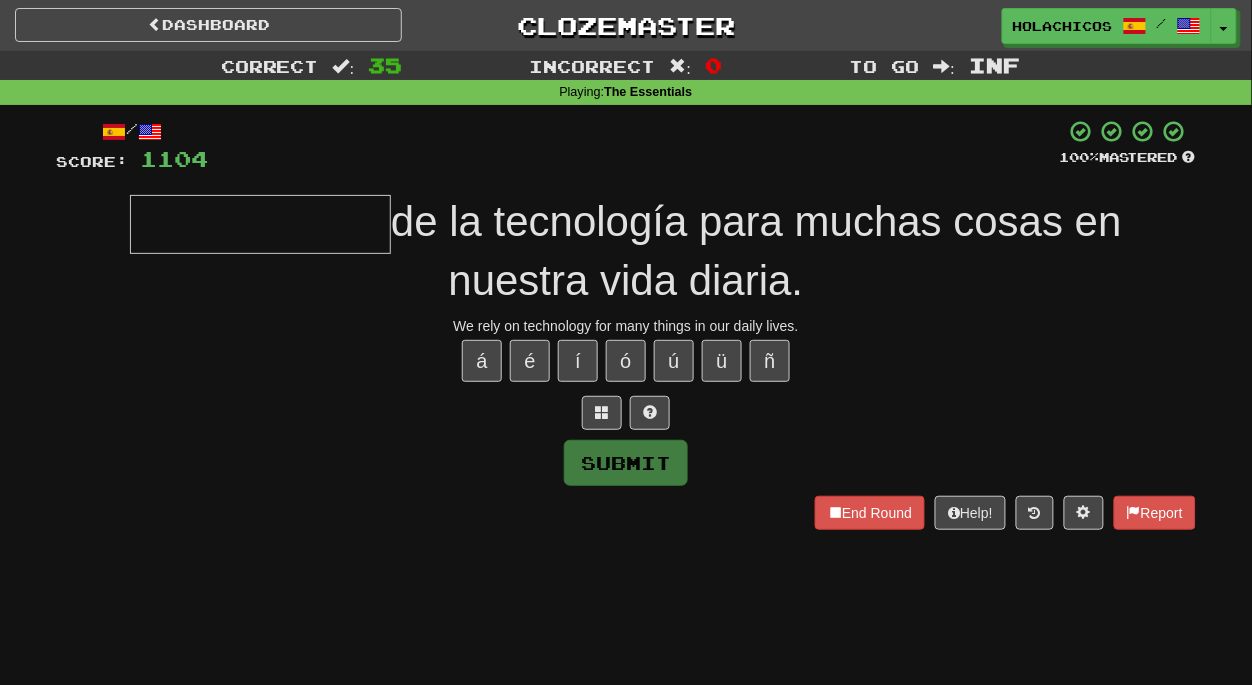 type on "*" 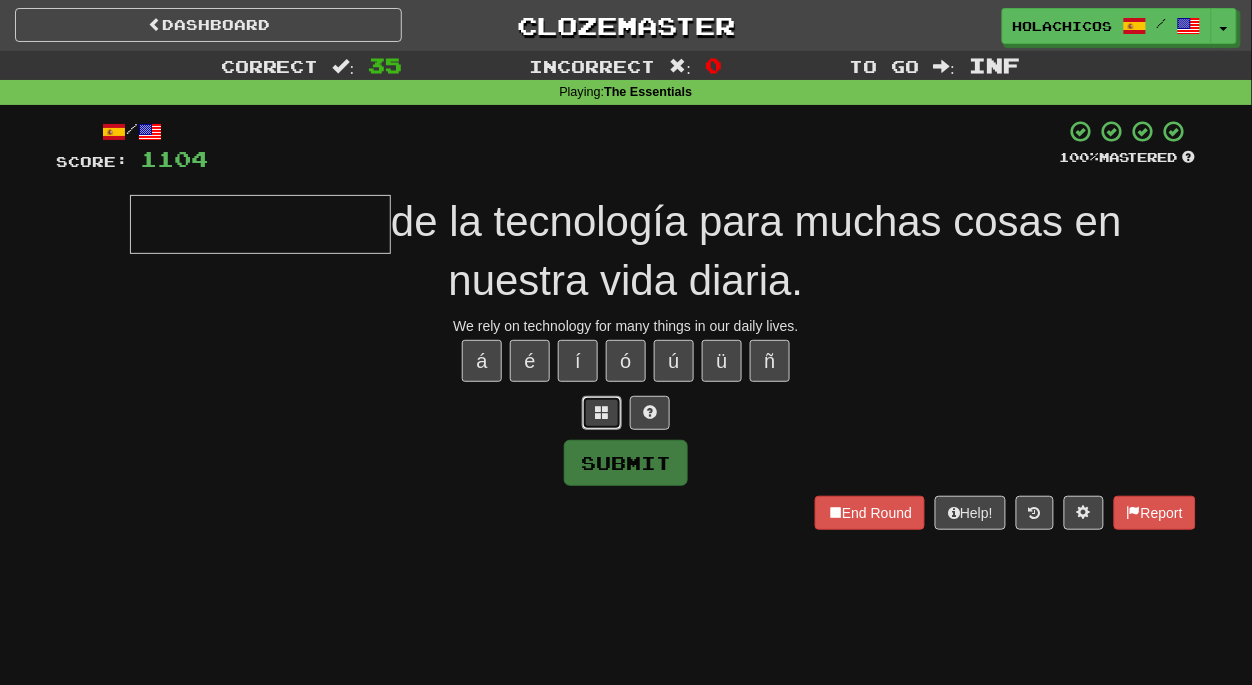 click at bounding box center [602, 412] 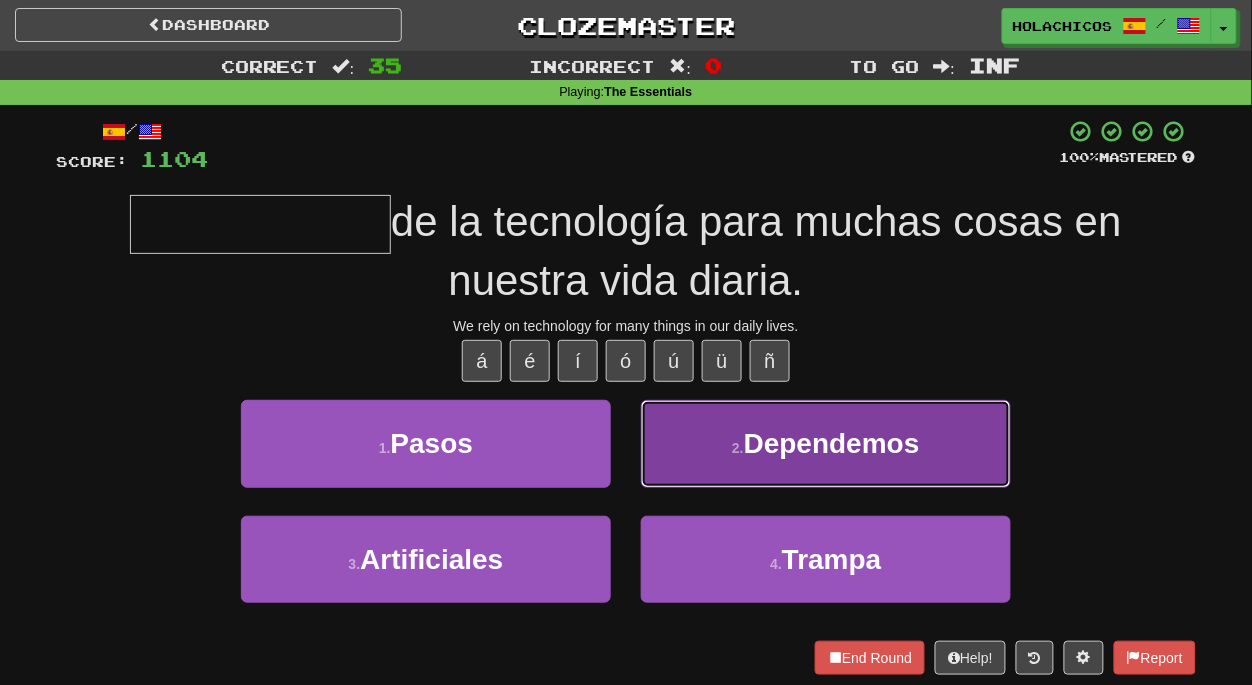 click on "Dependemos" at bounding box center [832, 443] 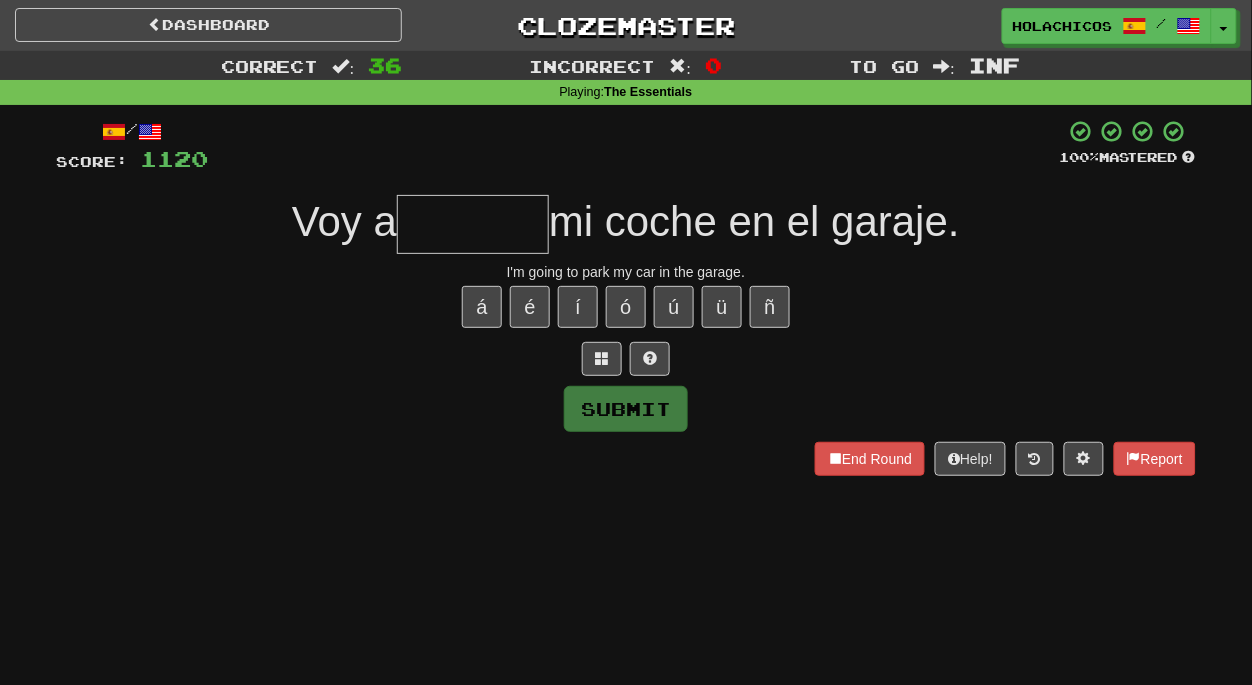type on "*" 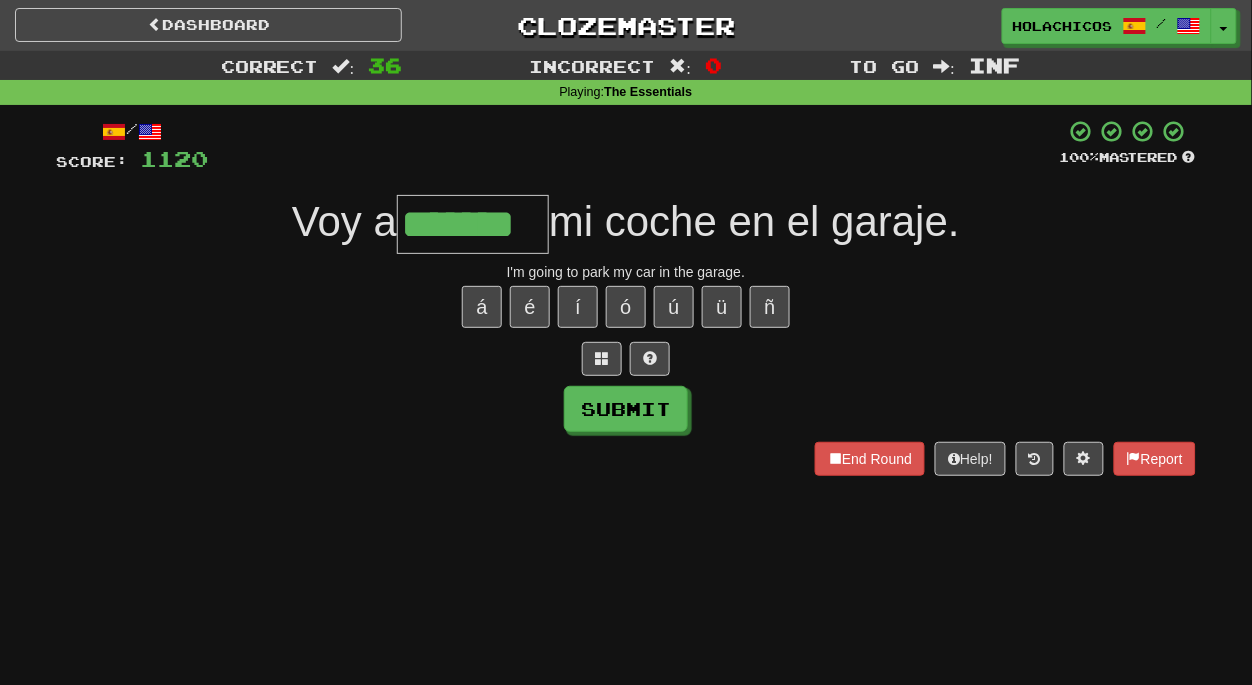 type on "*******" 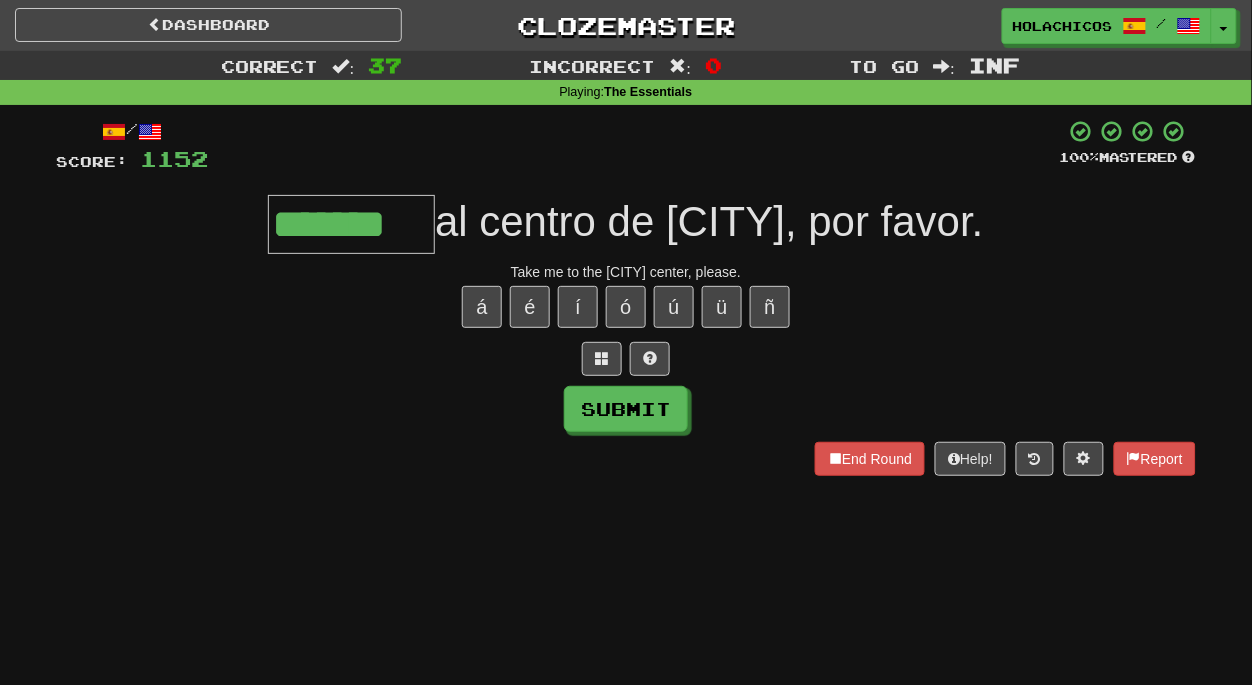 type on "*******" 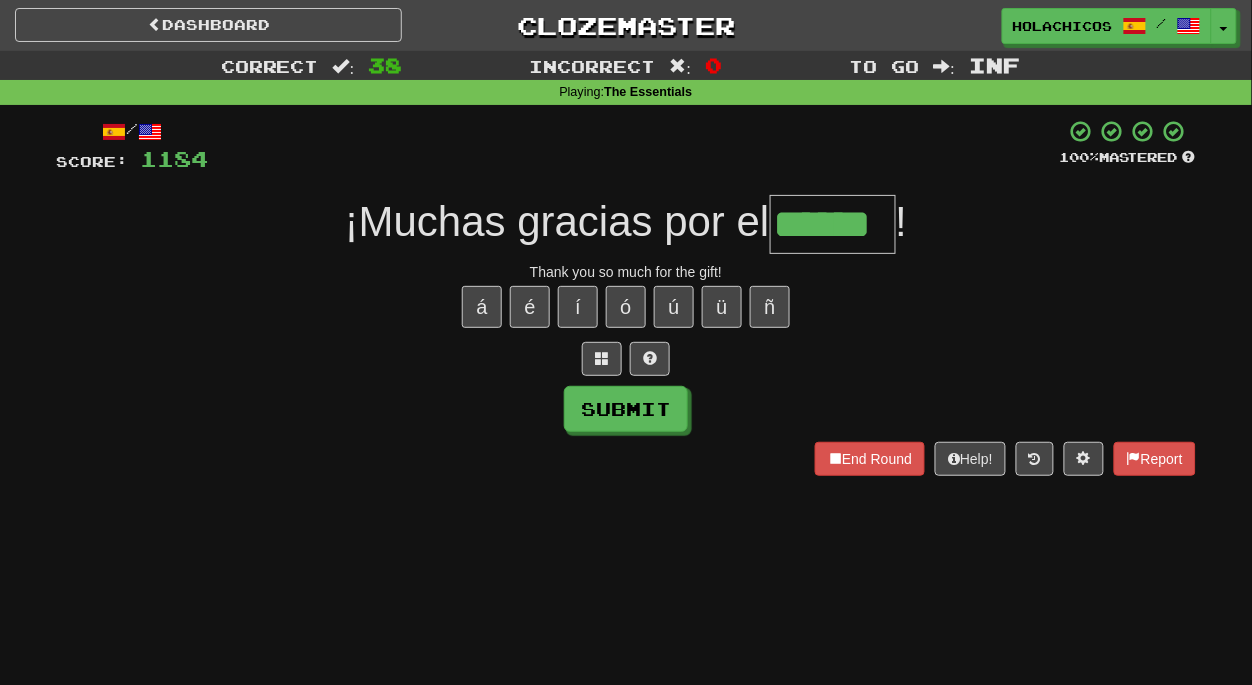 type on "******" 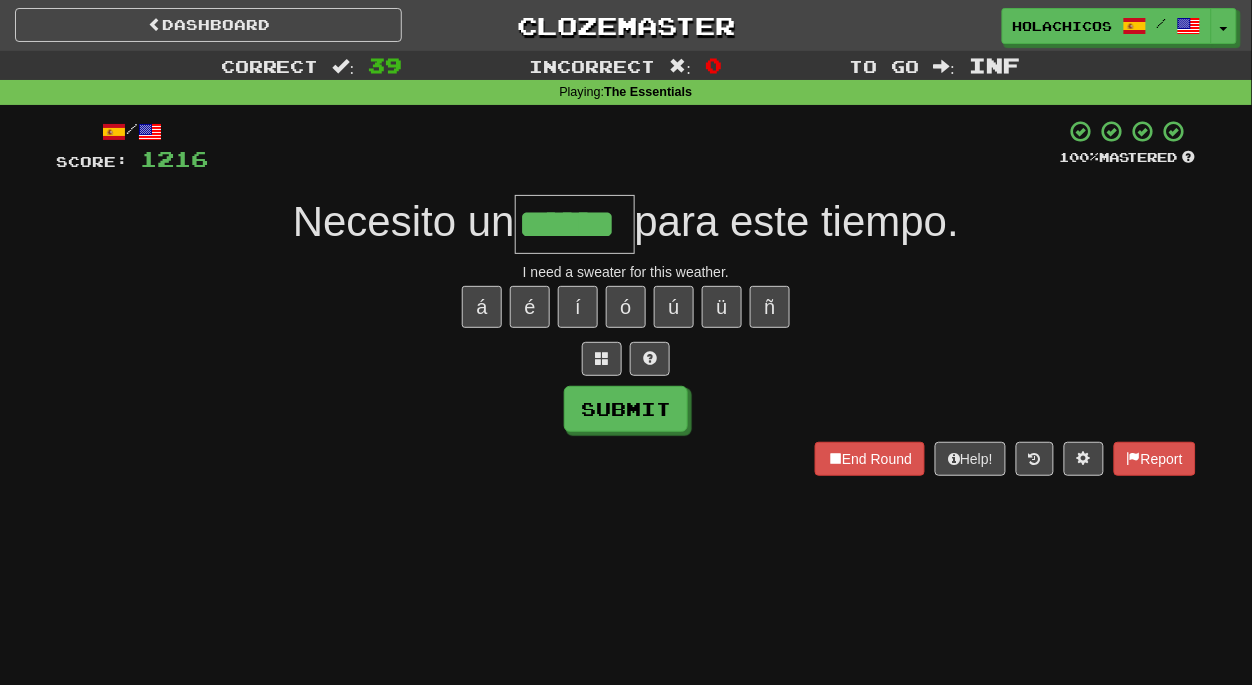 scroll, scrollTop: 0, scrollLeft: 4, axis: horizontal 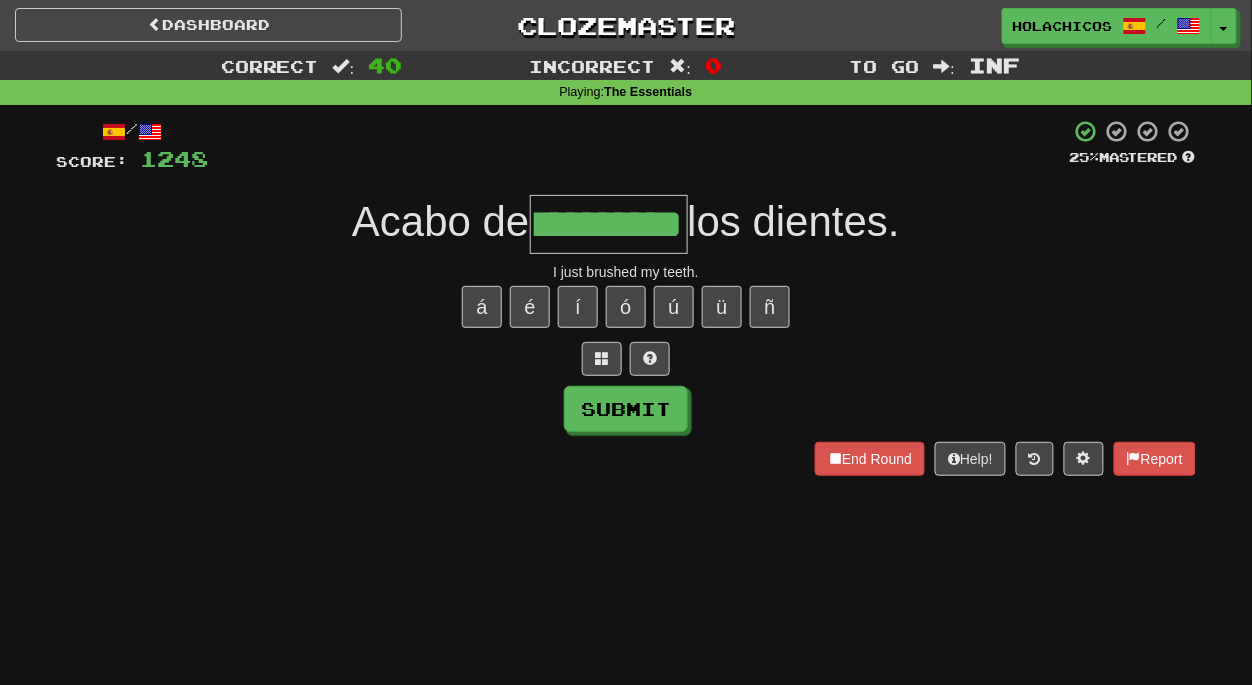 type on "*******" 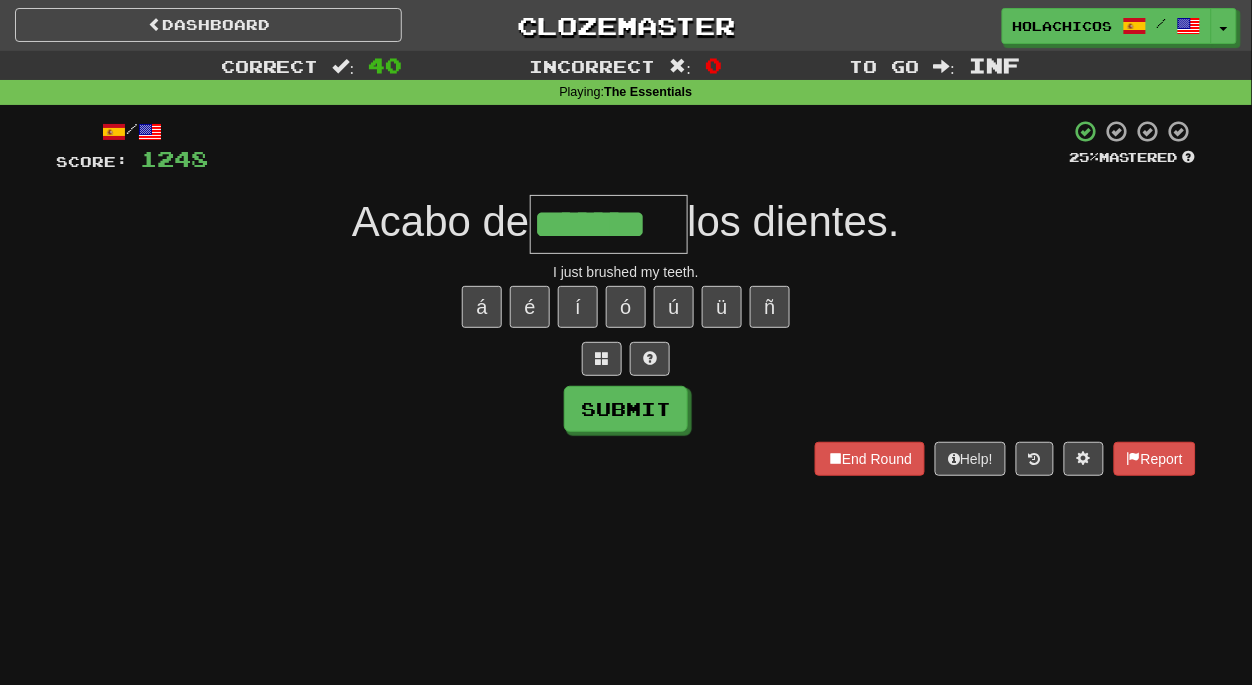 scroll, scrollTop: 0, scrollLeft: 0, axis: both 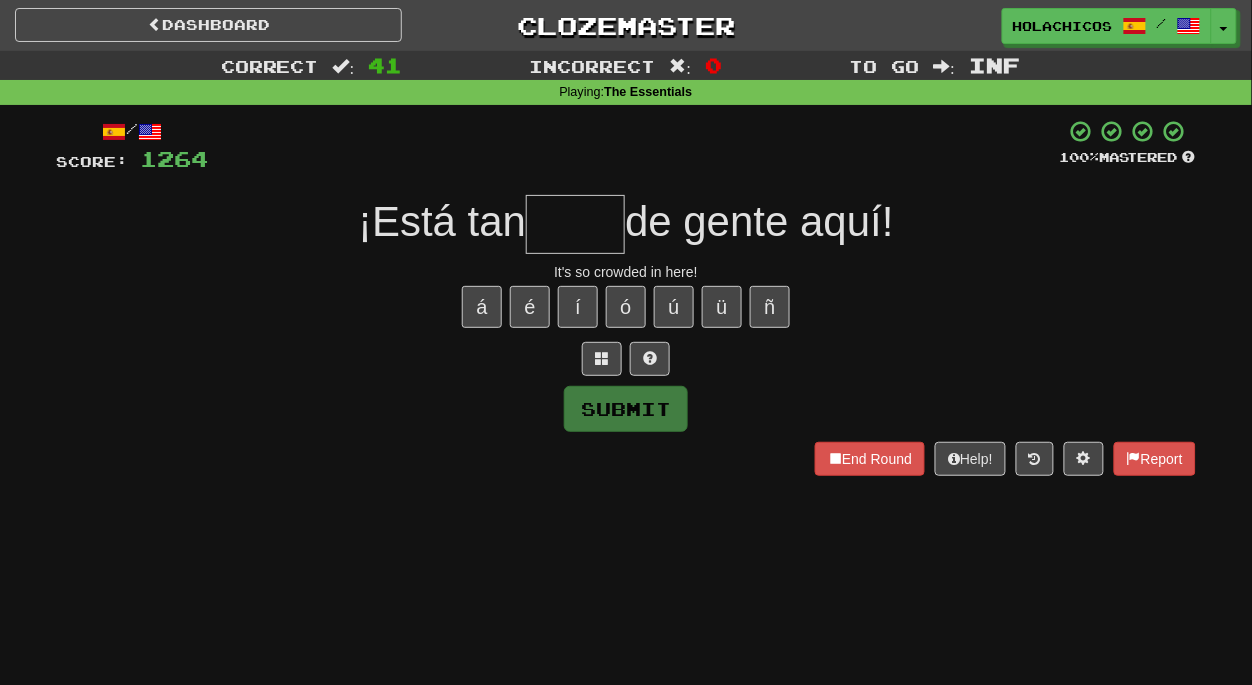 type on "*" 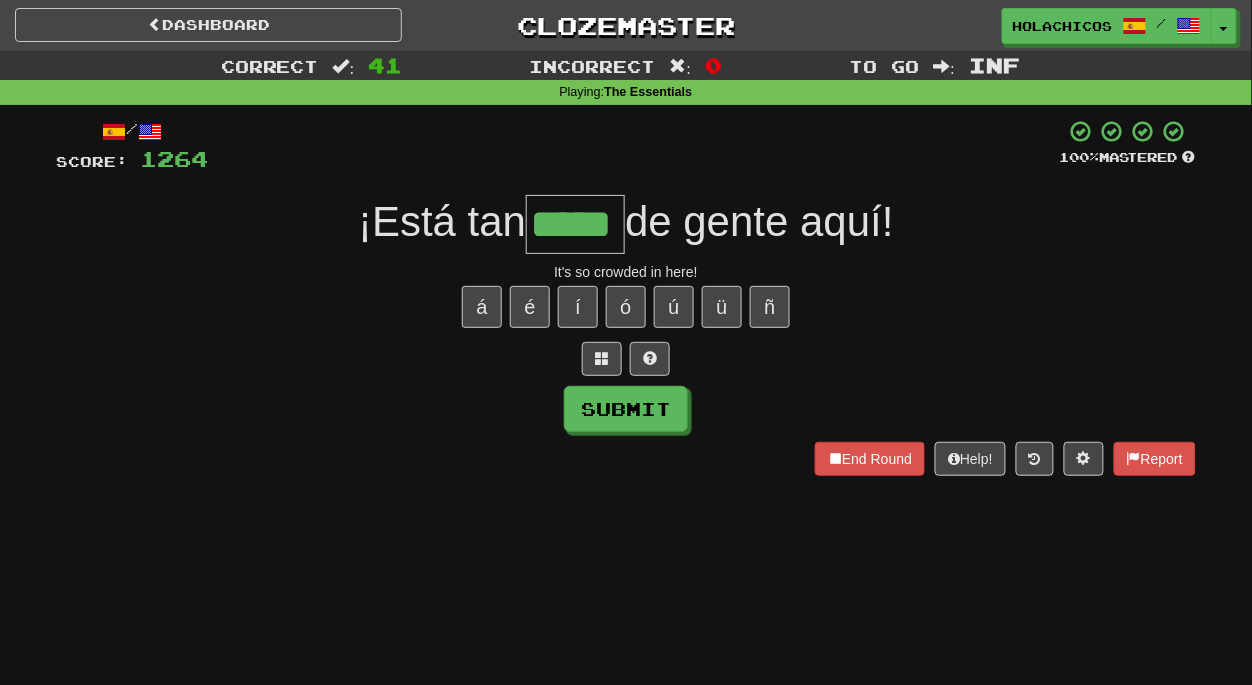 type on "*****" 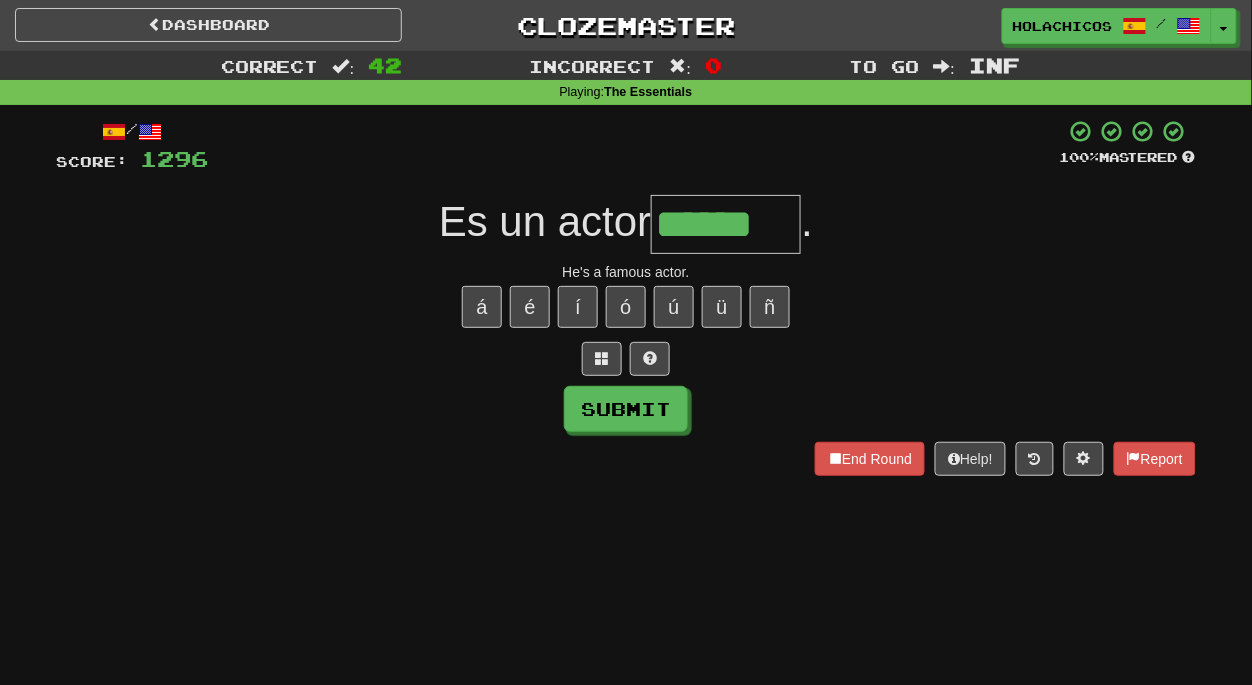 type on "******" 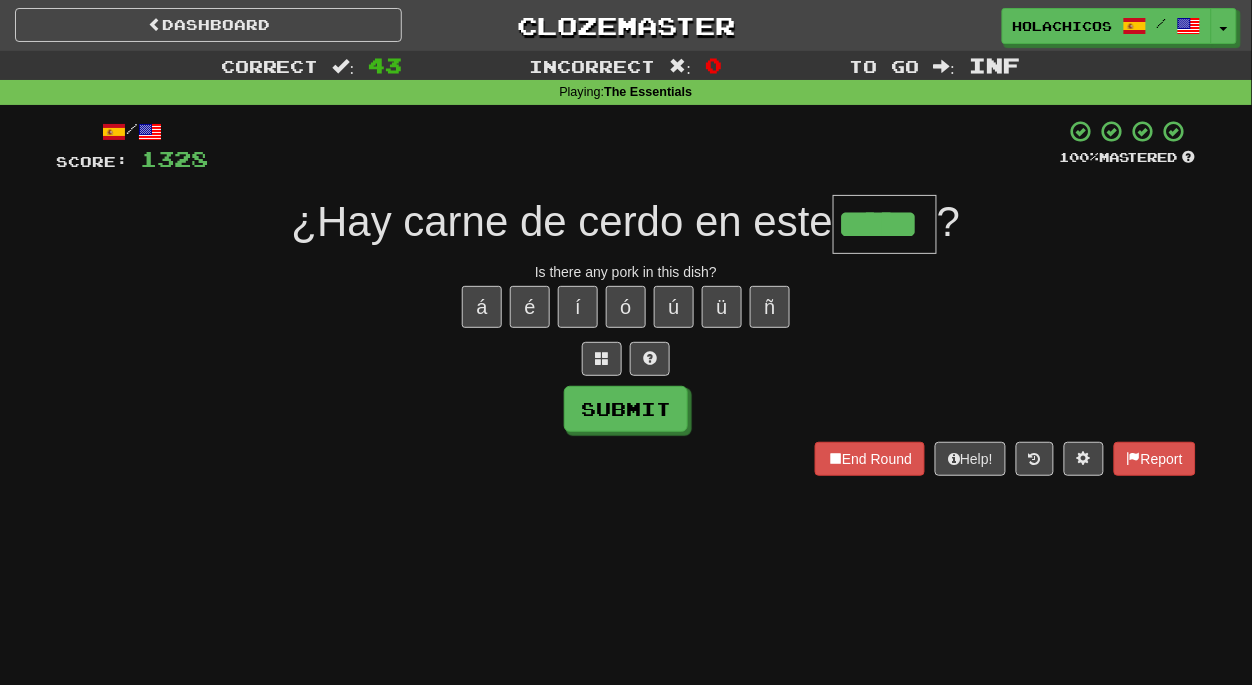 type on "*****" 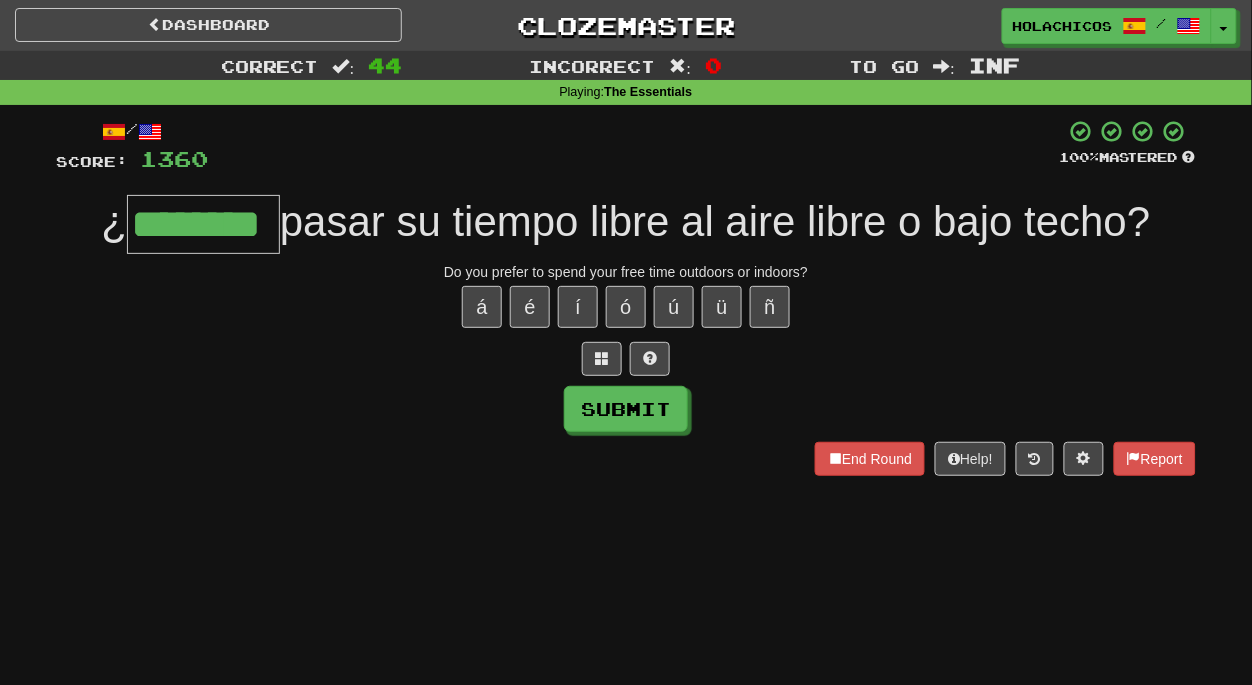 type on "********" 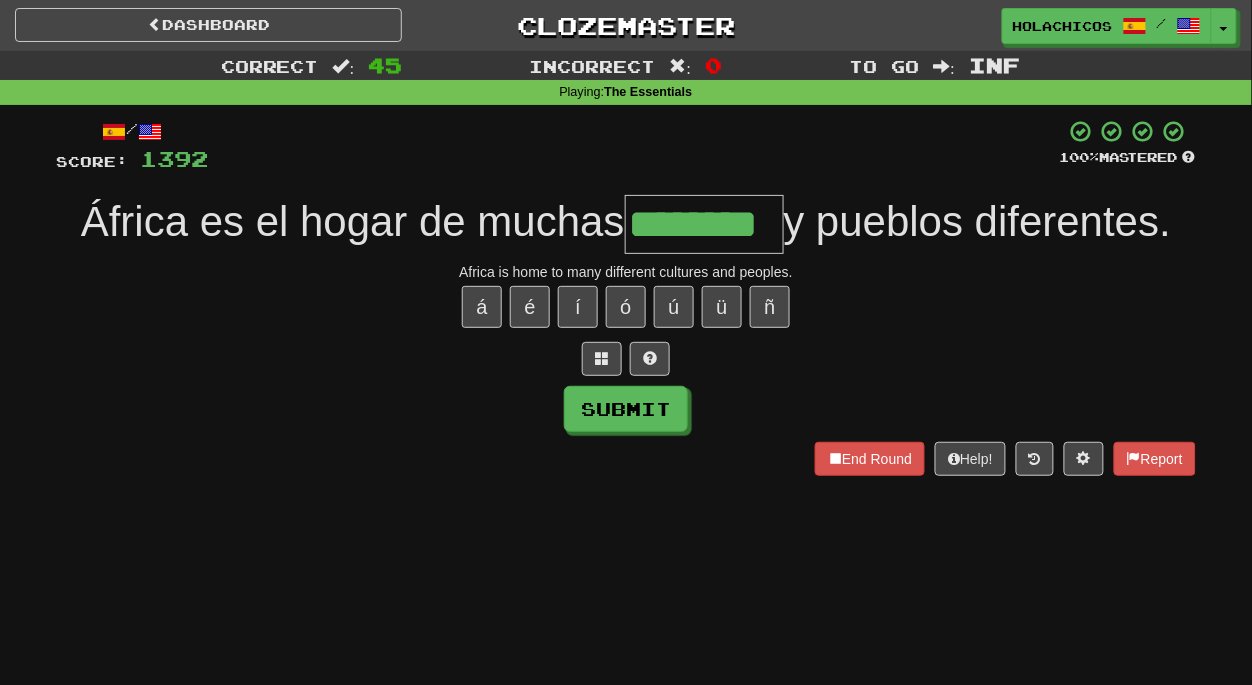 type on "********" 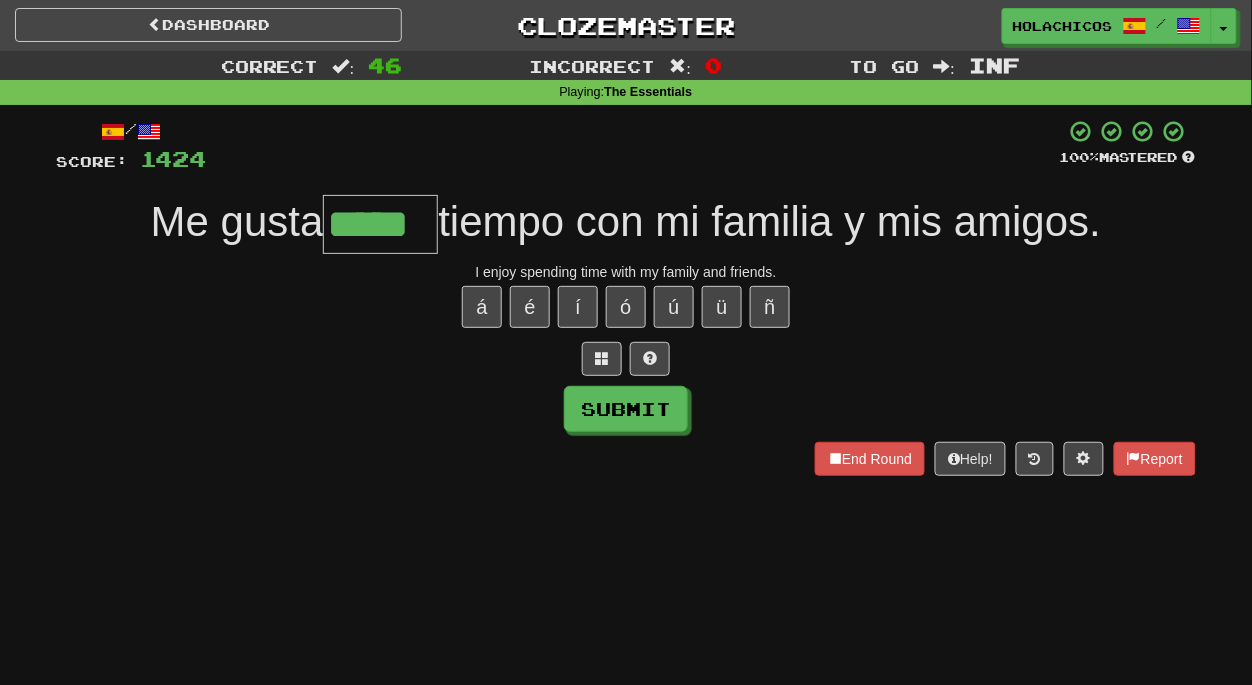 type on "*****" 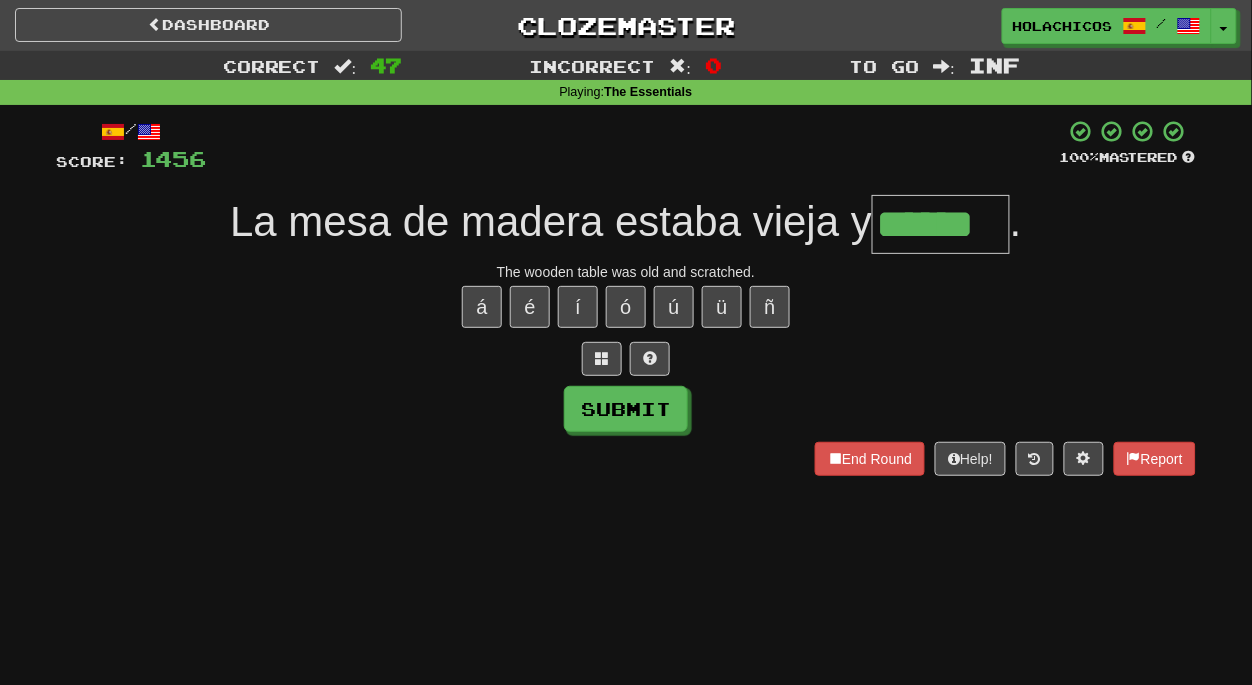 type on "******" 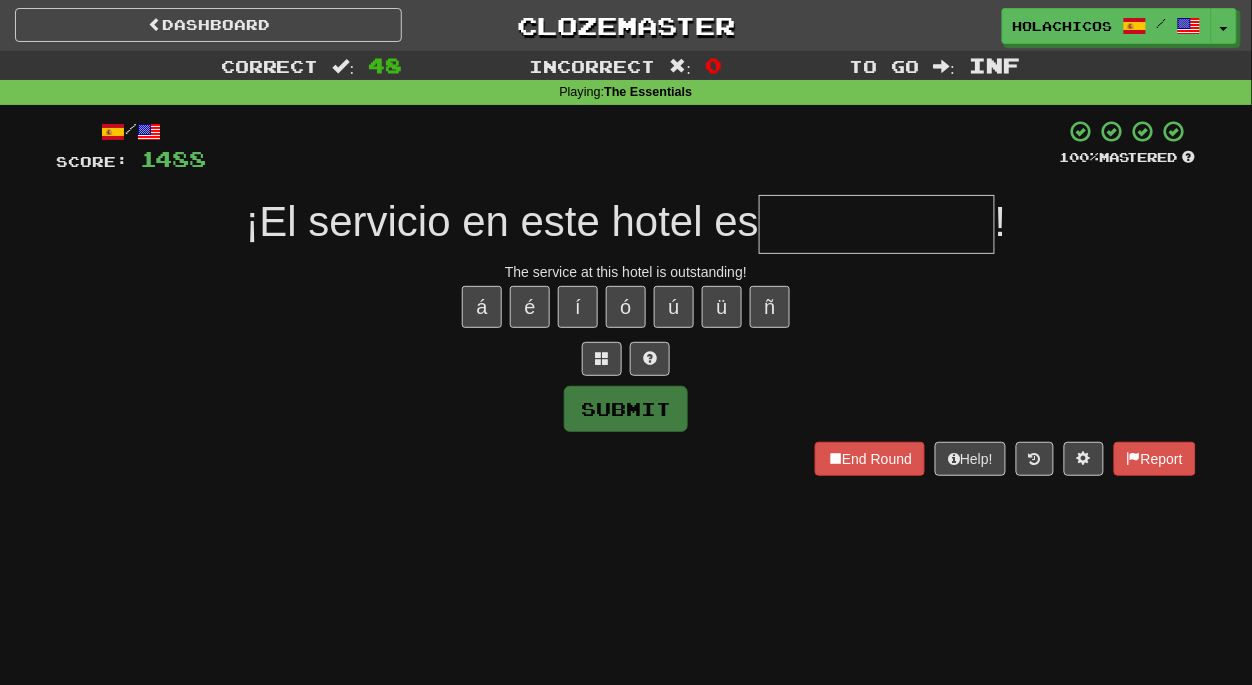 type on "*" 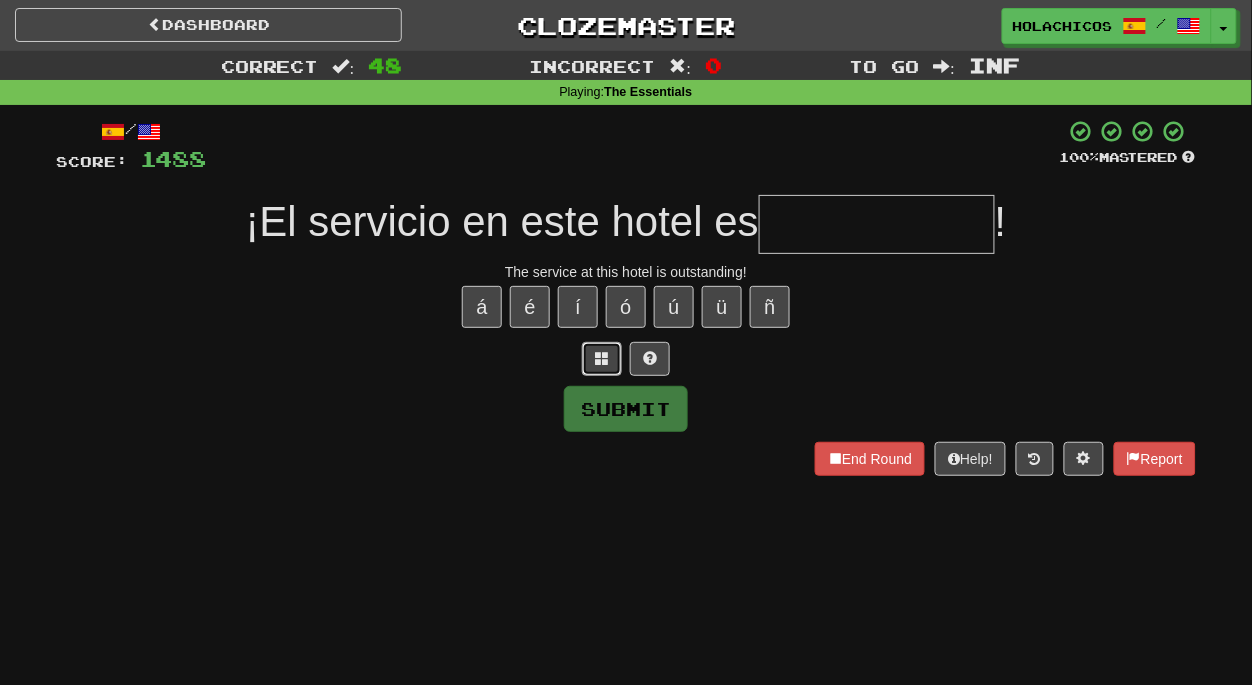 click at bounding box center (602, 359) 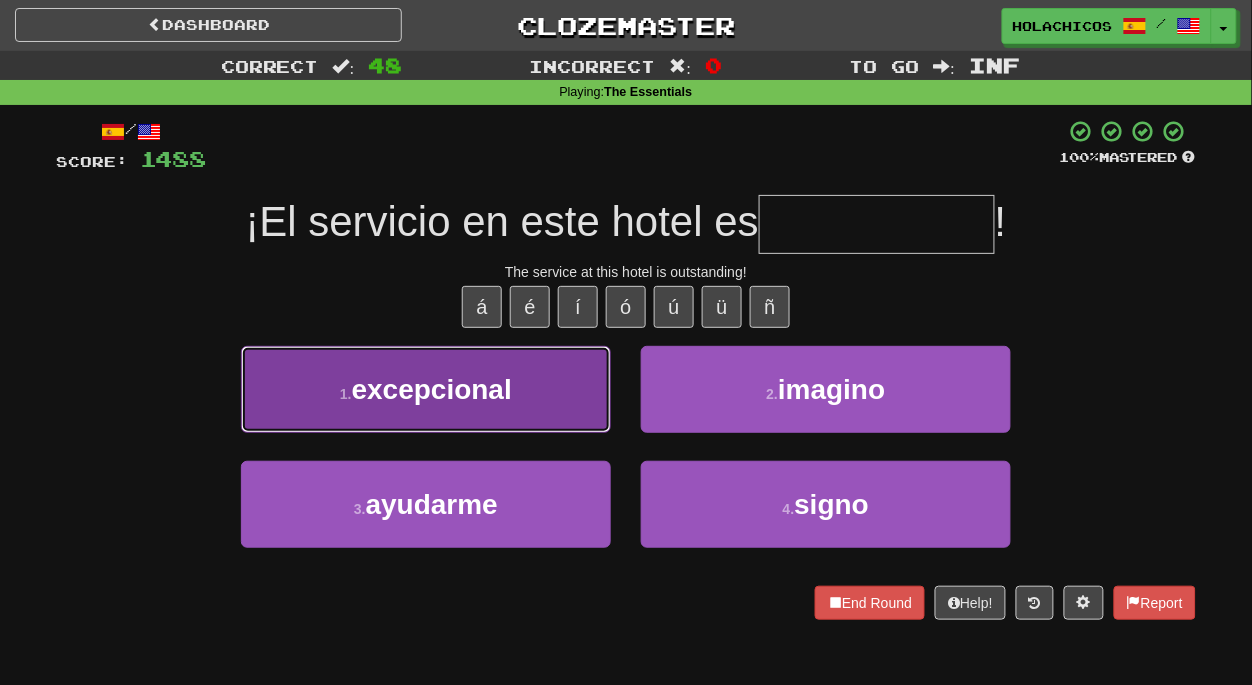 click on "1 .  excepcional" at bounding box center [426, 389] 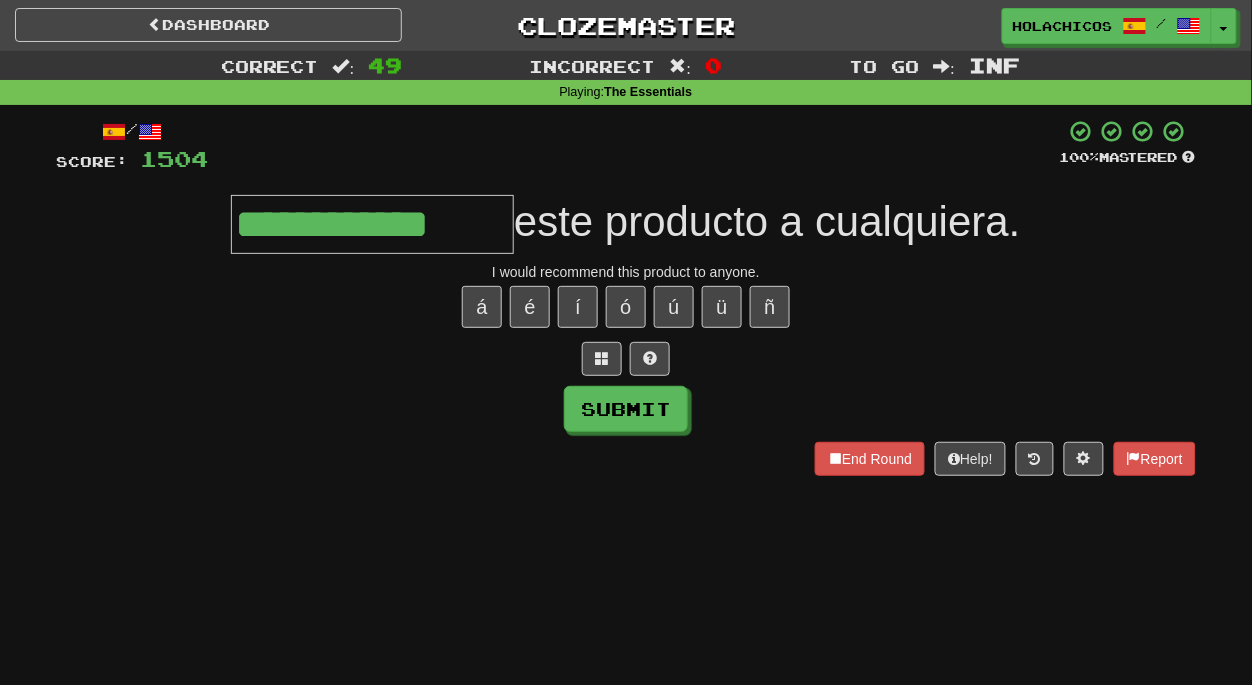 type on "**********" 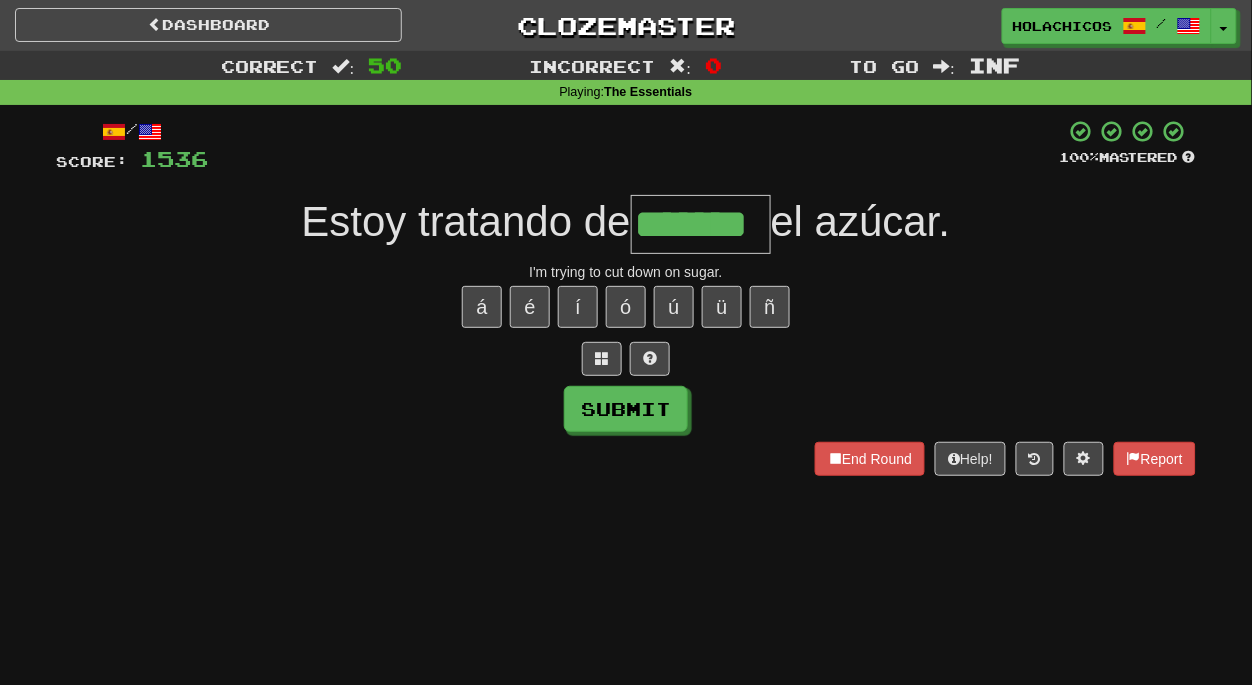 type on "*******" 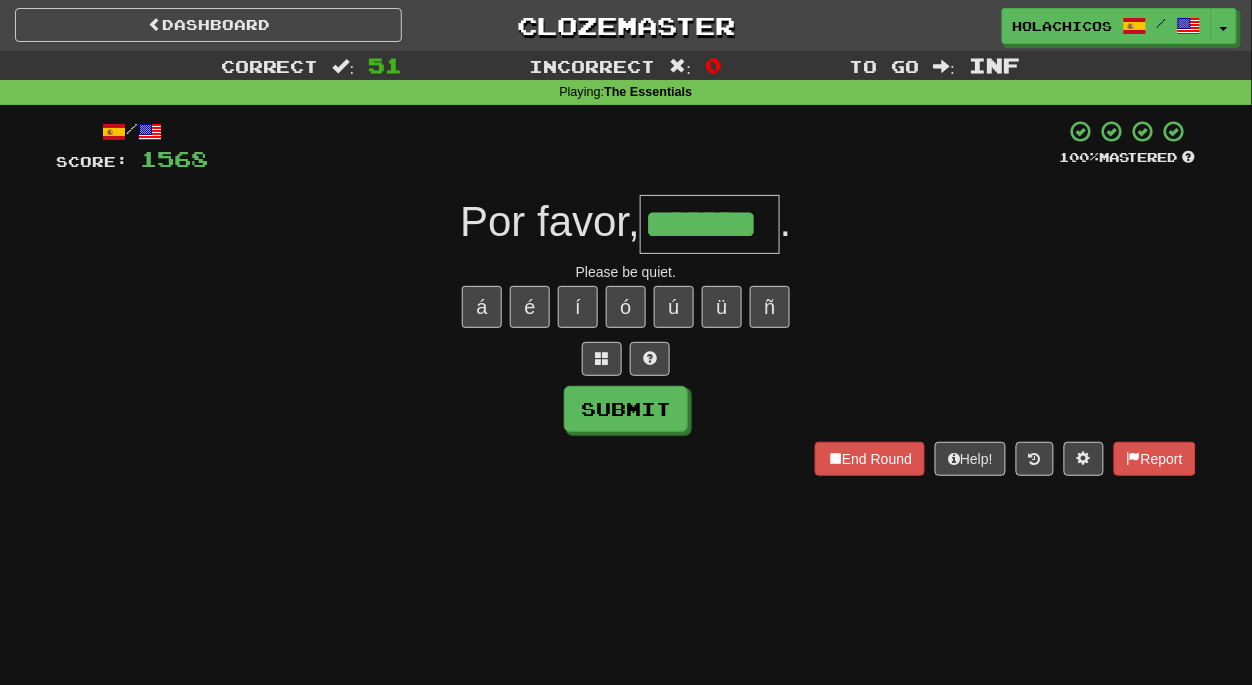 type on "*******" 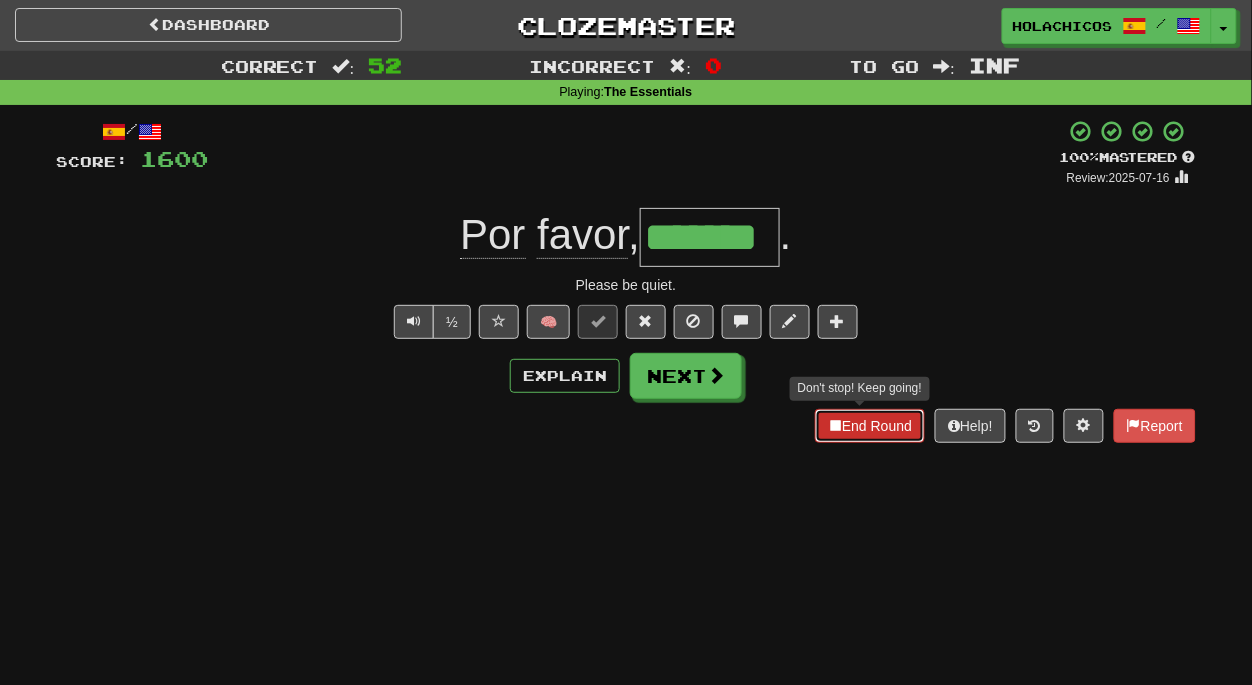 click on "End Round" at bounding box center [870, 426] 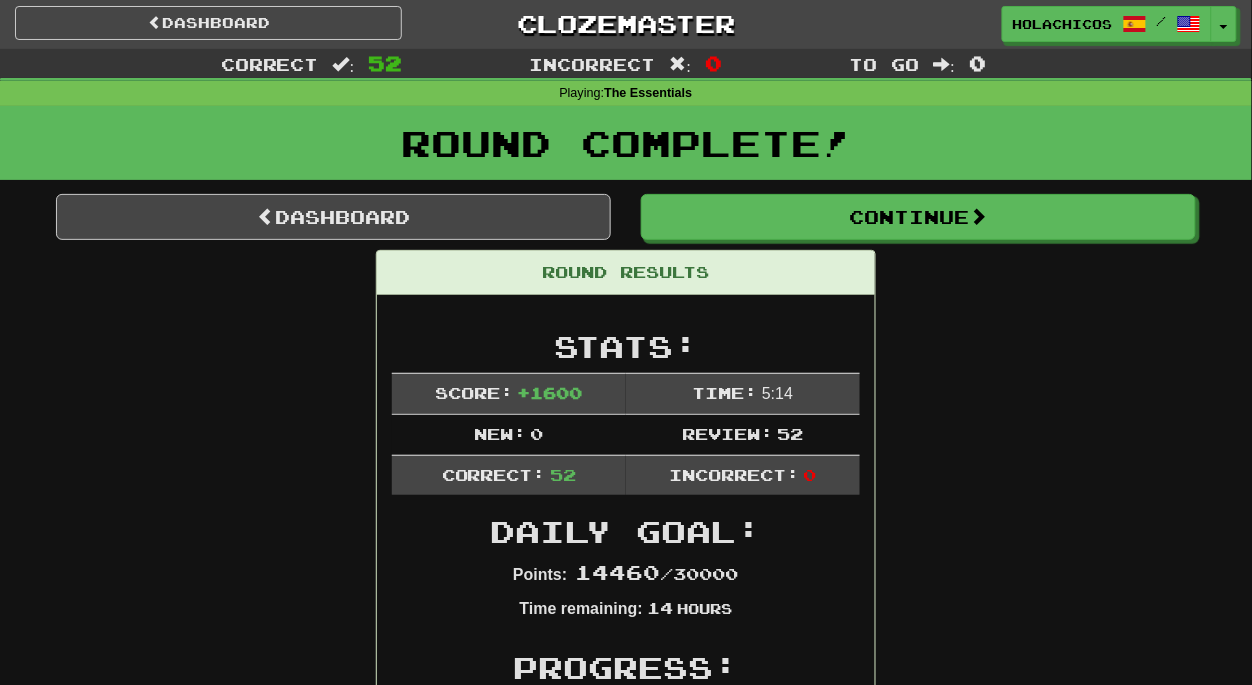 scroll, scrollTop: 0, scrollLeft: 0, axis: both 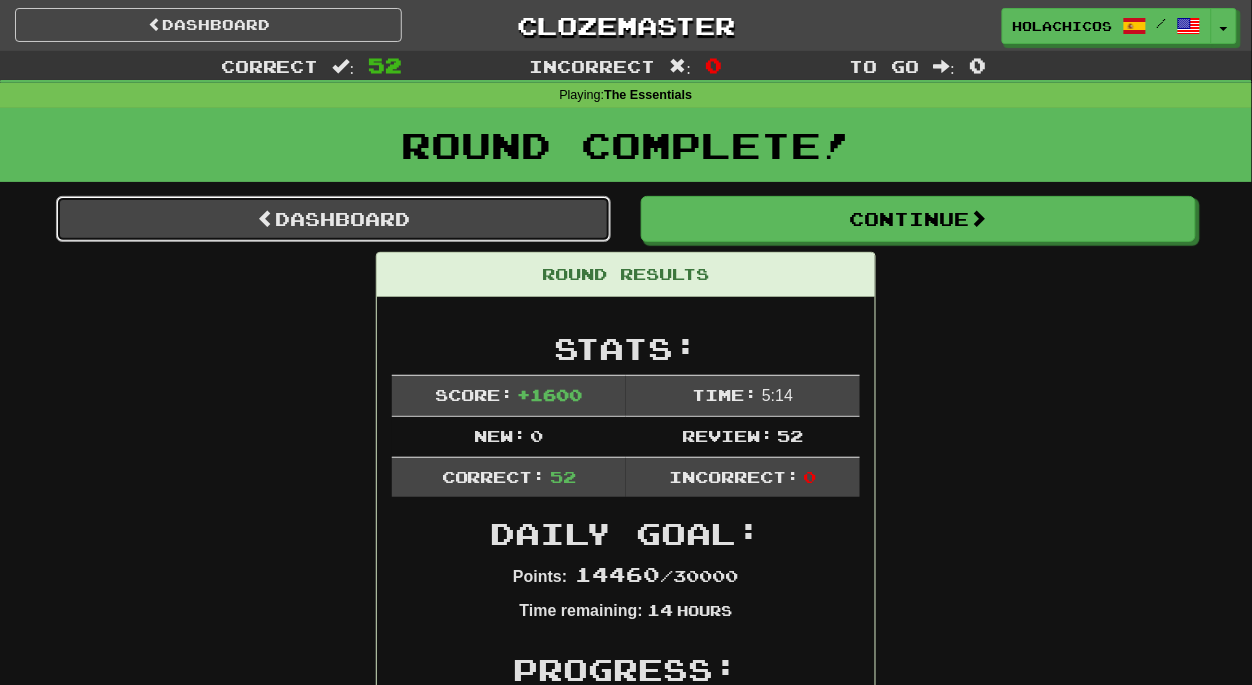 click on "Dashboard" at bounding box center (333, 219) 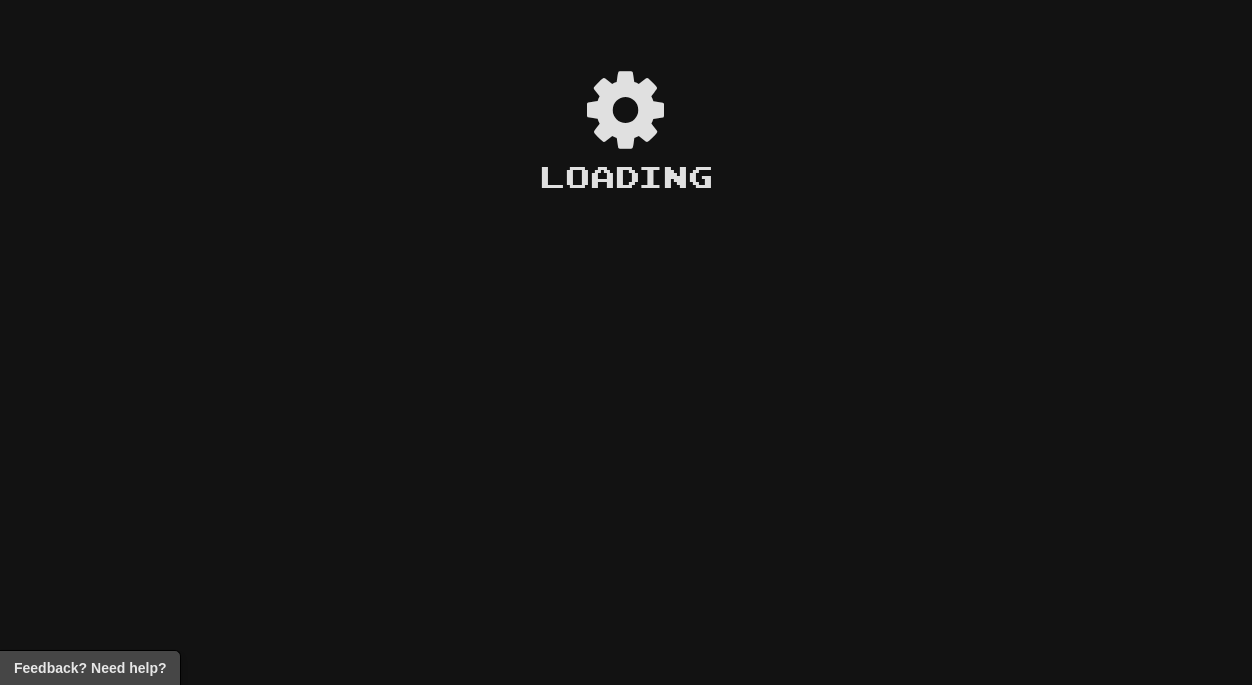 scroll, scrollTop: 0, scrollLeft: 0, axis: both 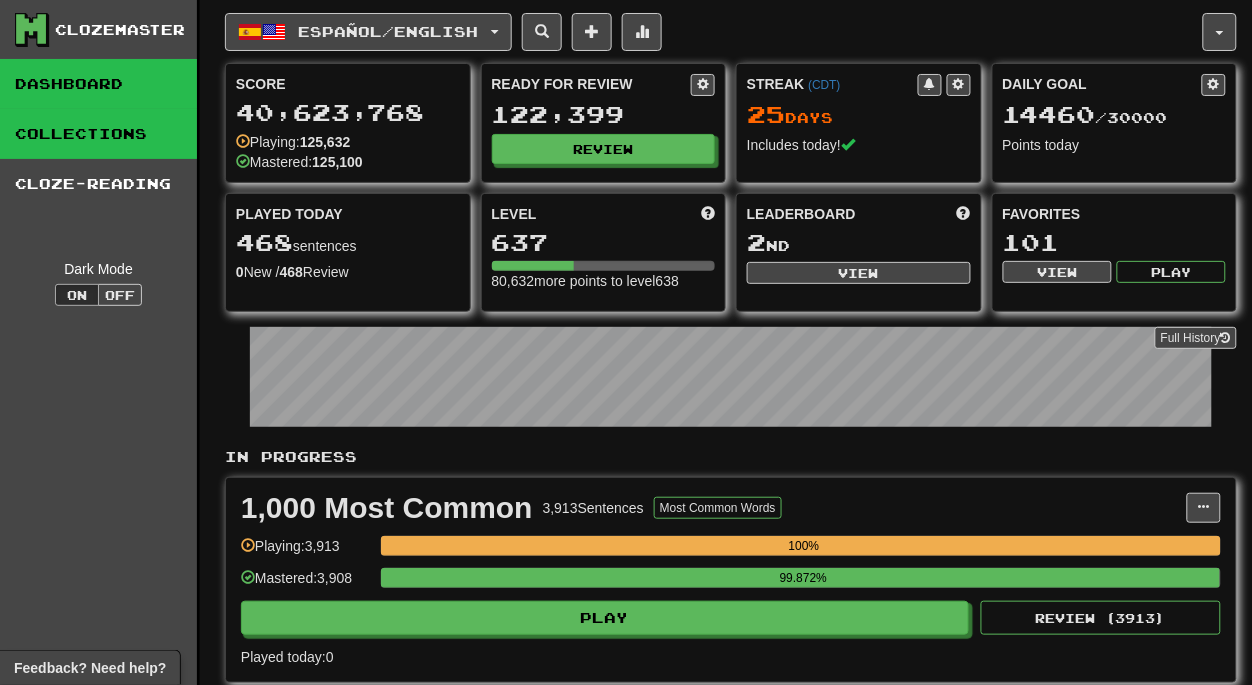 click on "Collections" at bounding box center [98, 134] 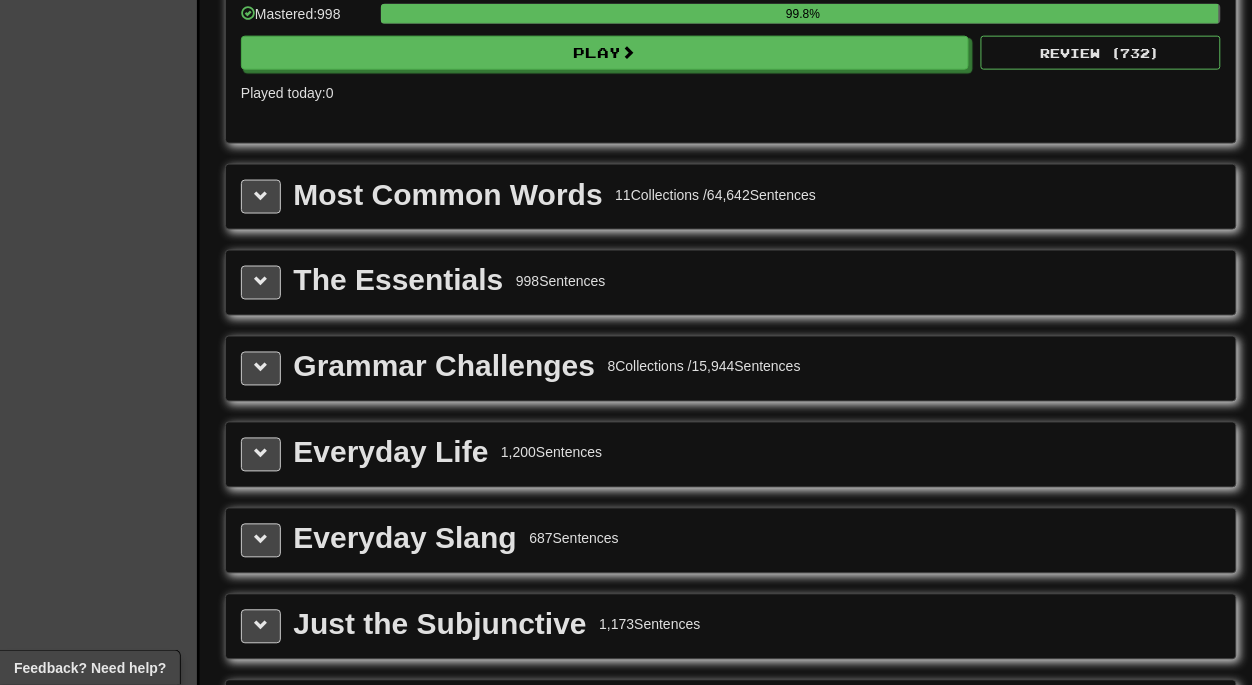 scroll, scrollTop: 2336, scrollLeft: 0, axis: vertical 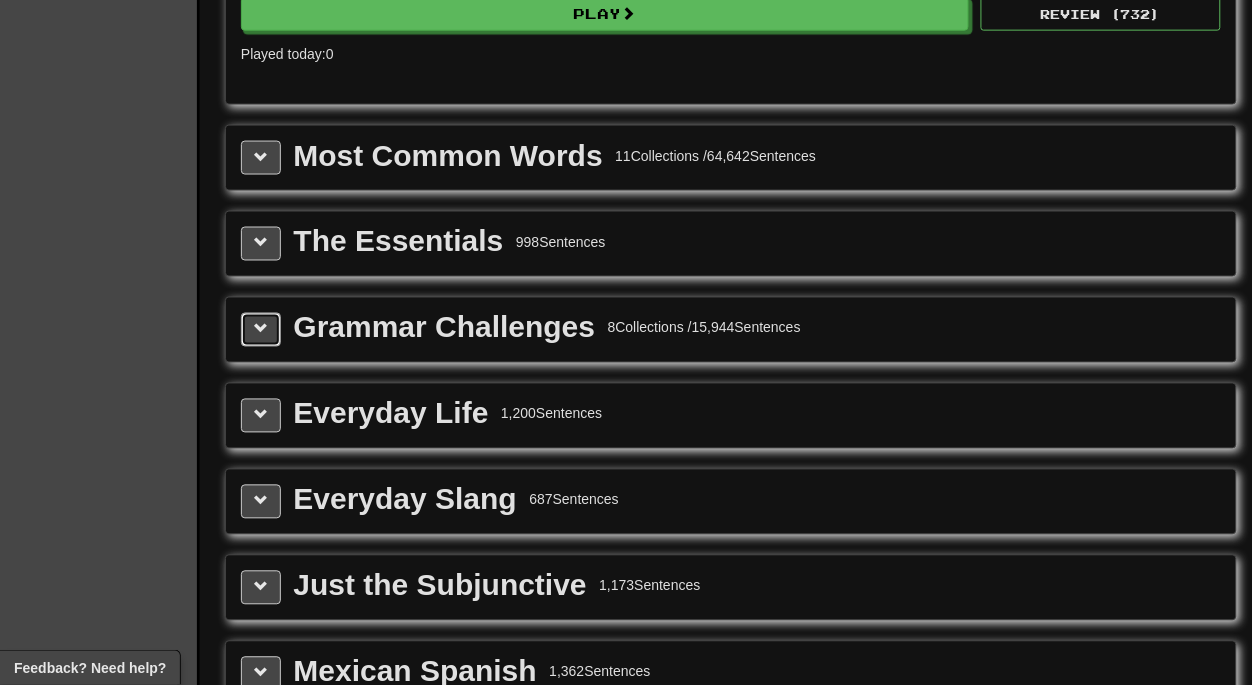 click at bounding box center (261, 330) 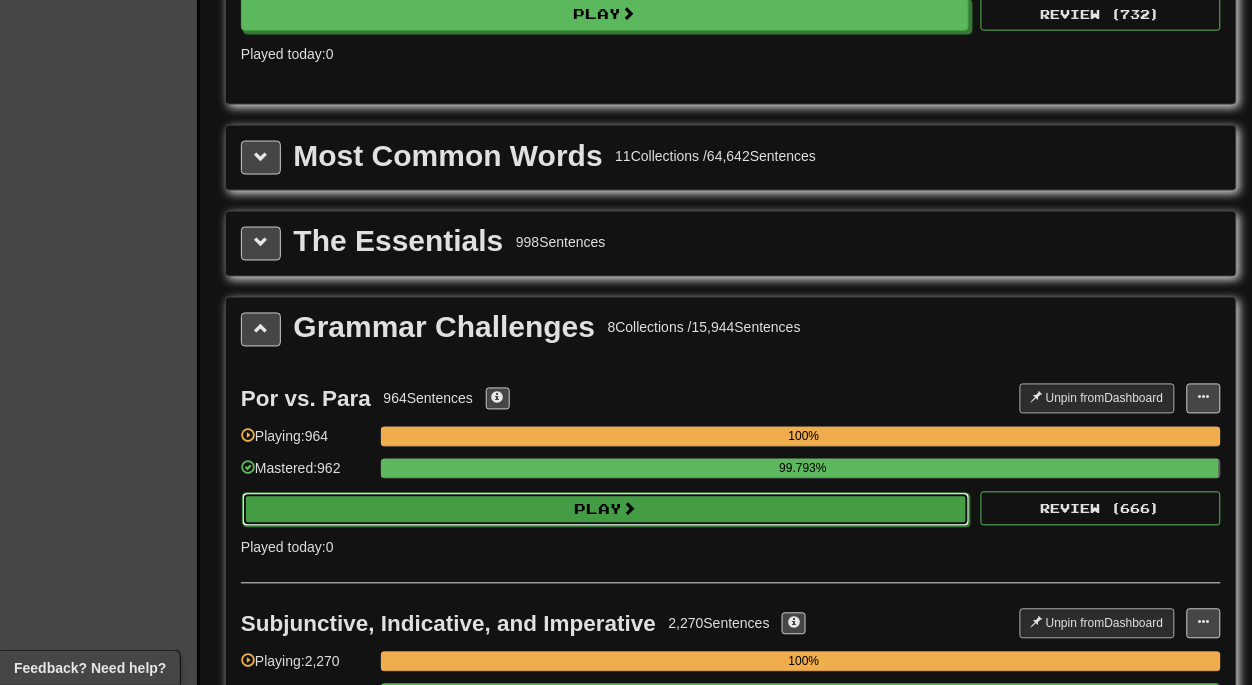 click on "Play" at bounding box center [606, 510] 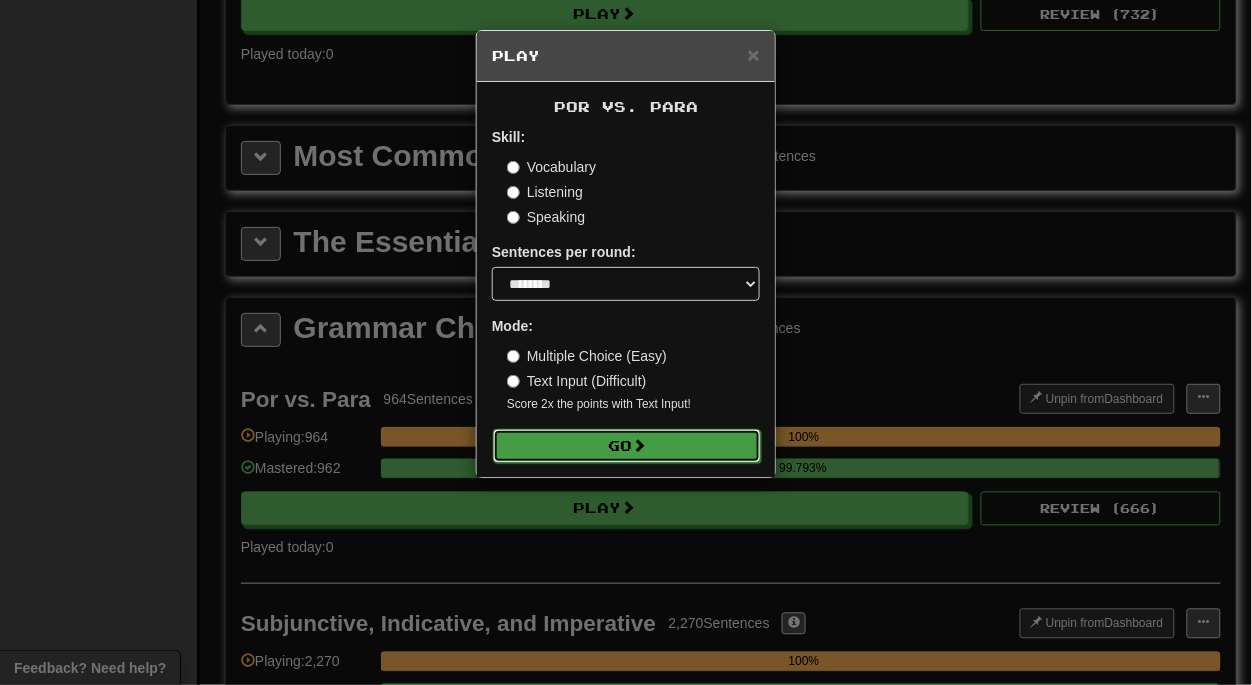 click on "Go" at bounding box center (627, 446) 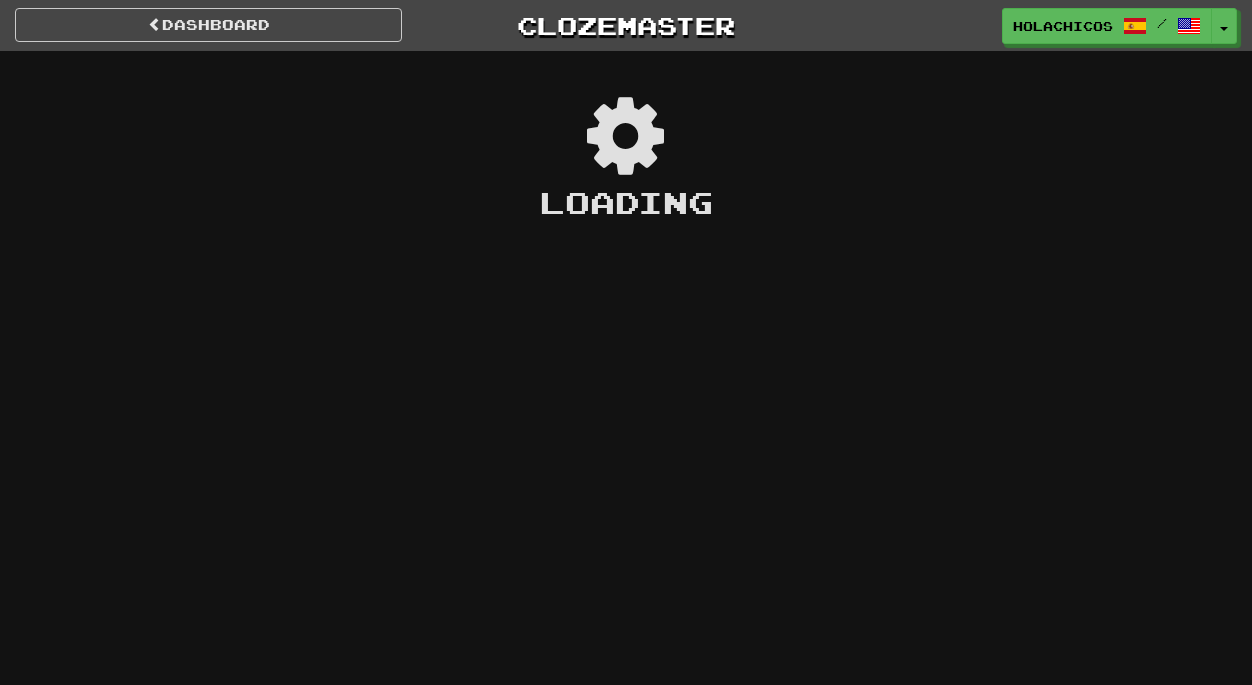 scroll, scrollTop: 0, scrollLeft: 0, axis: both 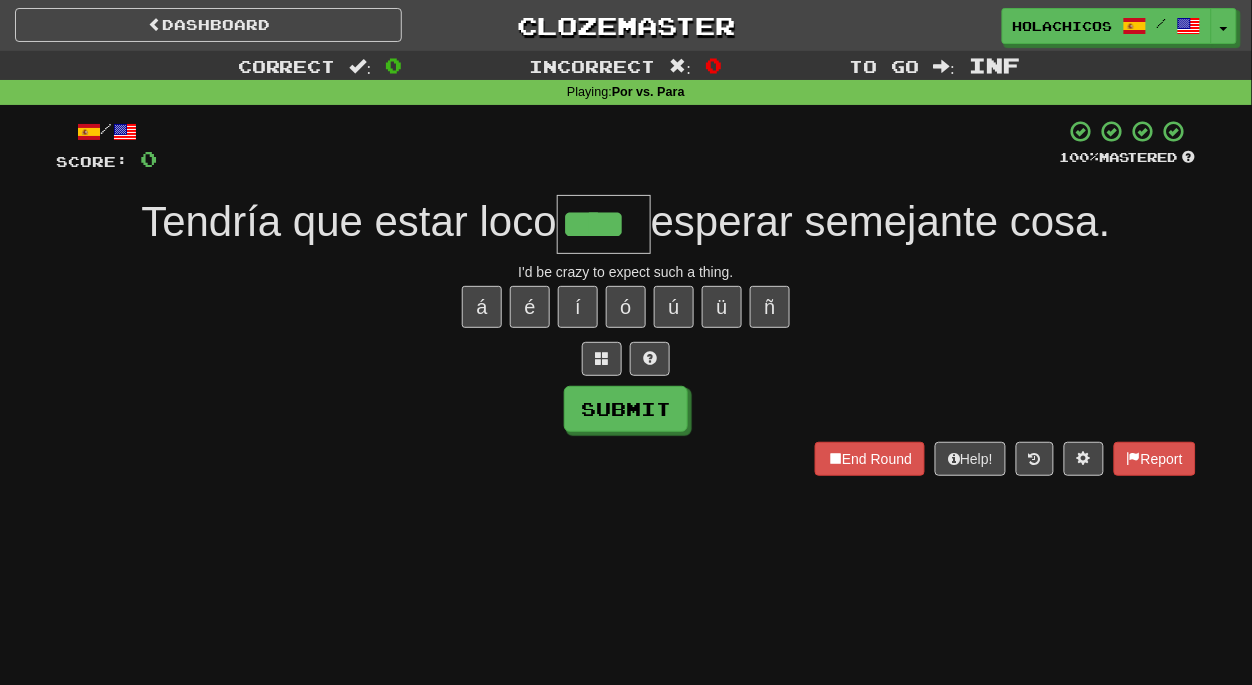 type on "****" 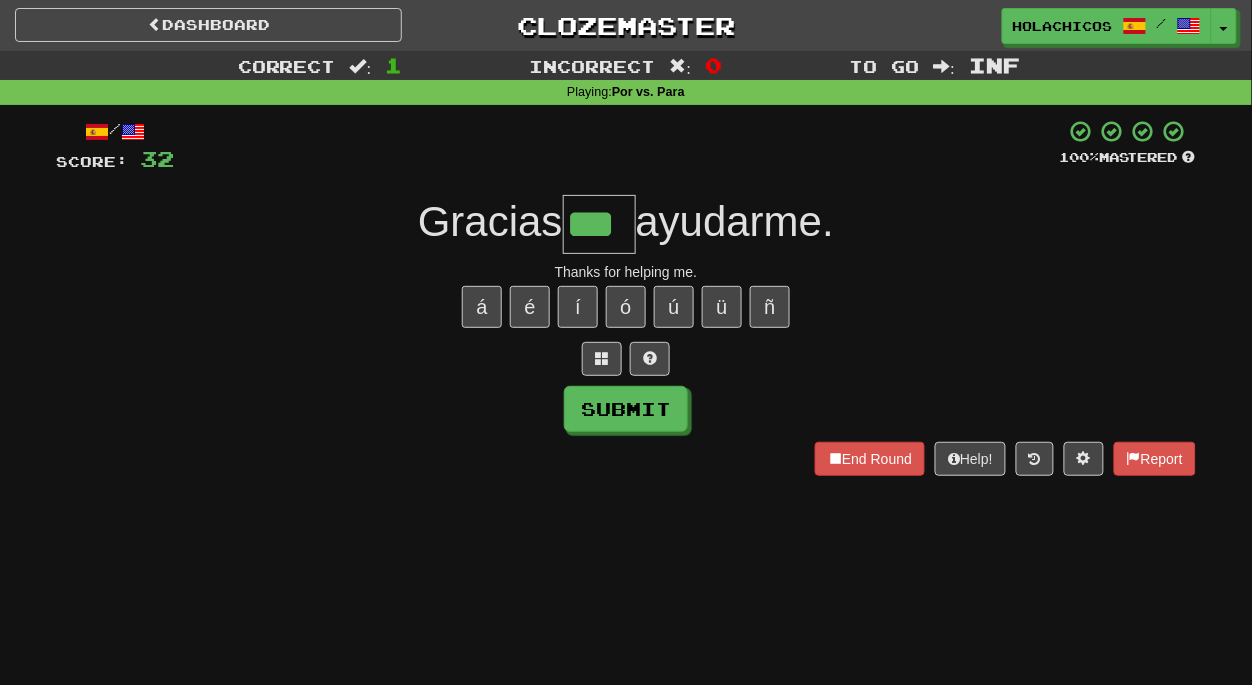 type on "***" 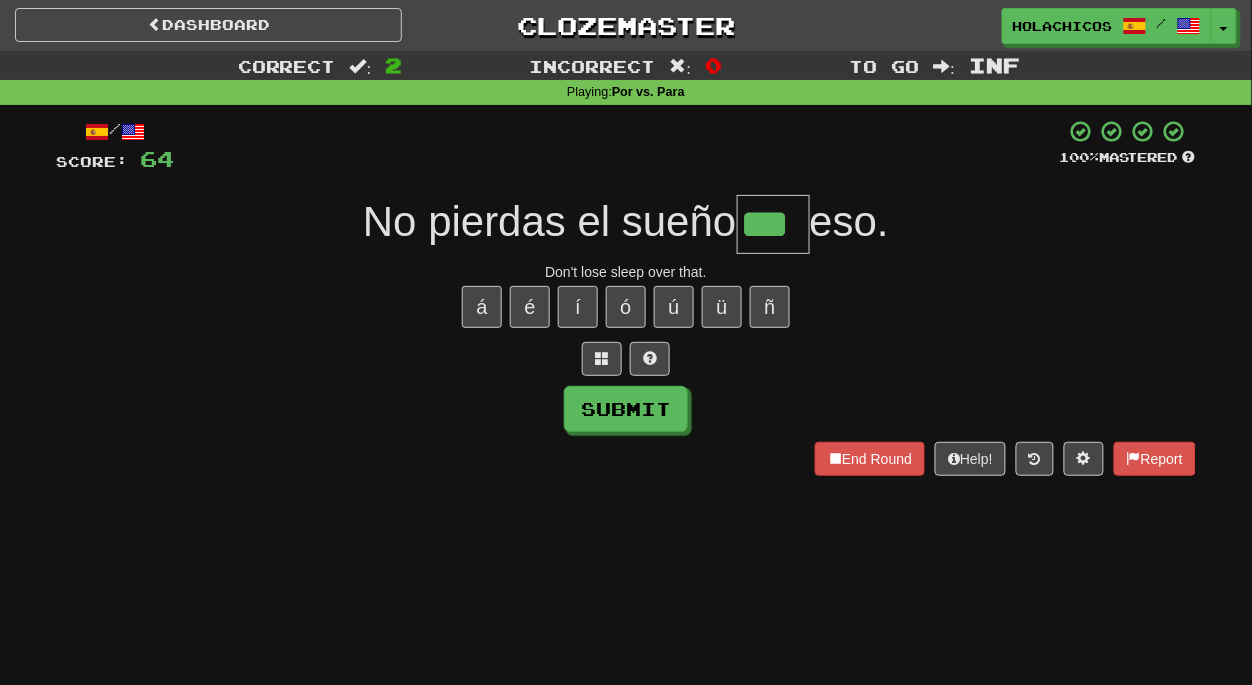 type on "***" 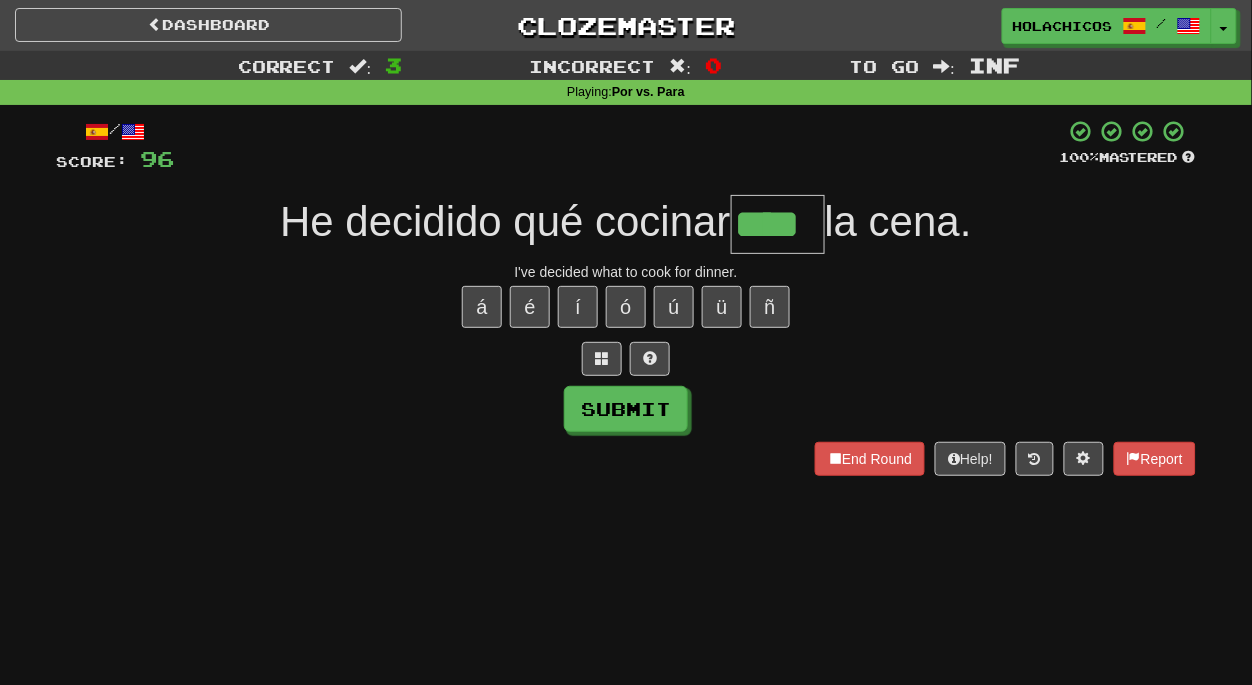 type on "****" 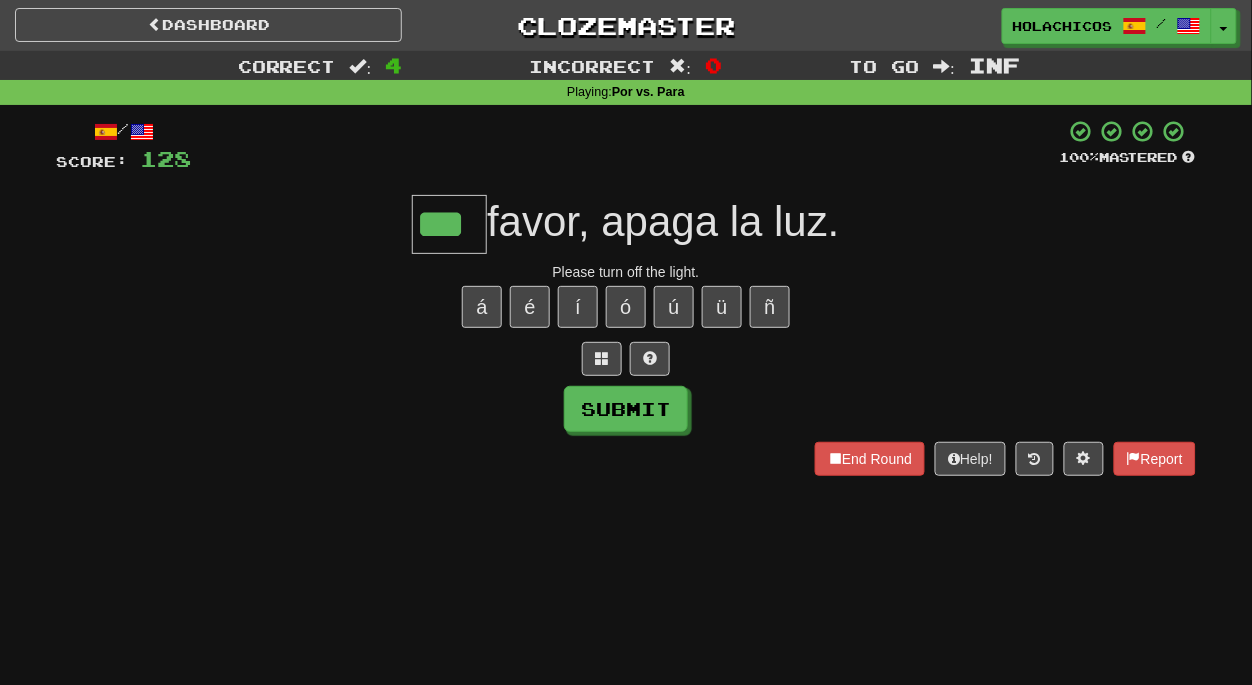 type on "***" 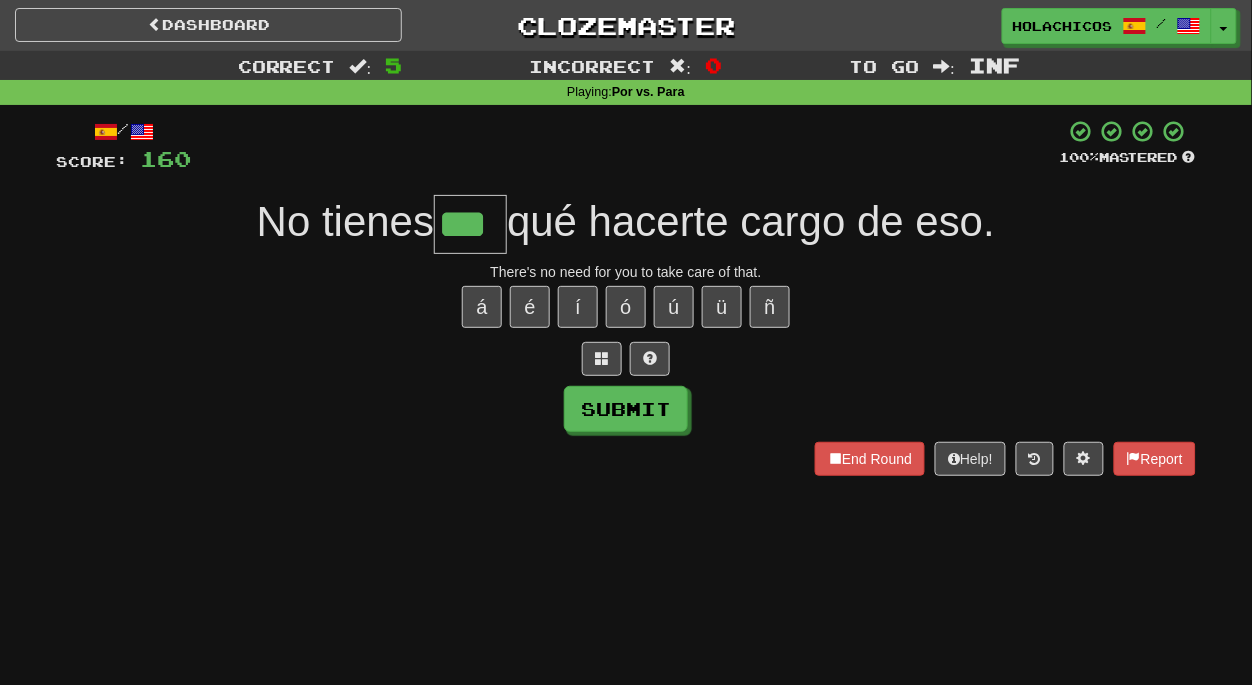 type on "***" 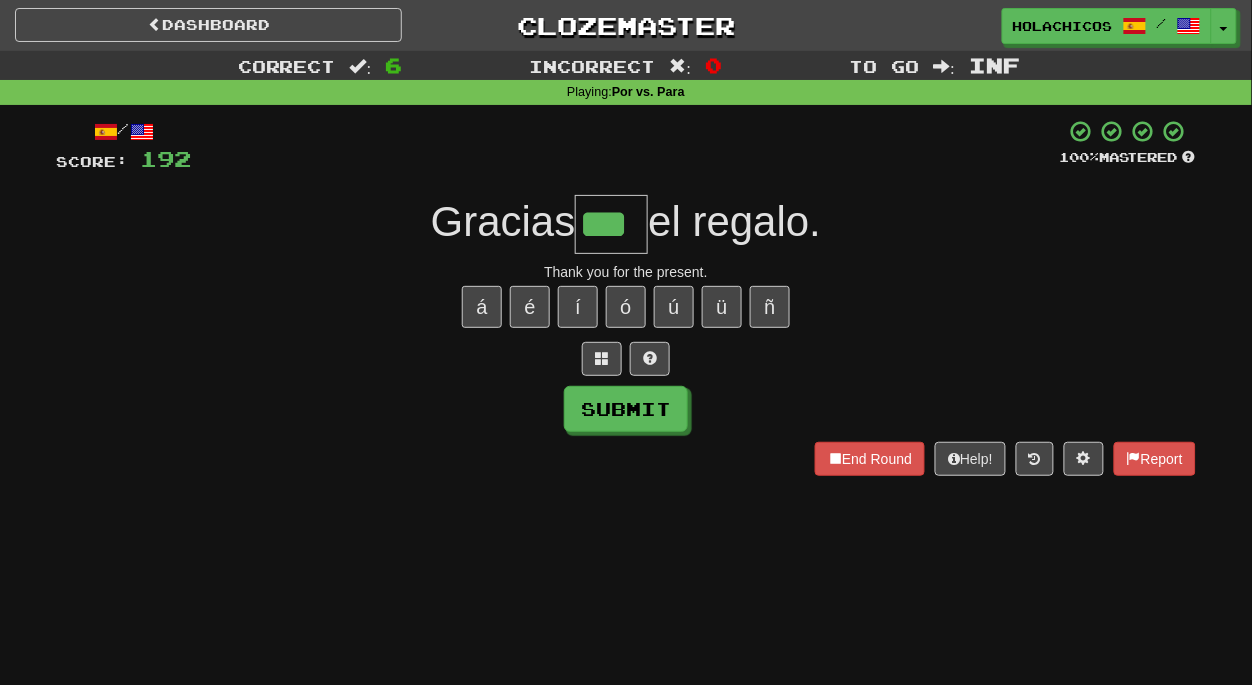 type on "***" 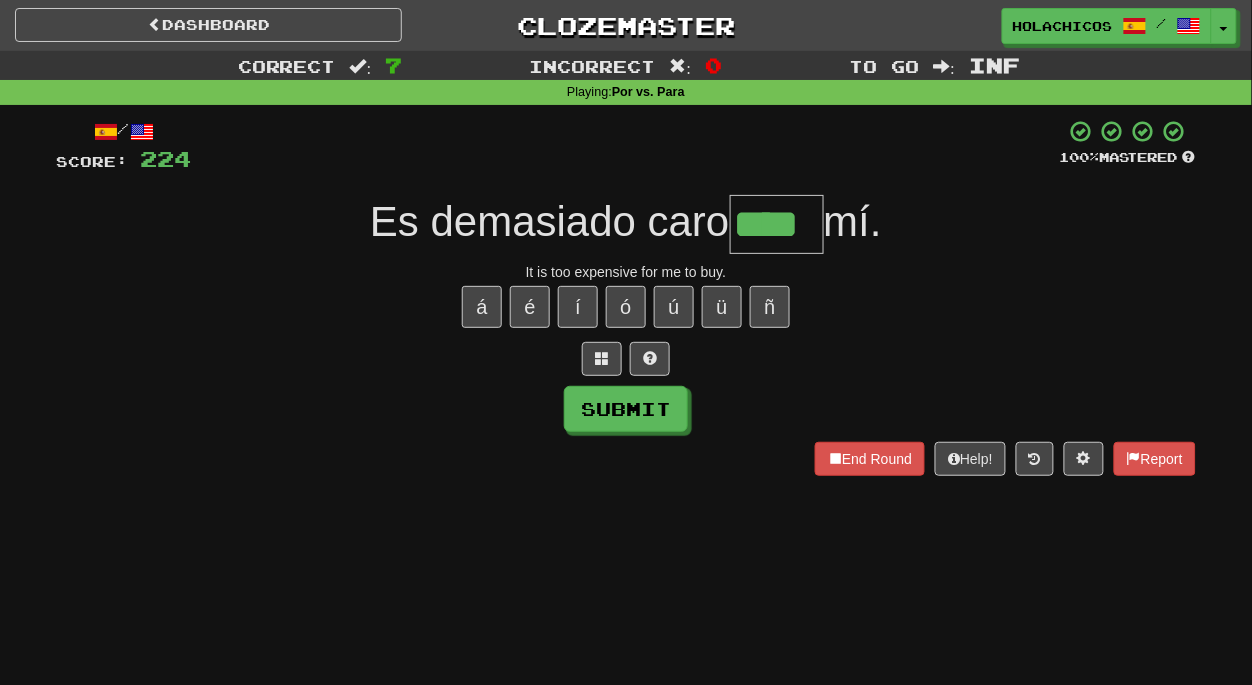 type on "****" 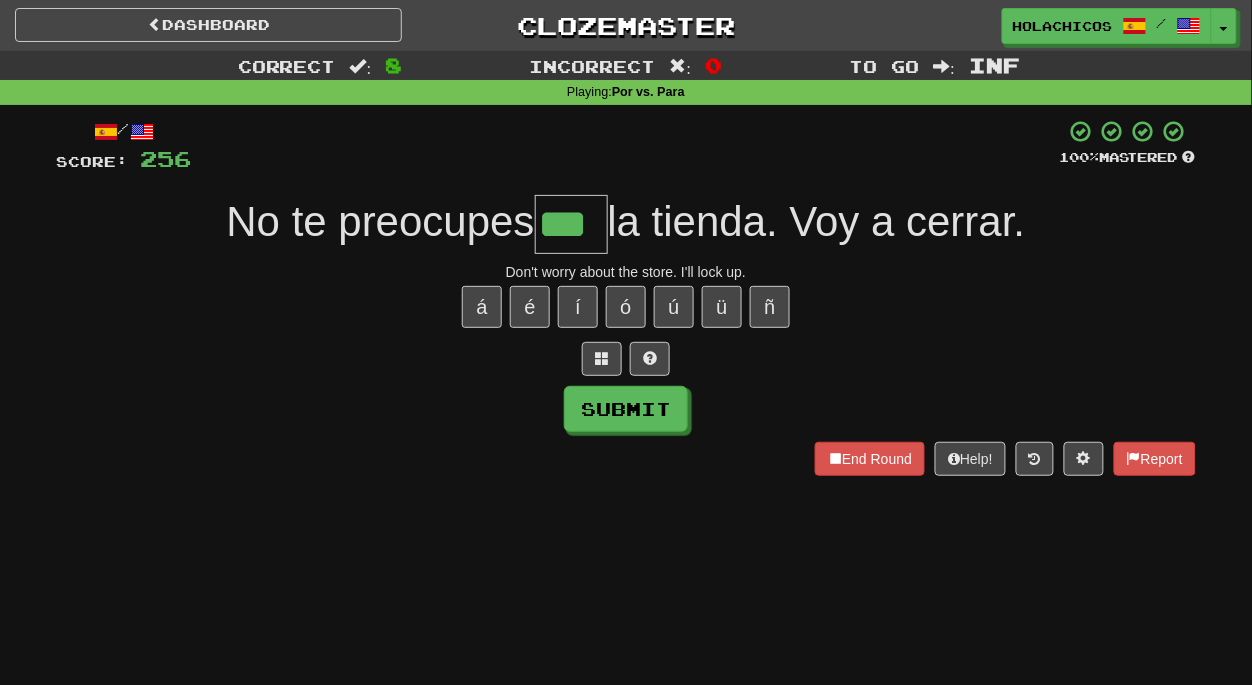type on "***" 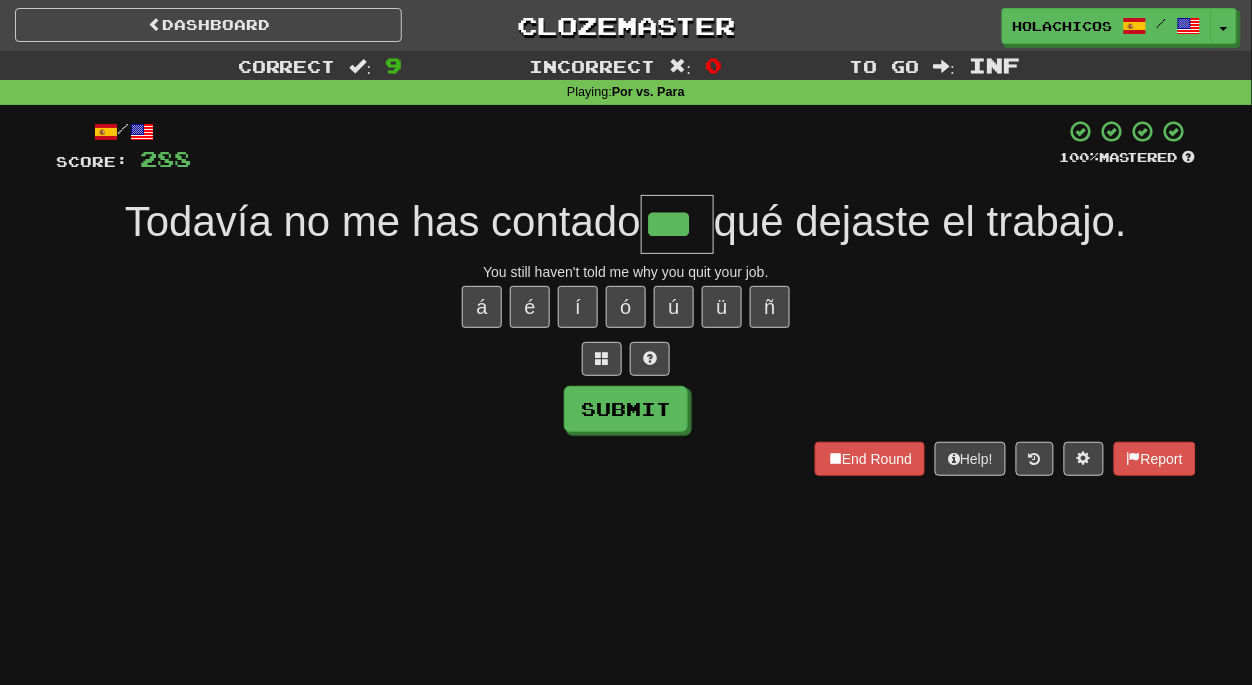 type on "***" 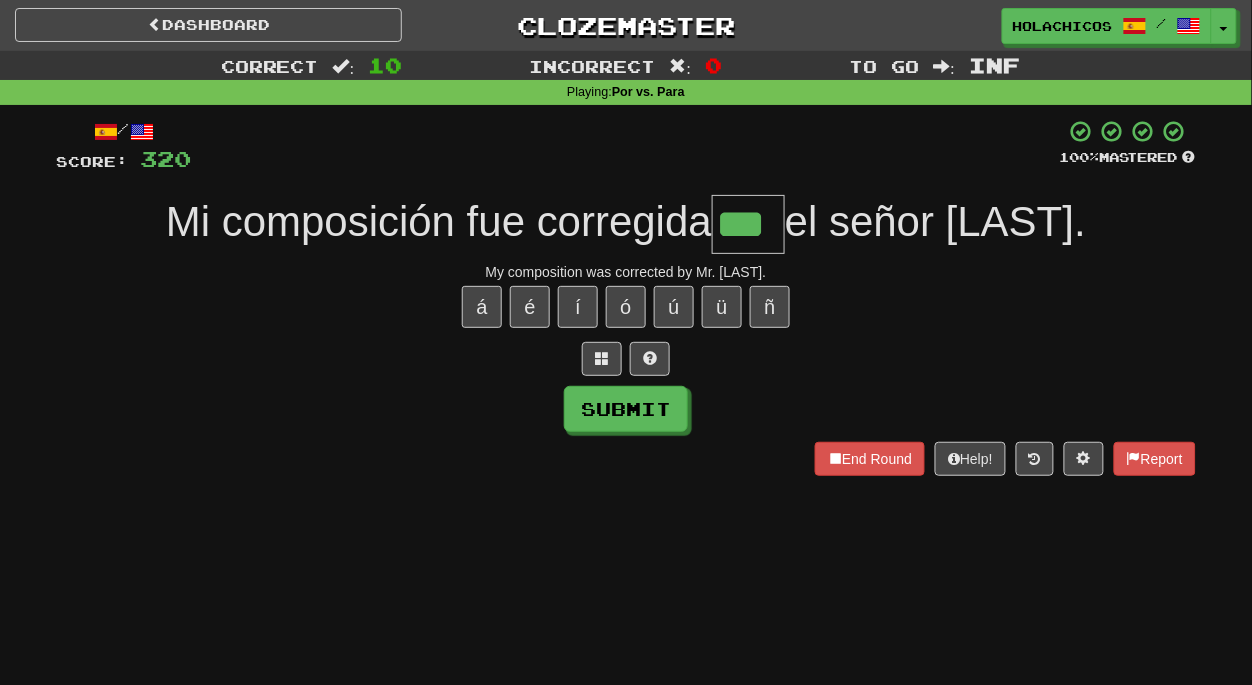 type on "***" 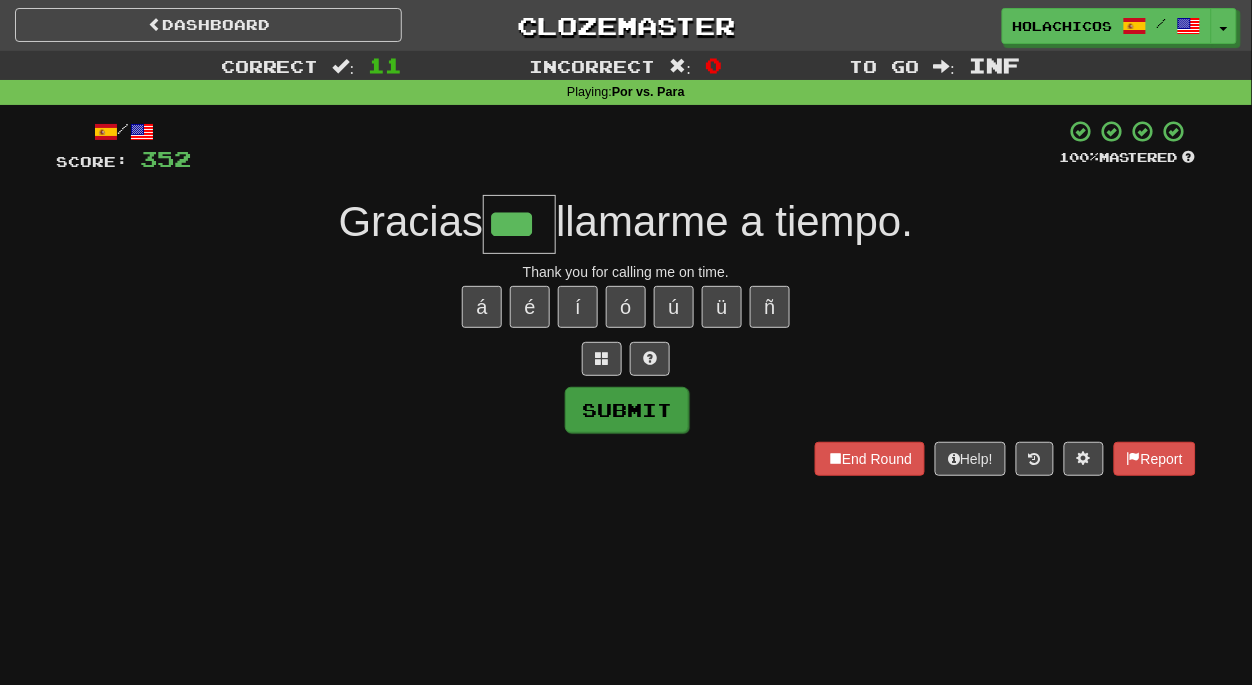type on "***" 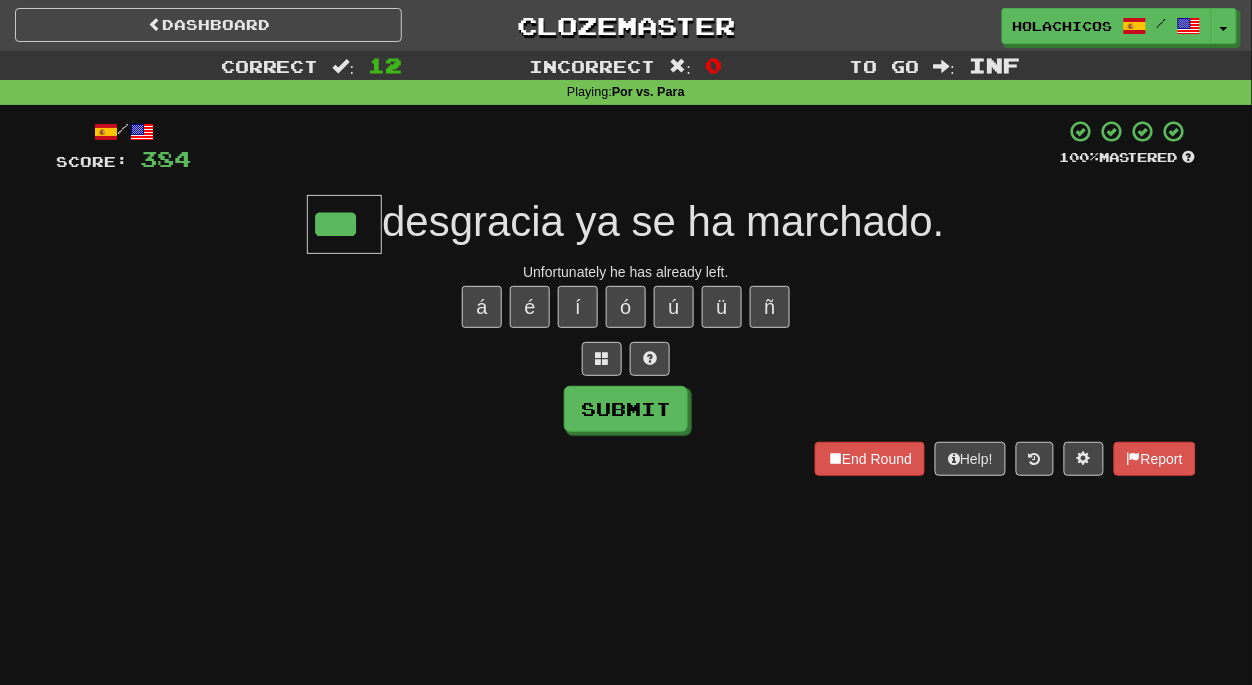 type on "***" 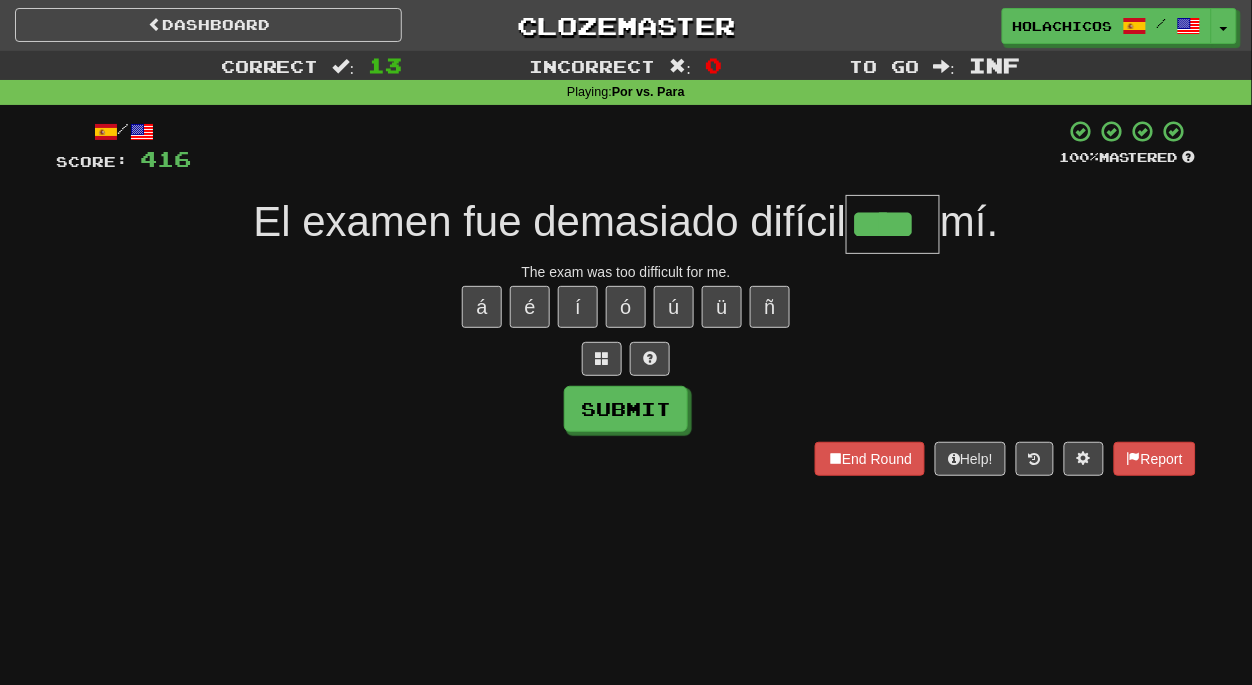 type on "****" 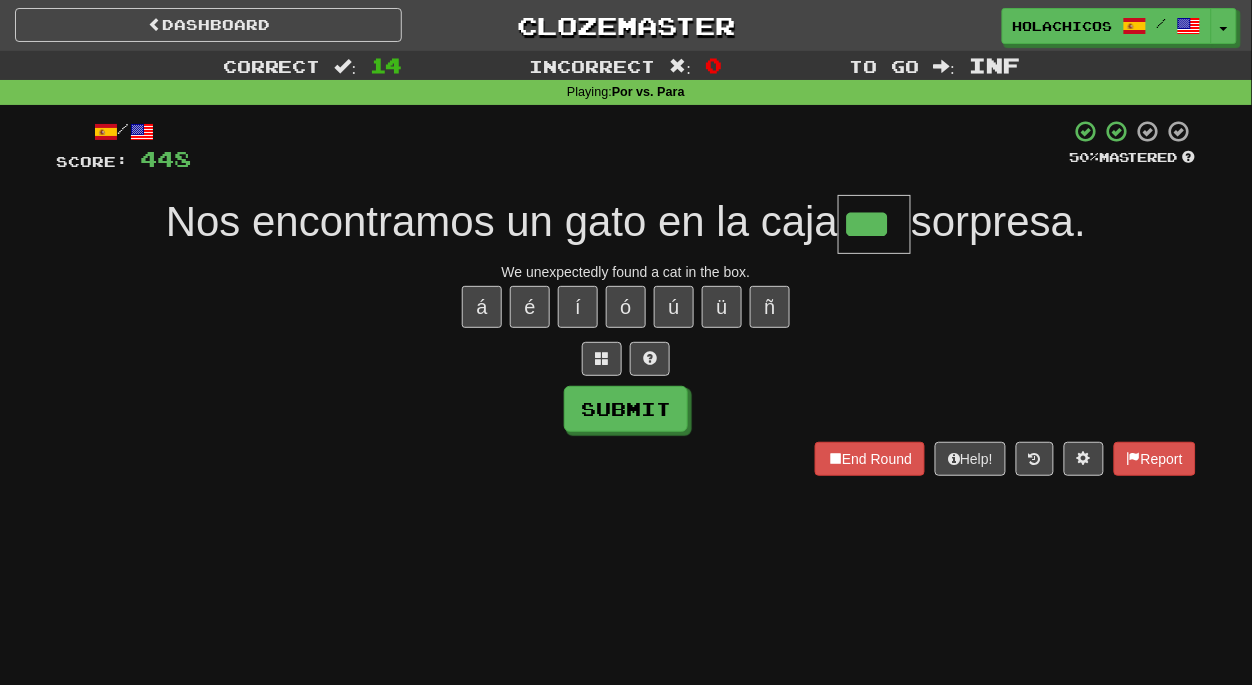 type on "***" 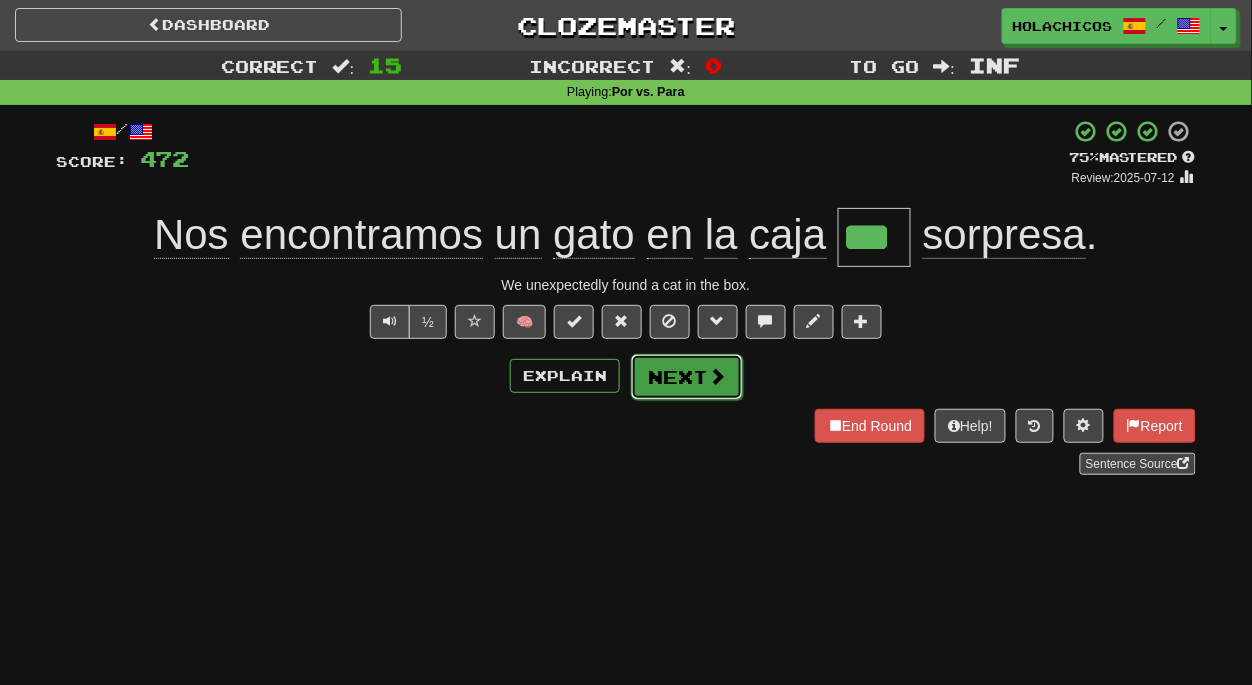 click on "Next" at bounding box center (687, 377) 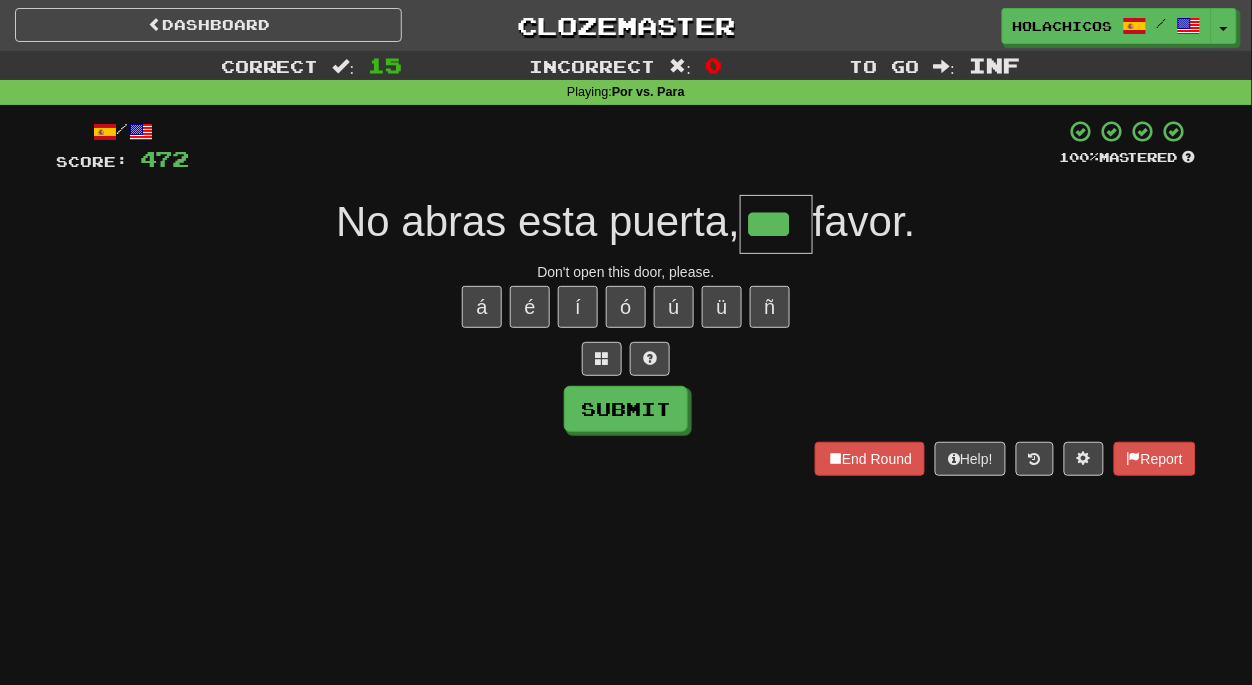 type on "***" 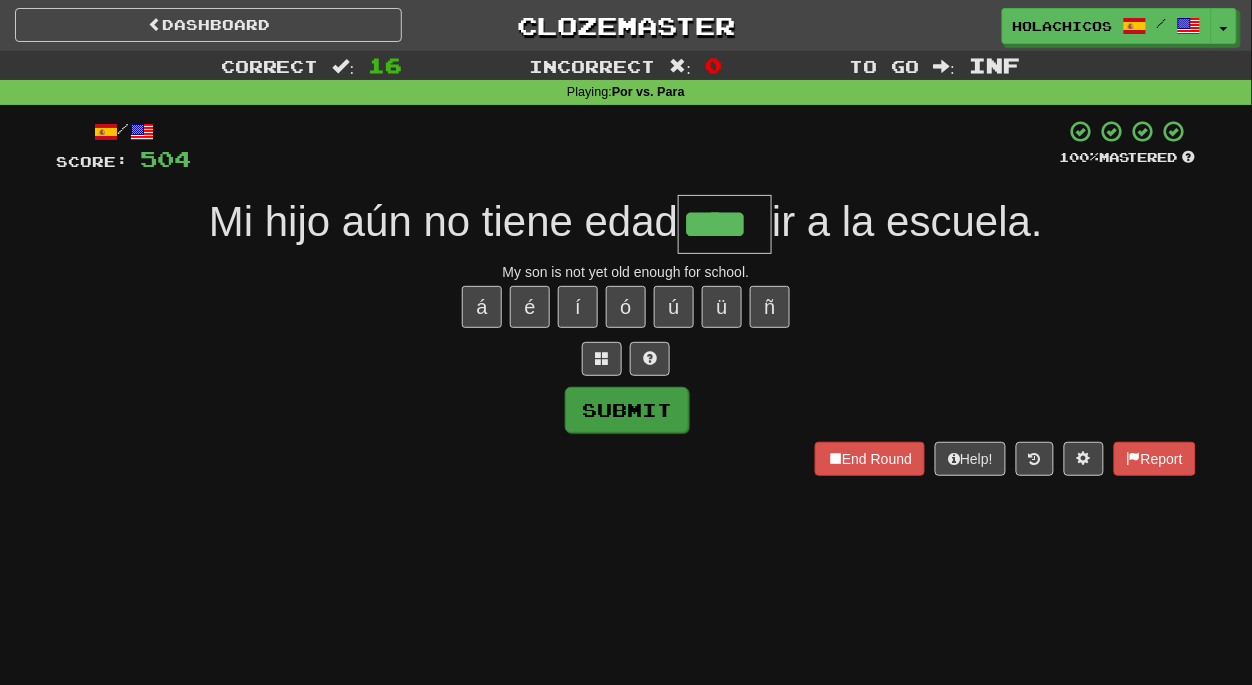 type on "****" 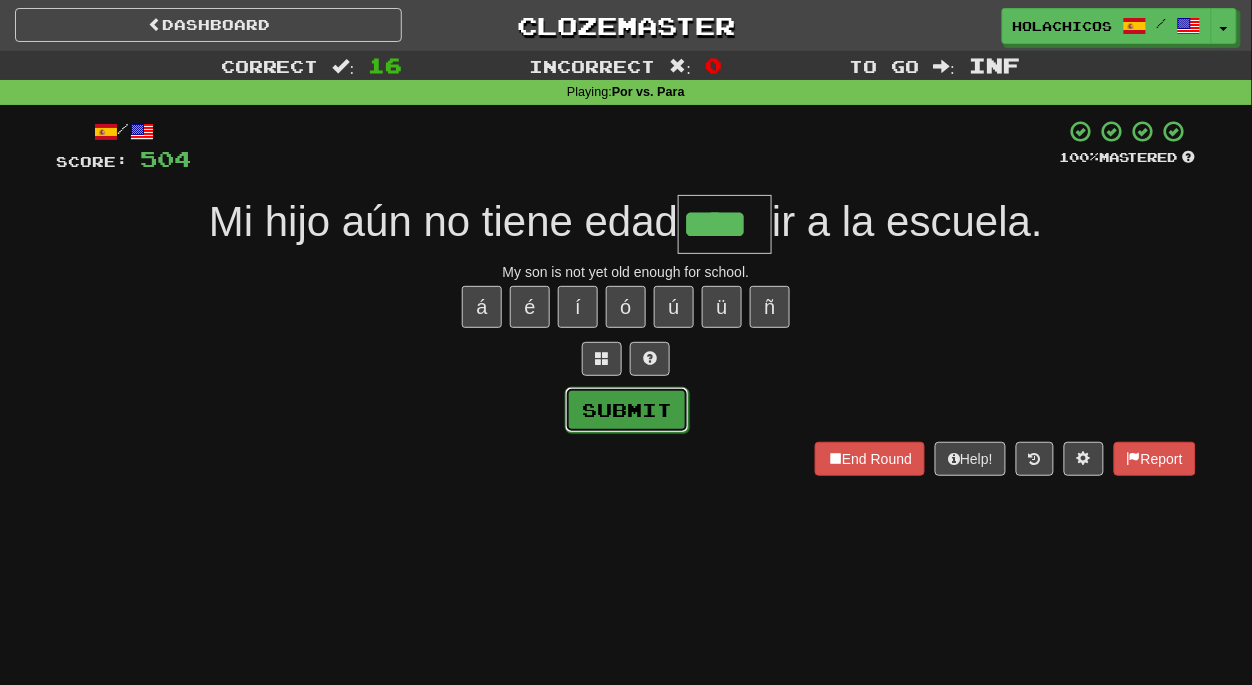 click on "Submit" at bounding box center (627, 410) 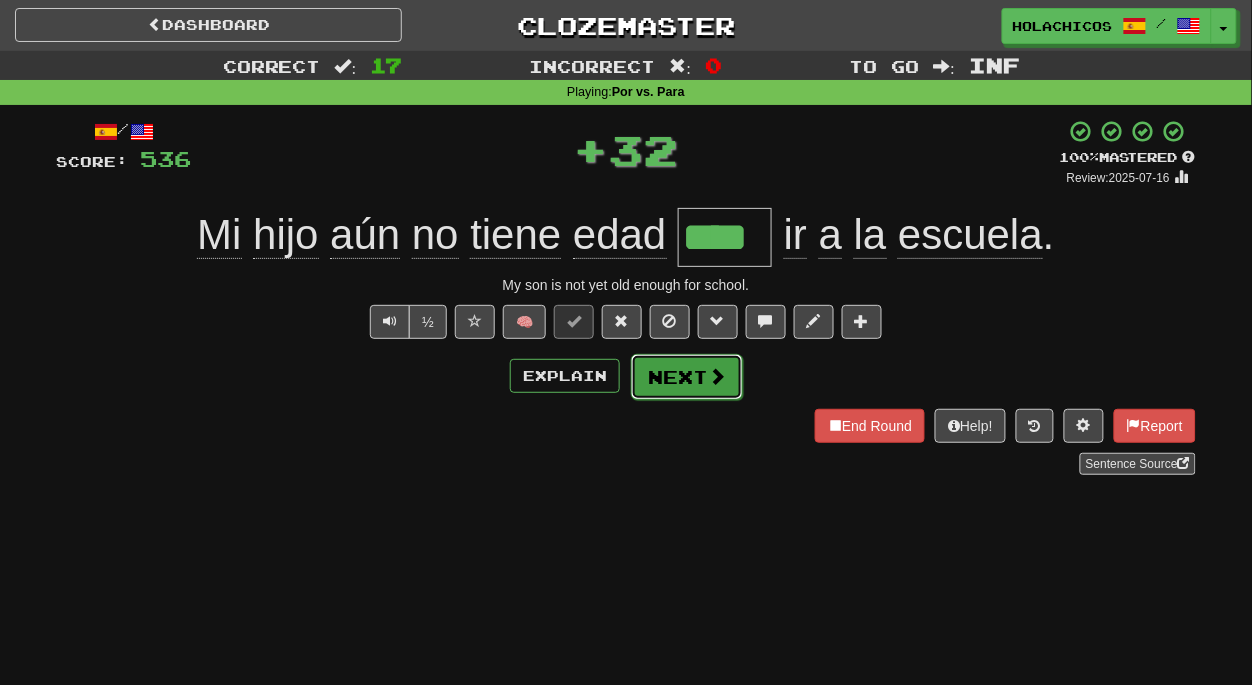 click on "Next" at bounding box center (687, 377) 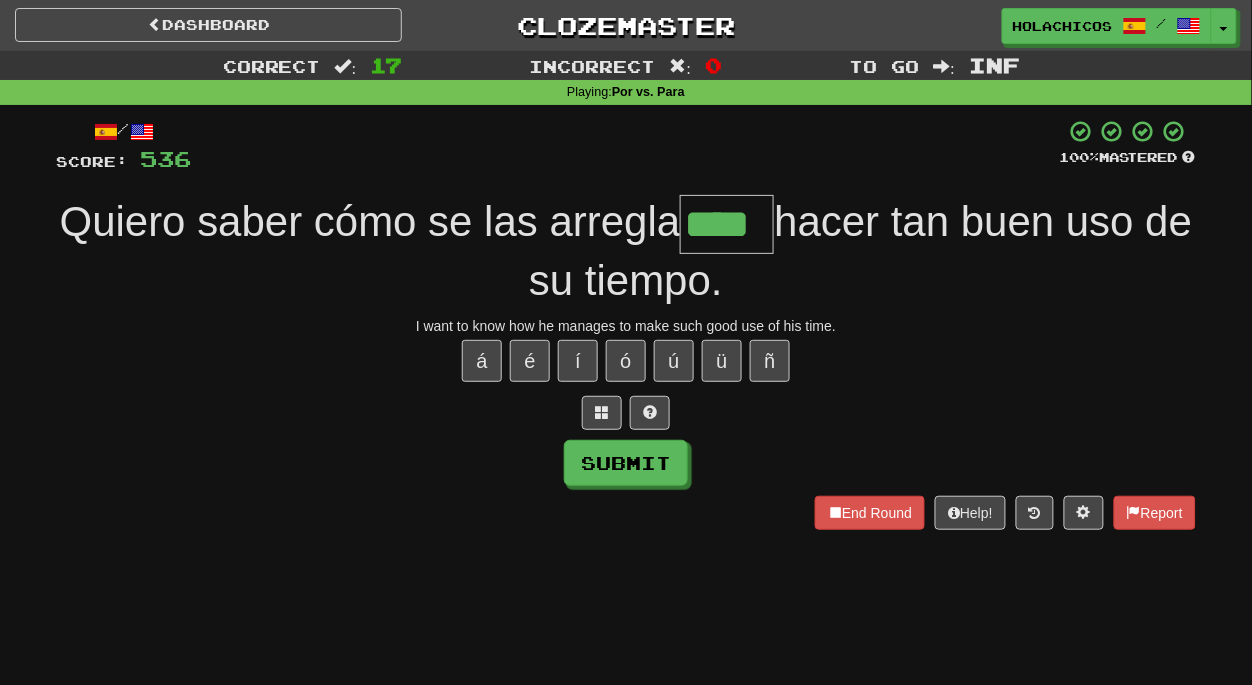 type on "****" 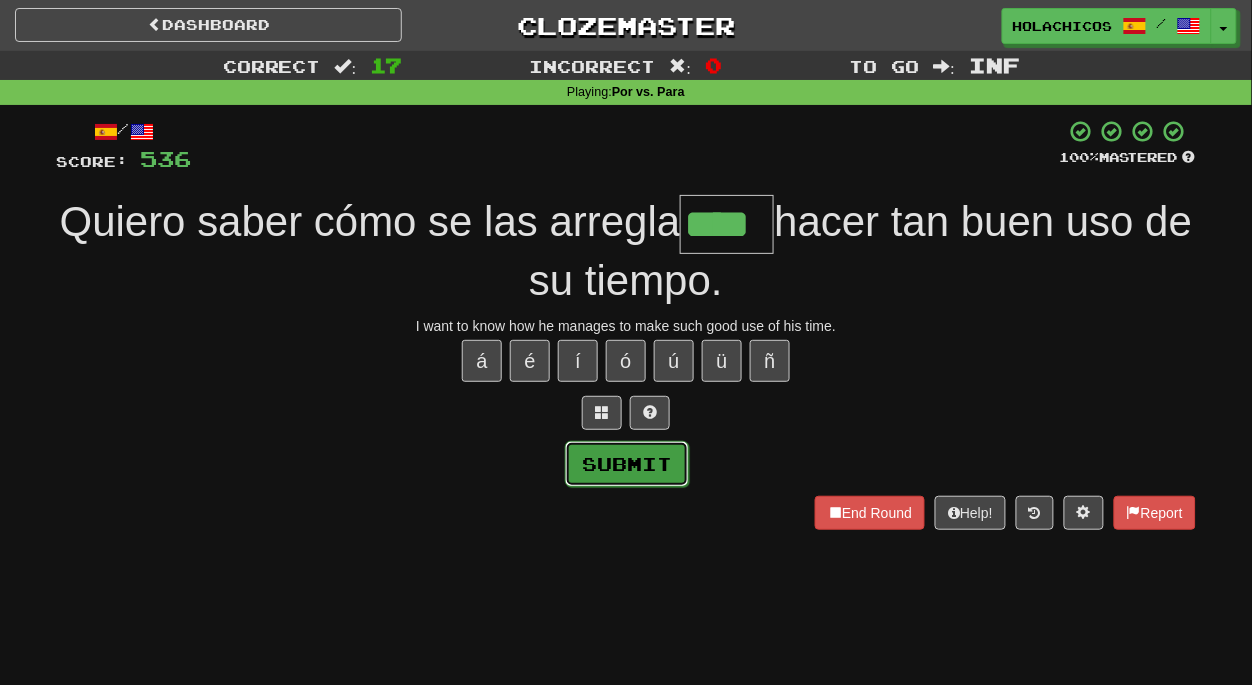click on "Submit" at bounding box center [627, 464] 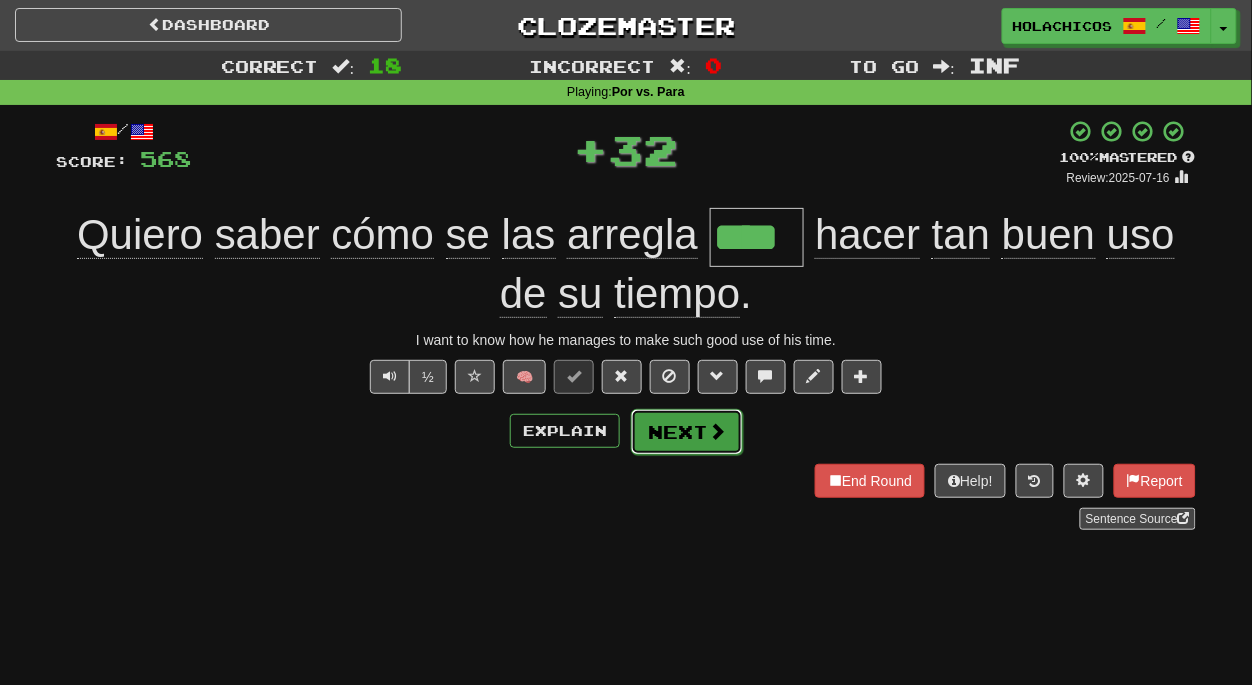 click on "Next" at bounding box center [687, 432] 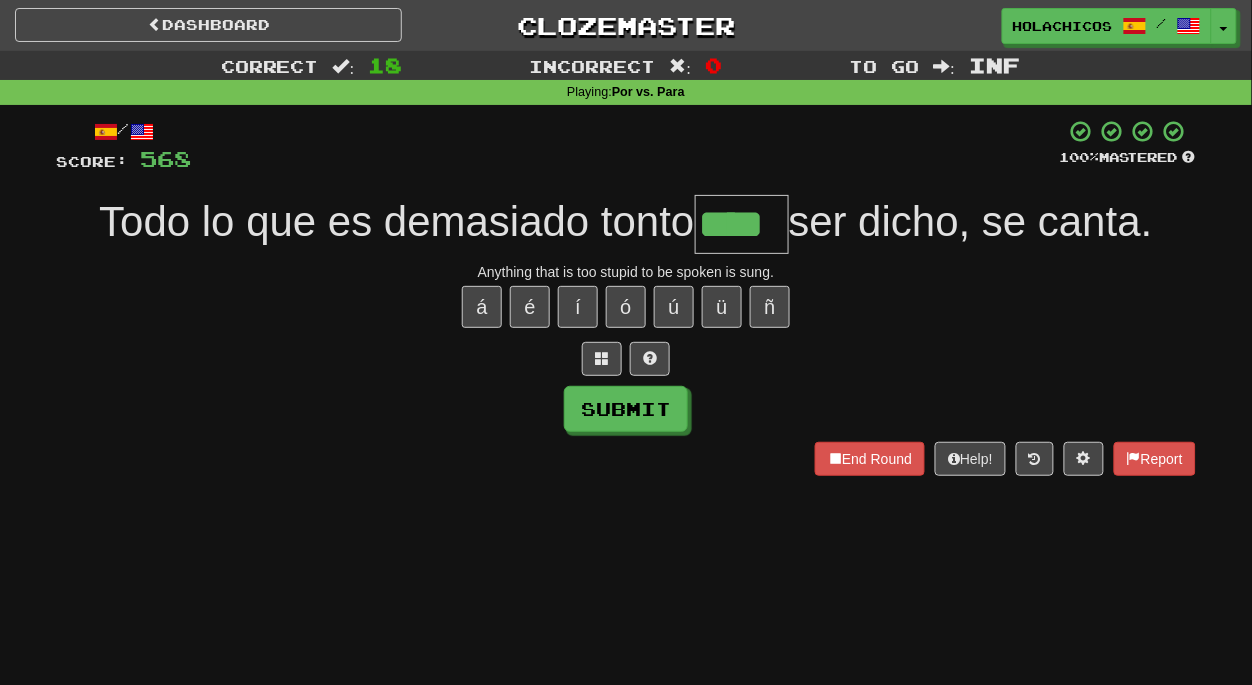 type on "****" 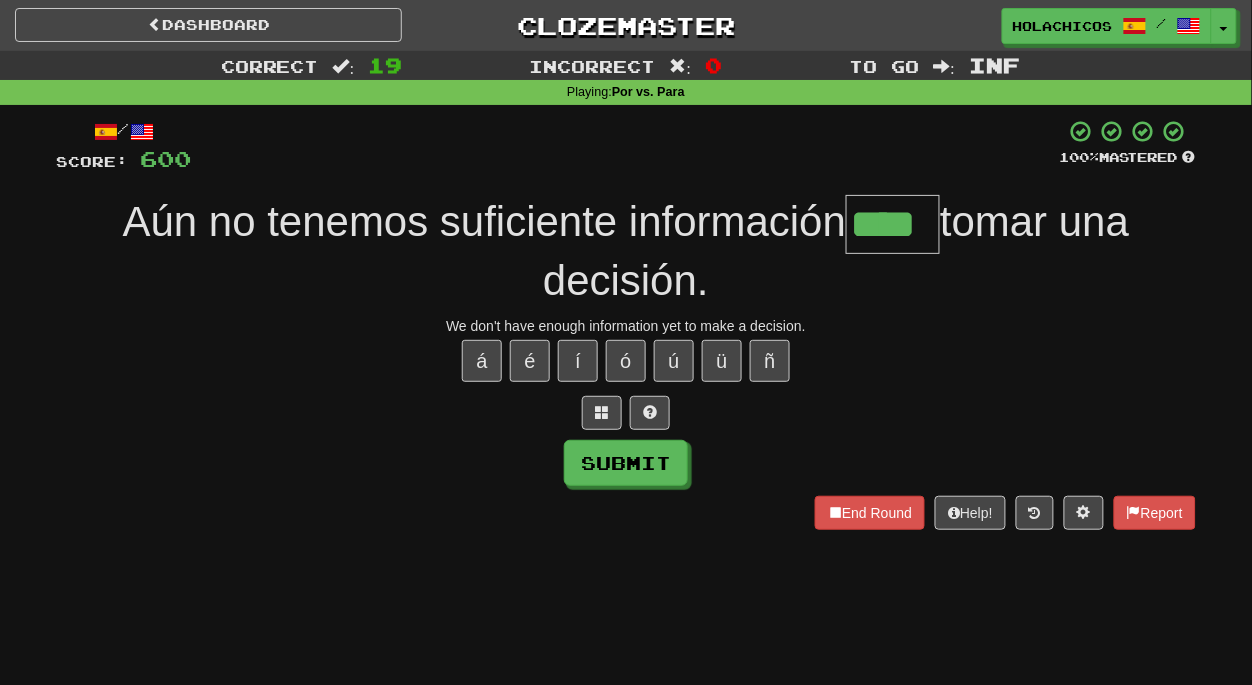 type on "****" 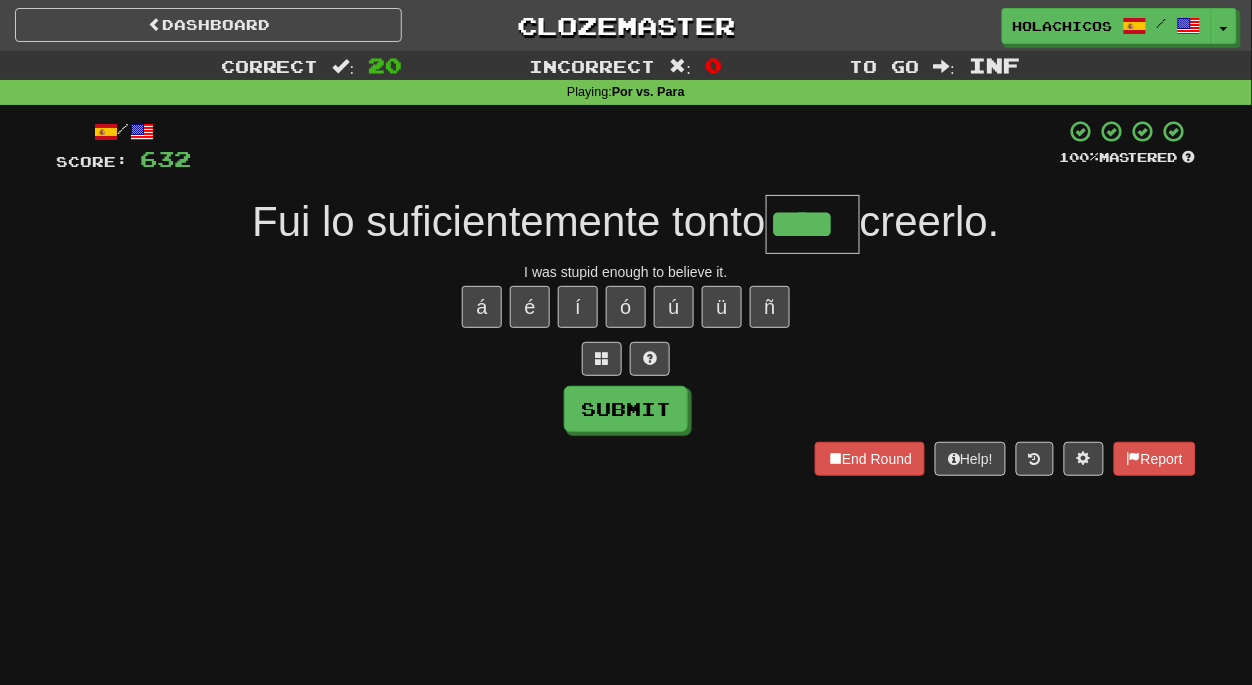 type on "****" 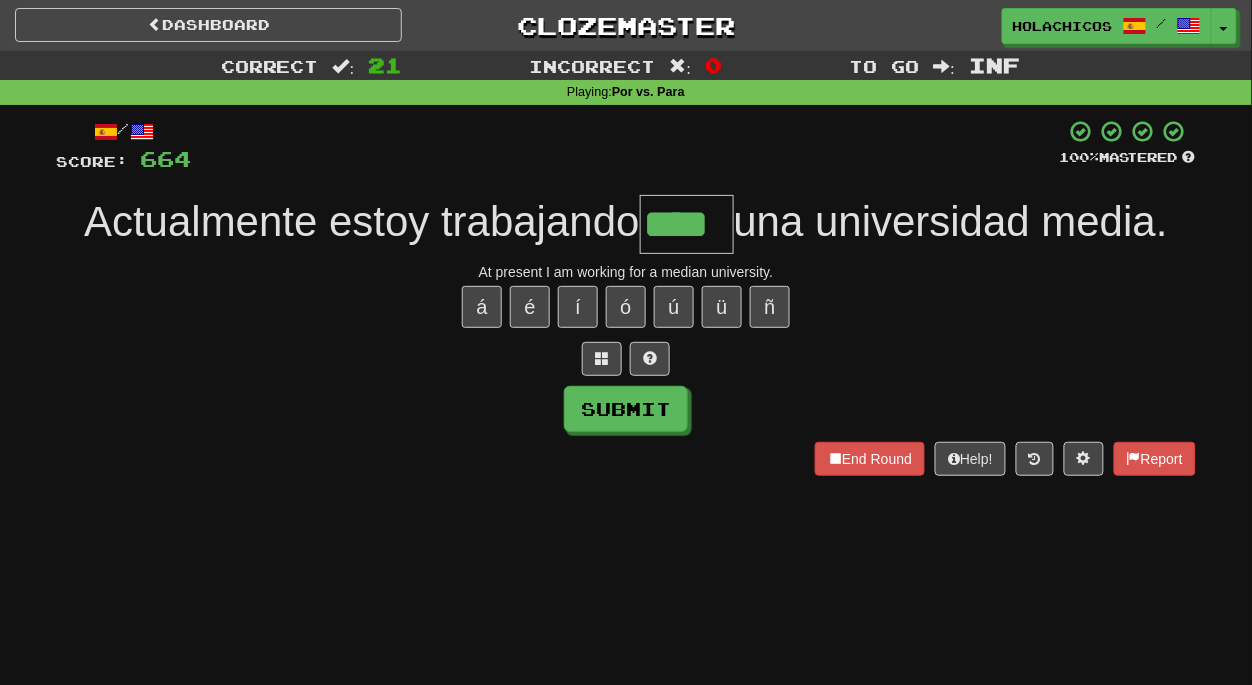 type on "****" 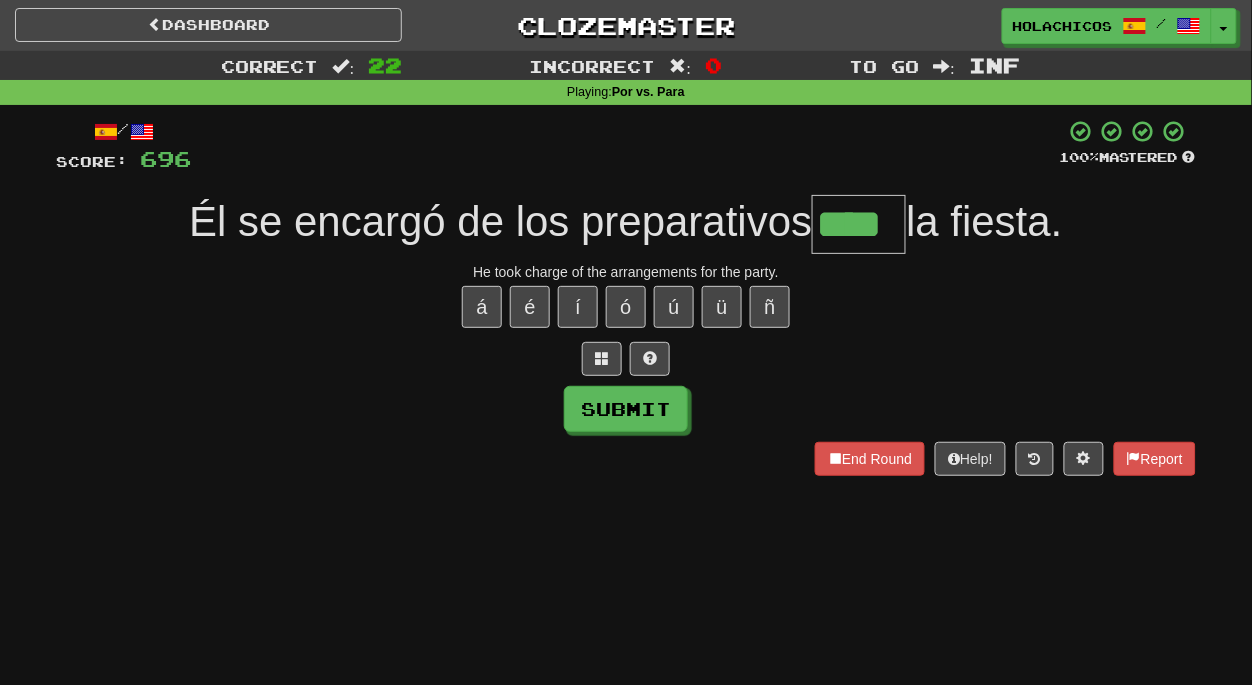 type on "****" 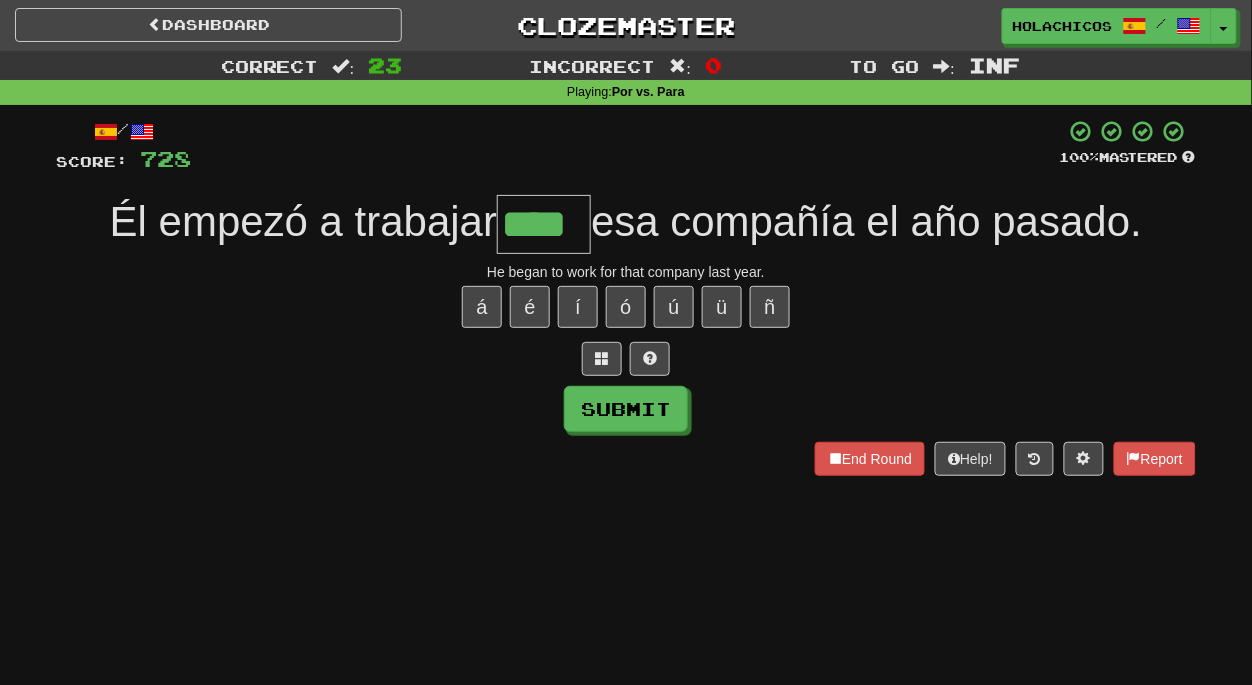 type on "****" 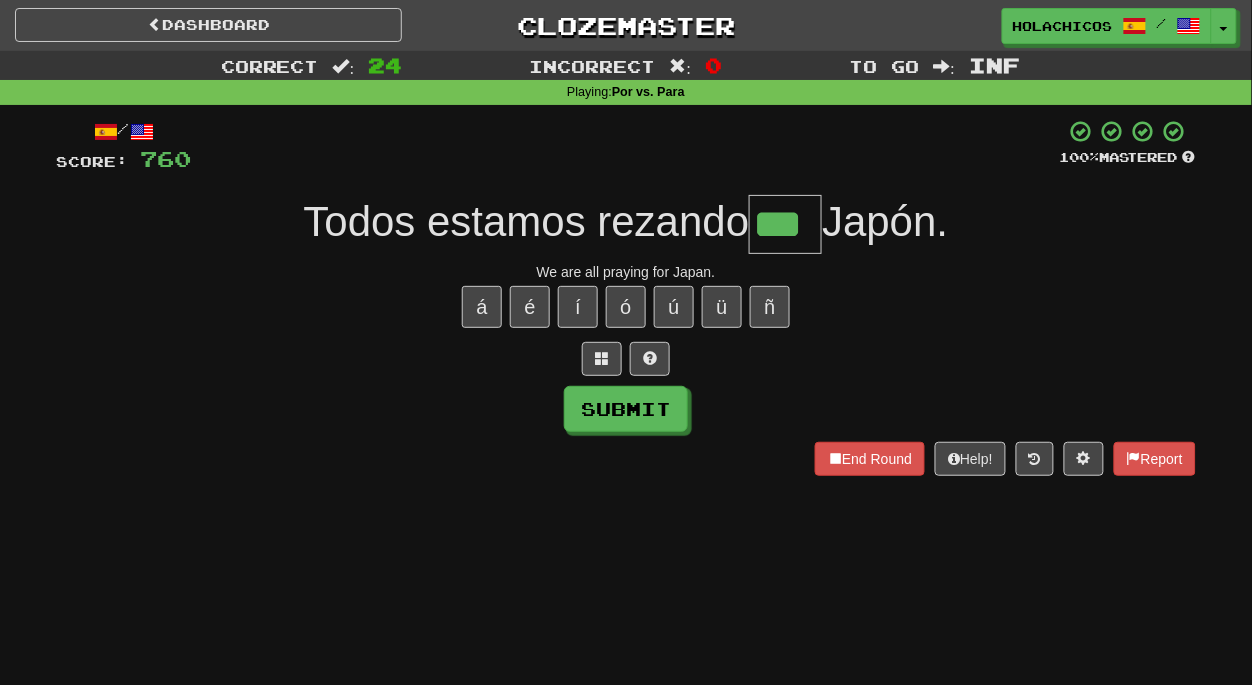 type on "***" 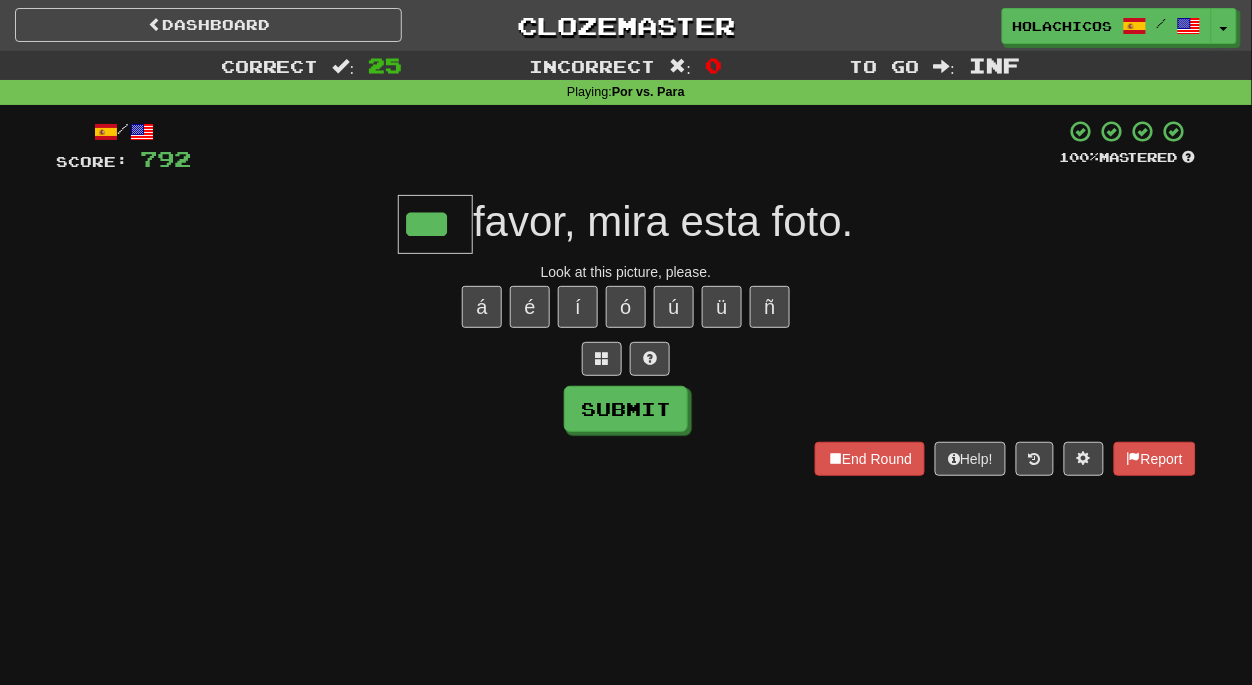 type on "***" 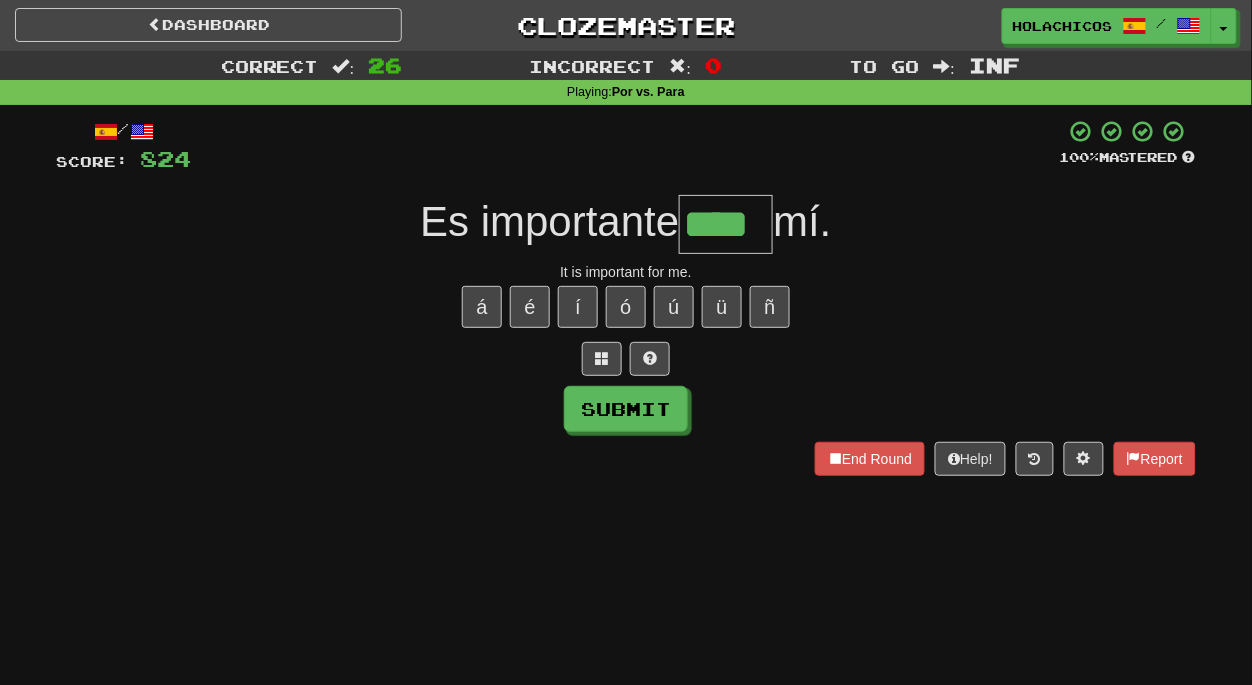 type on "****" 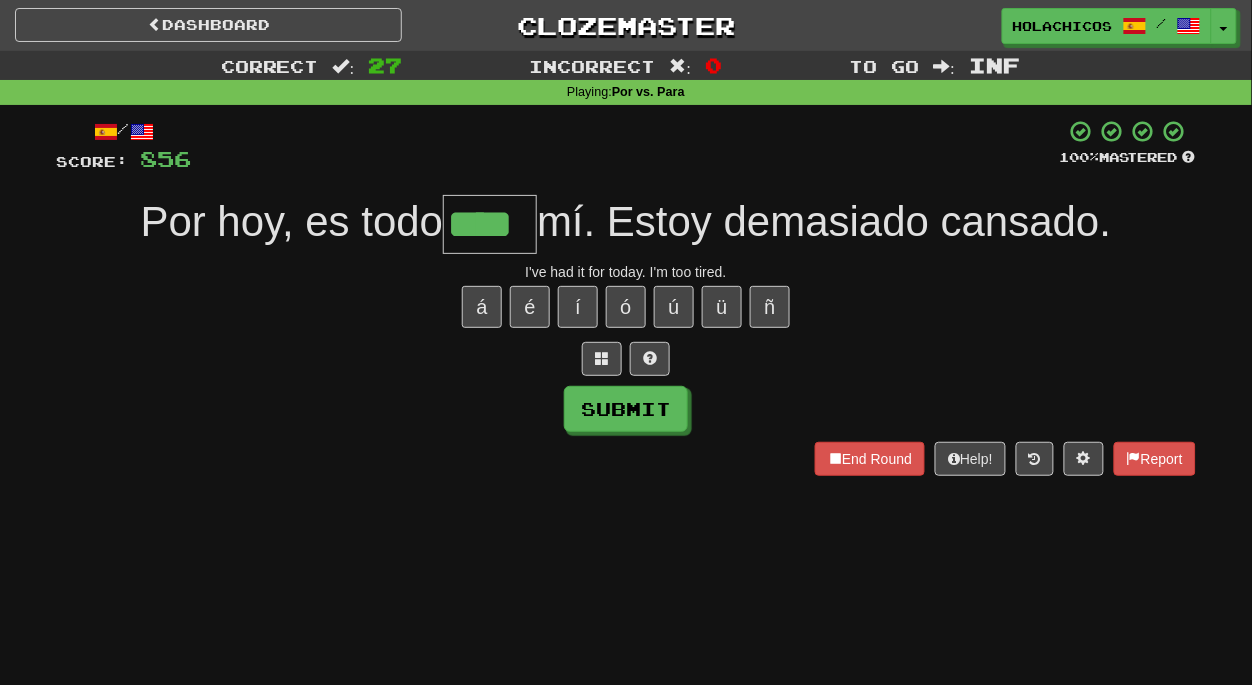 type on "****" 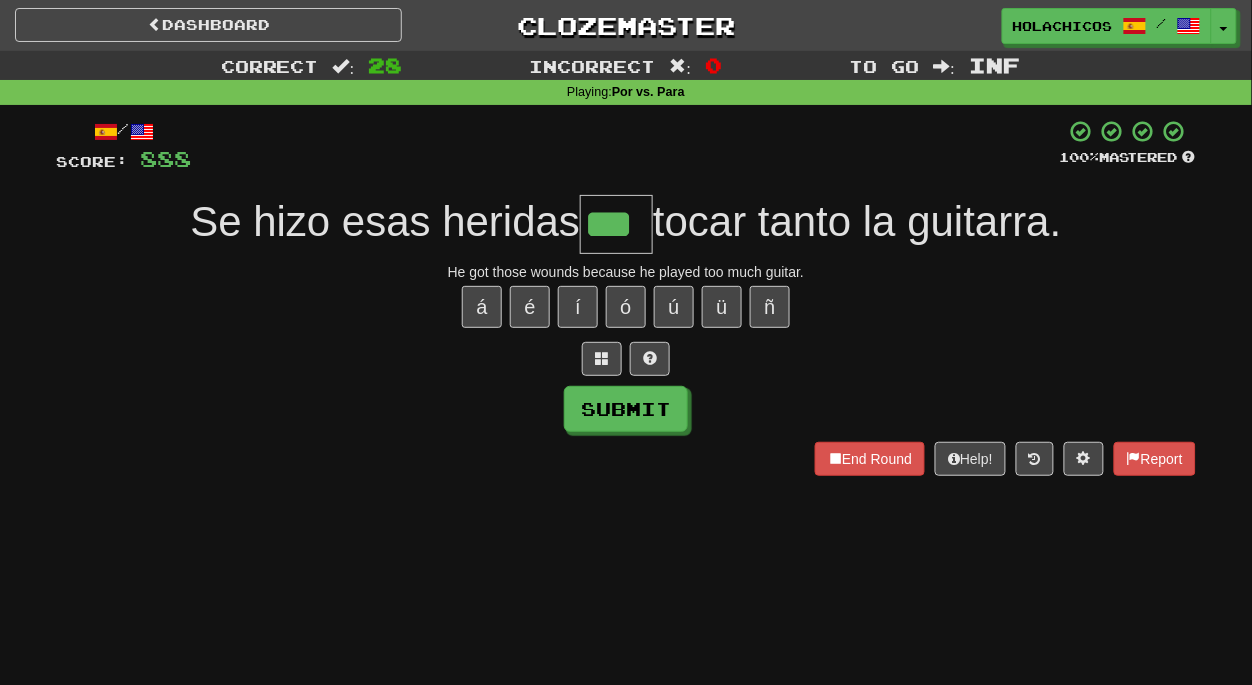 type on "***" 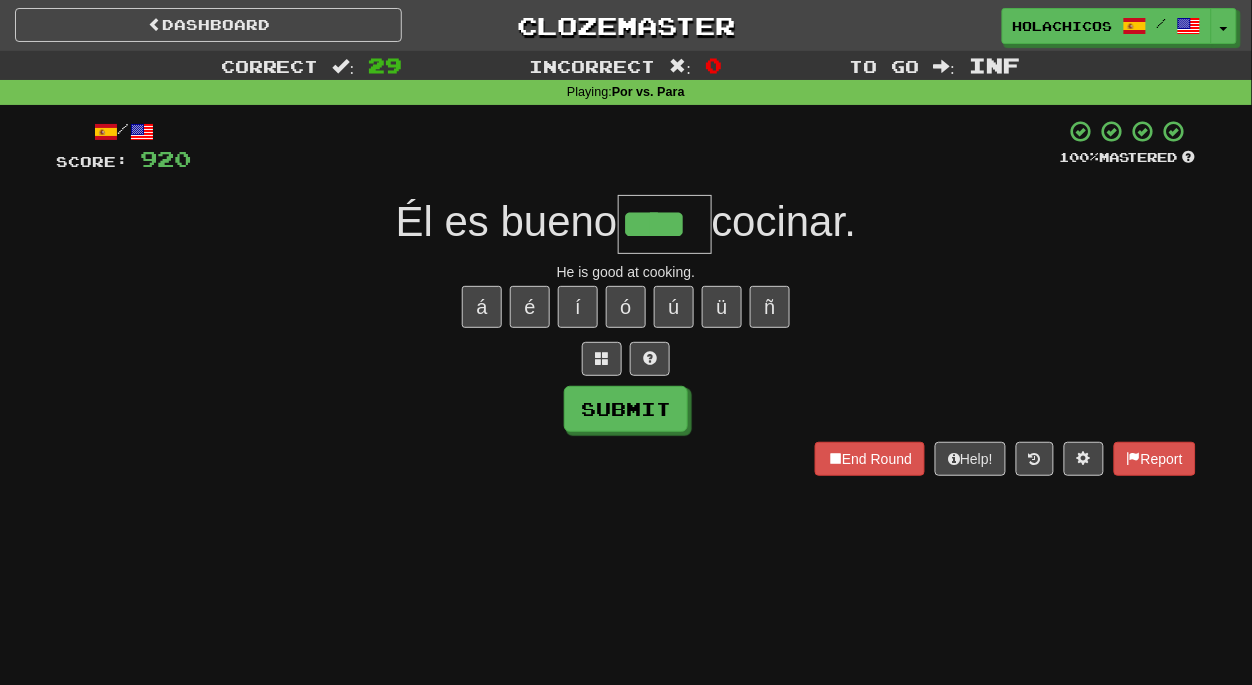 type on "****" 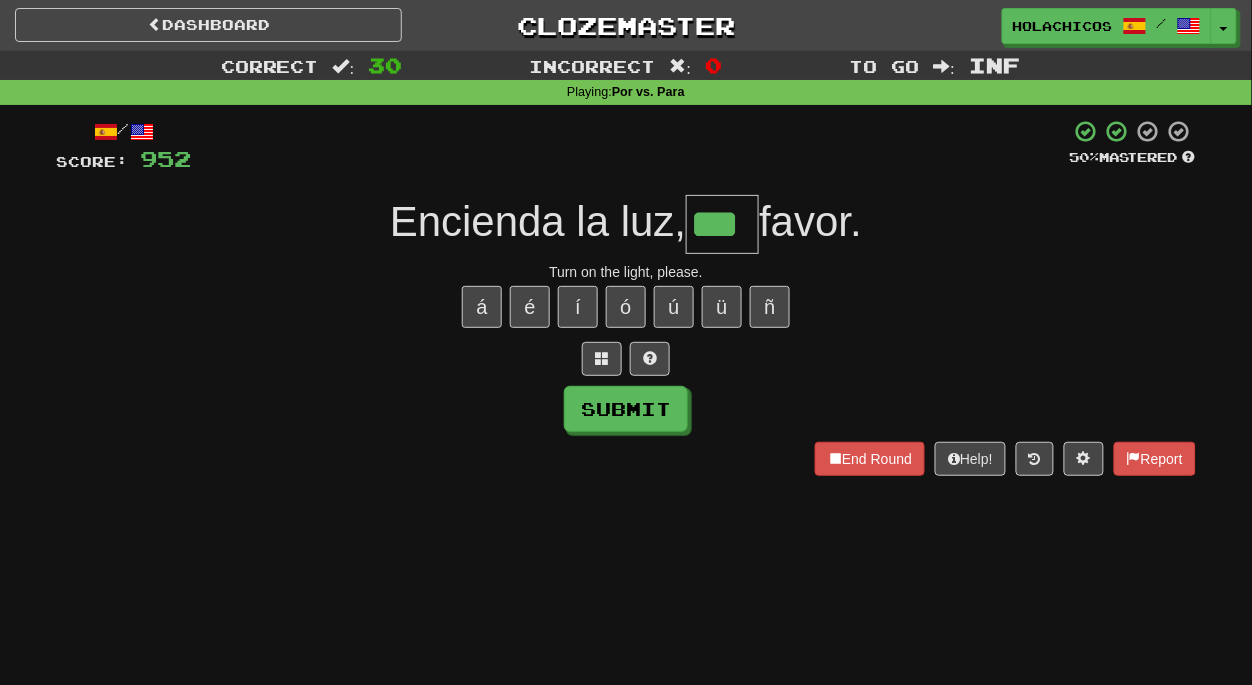 type on "***" 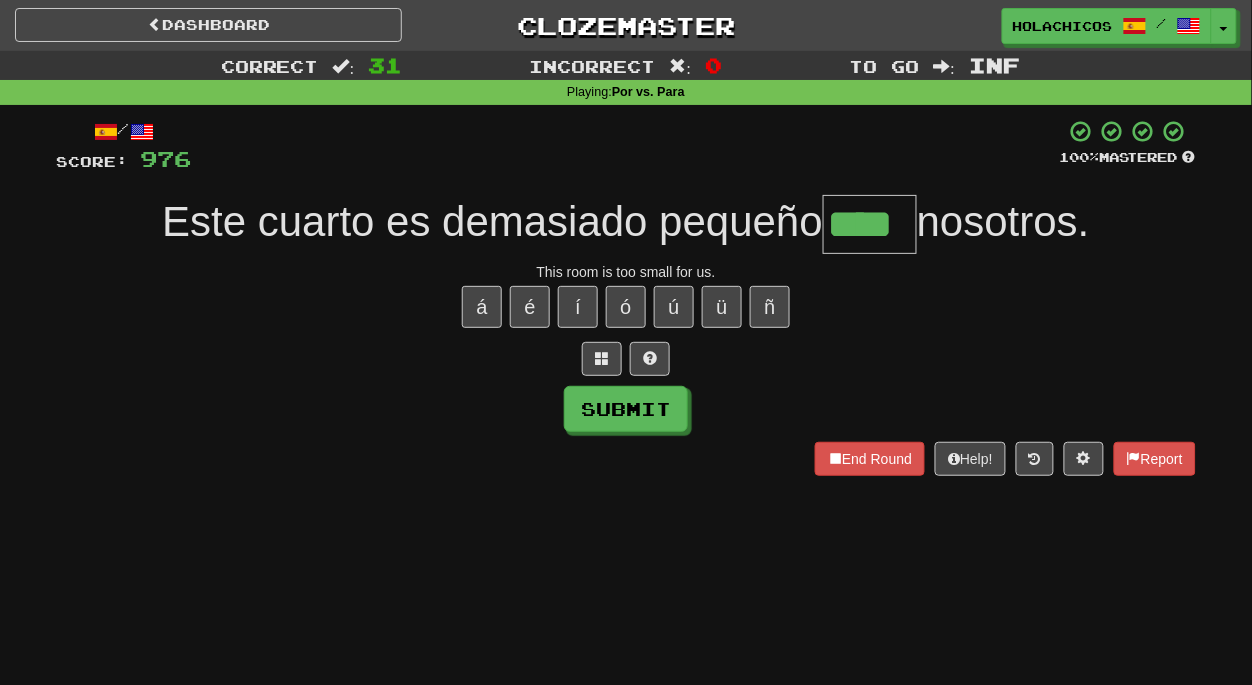 type on "****" 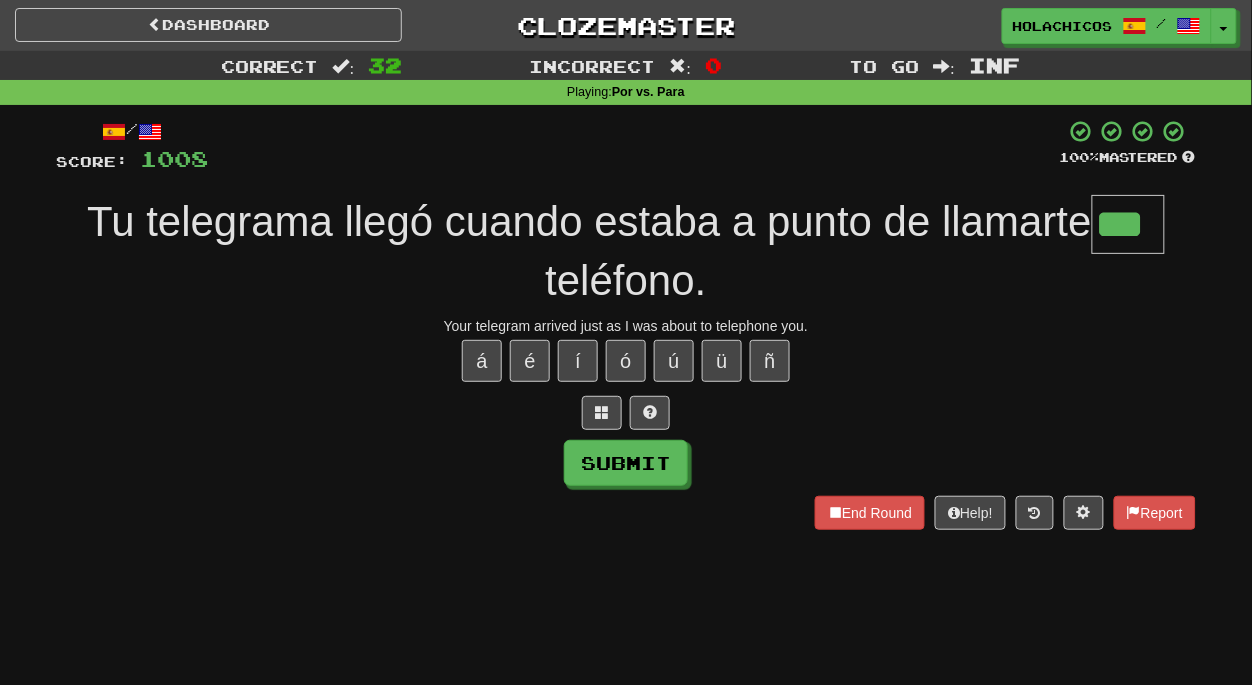 type on "***" 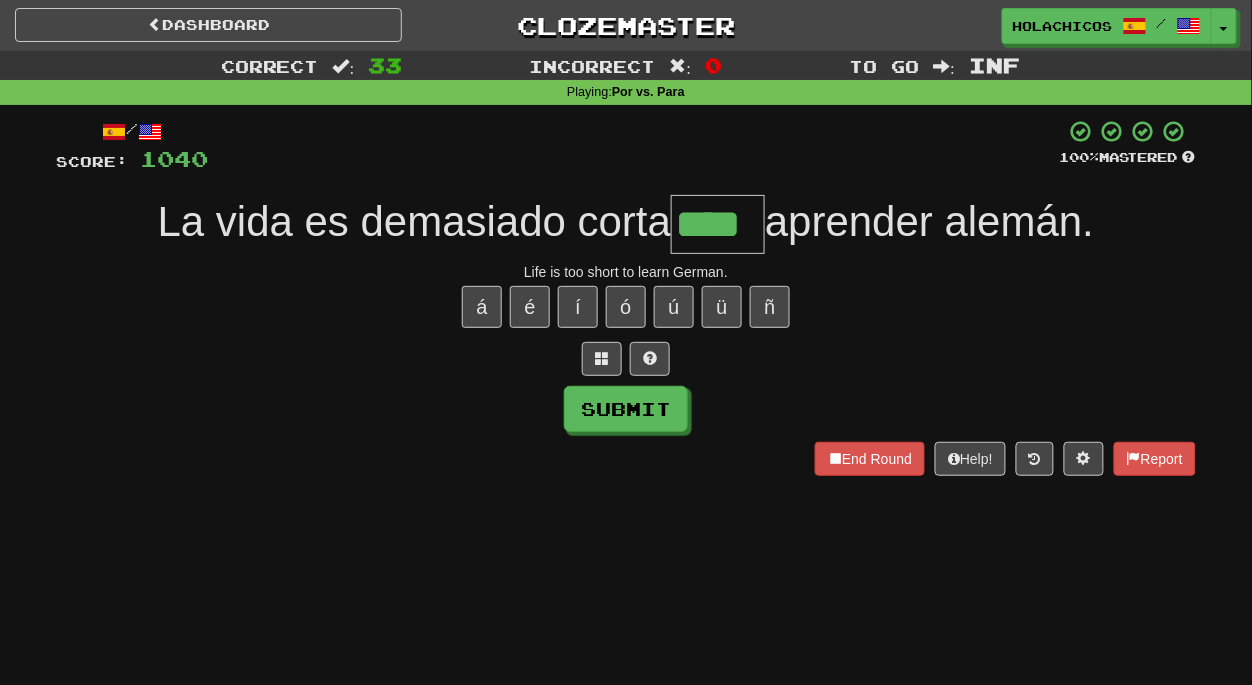 type on "****" 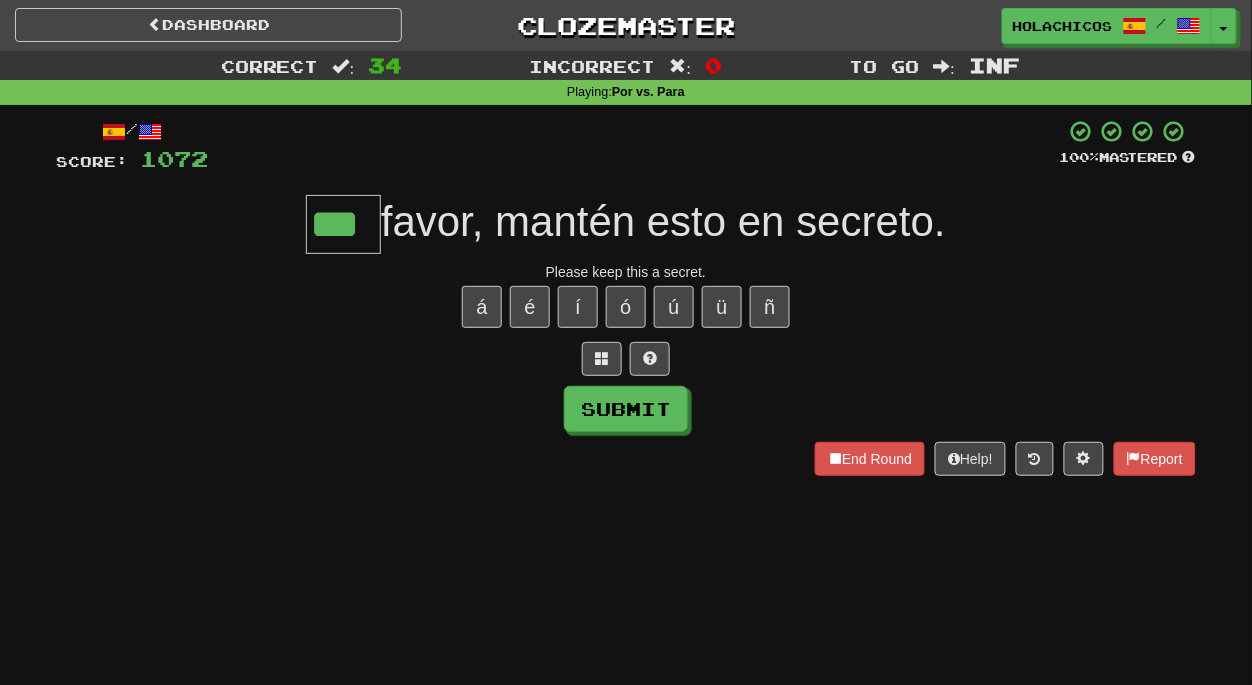 type on "***" 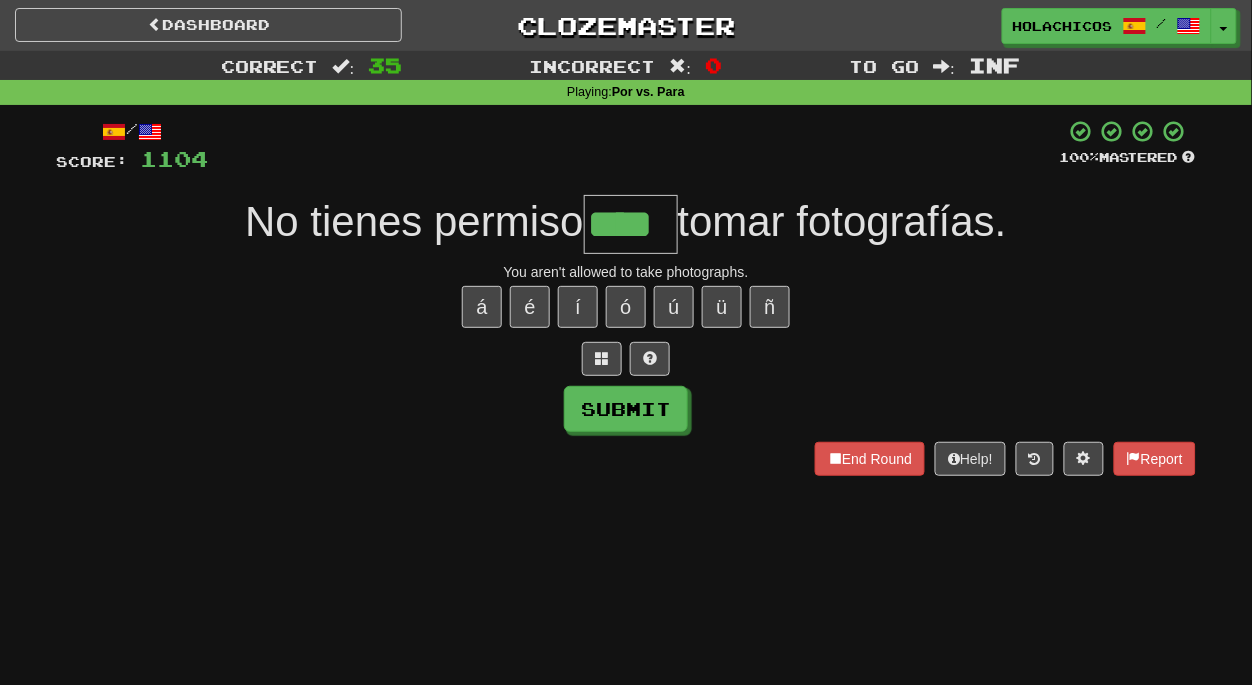 type on "****" 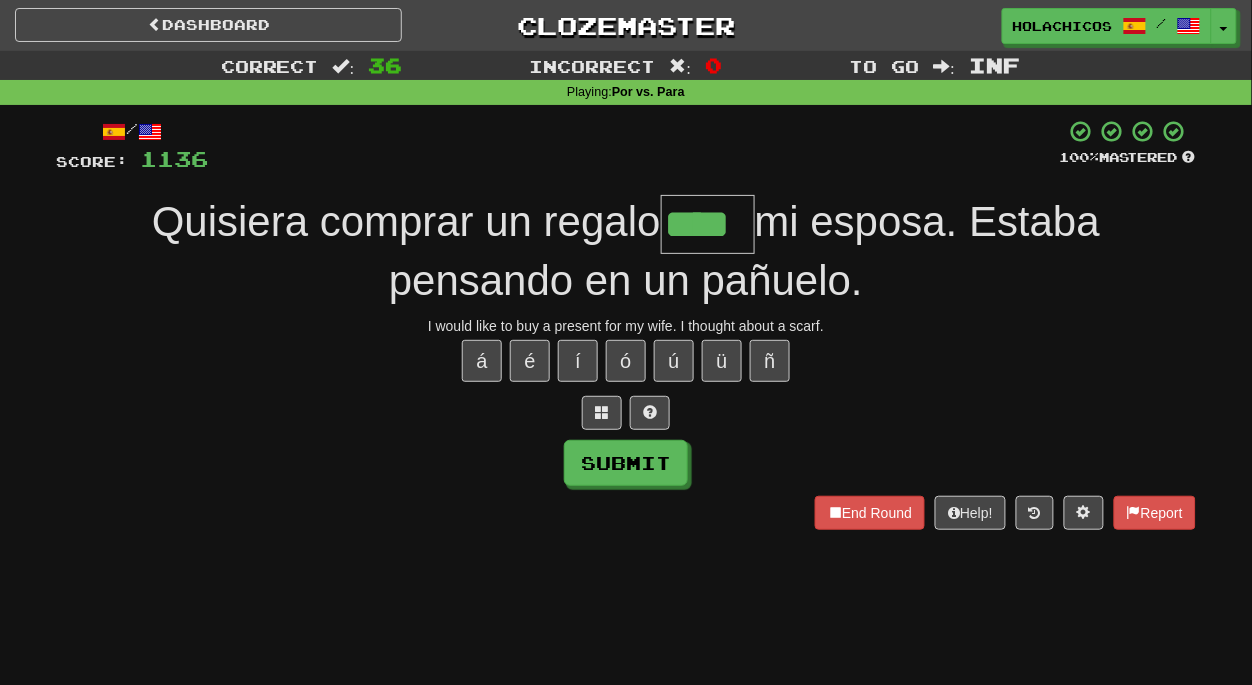 type on "****" 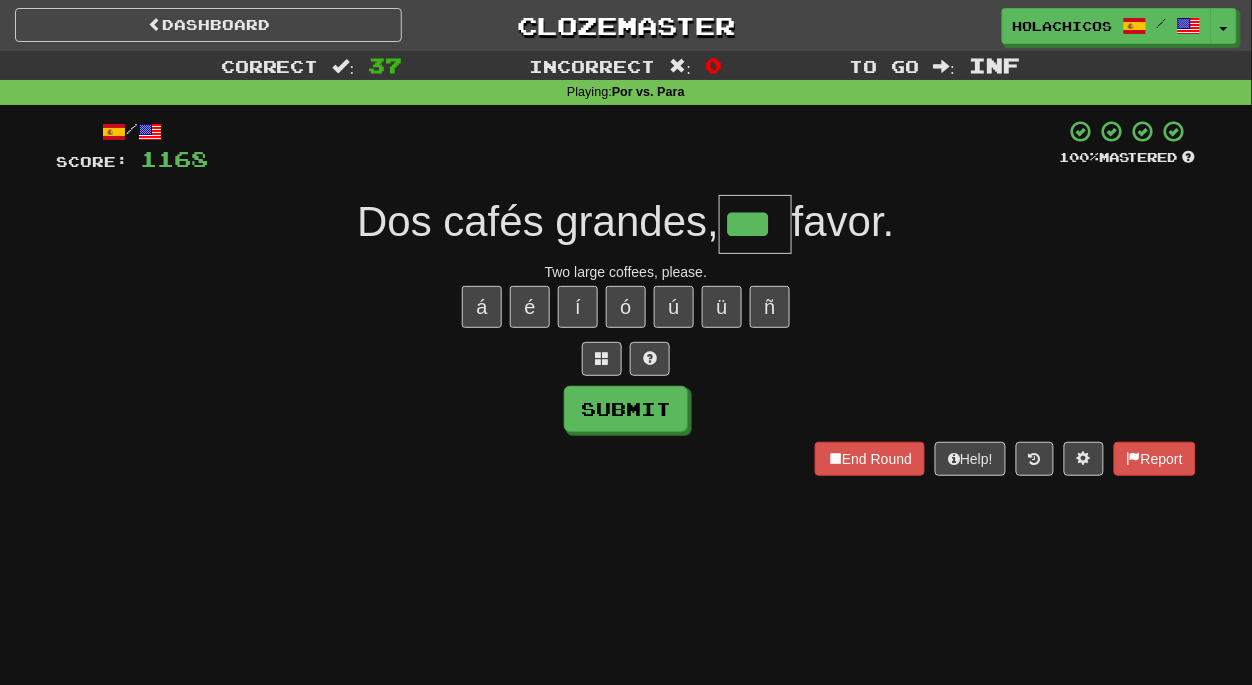 type on "***" 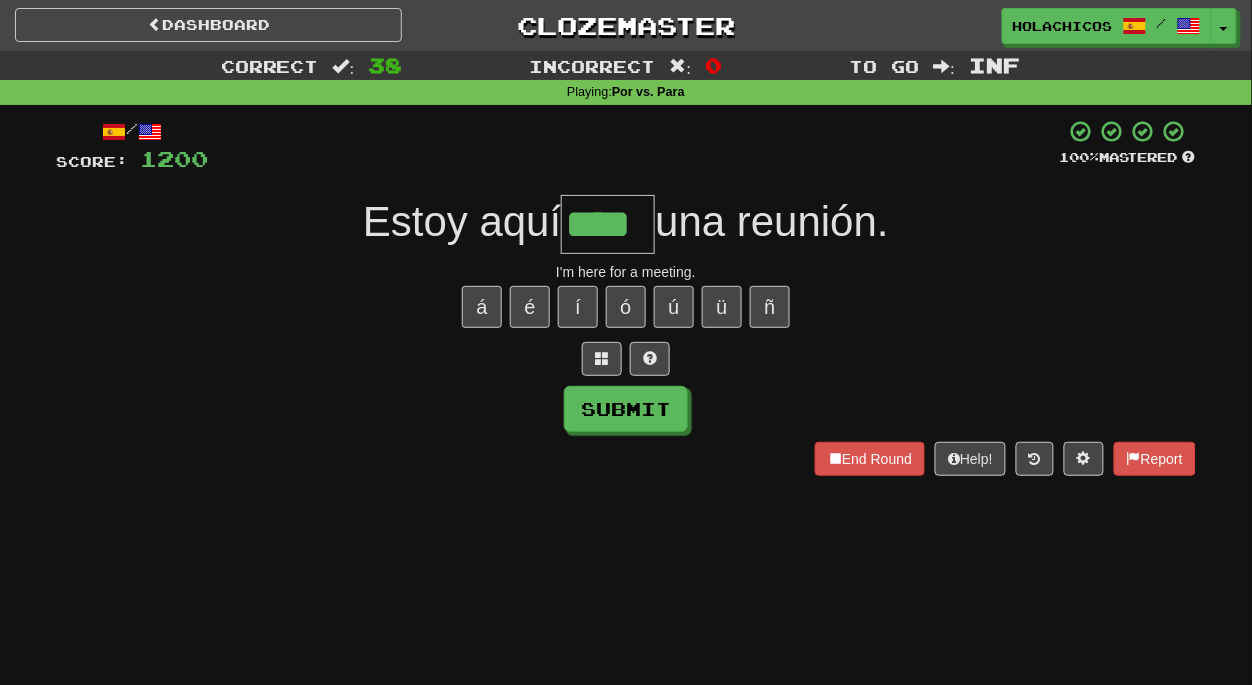 type on "****" 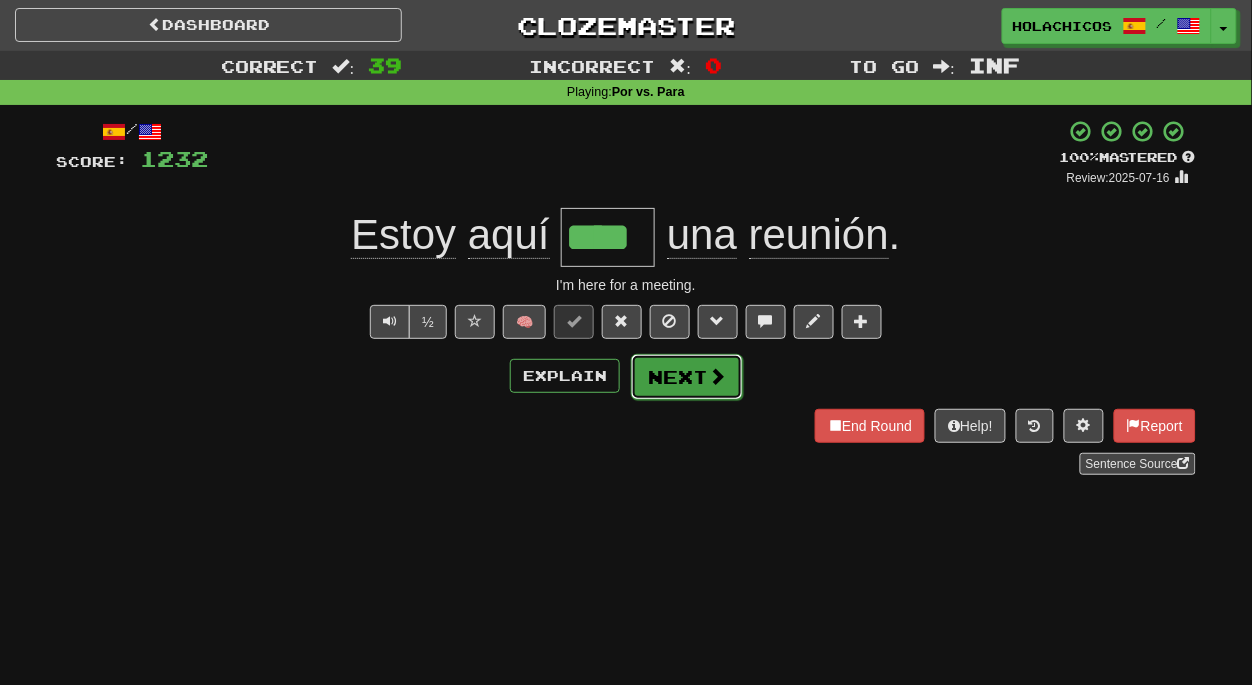 click on "Next" at bounding box center [687, 377] 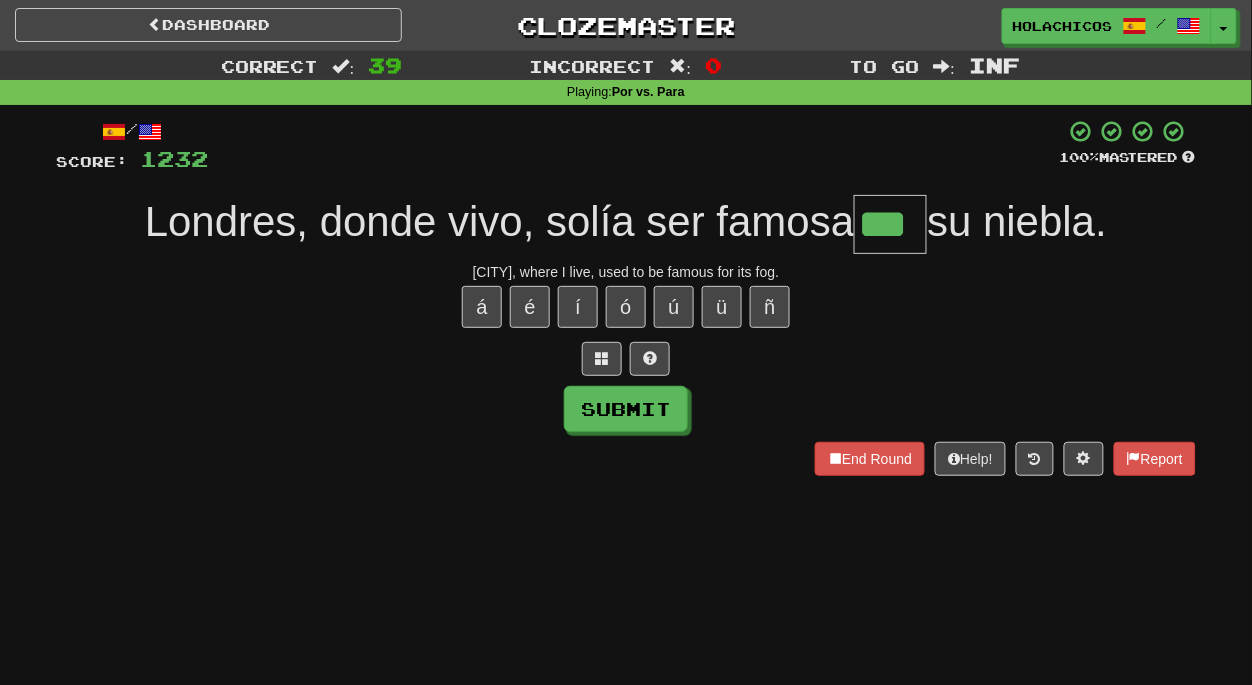 type on "***" 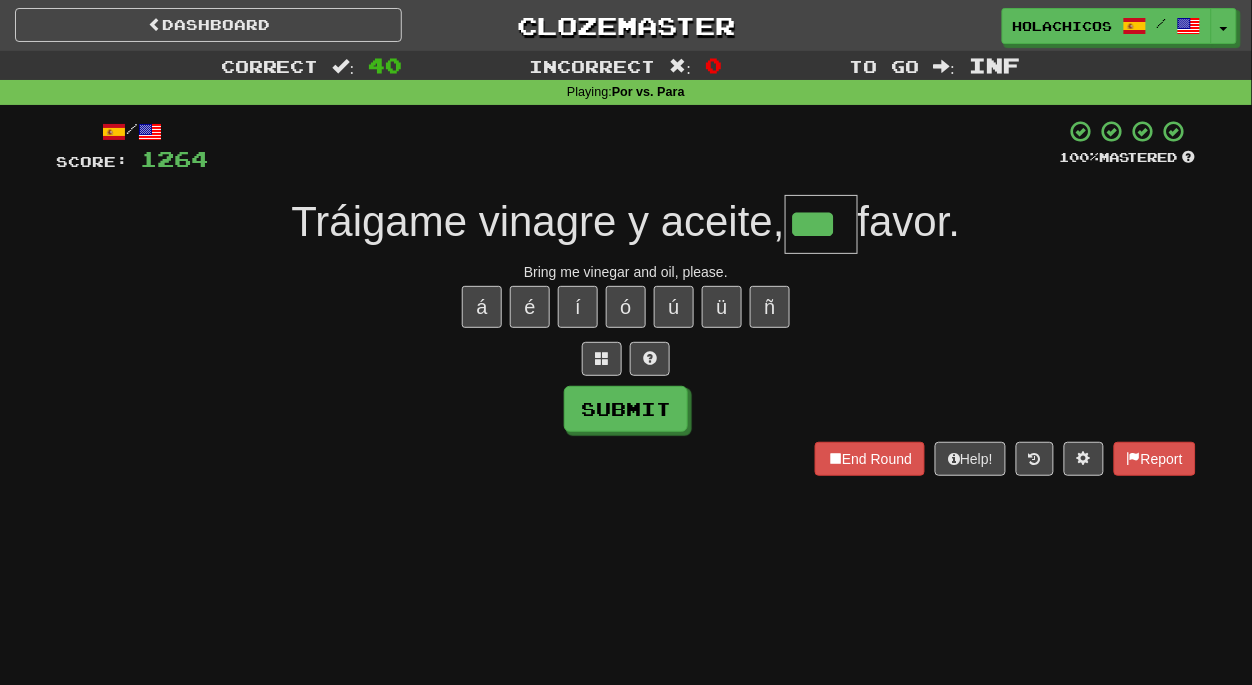 type on "***" 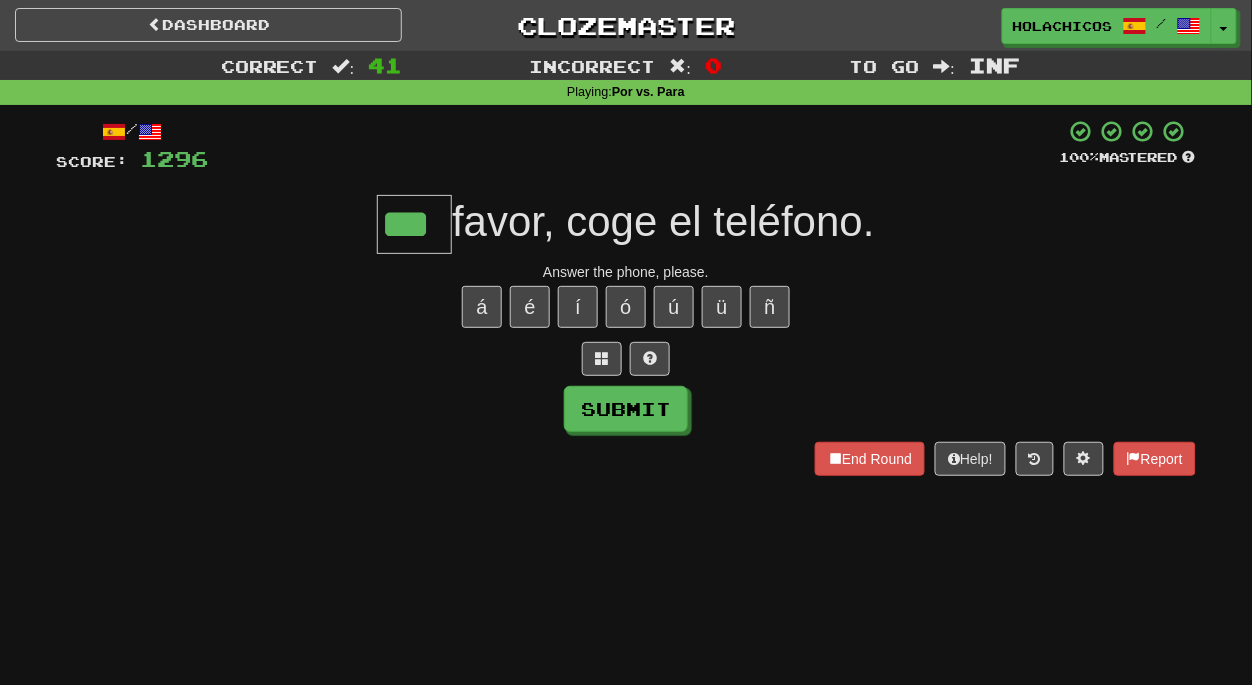 type on "***" 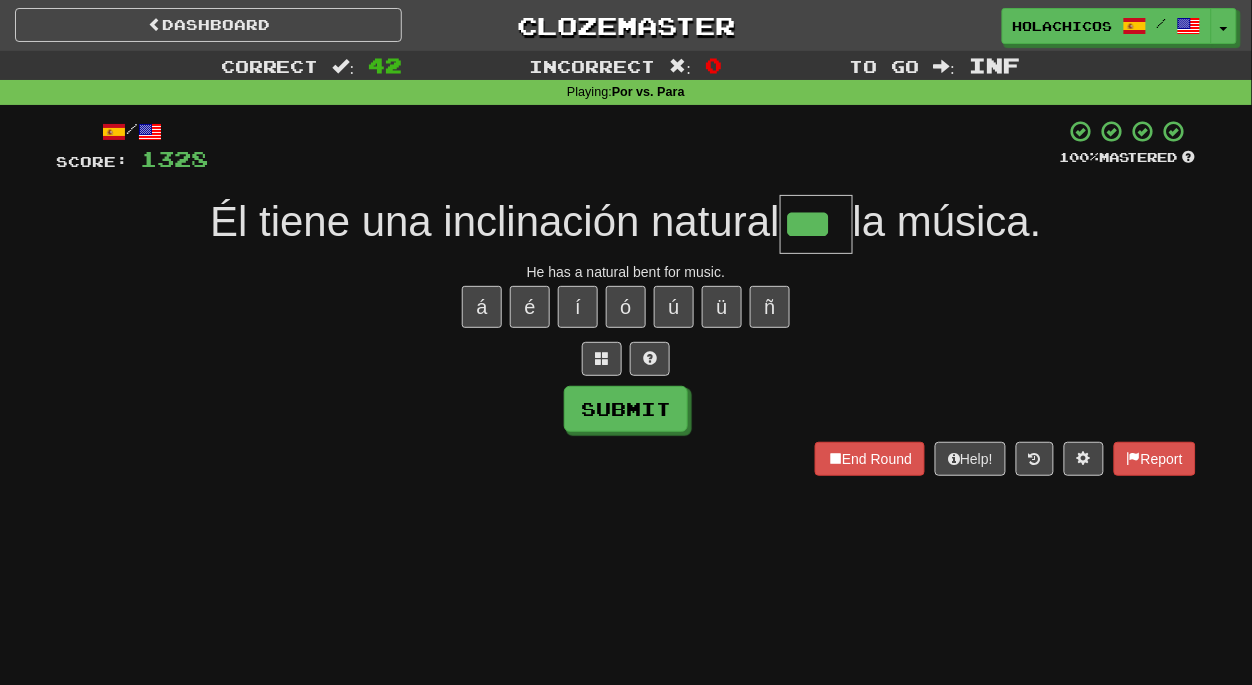 type on "***" 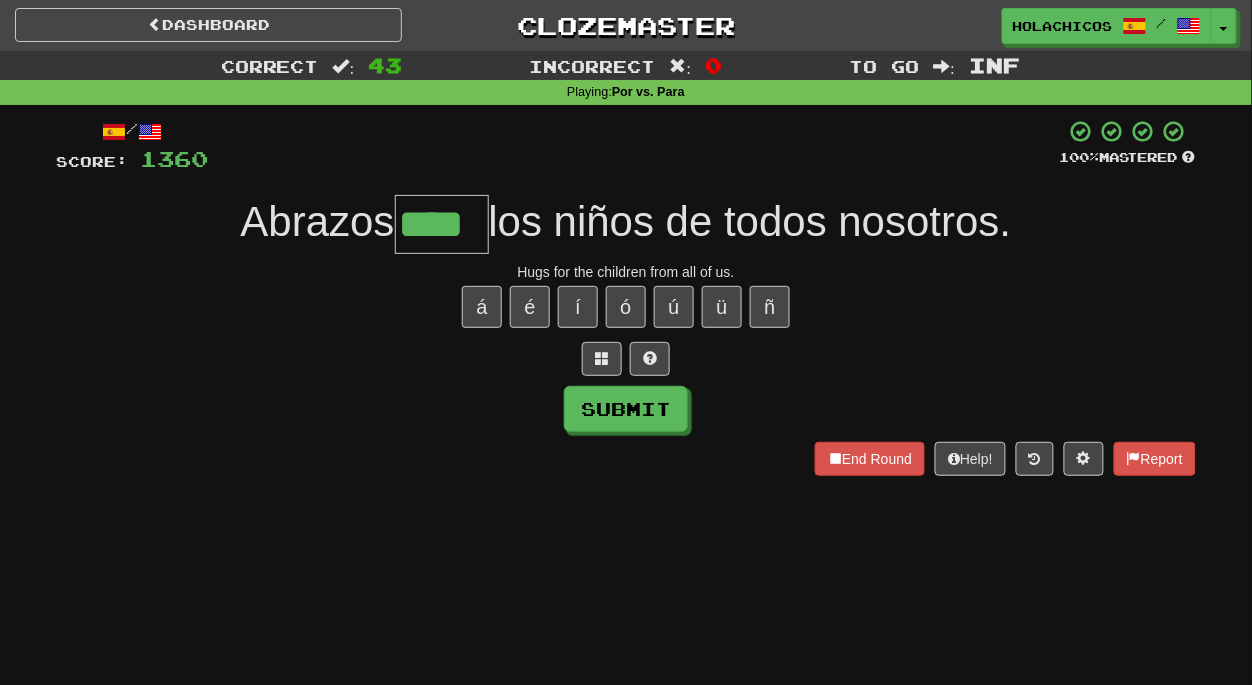 type on "****" 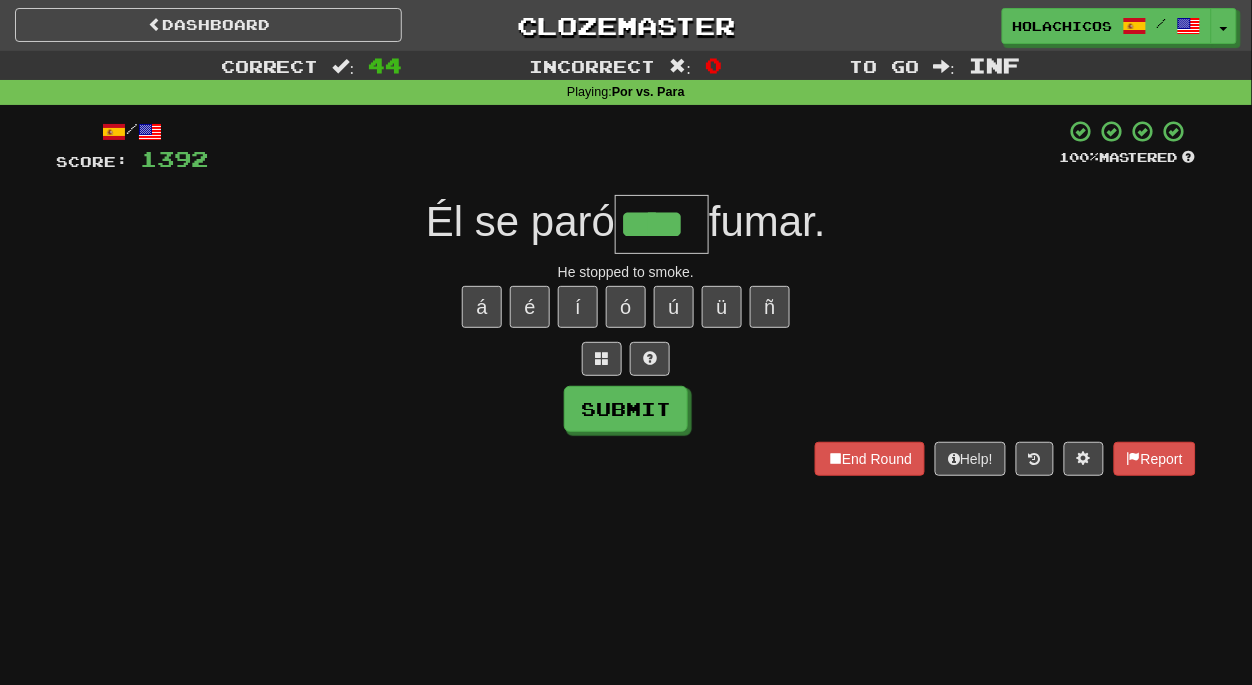 type on "****" 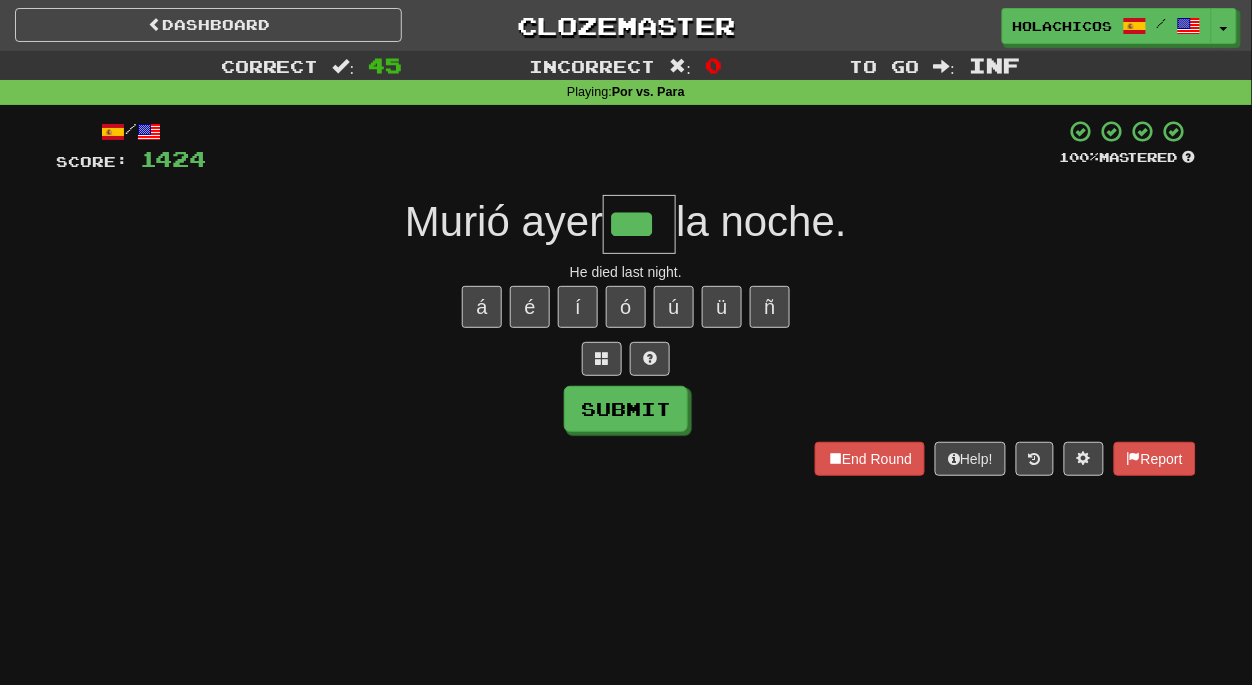 type on "***" 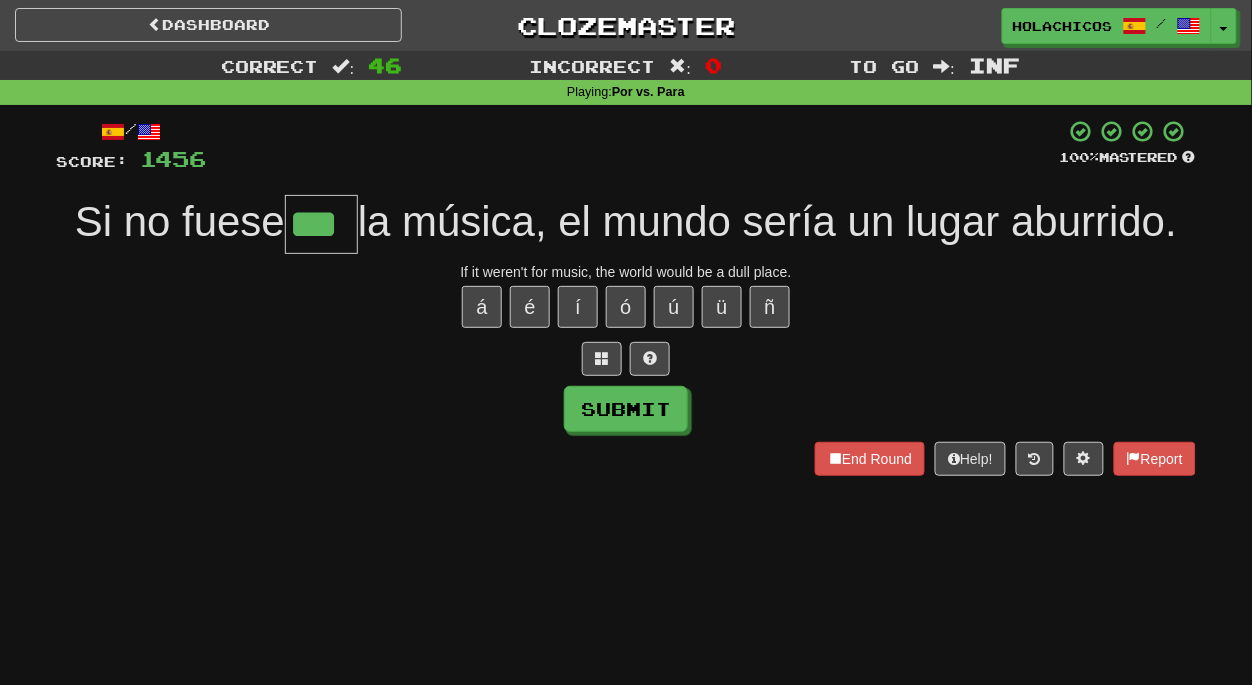 type on "***" 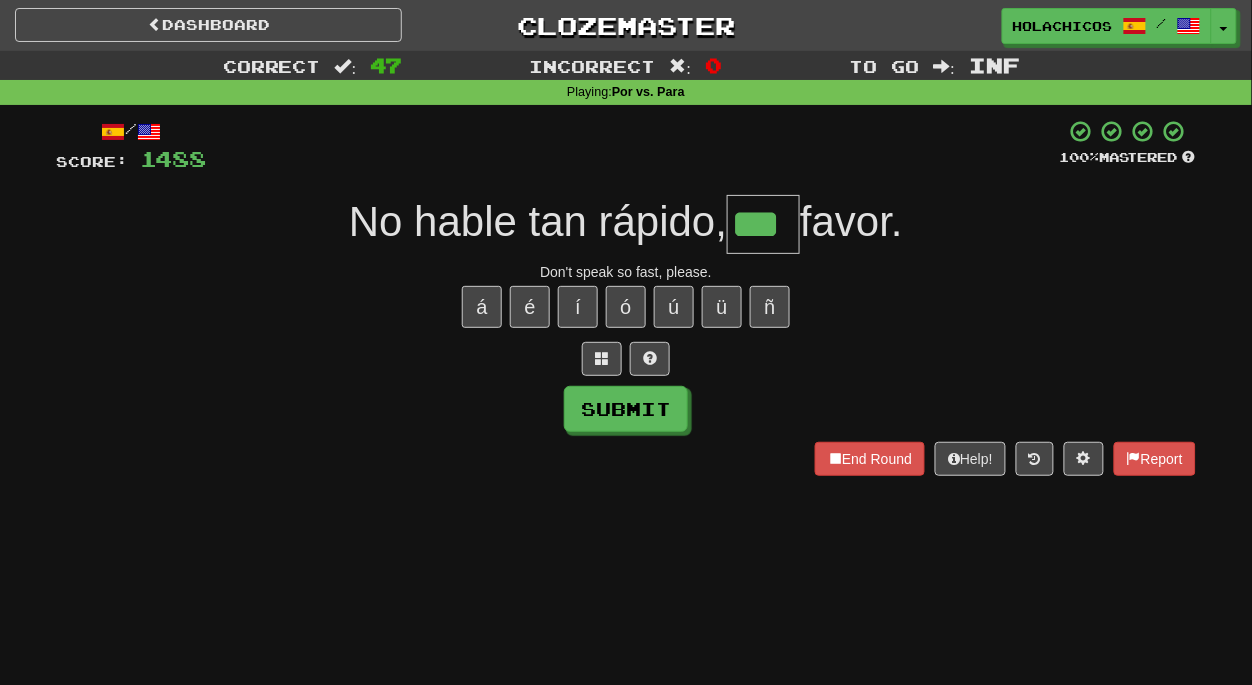type on "***" 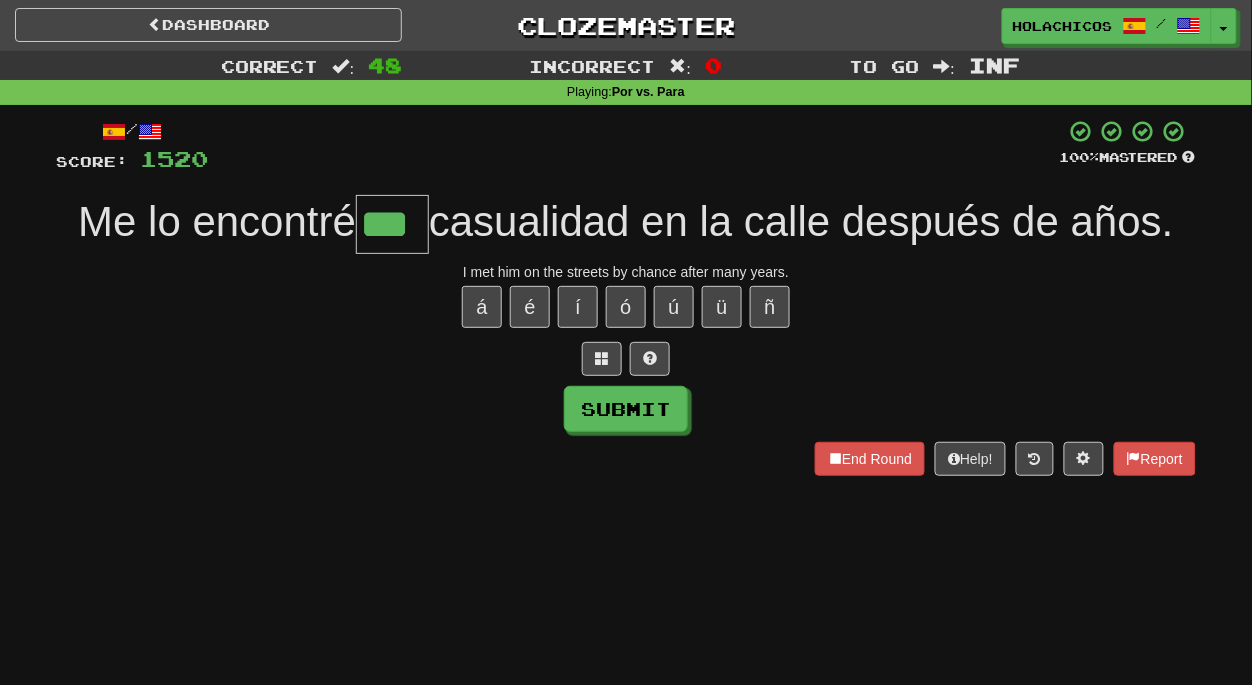type on "***" 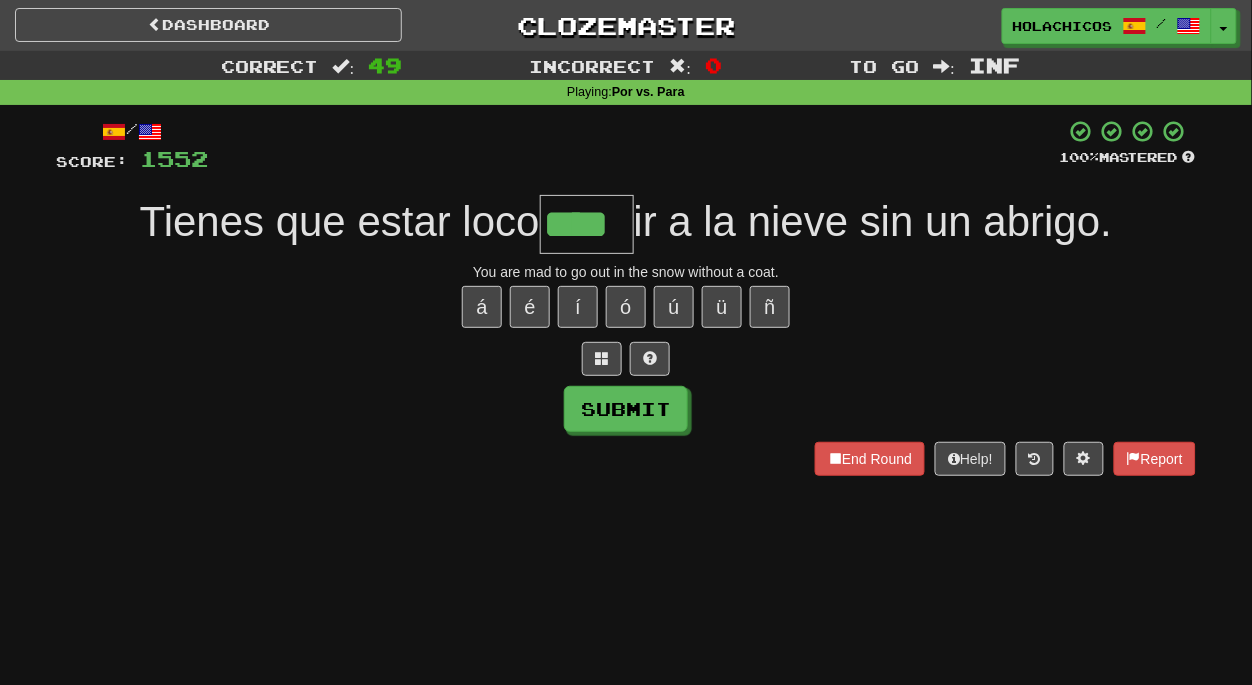 type on "****" 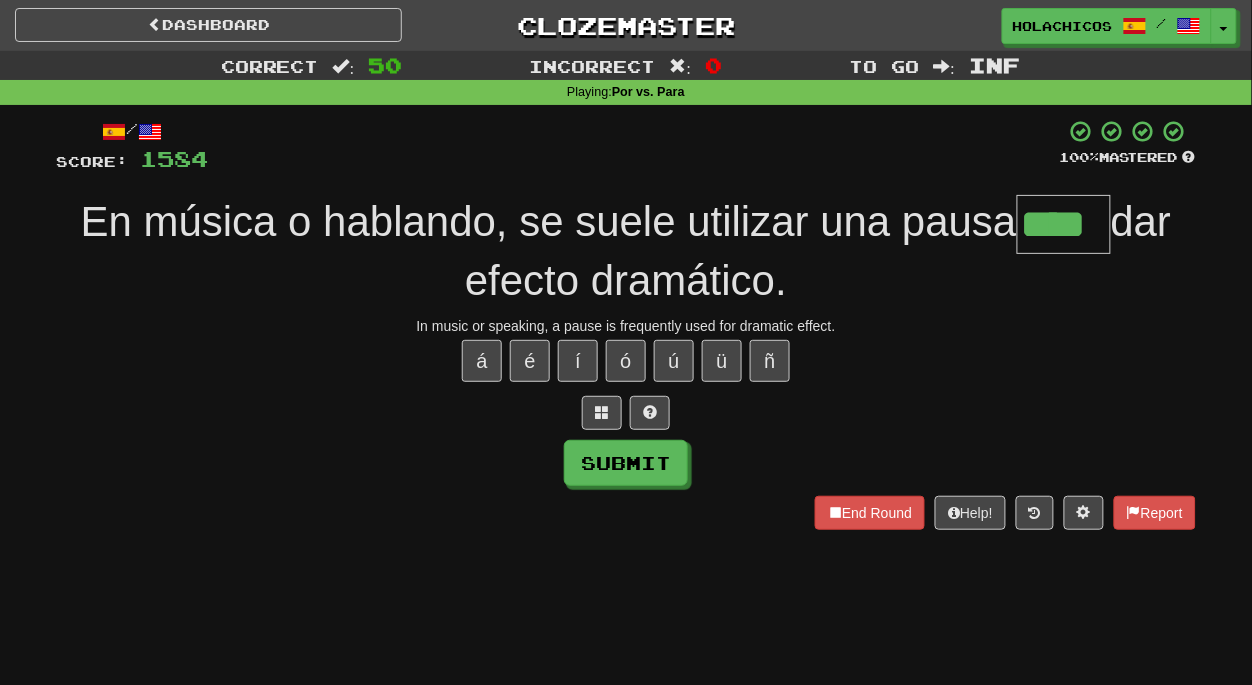 type on "****" 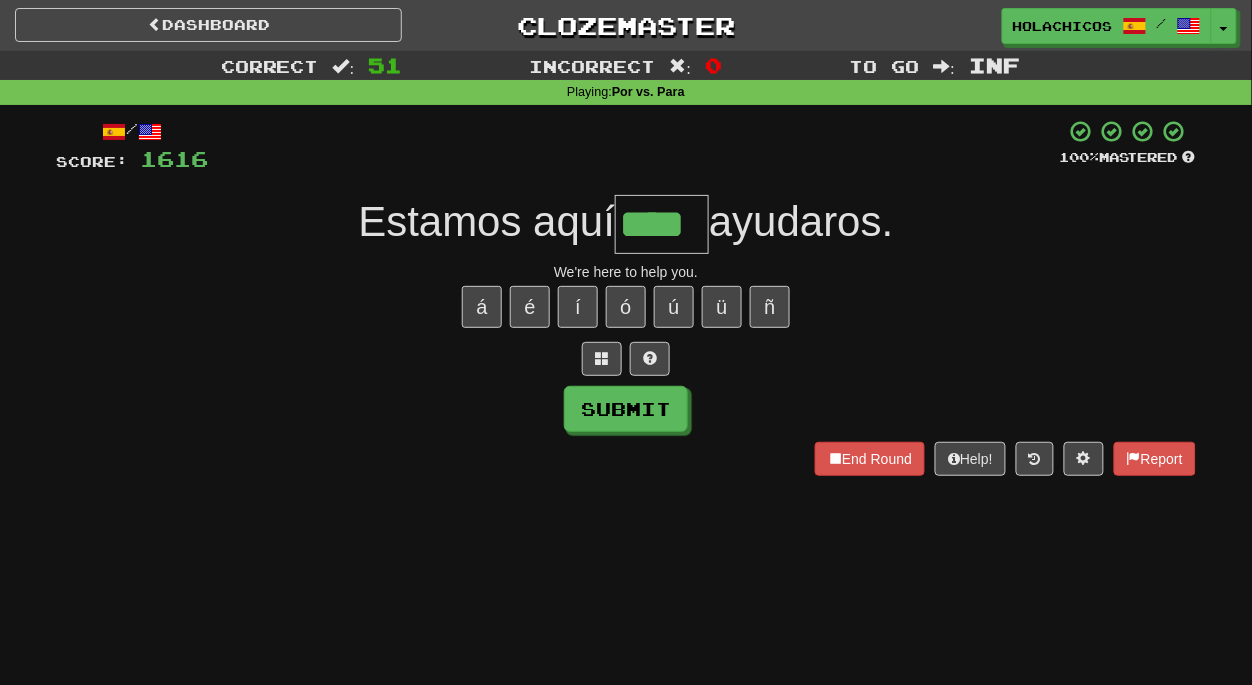 type on "****" 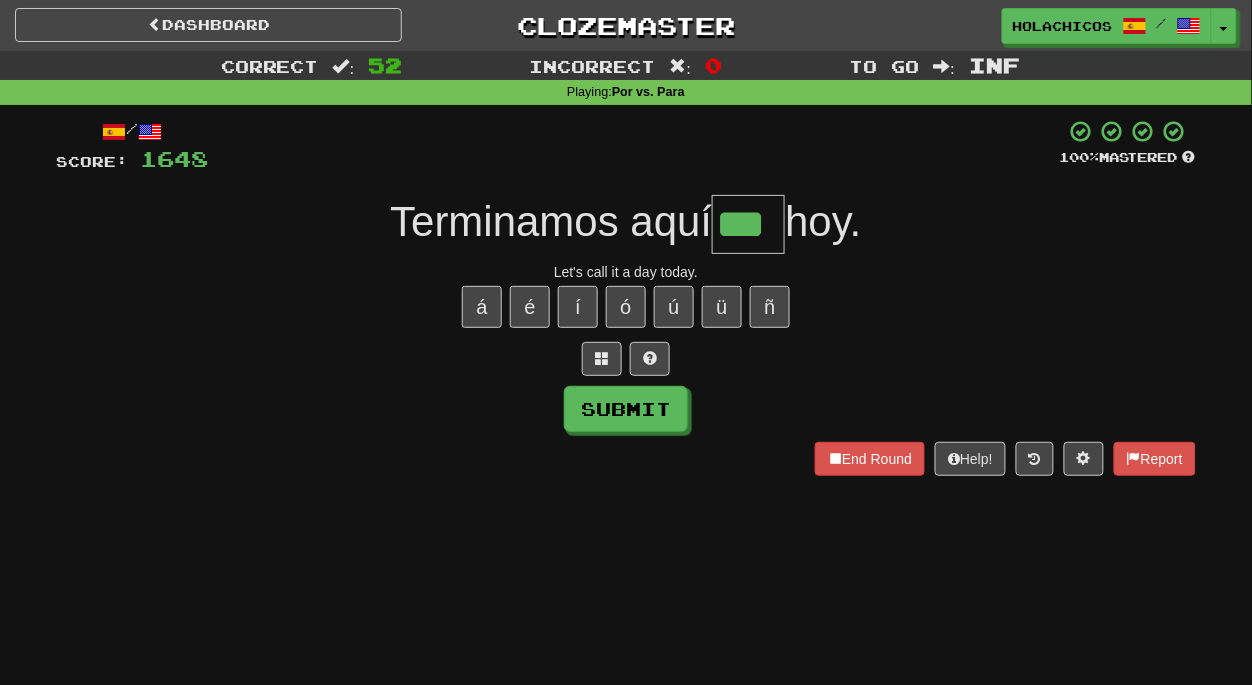 type on "***" 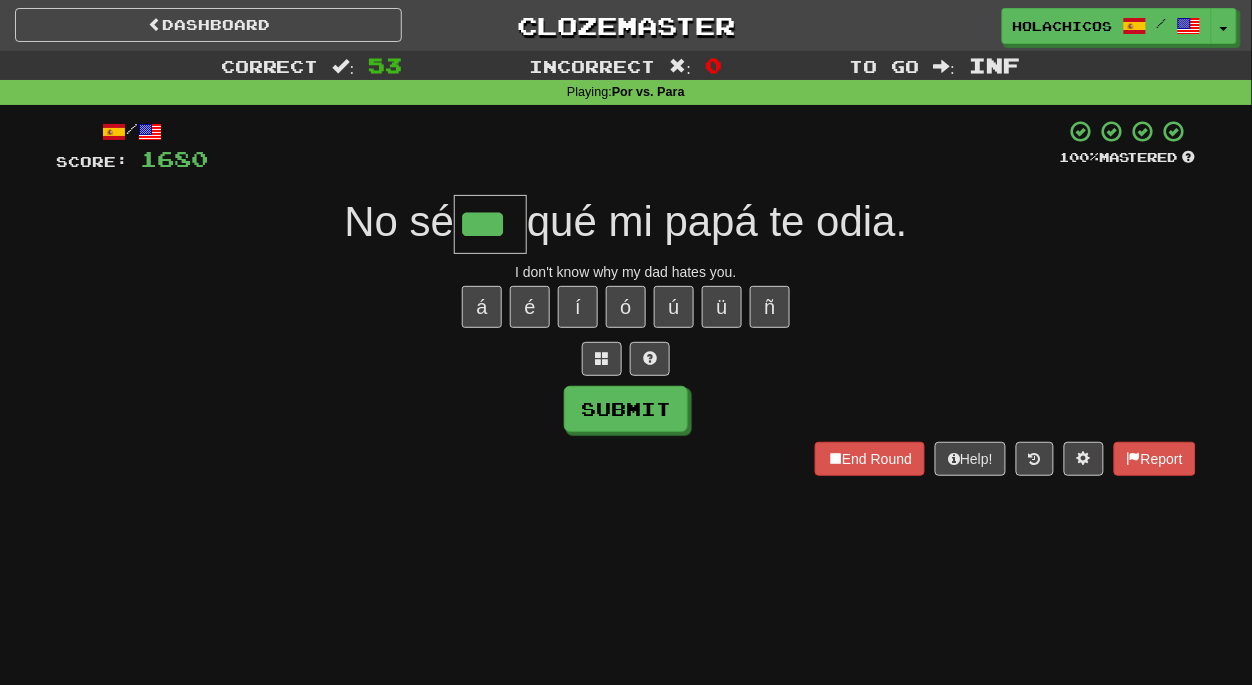 type on "***" 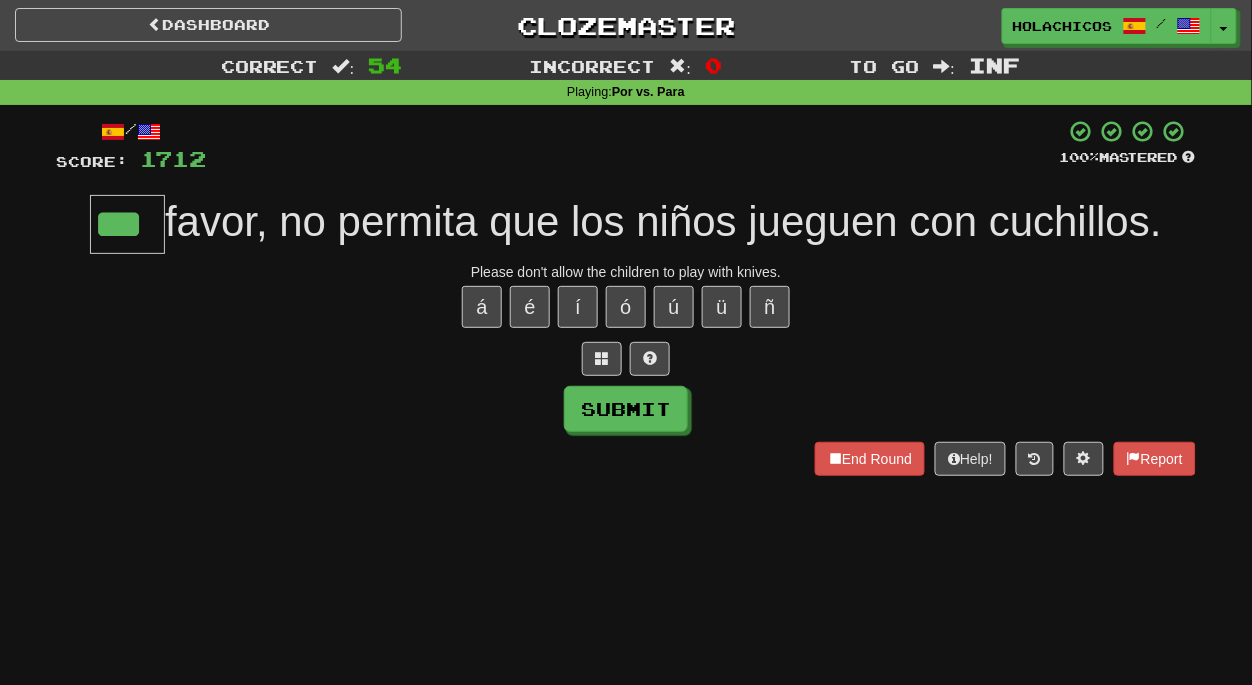 type on "***" 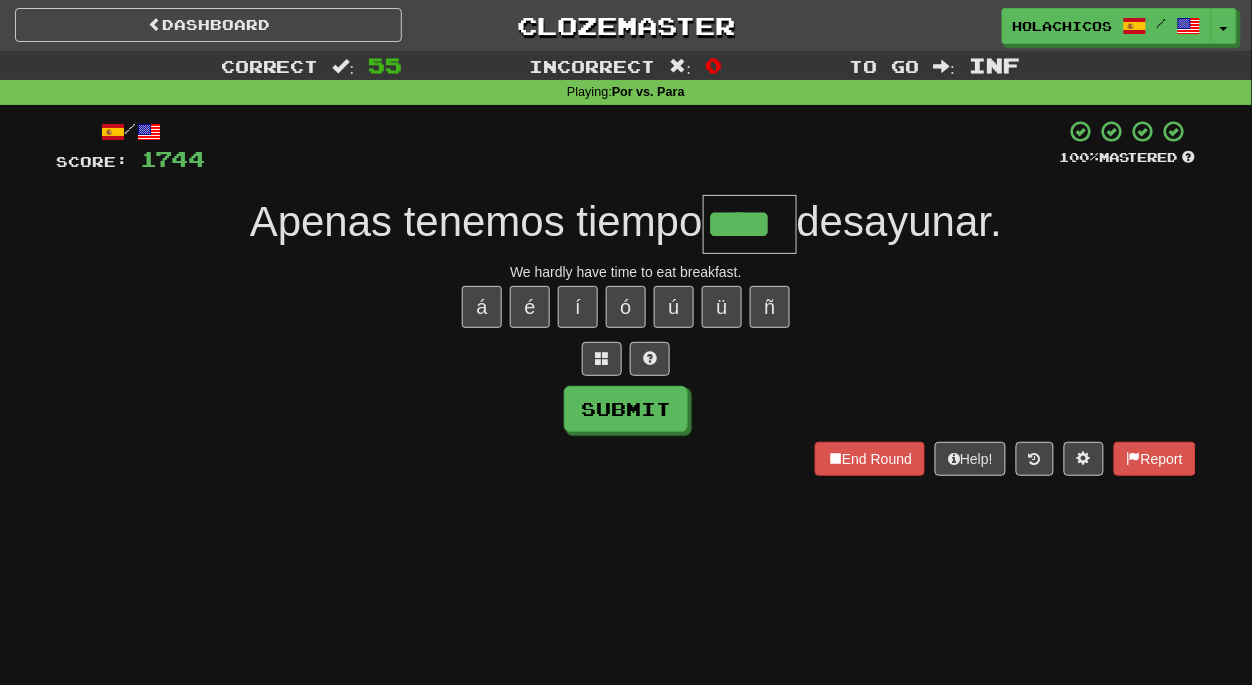 type on "****" 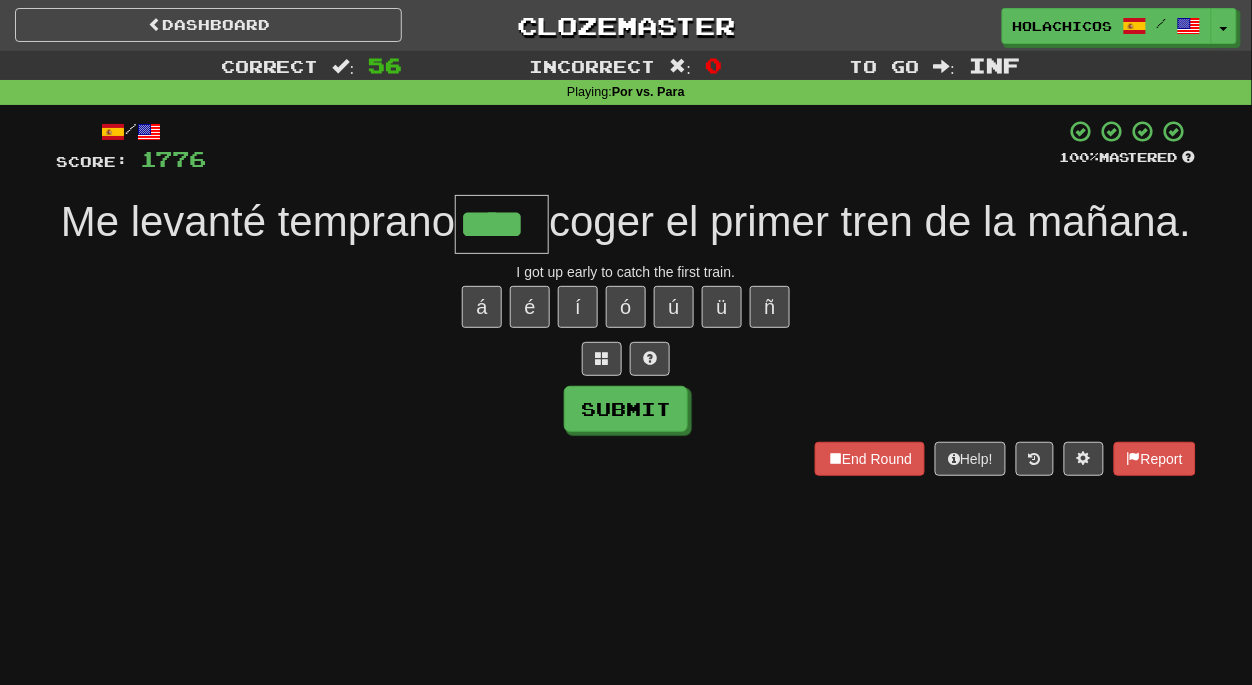 type on "****" 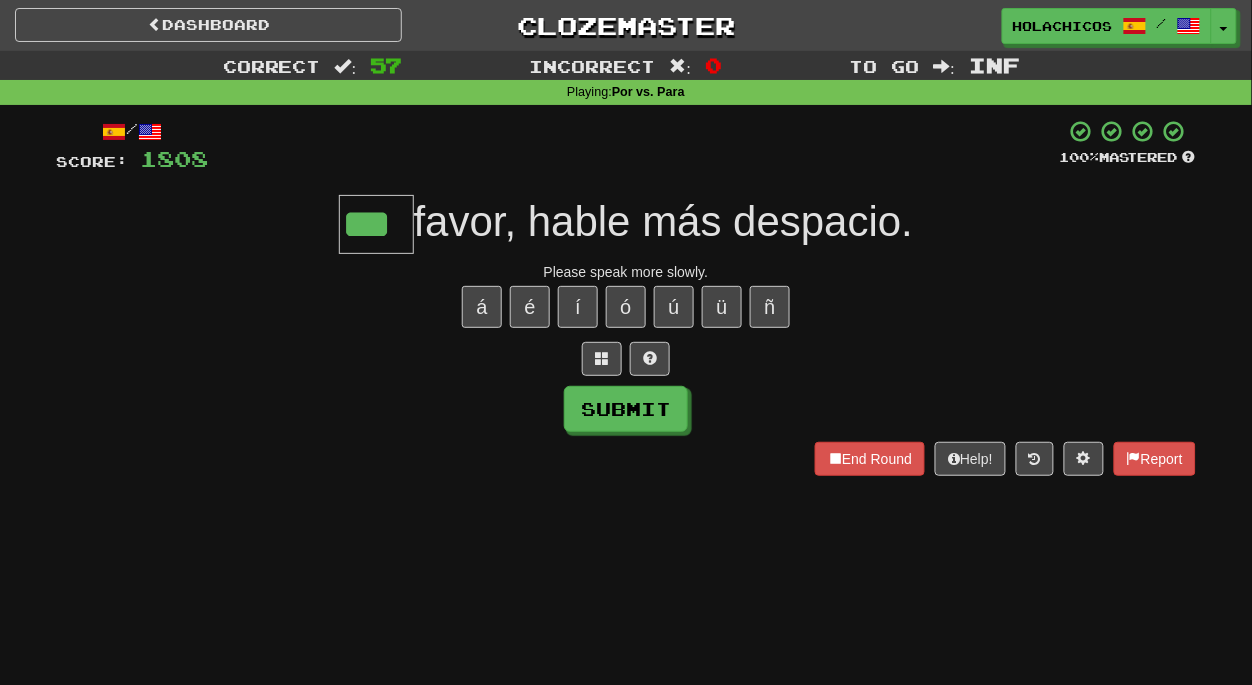 type on "***" 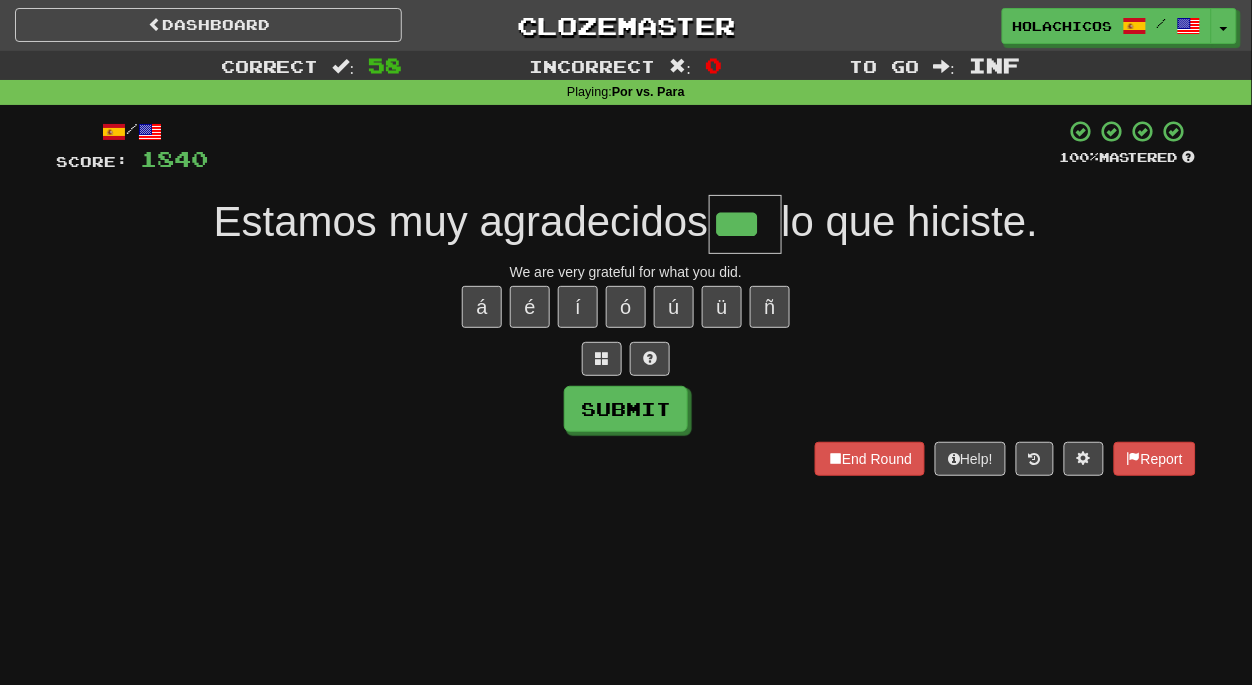 type on "***" 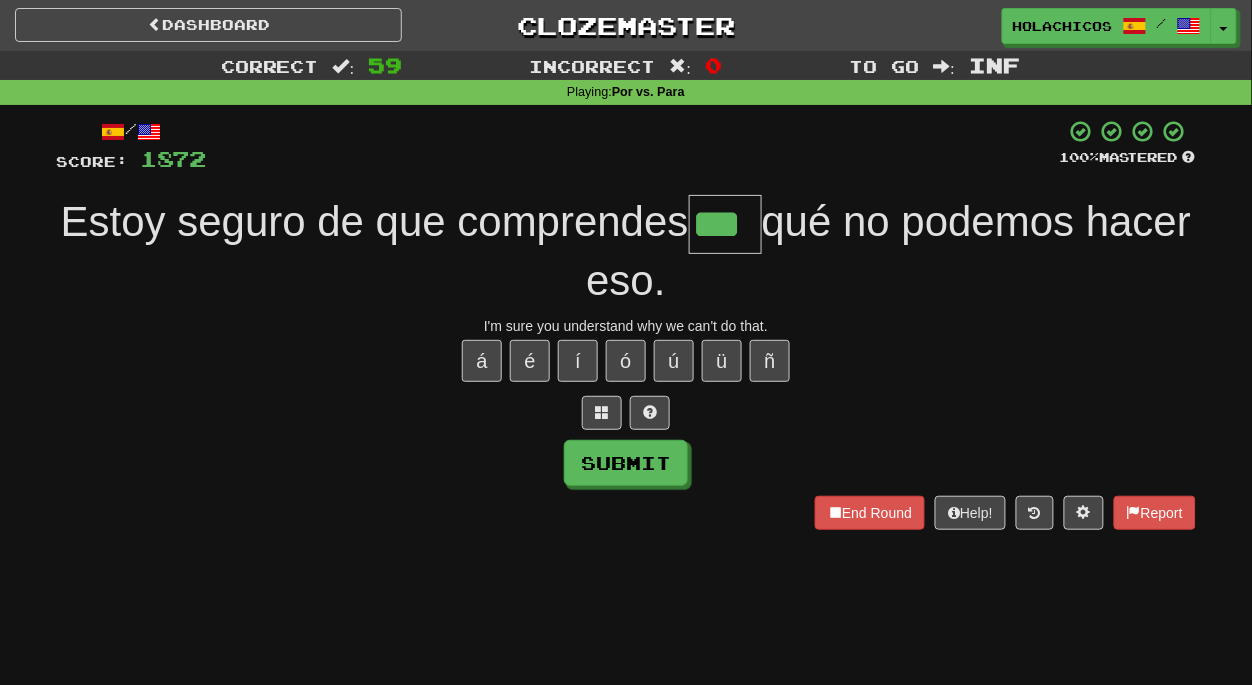 type on "***" 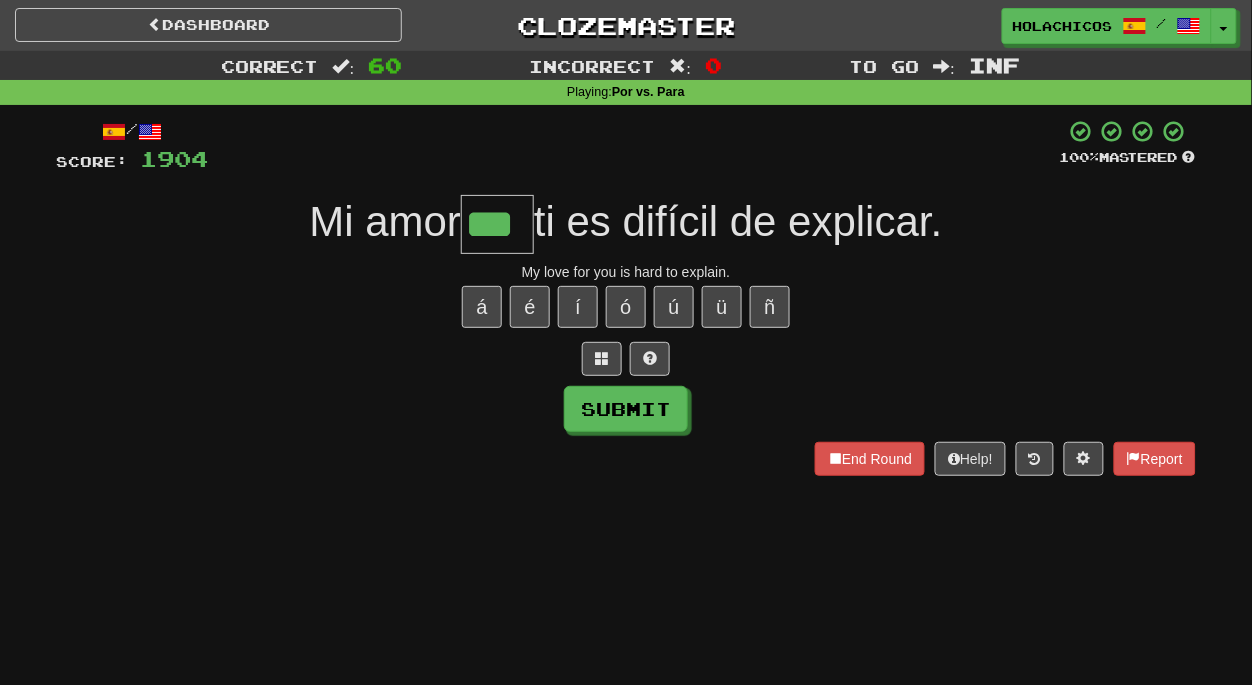 type on "***" 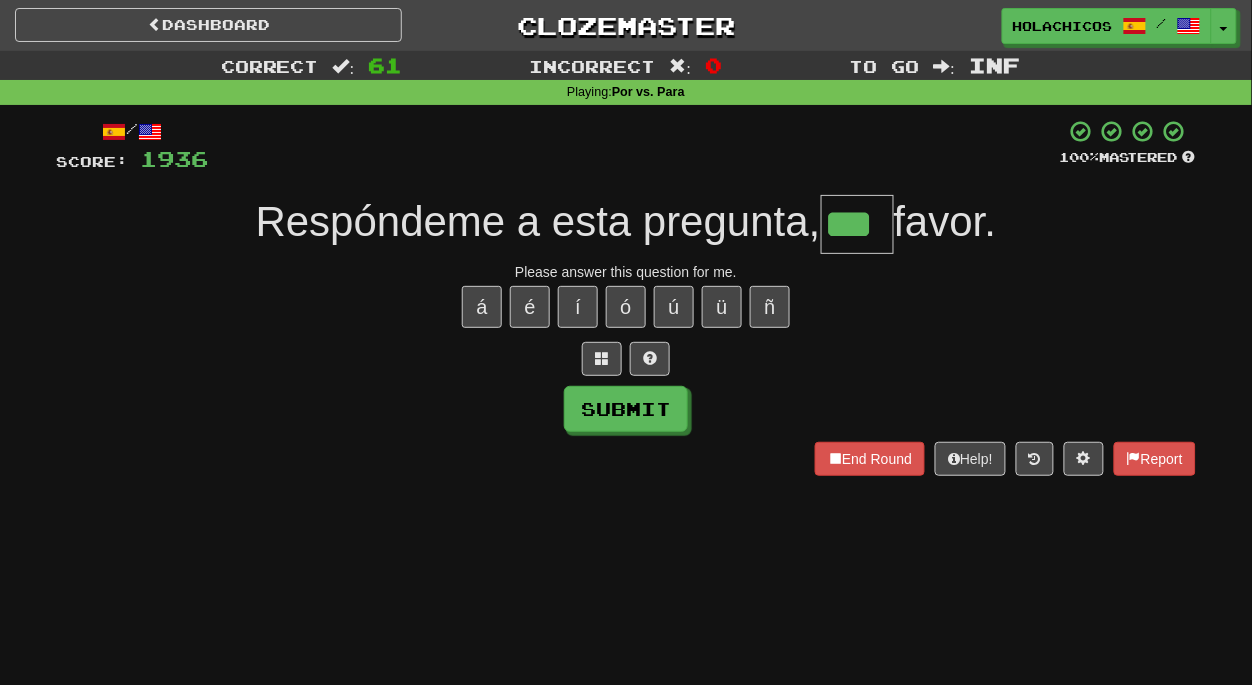 type on "***" 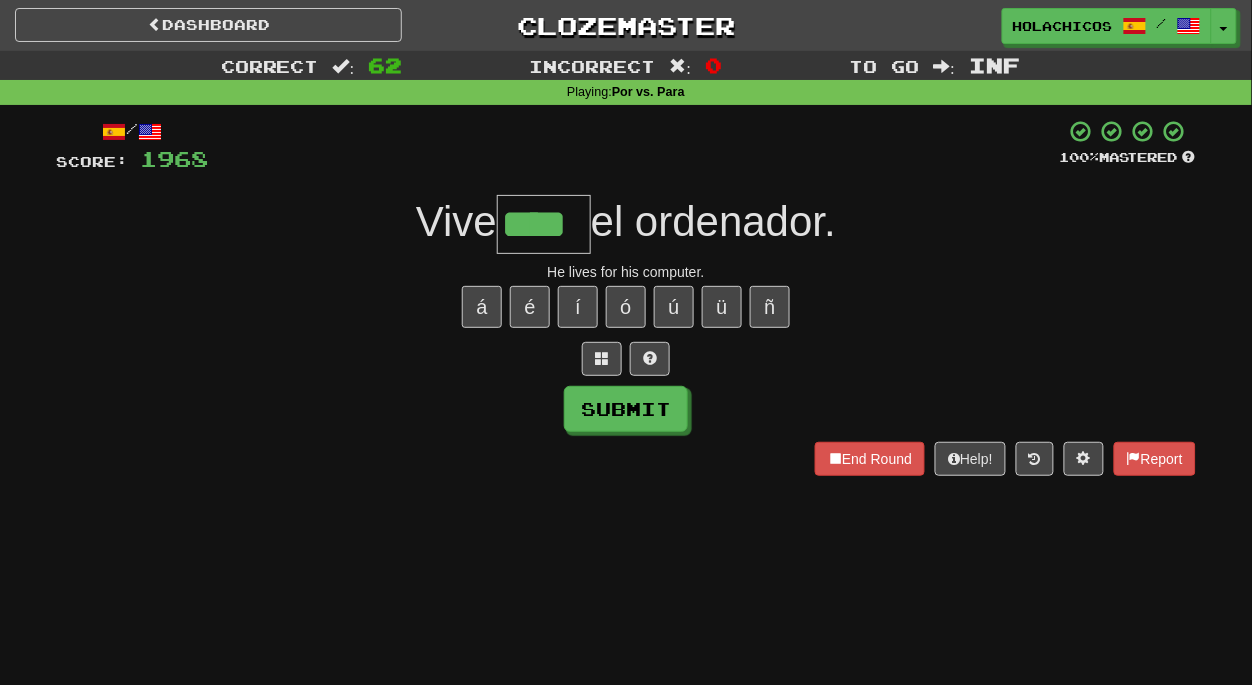 type on "****" 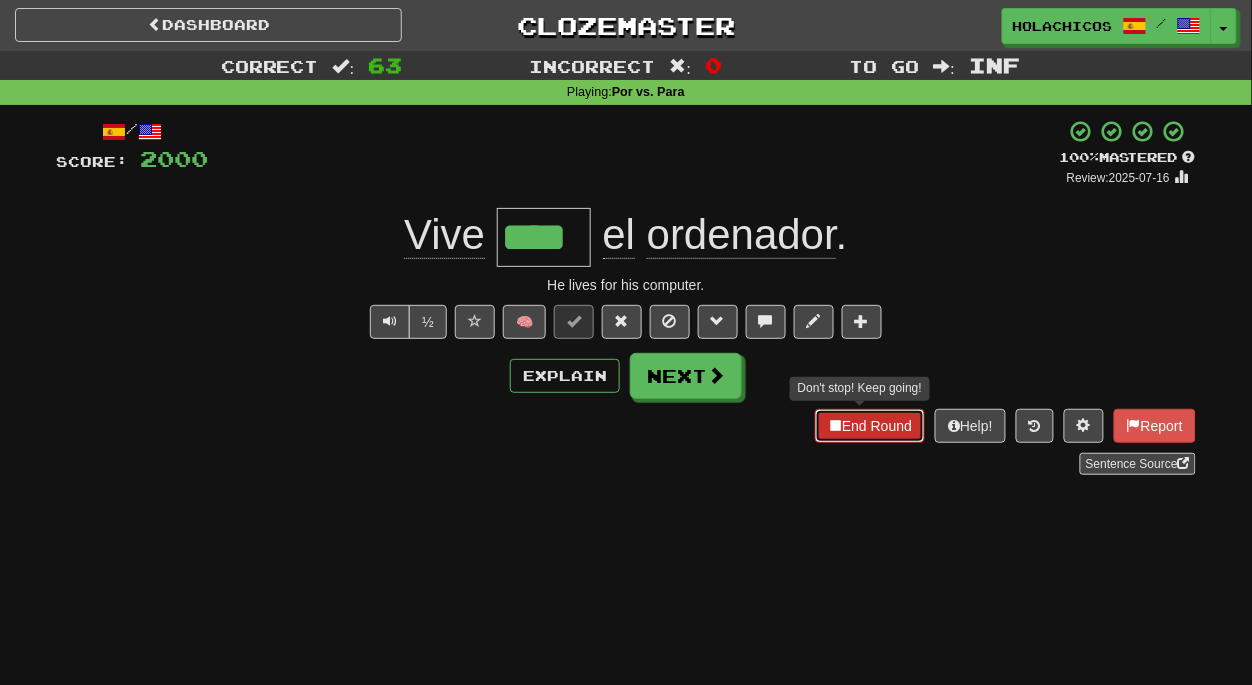 click on "End Round" at bounding box center (870, 426) 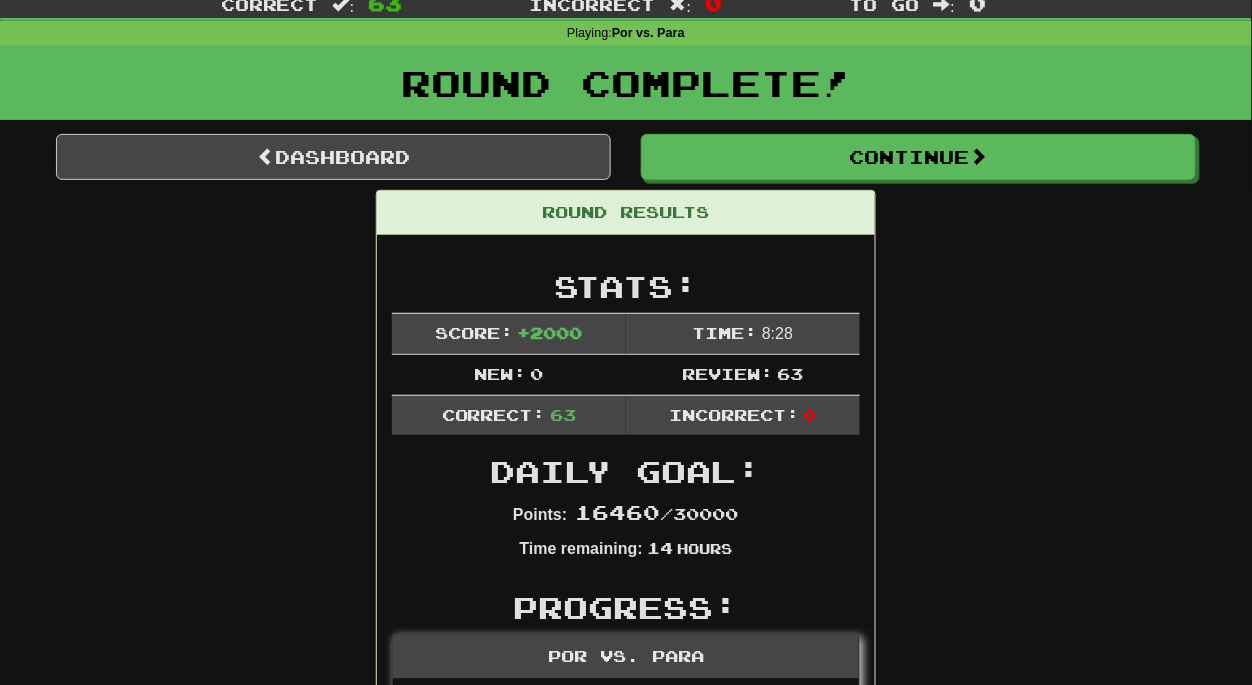 scroll, scrollTop: 50, scrollLeft: 0, axis: vertical 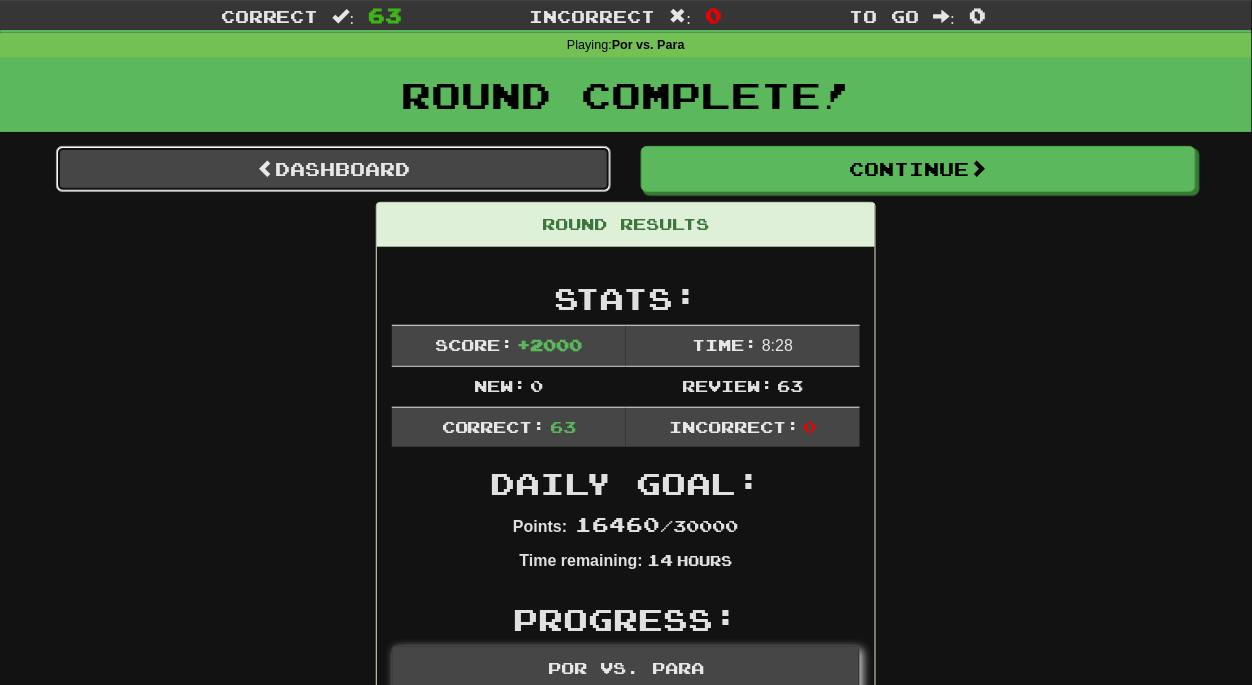 click on "Dashboard" at bounding box center (333, 169) 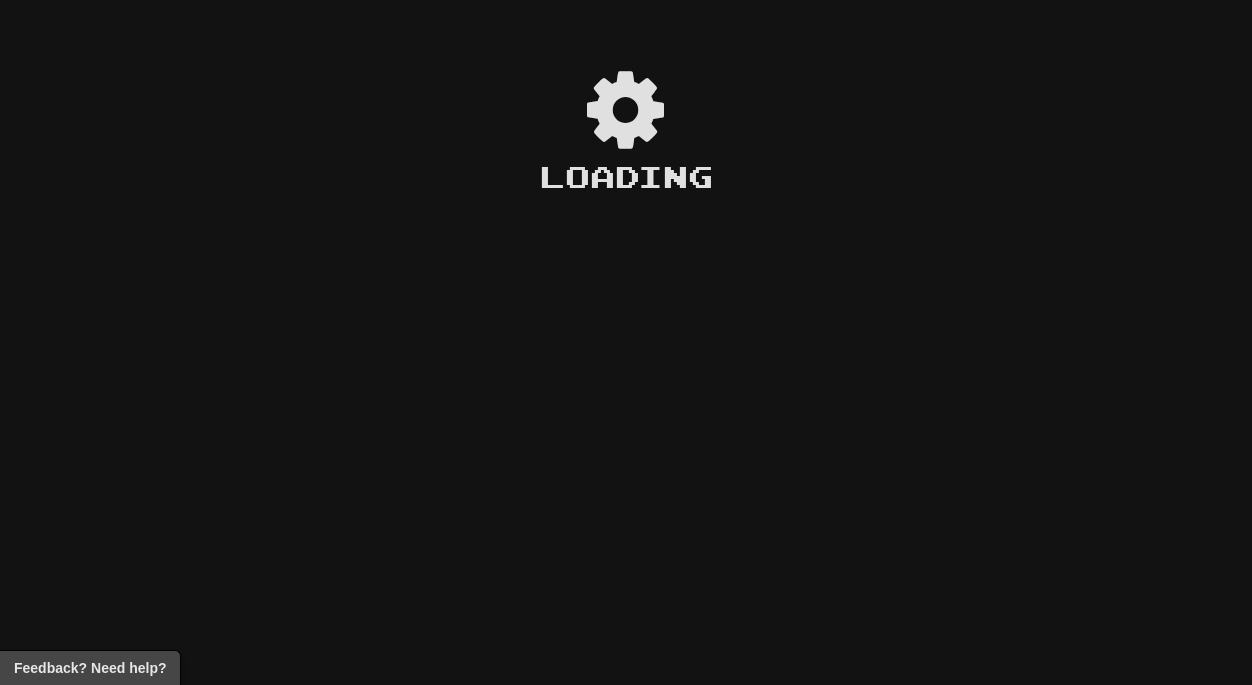 scroll, scrollTop: 0, scrollLeft: 0, axis: both 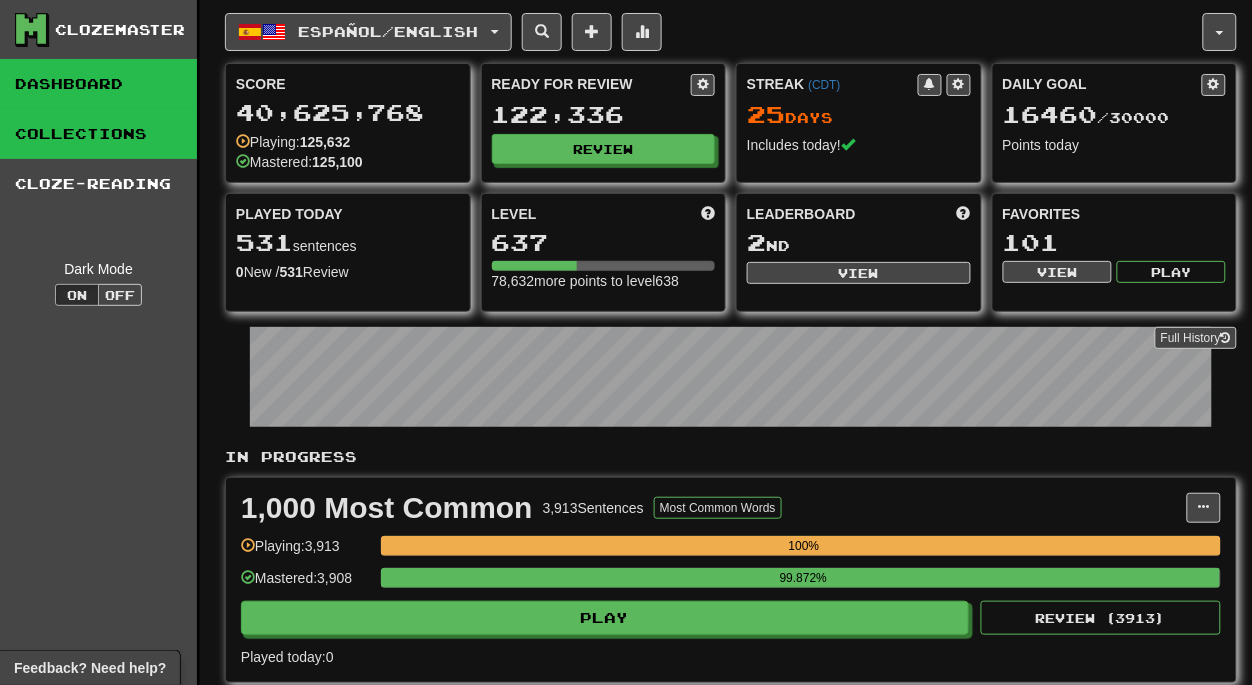 click on "Collections" at bounding box center (98, 134) 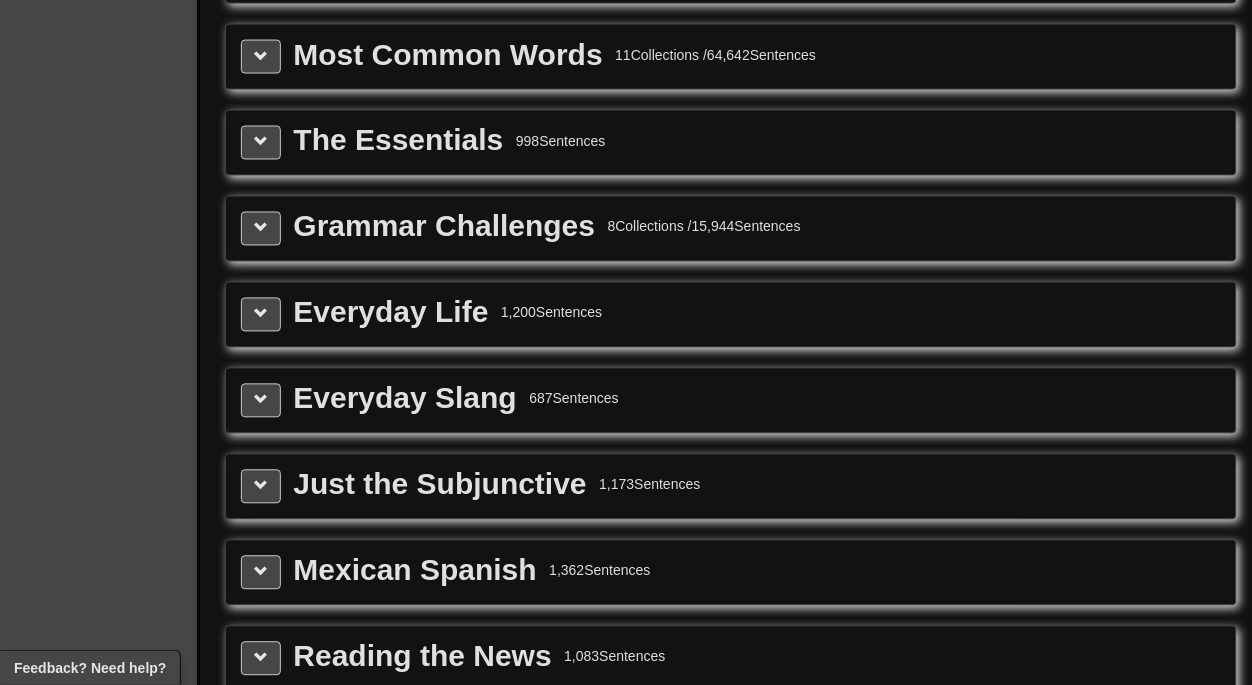 scroll, scrollTop: 2450, scrollLeft: 0, axis: vertical 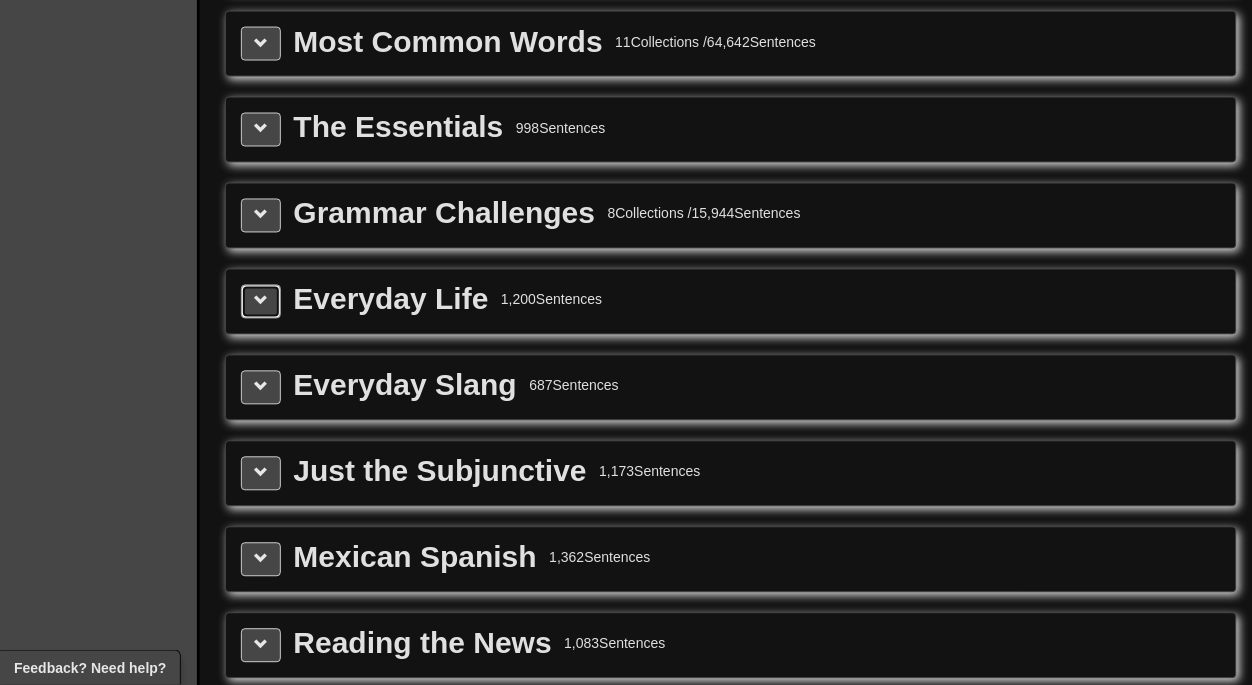 click at bounding box center (261, 301) 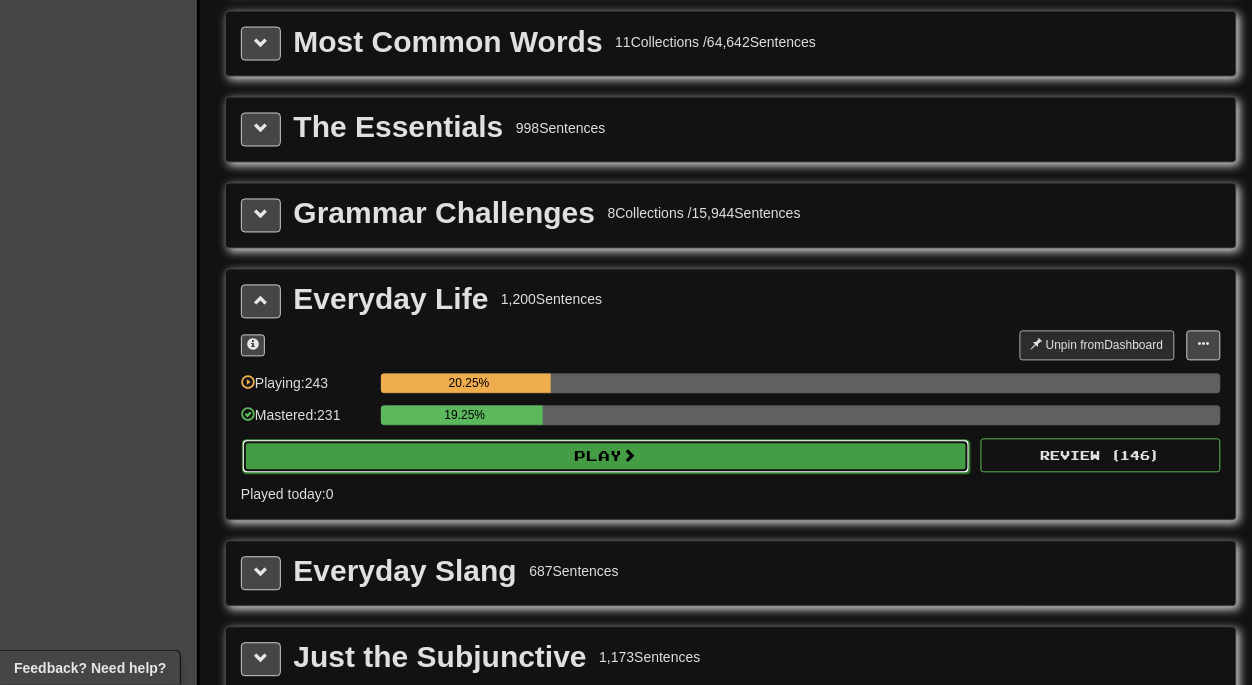 click on "Play" at bounding box center [606, 457] 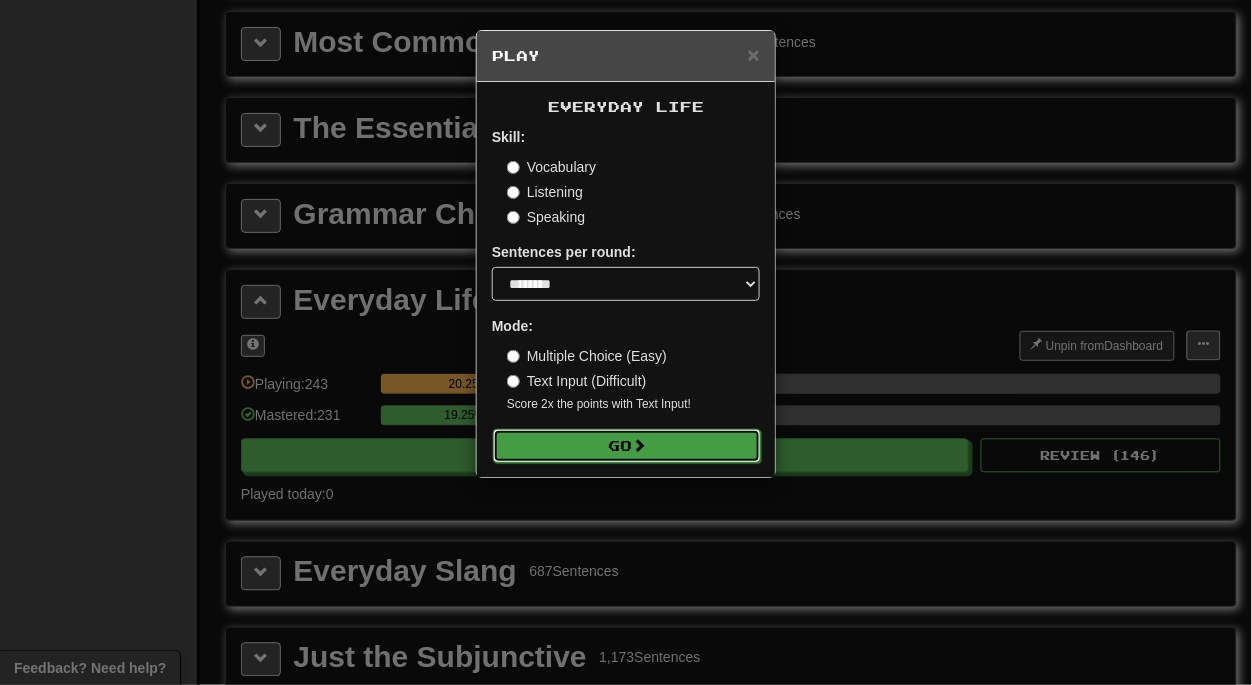 click on "Go" at bounding box center [627, 446] 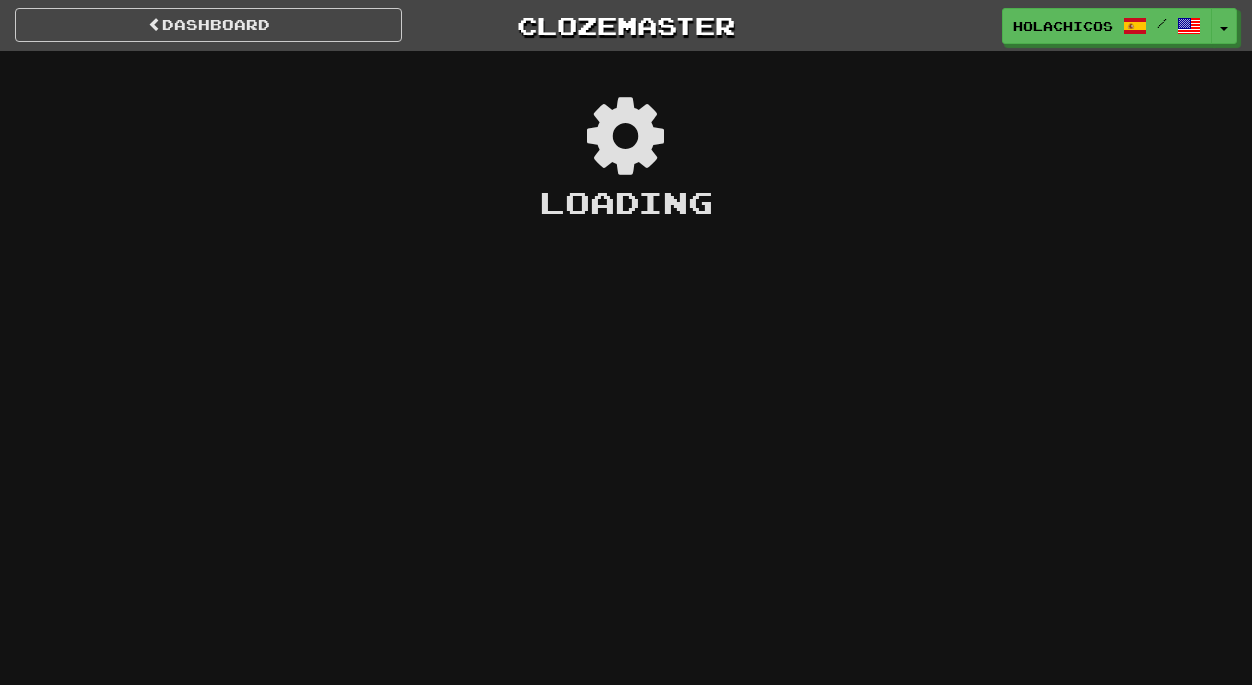 scroll, scrollTop: 0, scrollLeft: 0, axis: both 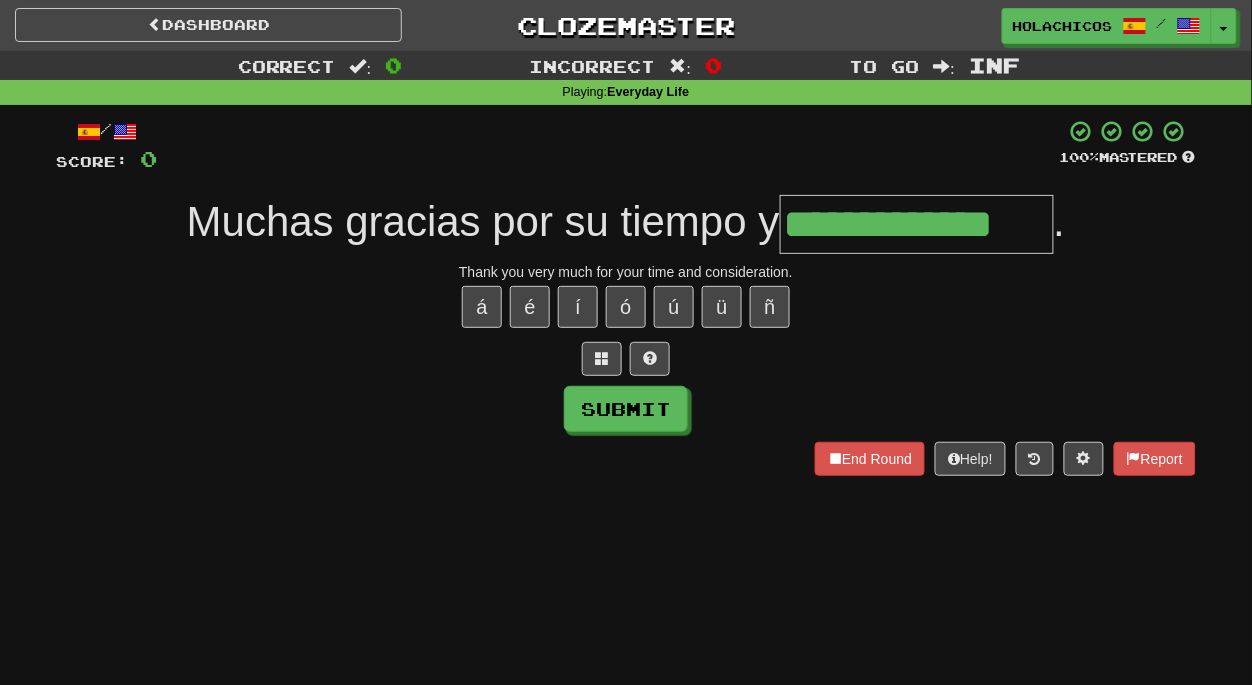 type on "**********" 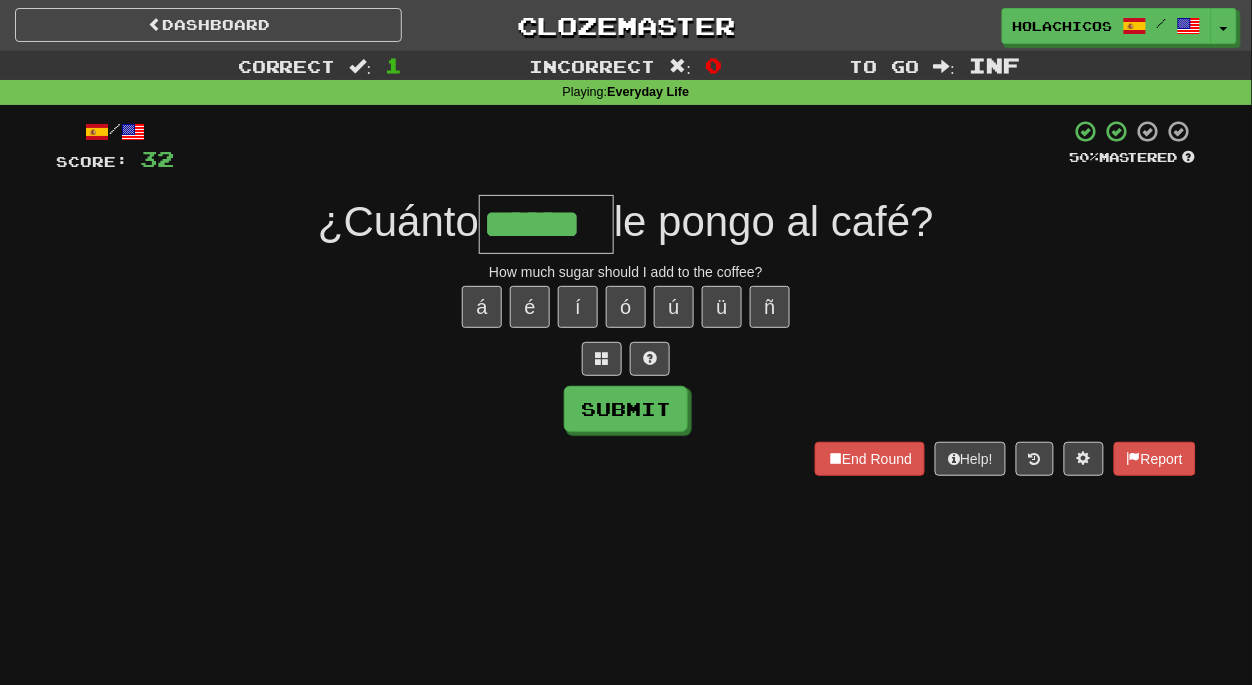 type on "******" 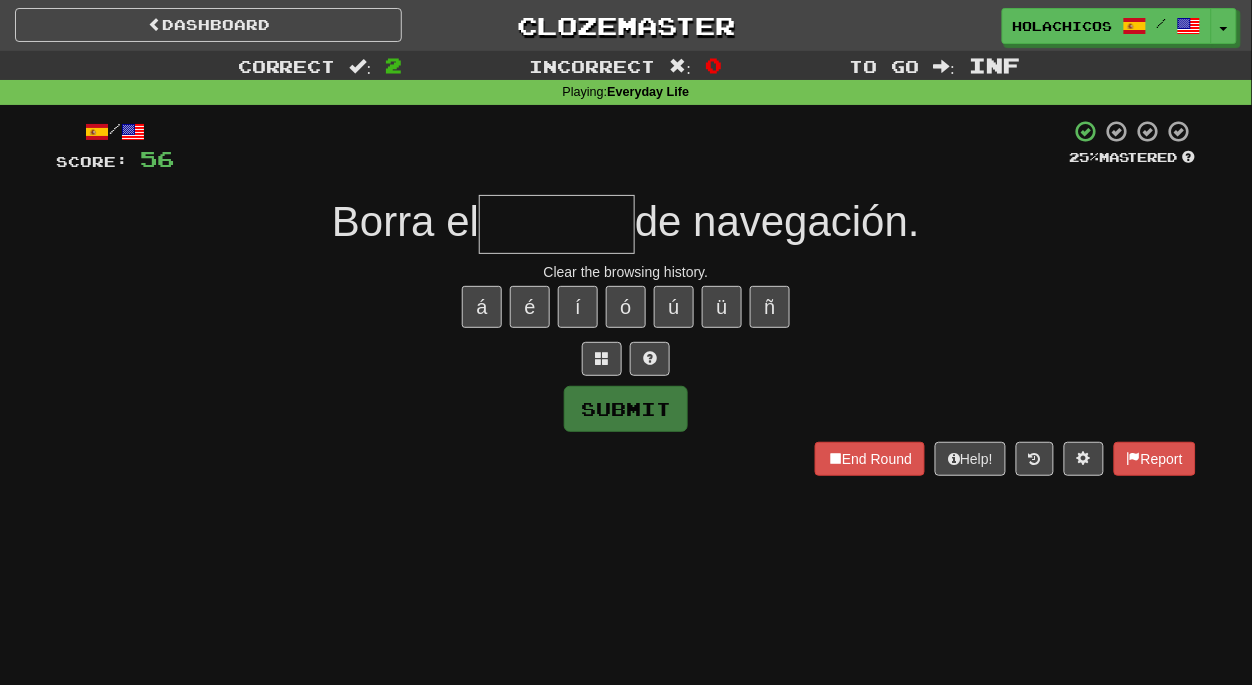 type on "*" 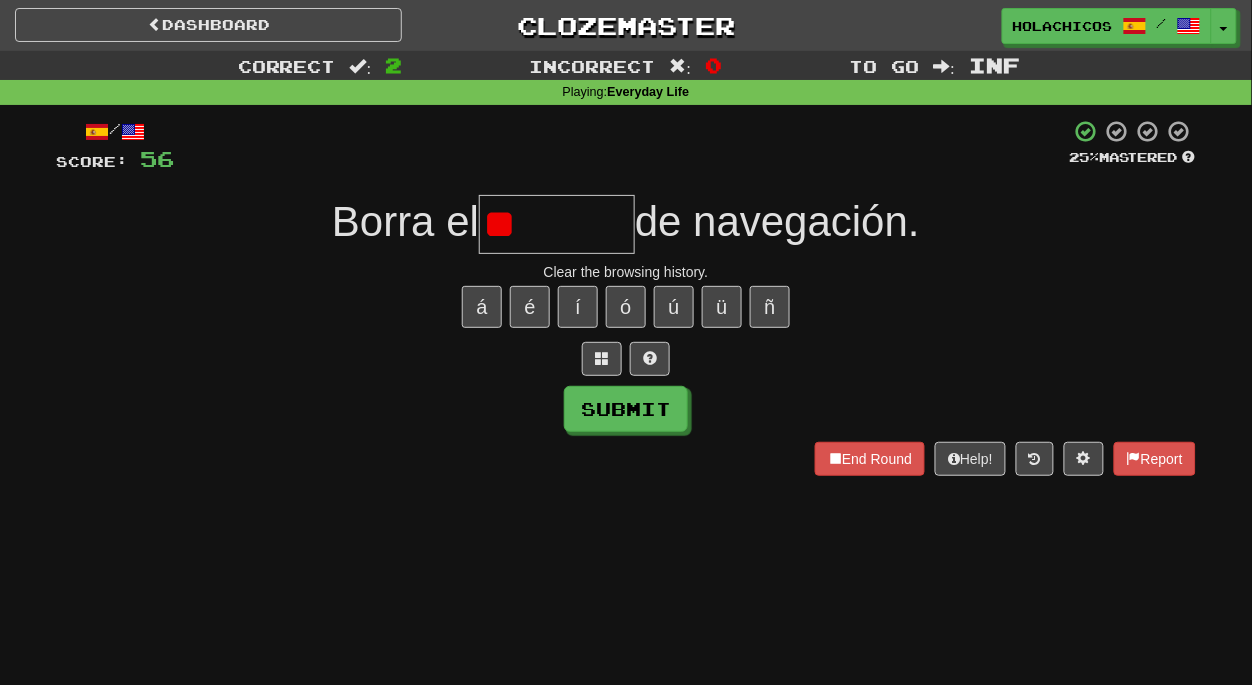 type on "*" 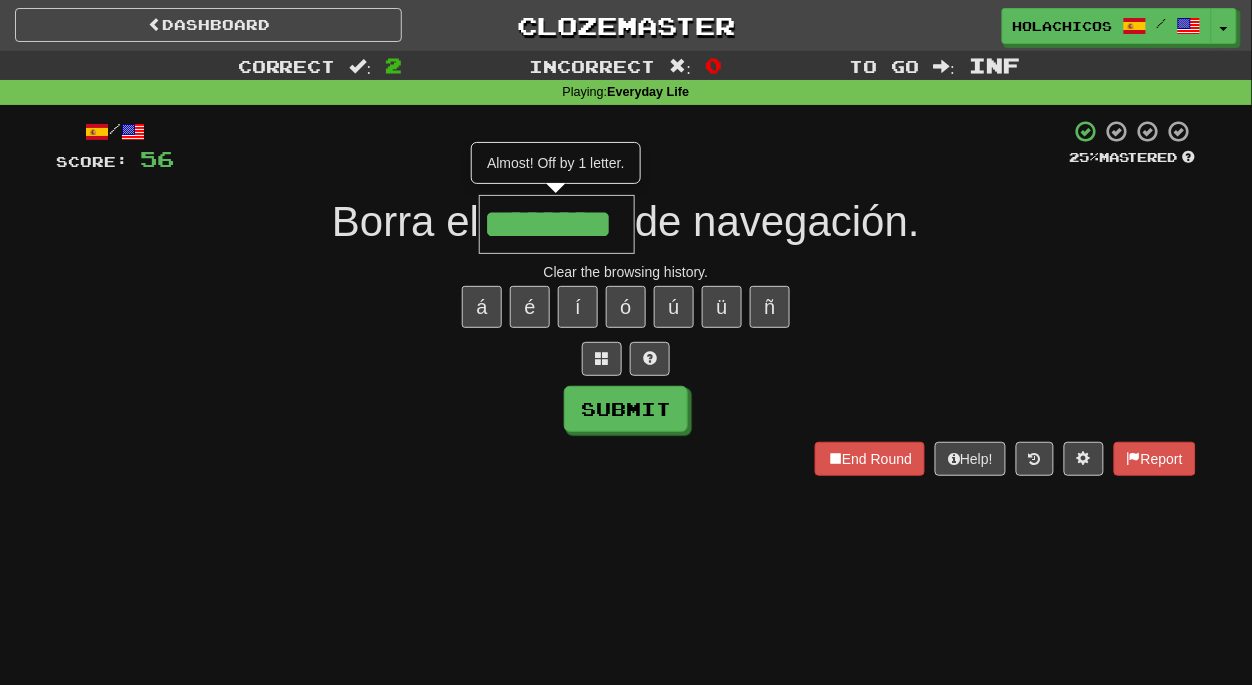 type on "*********" 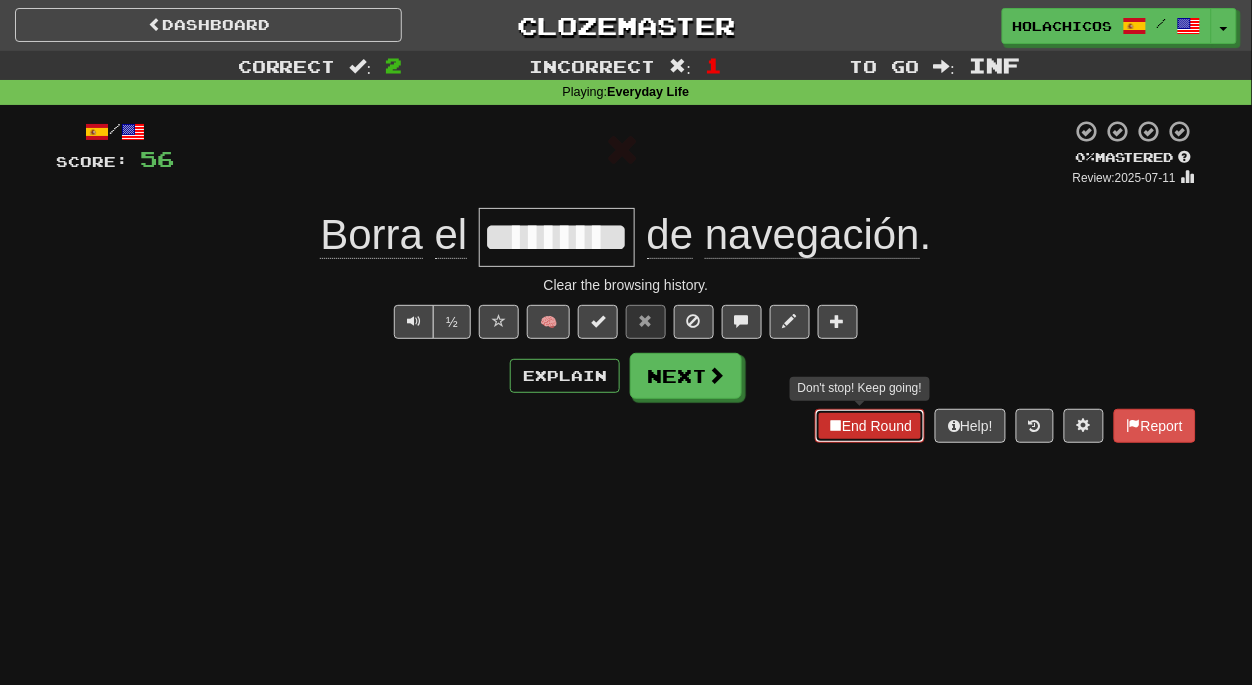 click on "End Round" at bounding box center [870, 426] 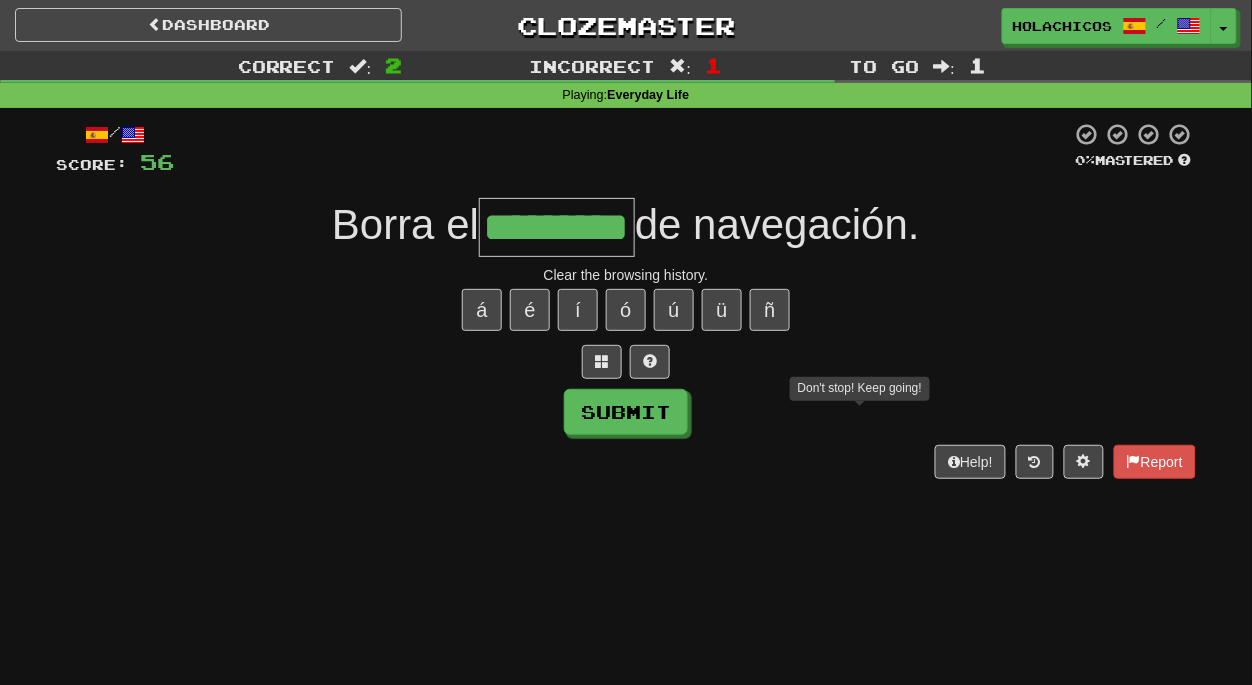 type on "*********" 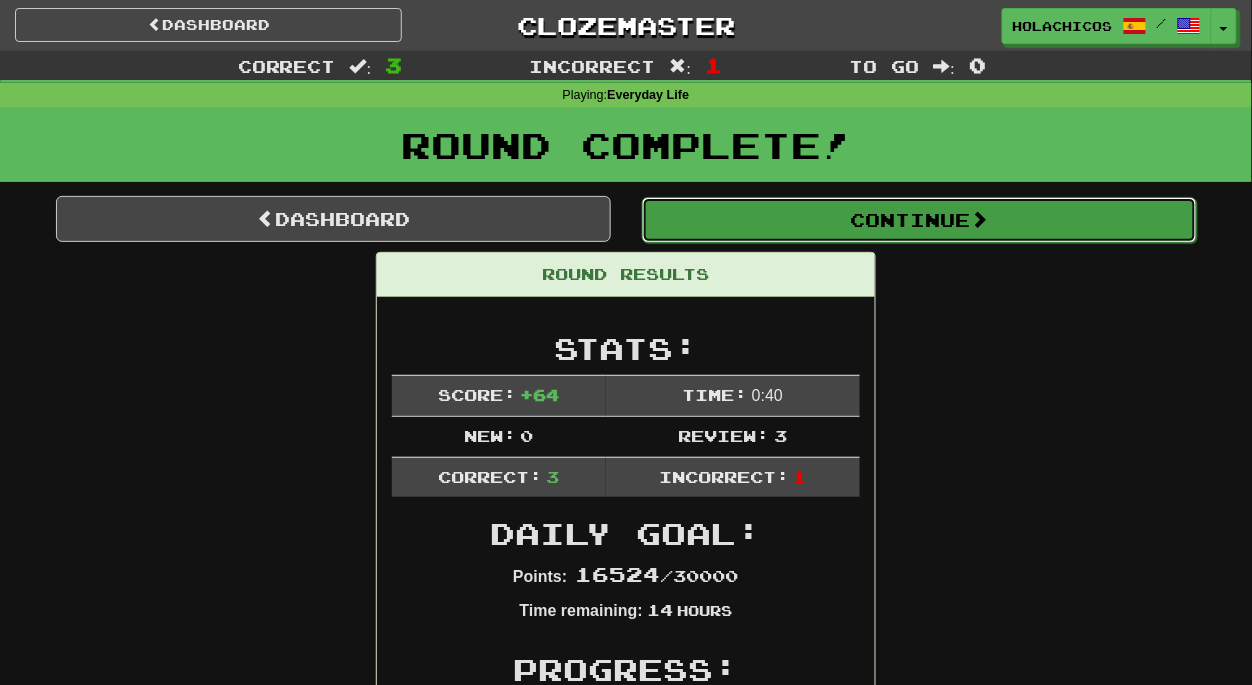 click on "Continue" at bounding box center (919, 220) 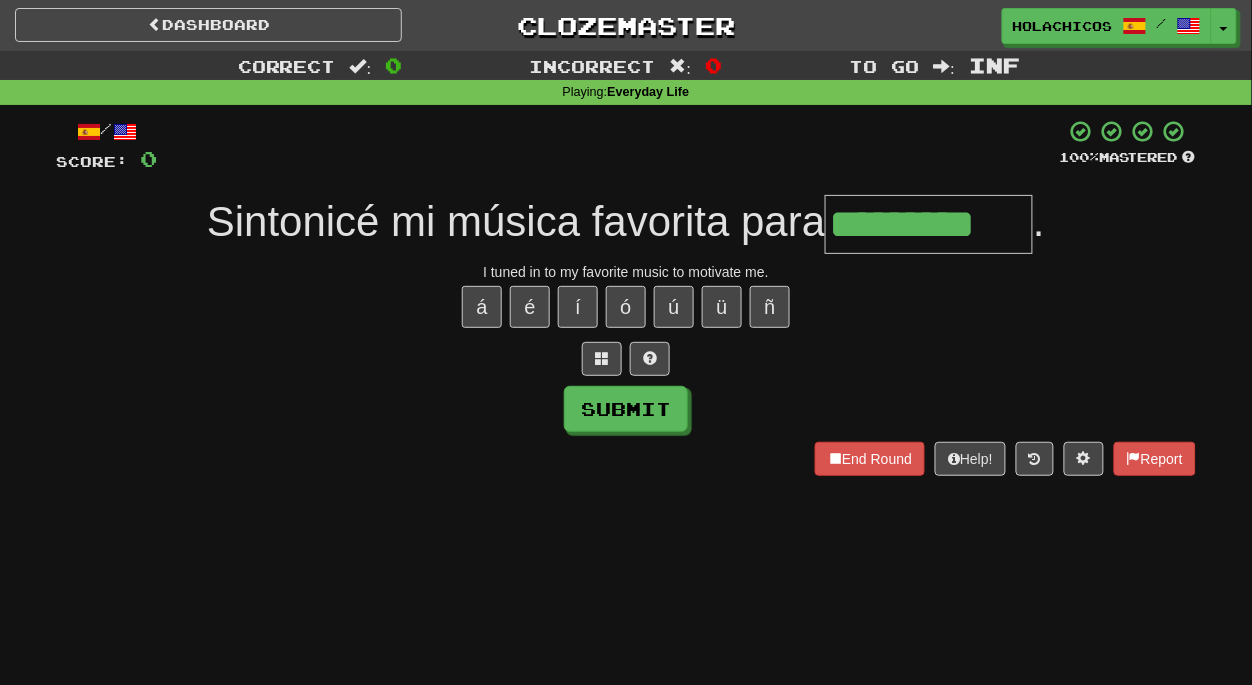 type on "*********" 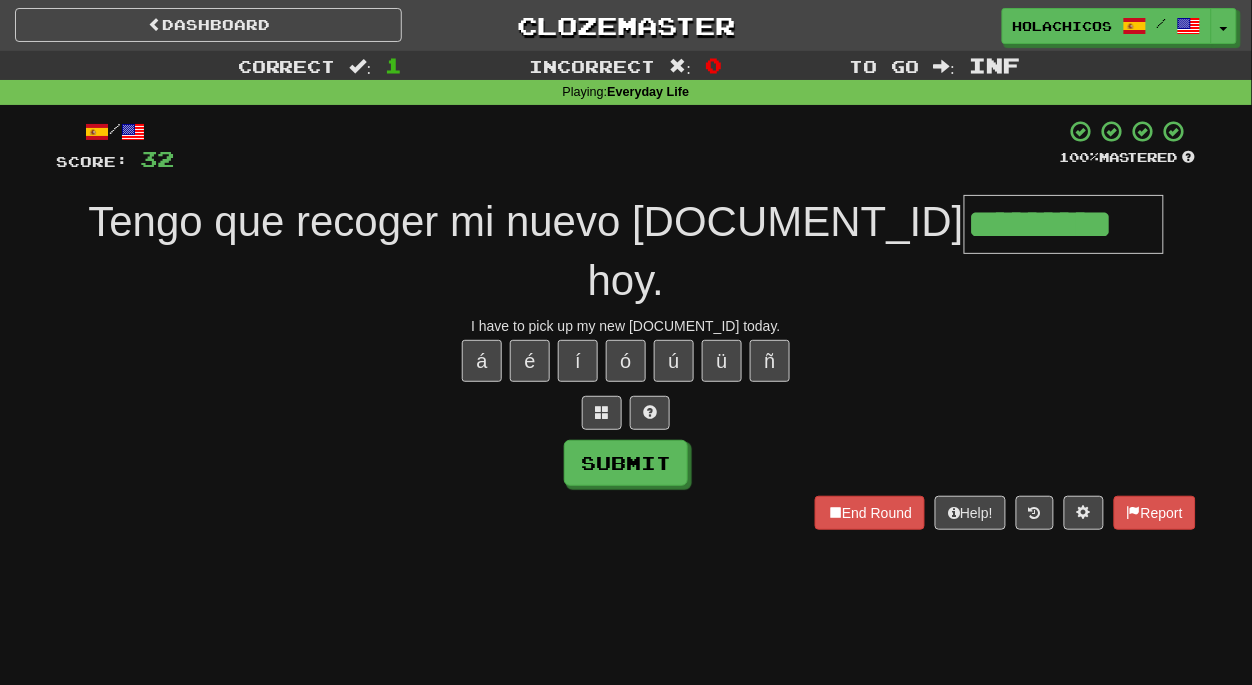 type on "*********" 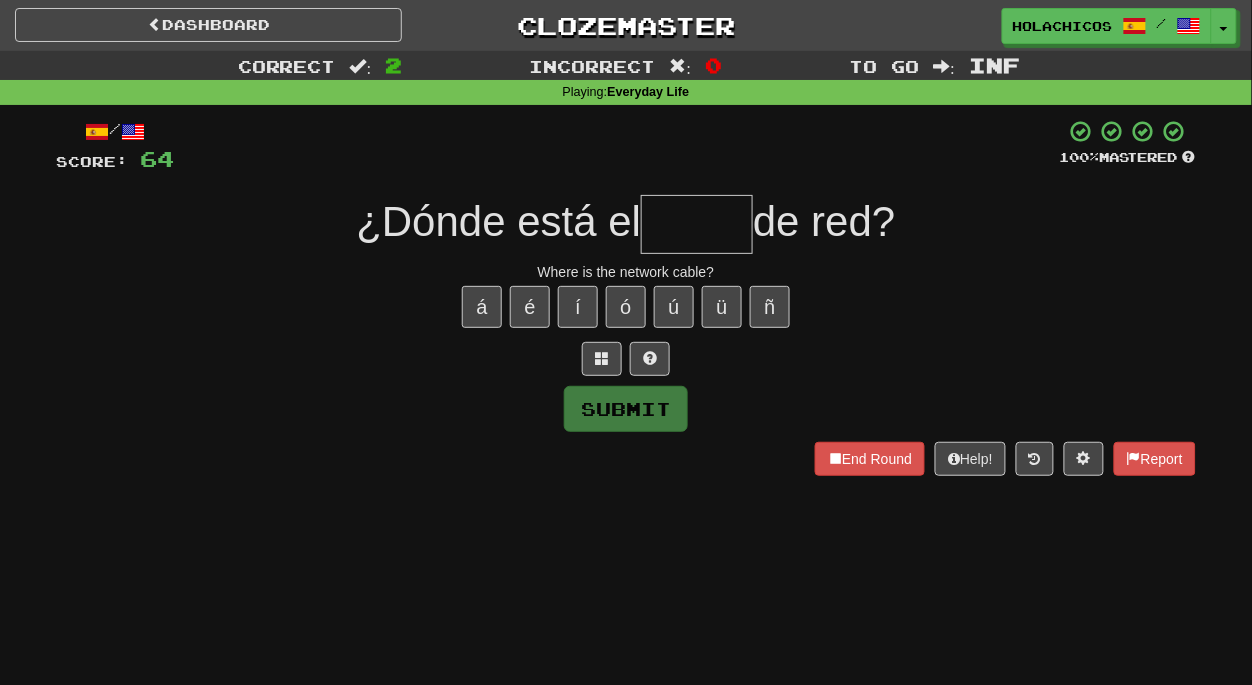 type on "*" 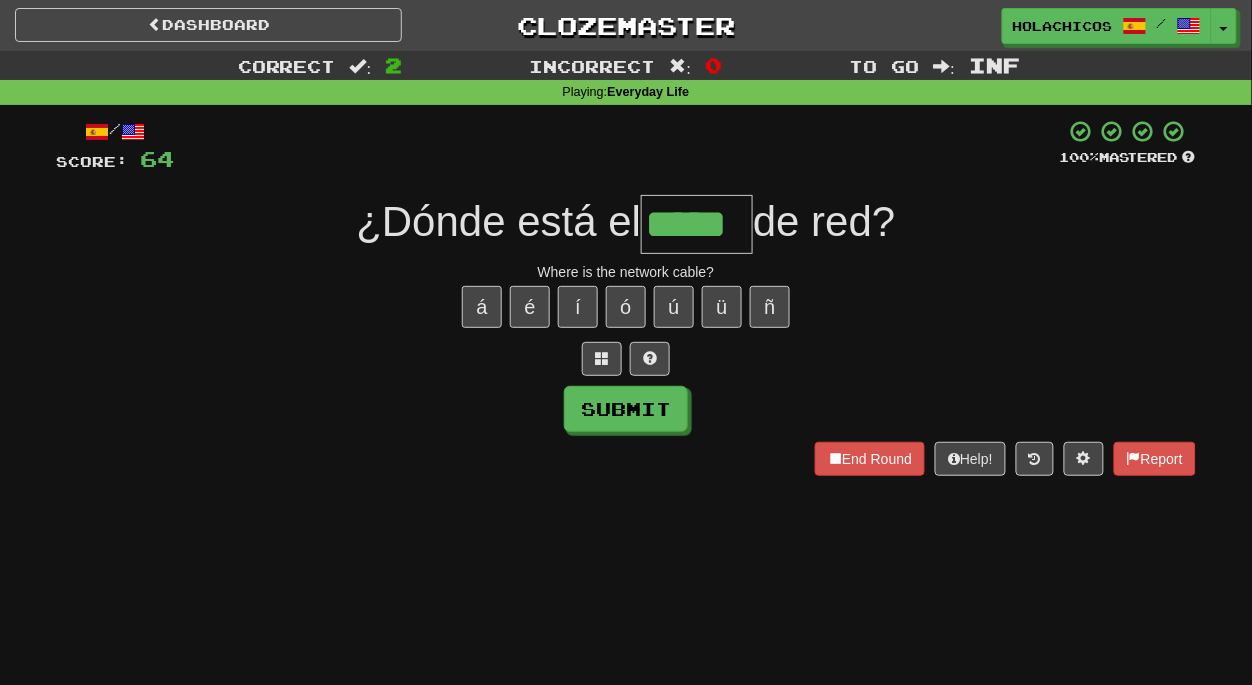 type on "*****" 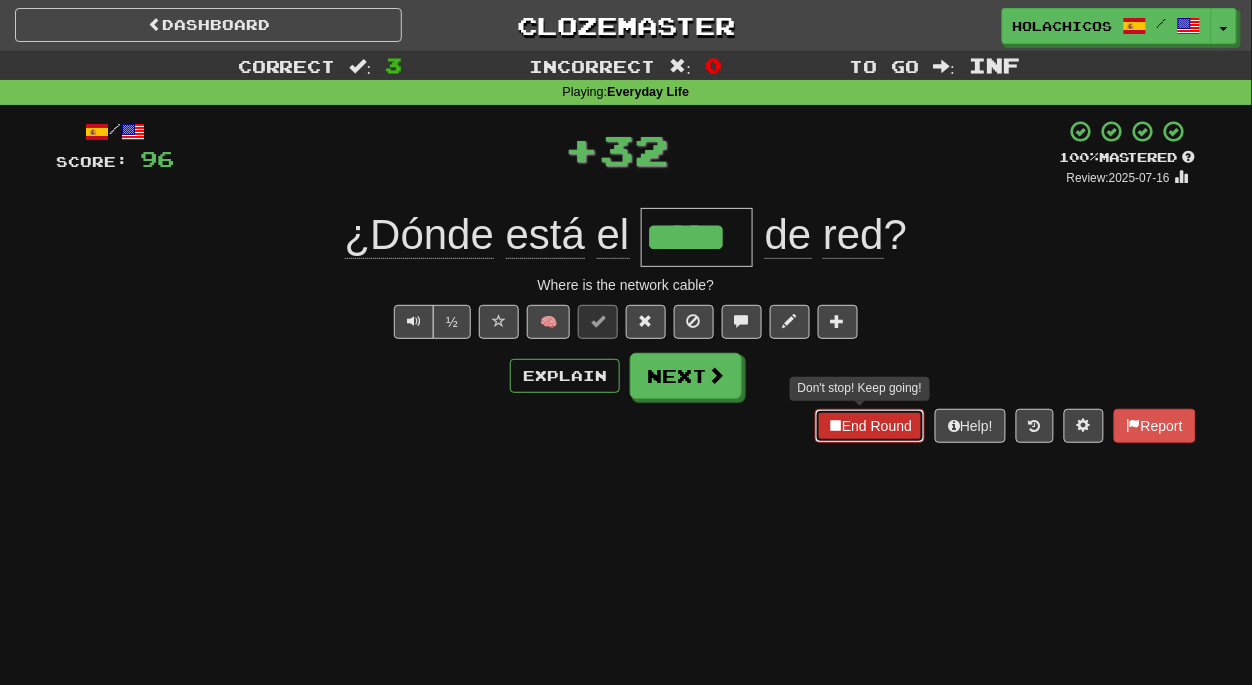 click on "End Round" at bounding box center [870, 426] 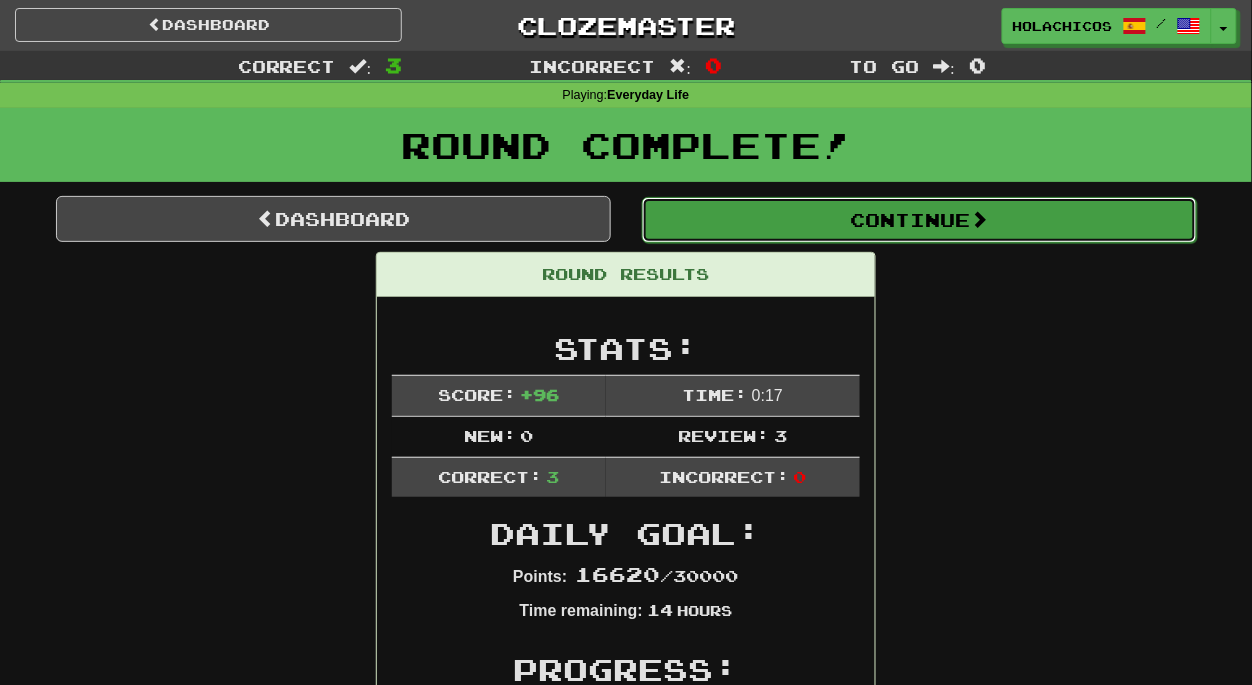 click on "Continue" at bounding box center (919, 220) 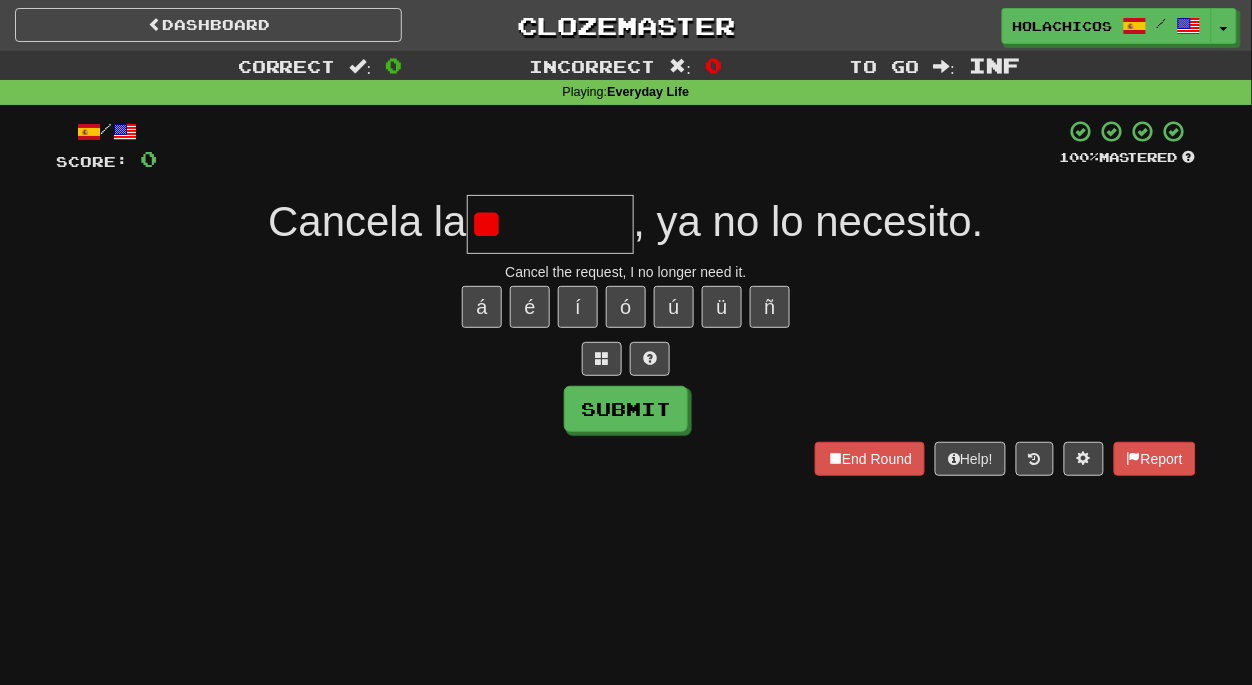 type on "*" 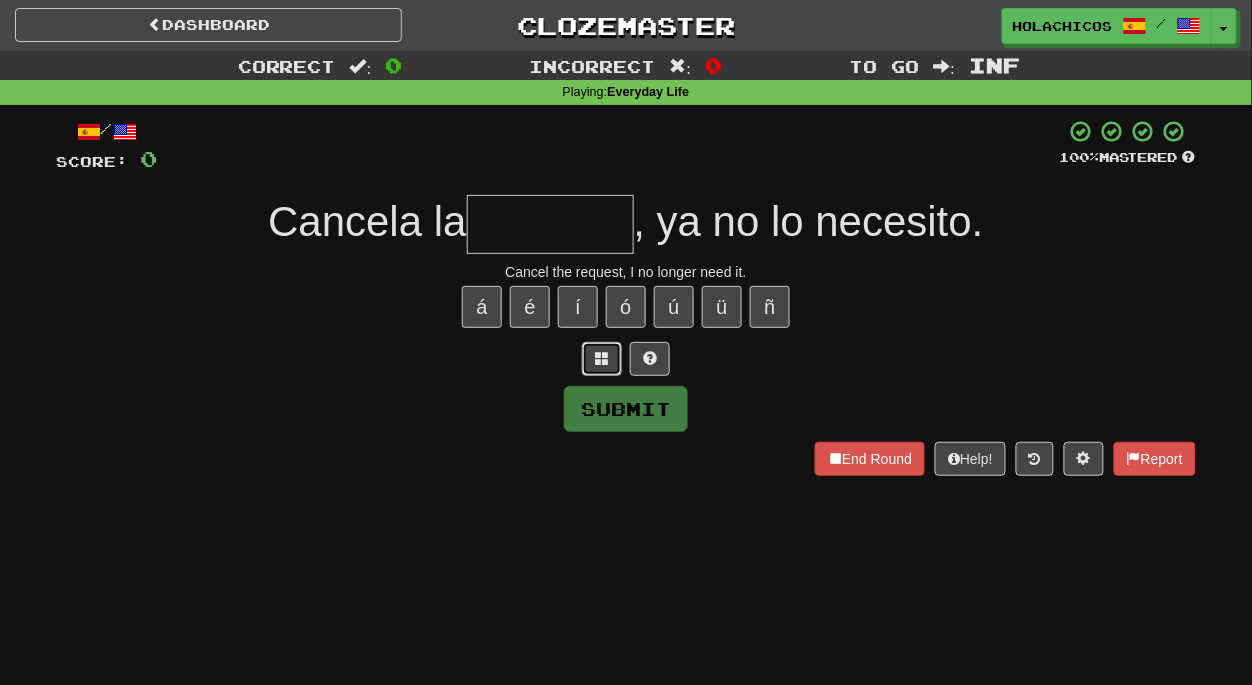 click at bounding box center [602, 359] 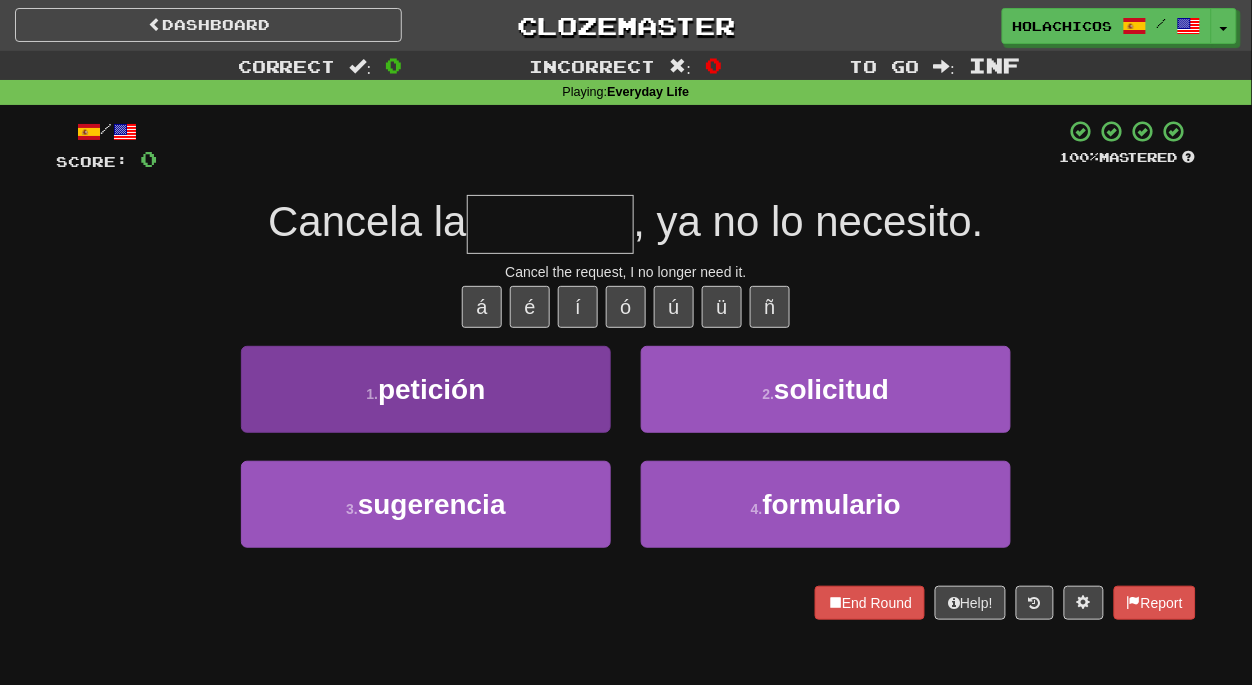 type on "*" 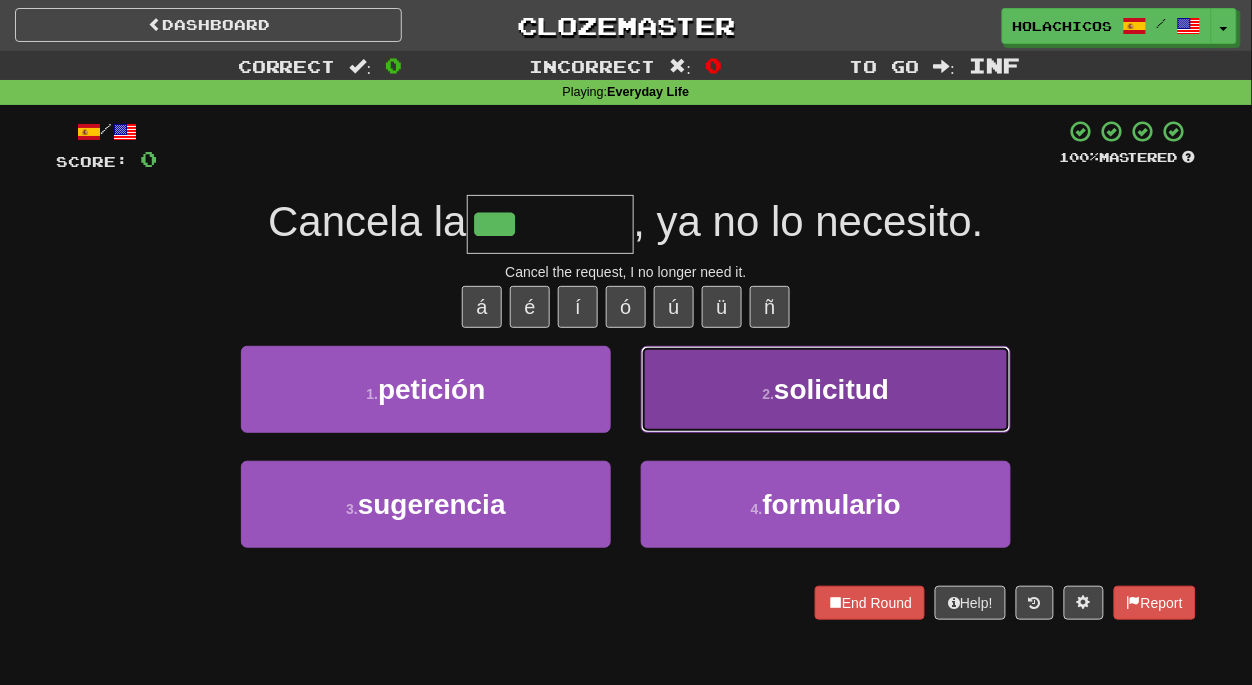 click on "solicitud" at bounding box center [831, 389] 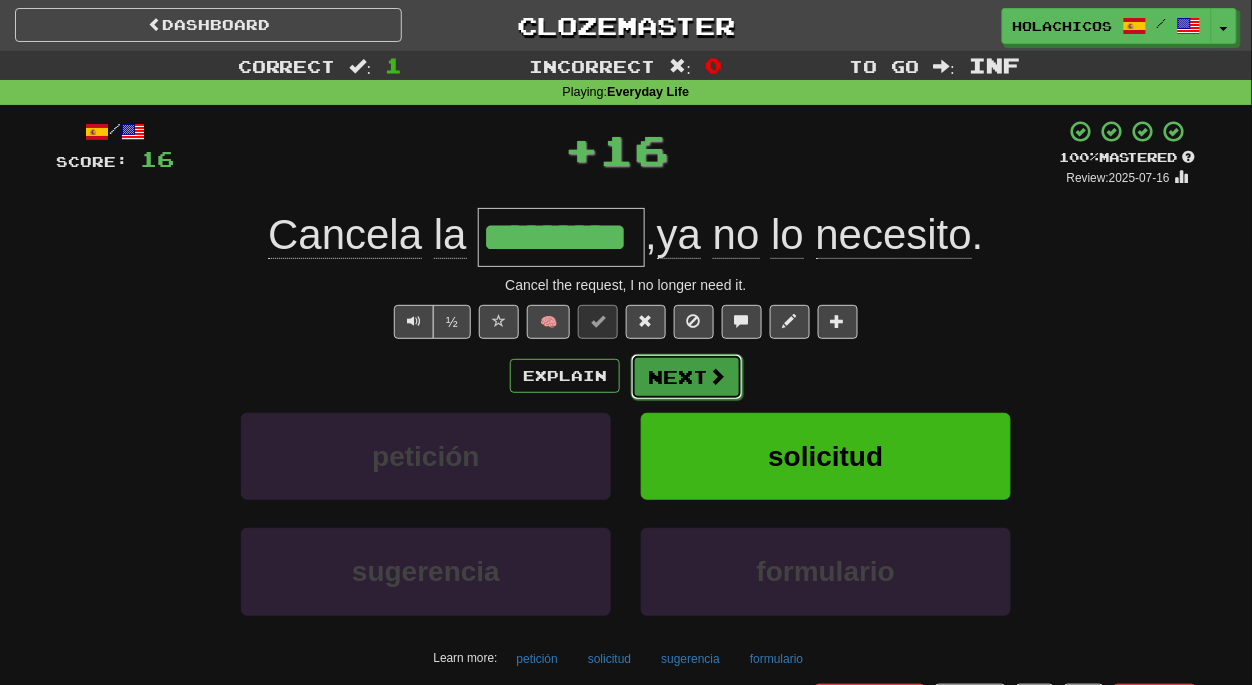 click on "Next" at bounding box center [687, 377] 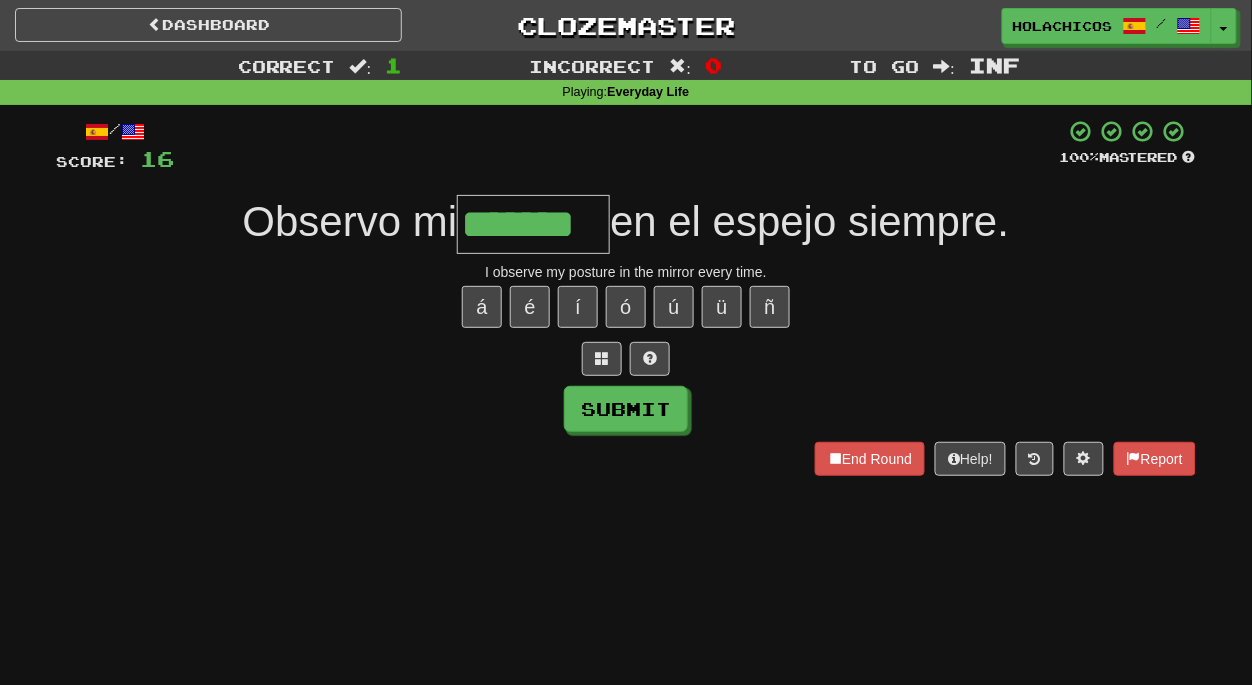 type on "*******" 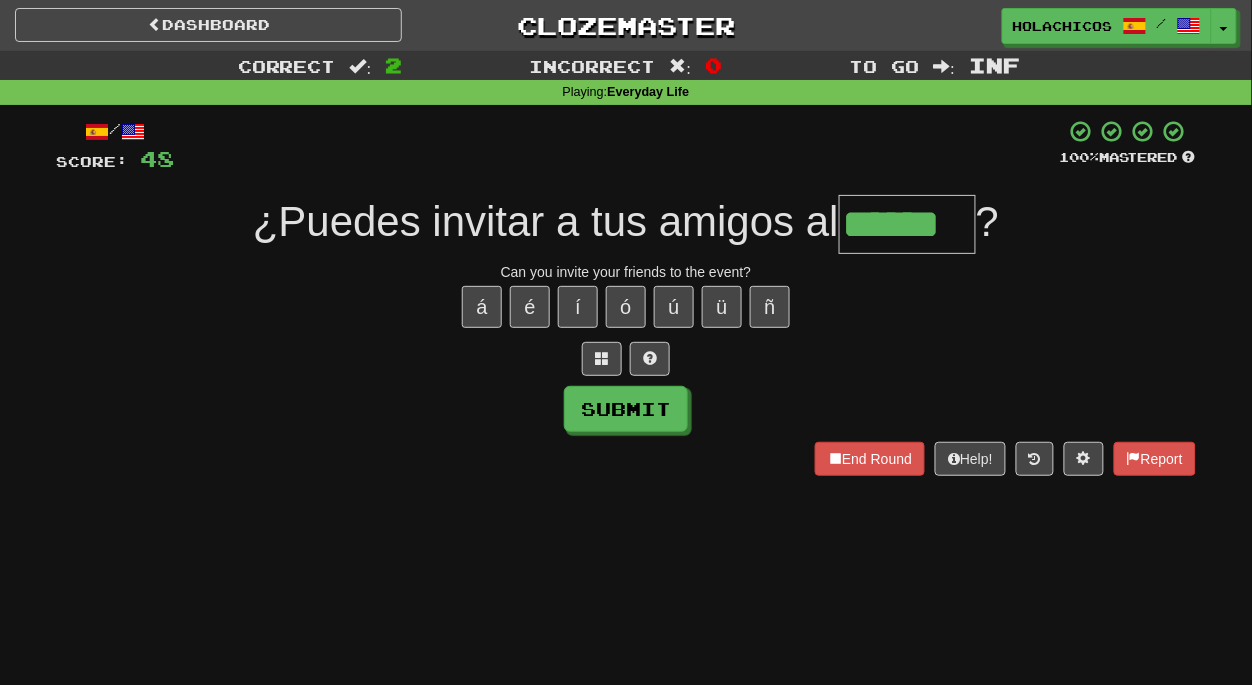 type on "******" 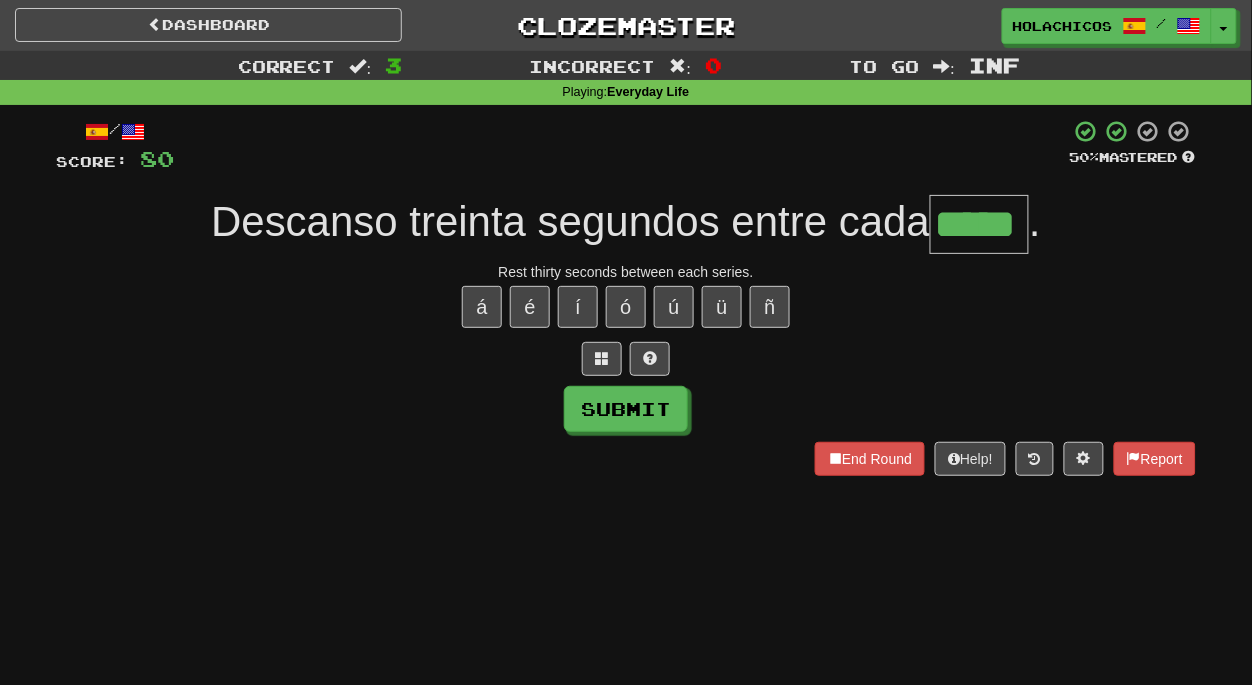 type on "*****" 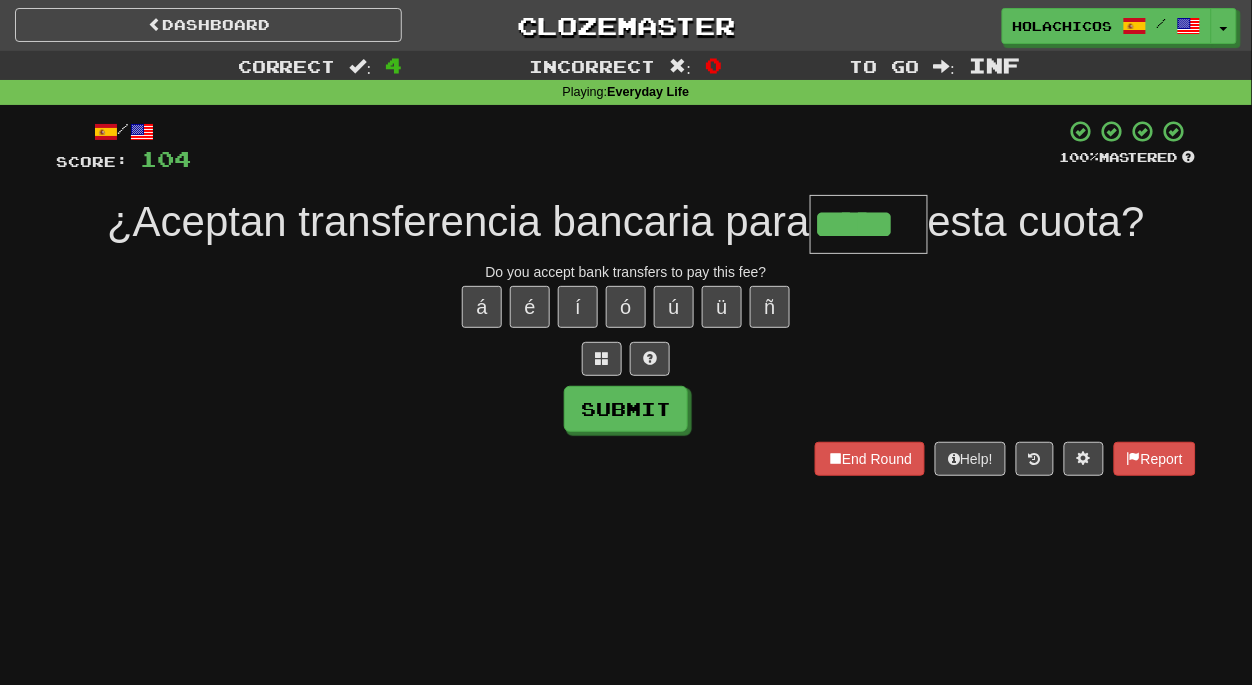 type on "*****" 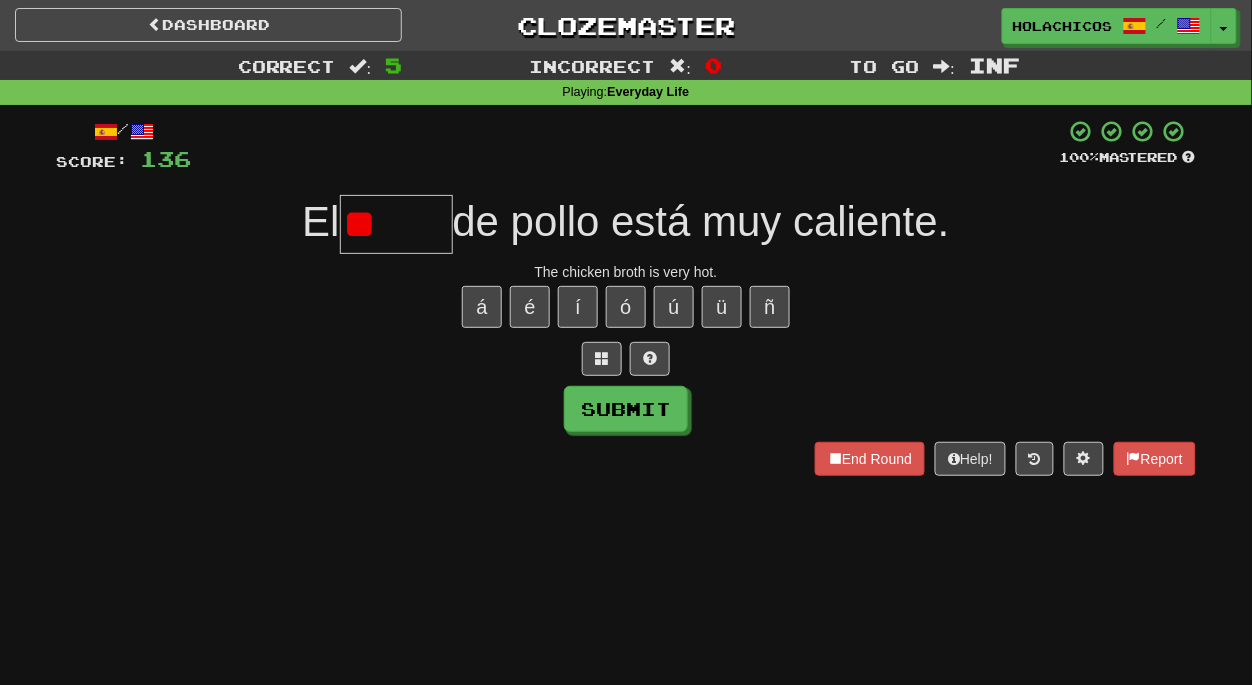 type on "*" 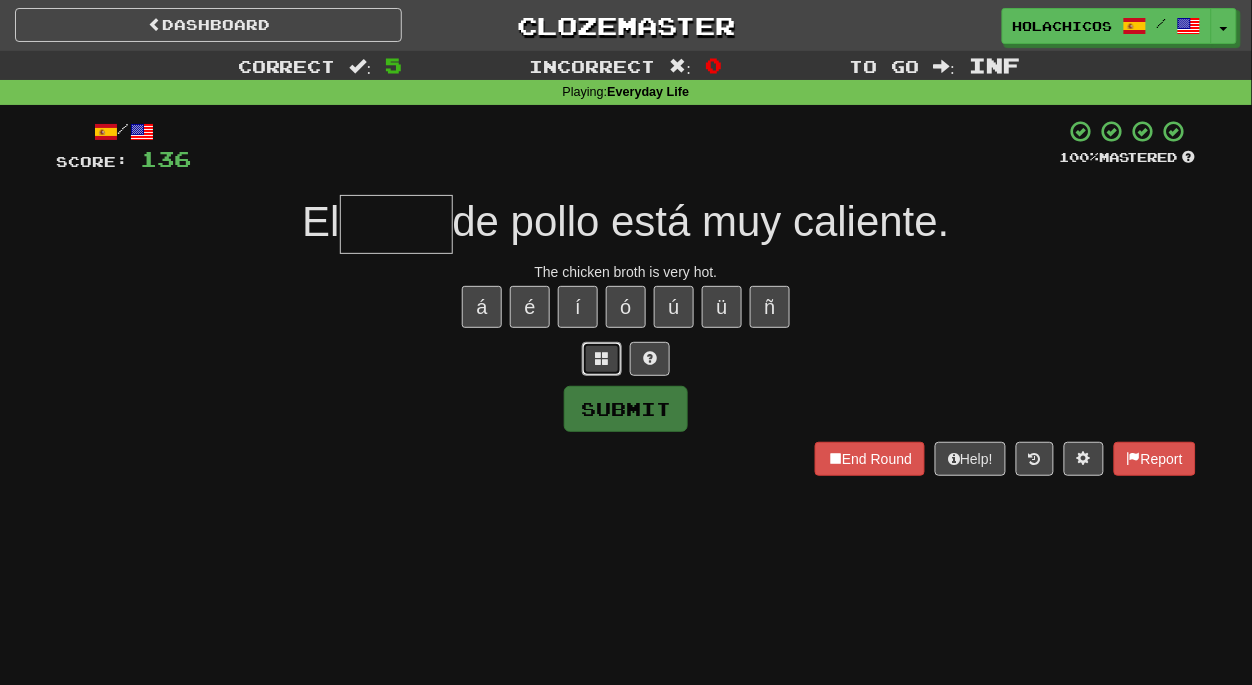click at bounding box center (602, 358) 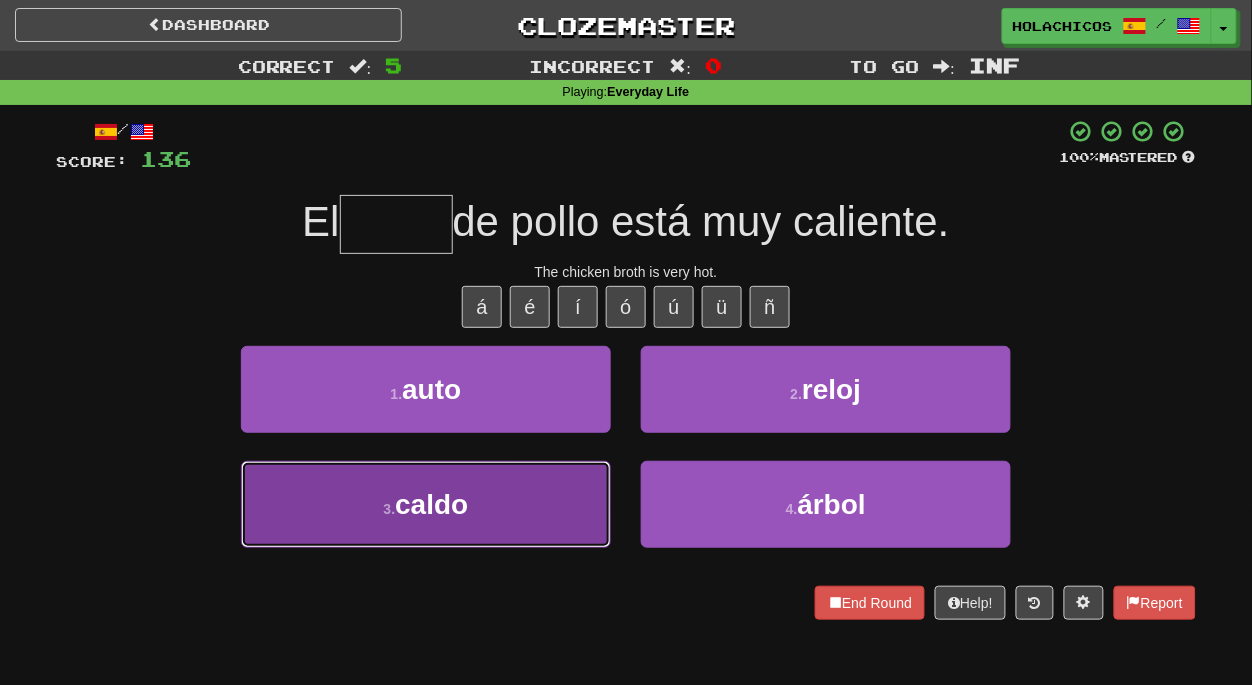 click on "3 . caldo" at bounding box center [426, 504] 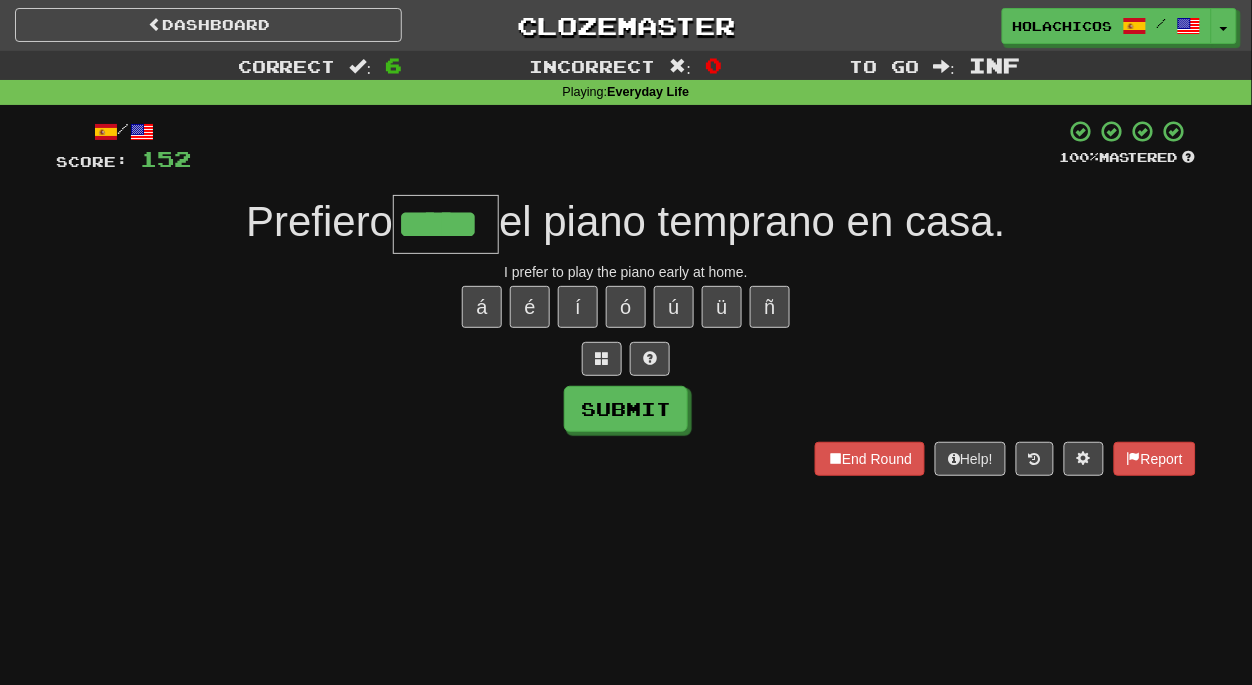 type on "*****" 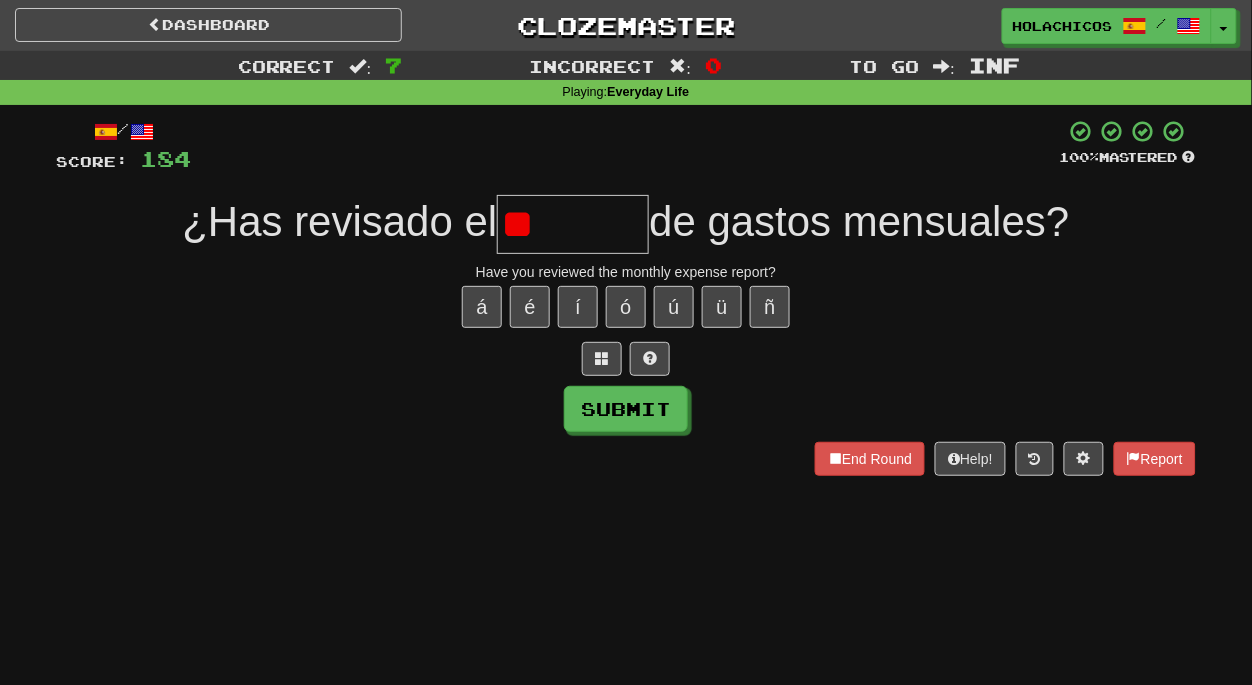 type on "*" 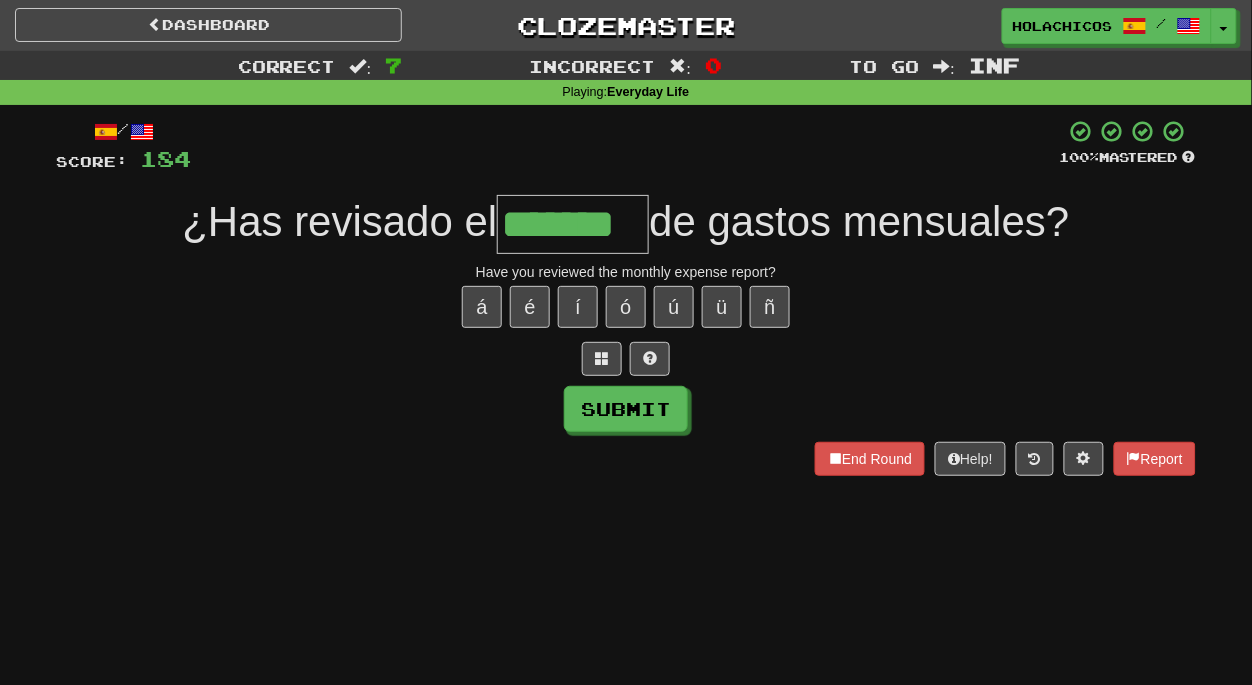 type on "*******" 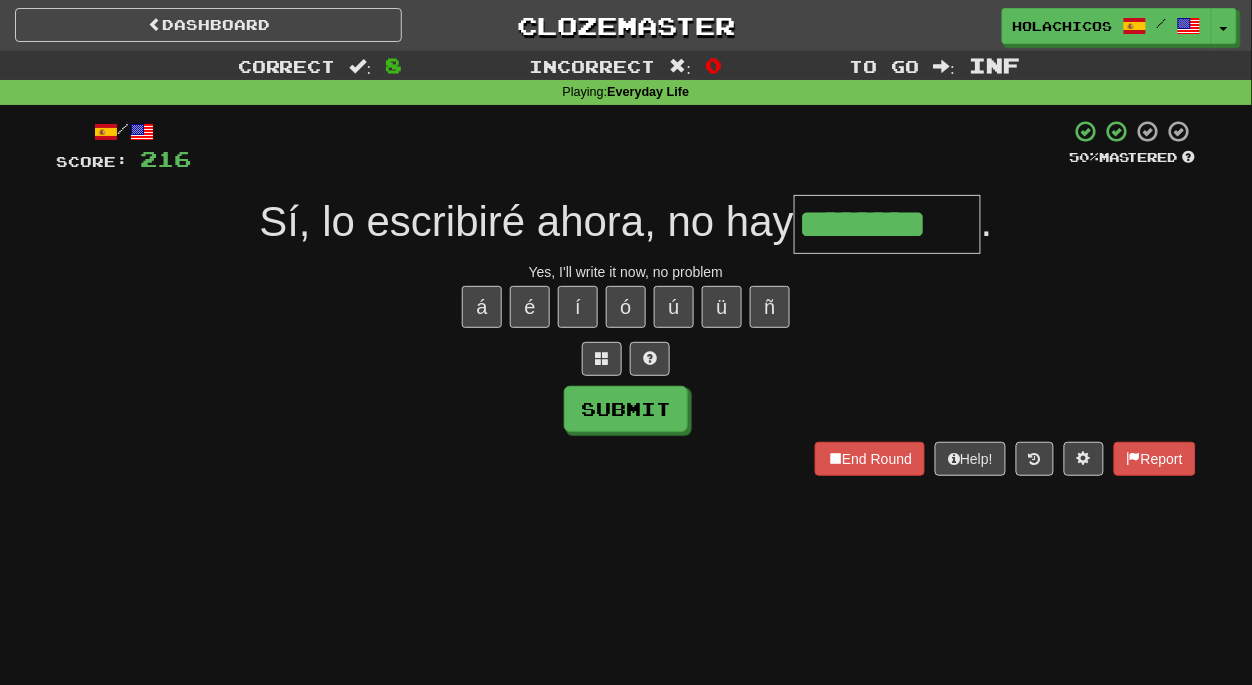 type on "********" 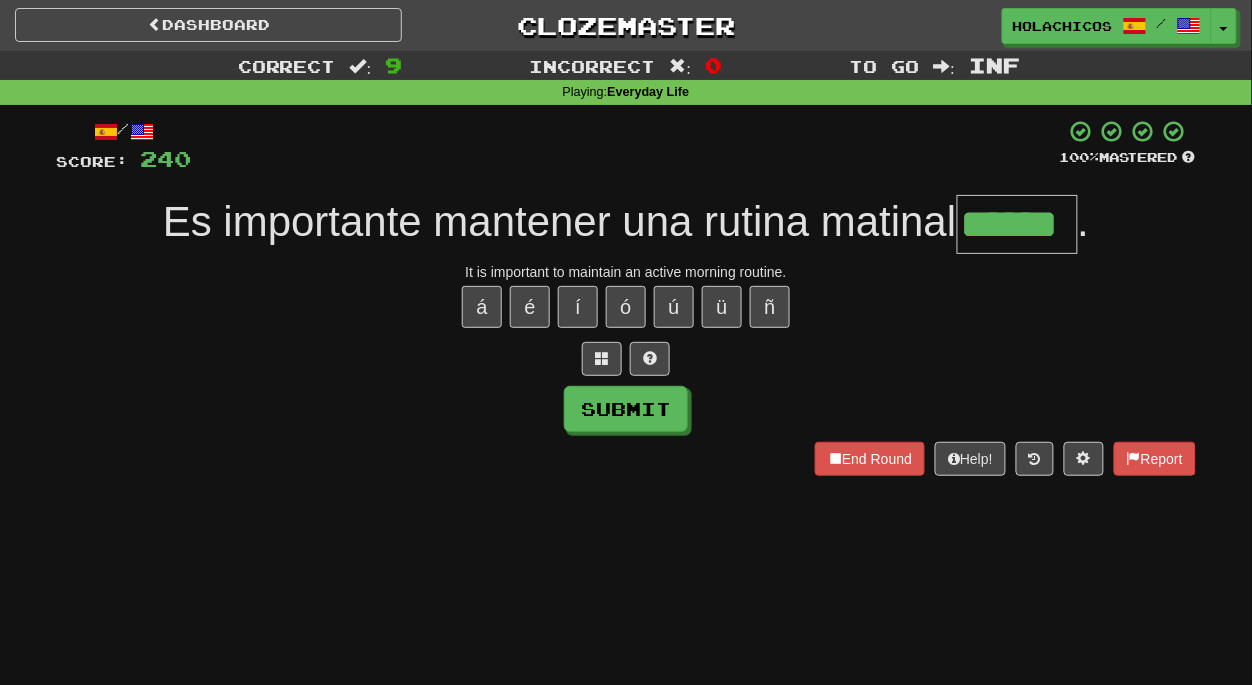 type on "******" 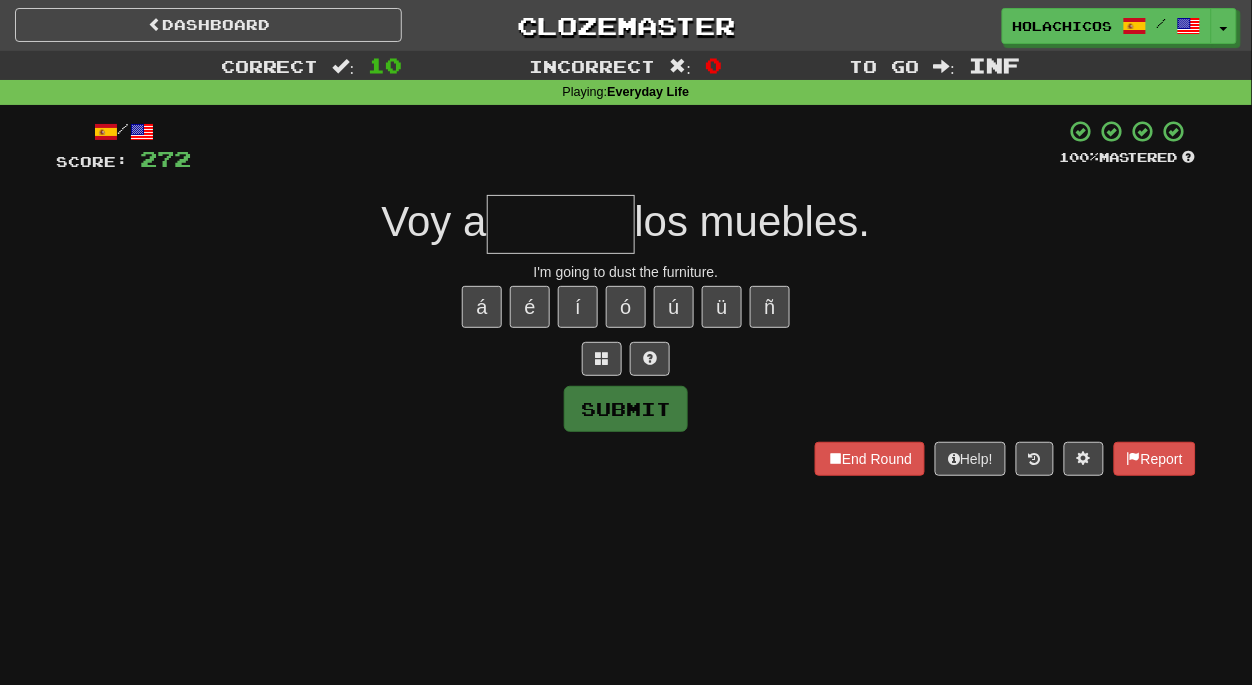 type on "*" 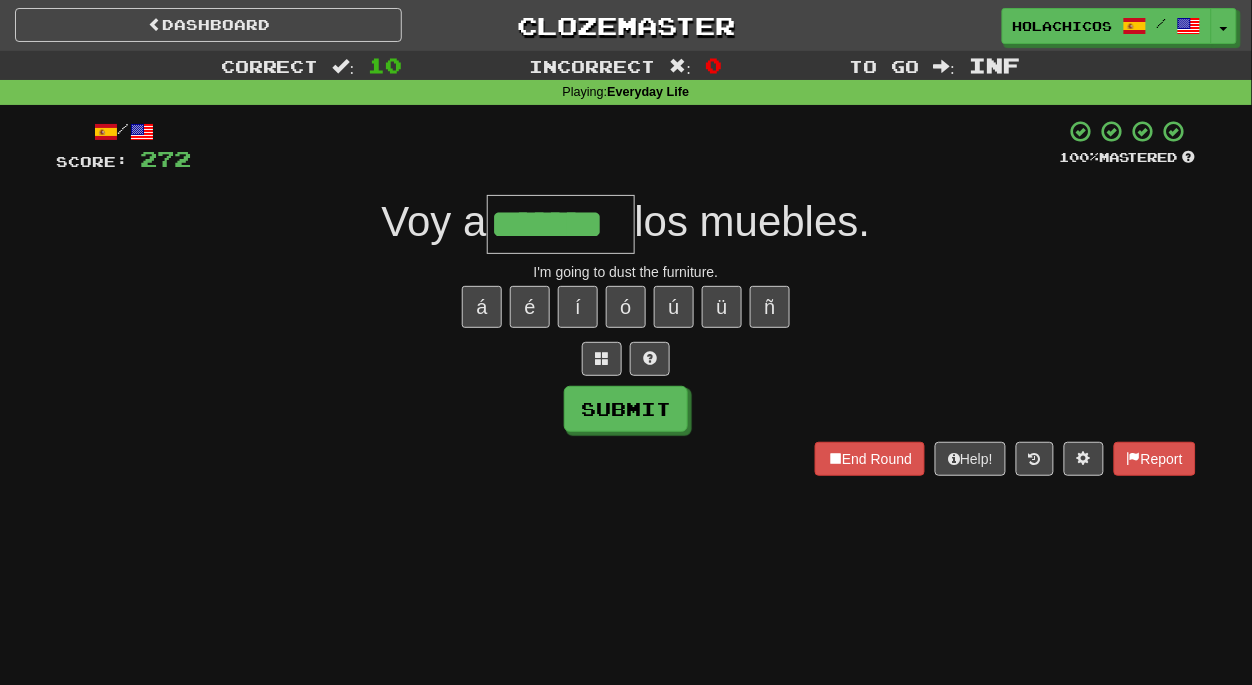 type on "*******" 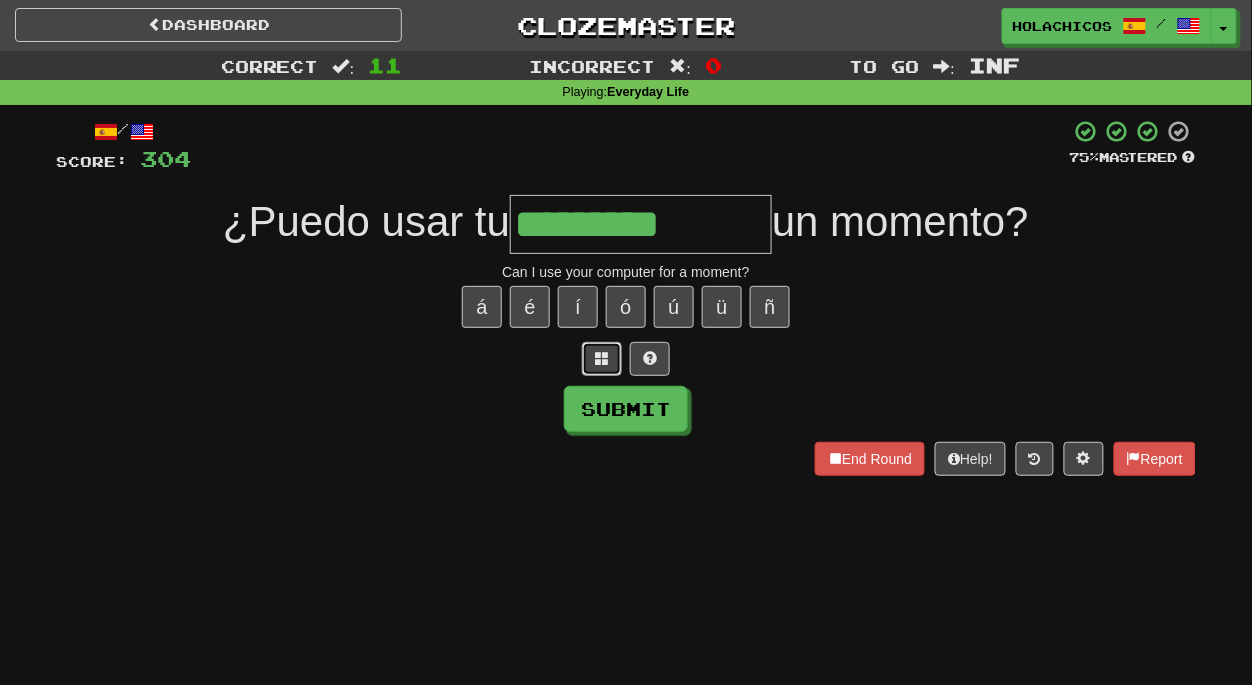 click at bounding box center [602, 358] 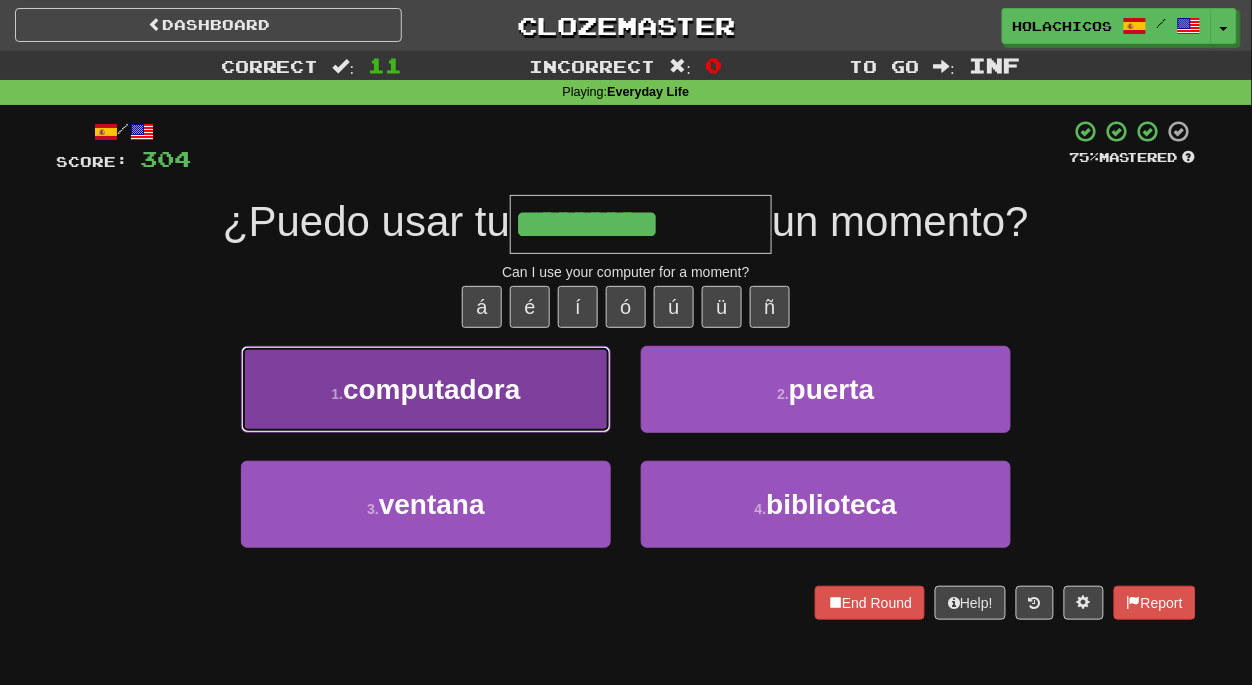 click on "computadora" at bounding box center (431, 389) 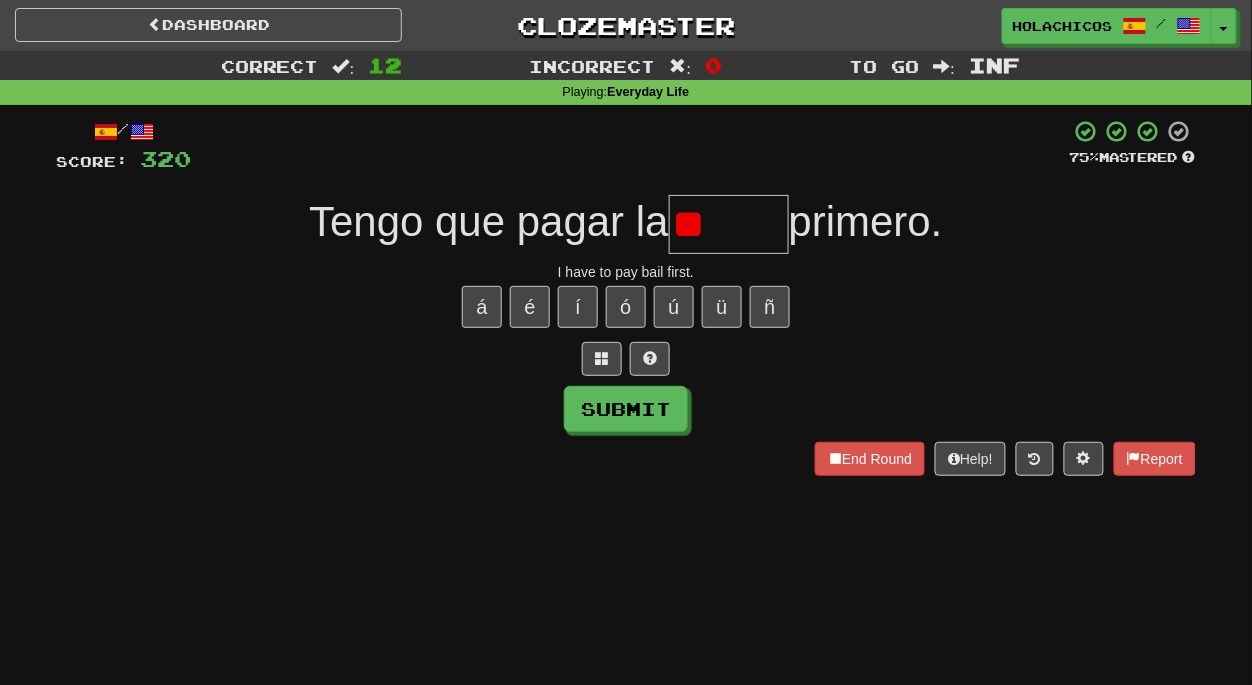 type on "*" 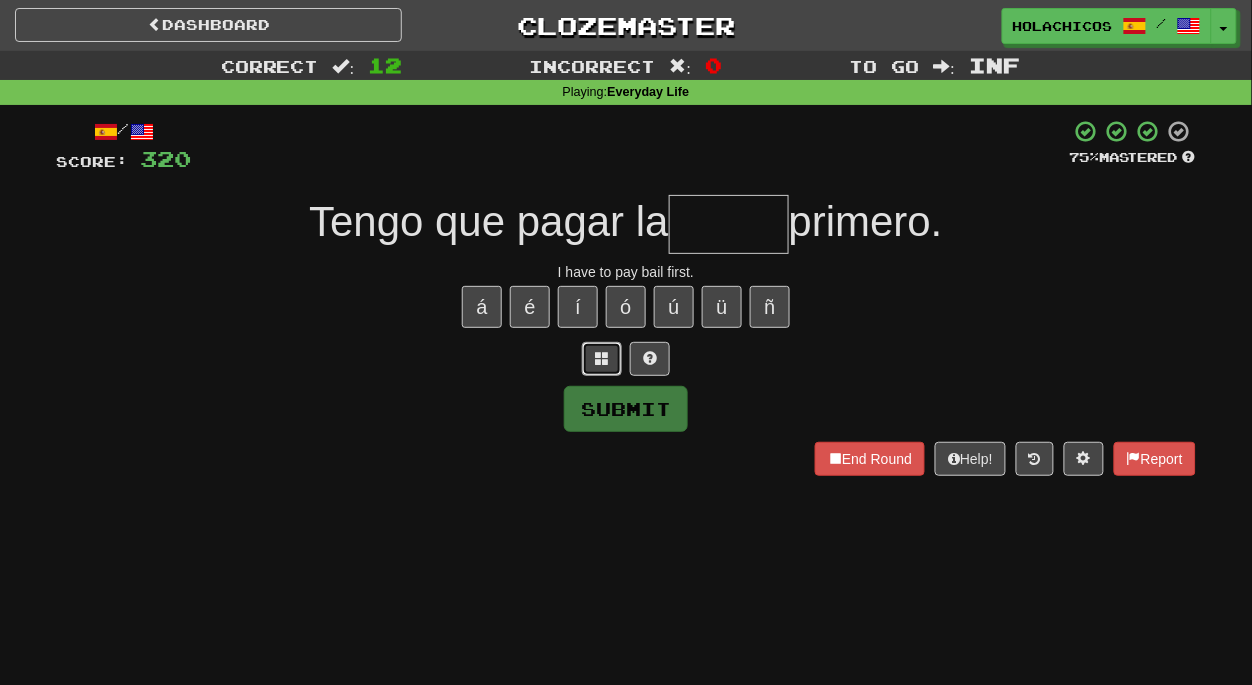 click at bounding box center (602, 359) 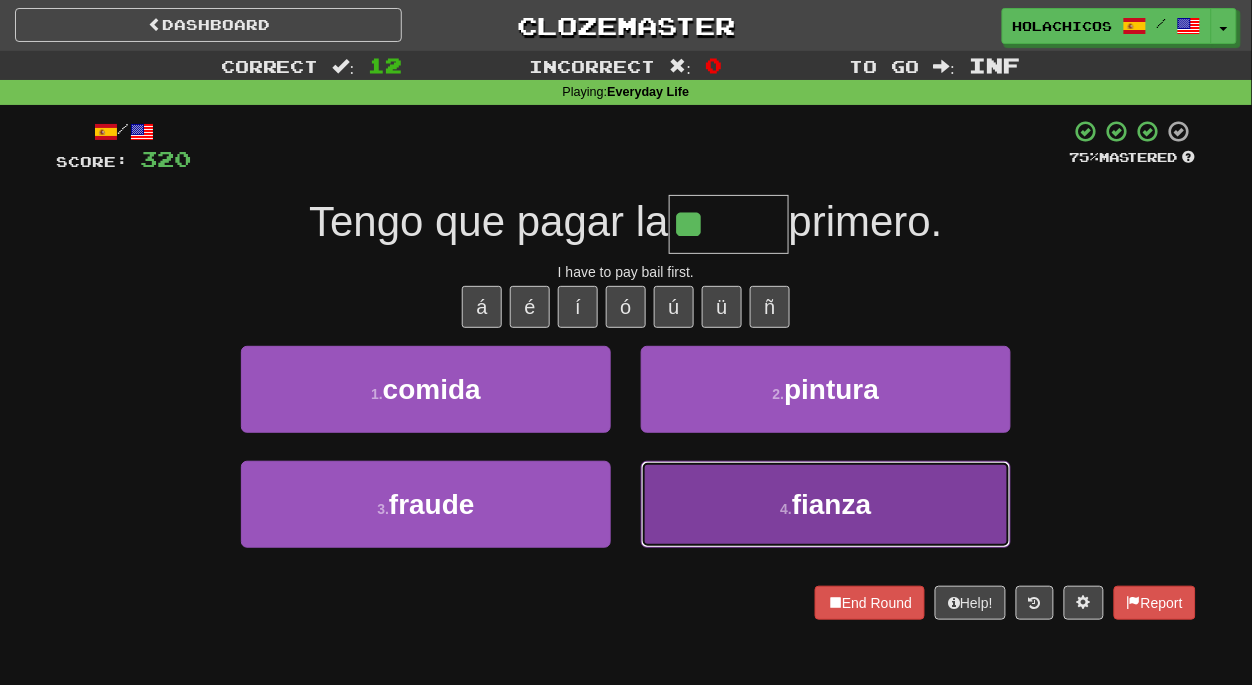 click on "4 .  fianza" at bounding box center [826, 504] 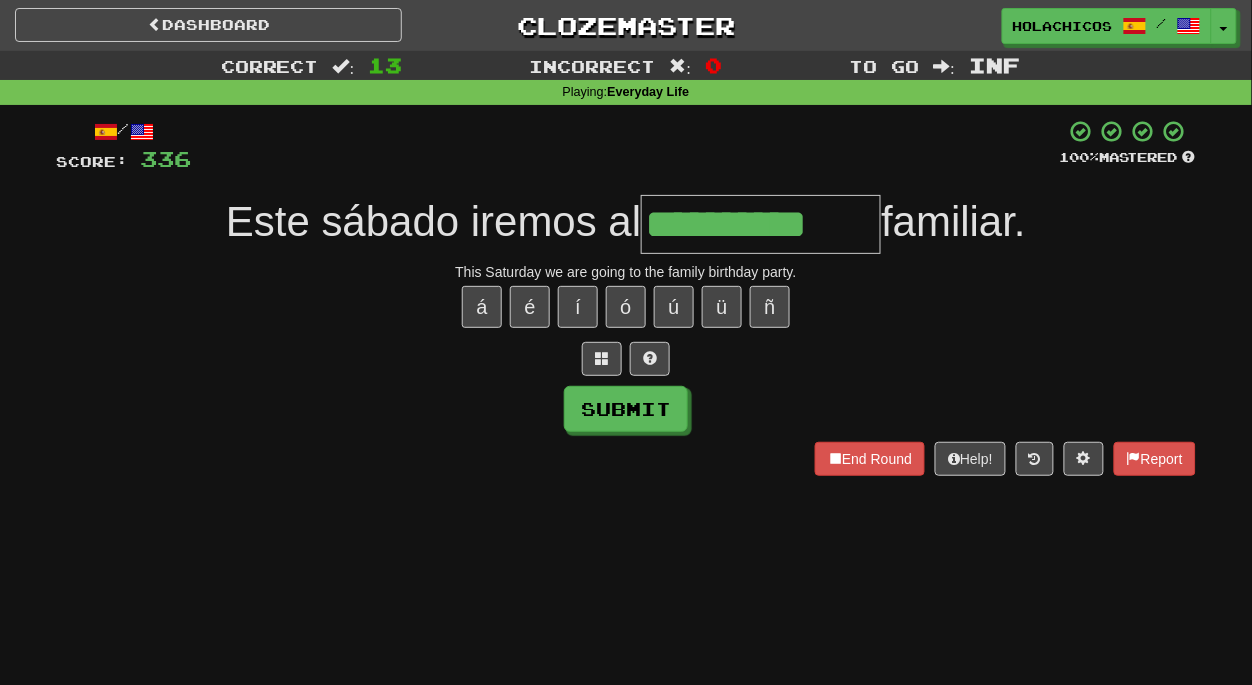 type on "**********" 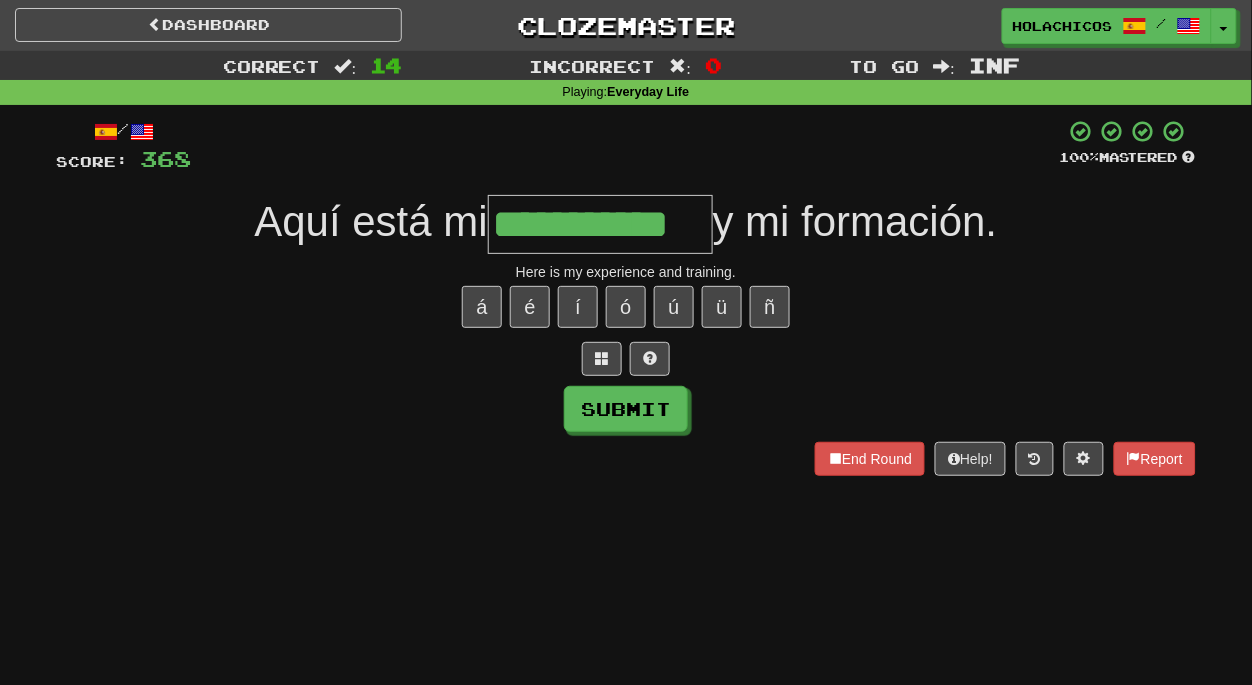 type on "**********" 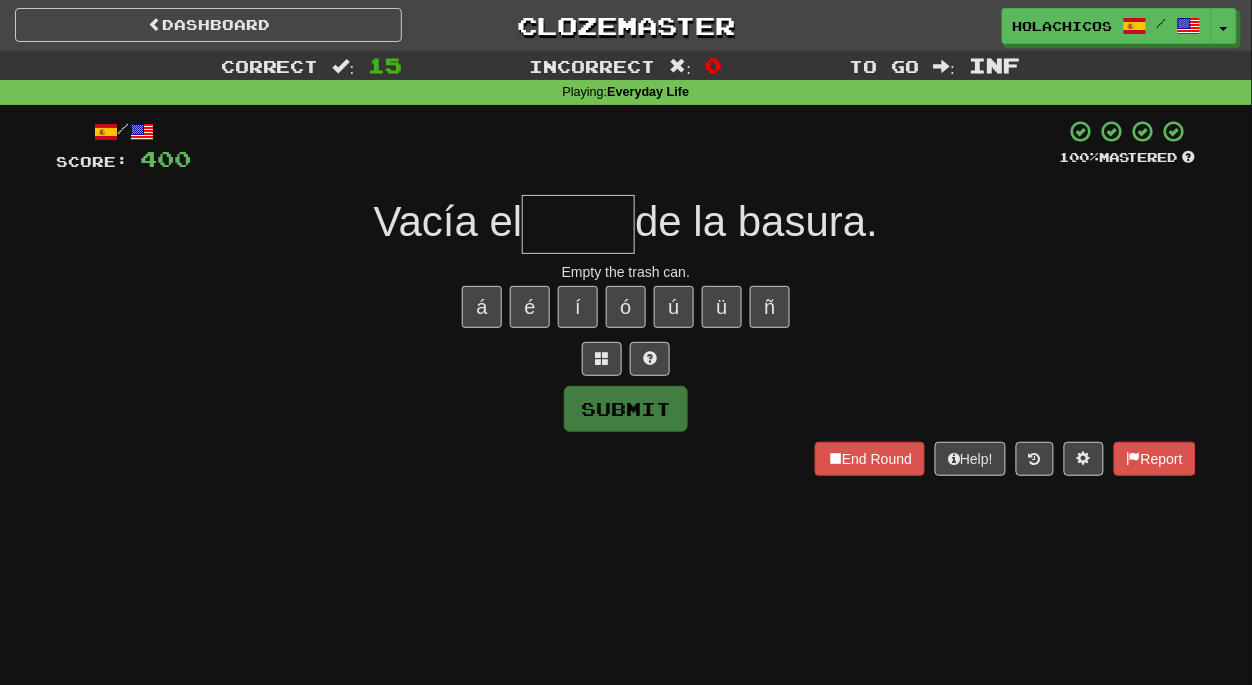 type on "*" 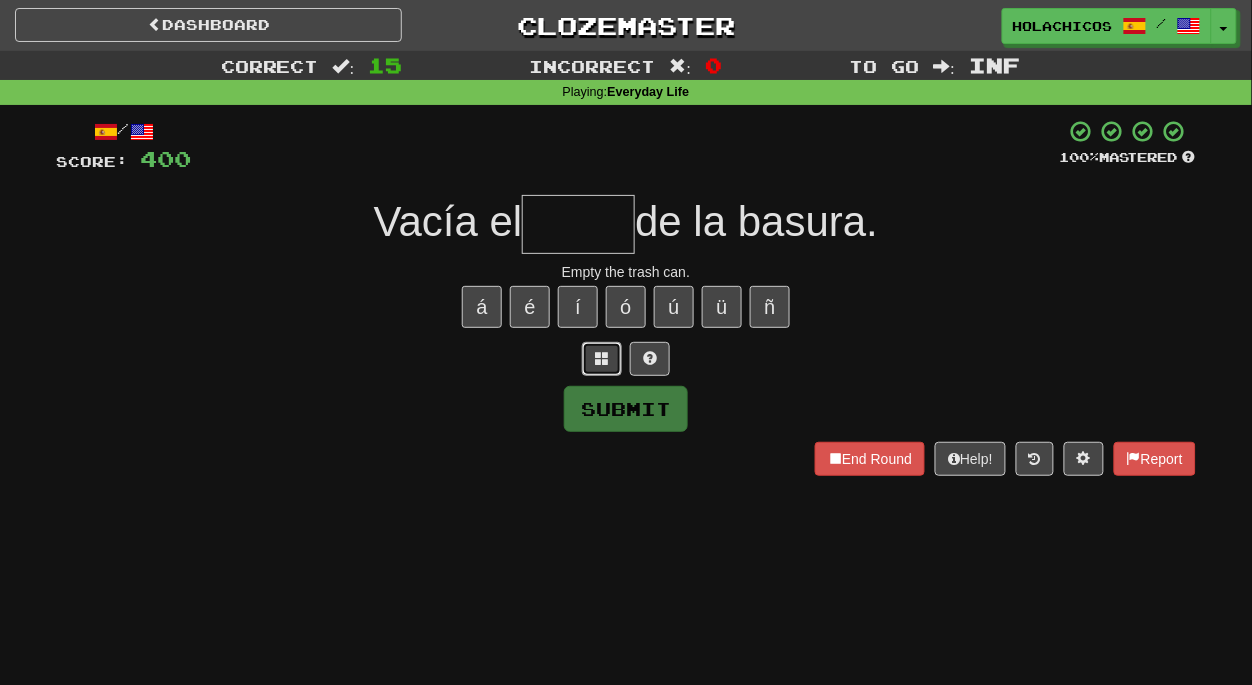 click at bounding box center [602, 358] 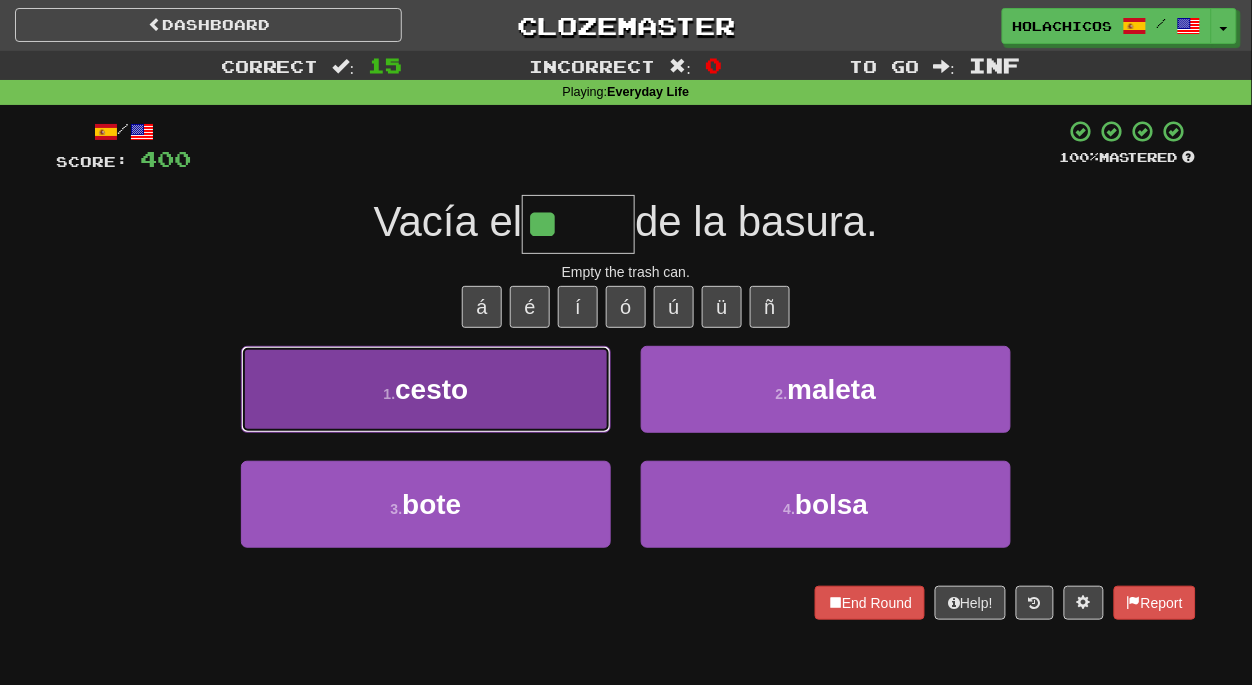 click on "1 .  cesto" at bounding box center [426, 389] 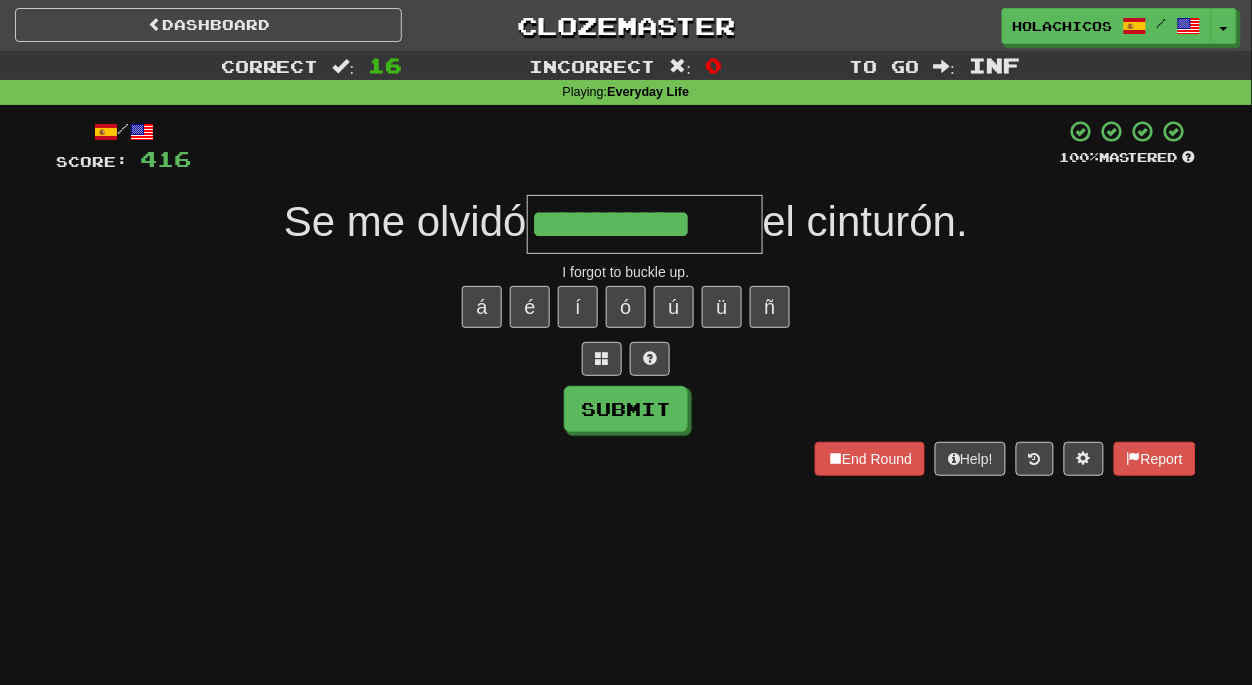 type on "**********" 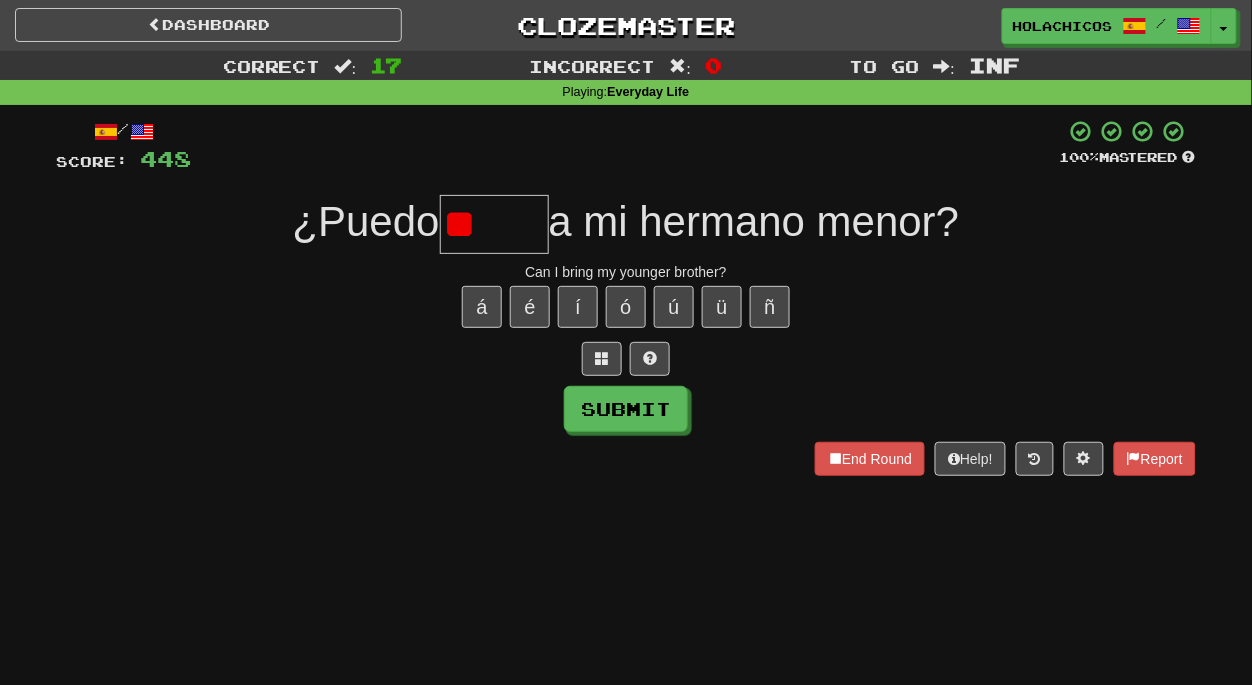 type on "*" 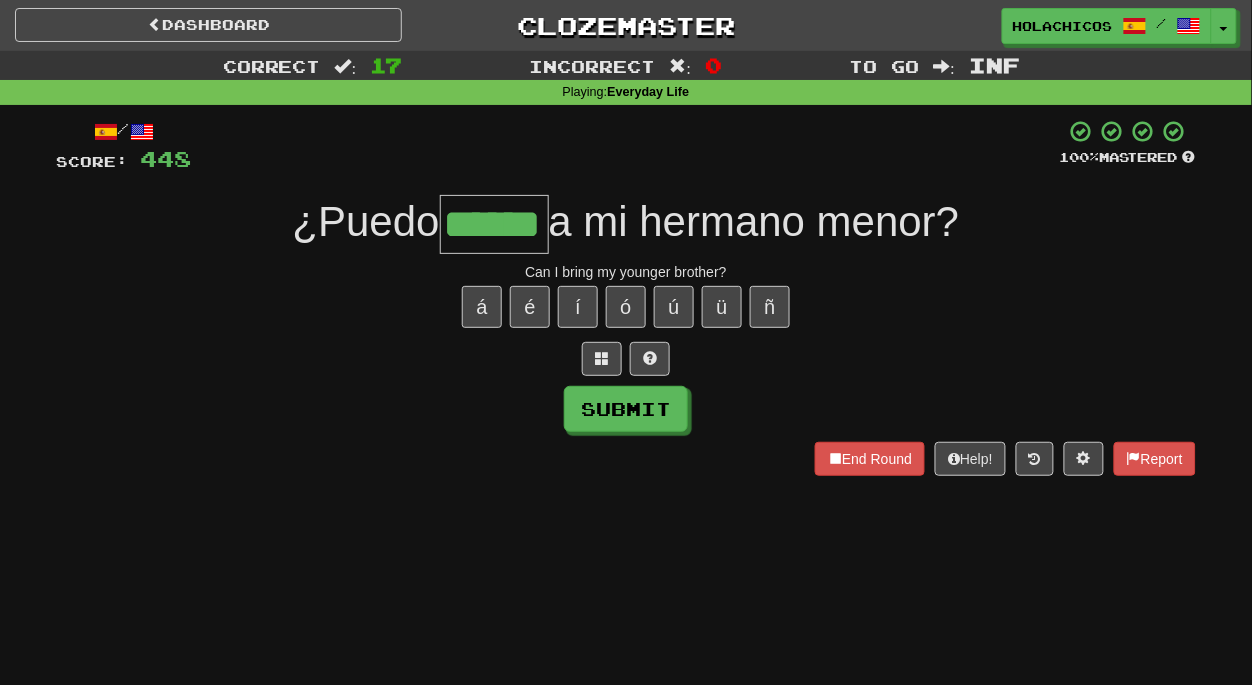type on "******" 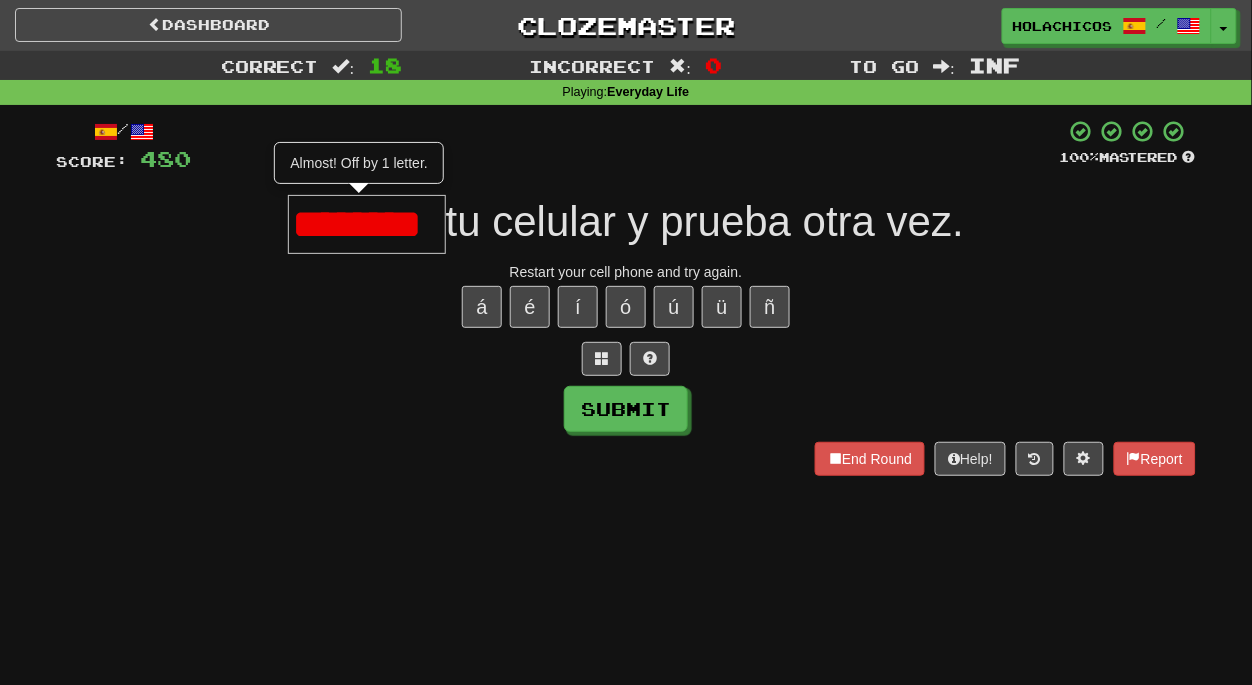 scroll, scrollTop: 0, scrollLeft: 0, axis: both 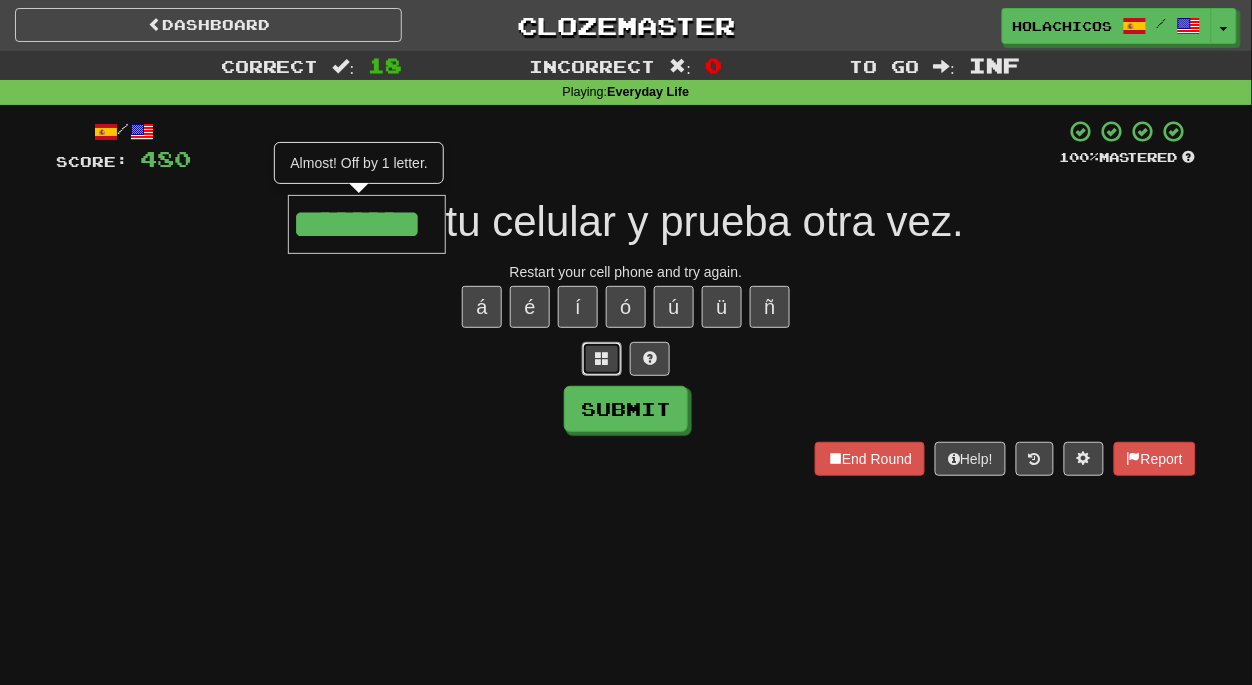 click at bounding box center (602, 358) 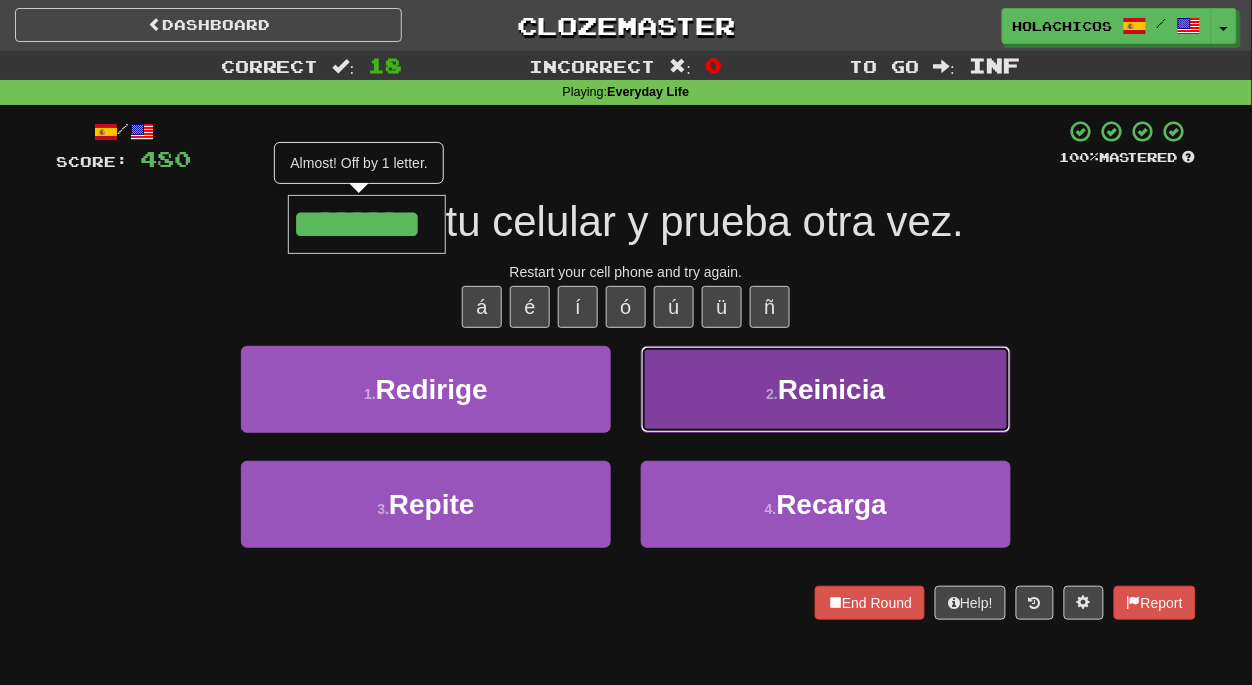click on "Reinicia" at bounding box center [831, 389] 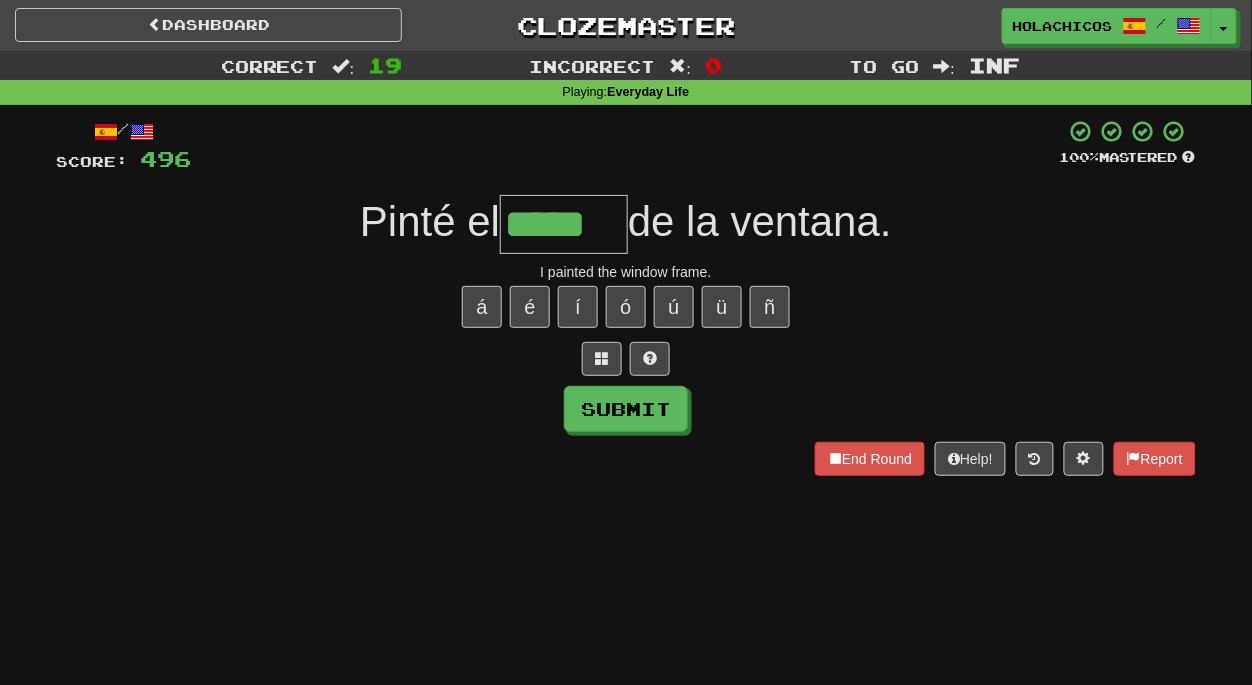 type on "*****" 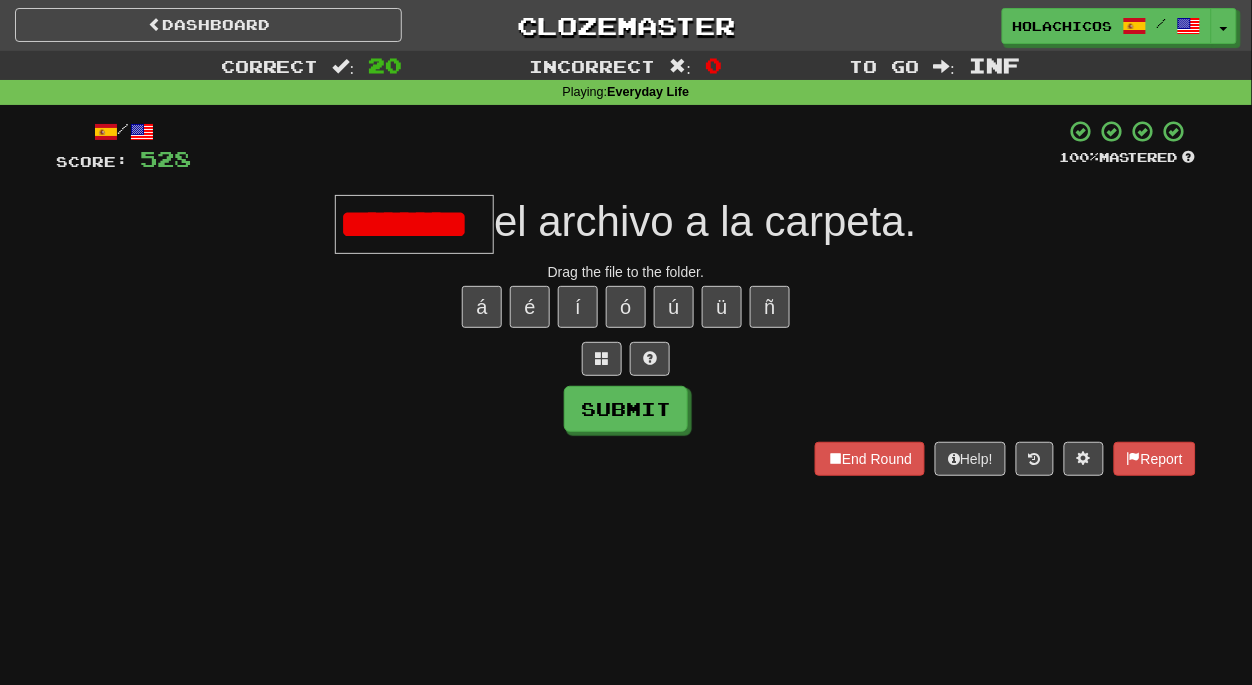 scroll, scrollTop: 0, scrollLeft: 0, axis: both 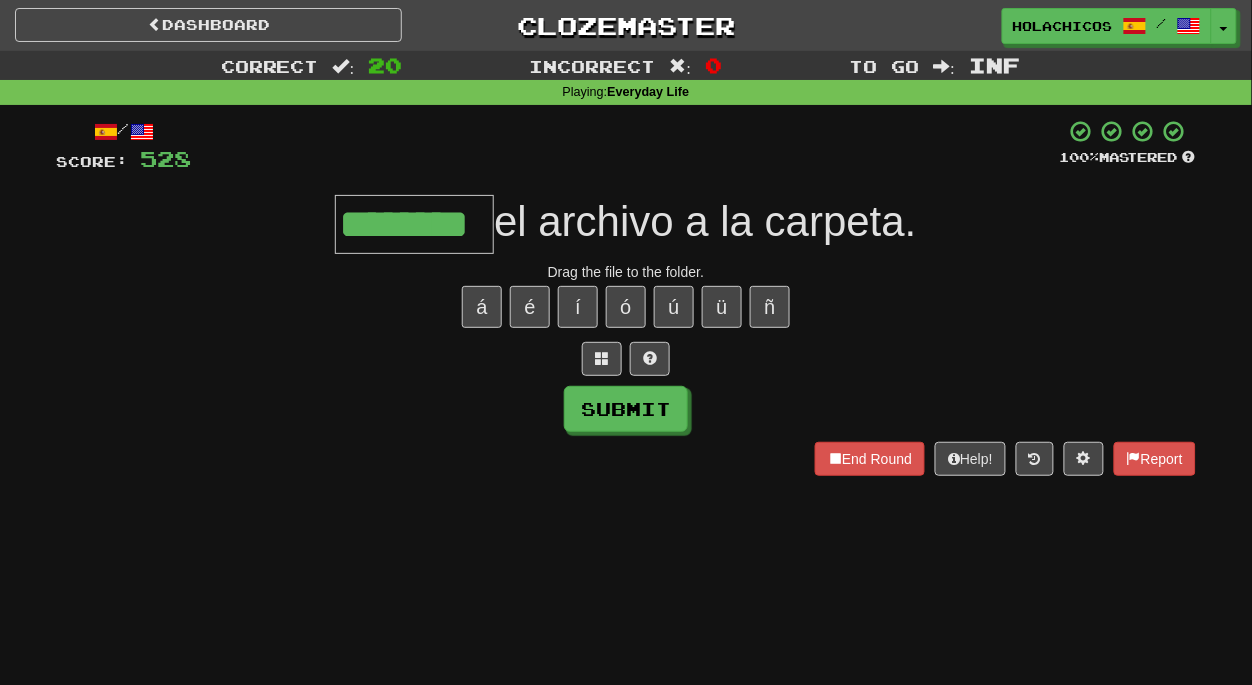 type on "********" 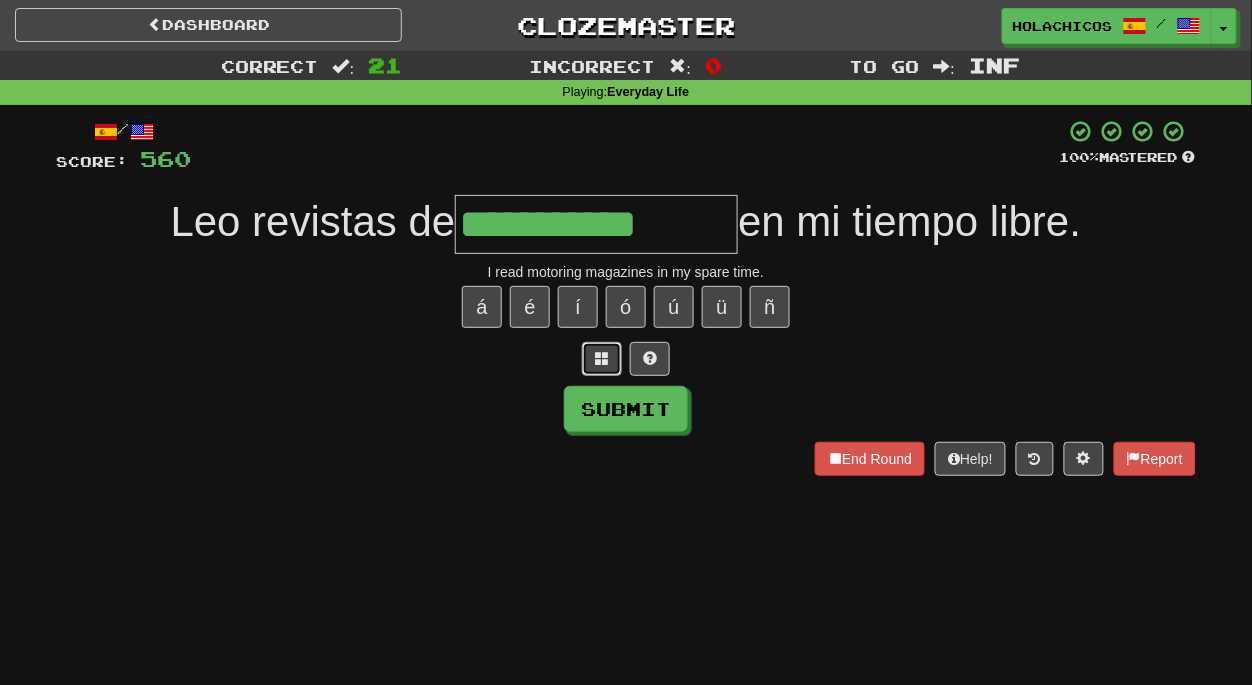 click at bounding box center [602, 358] 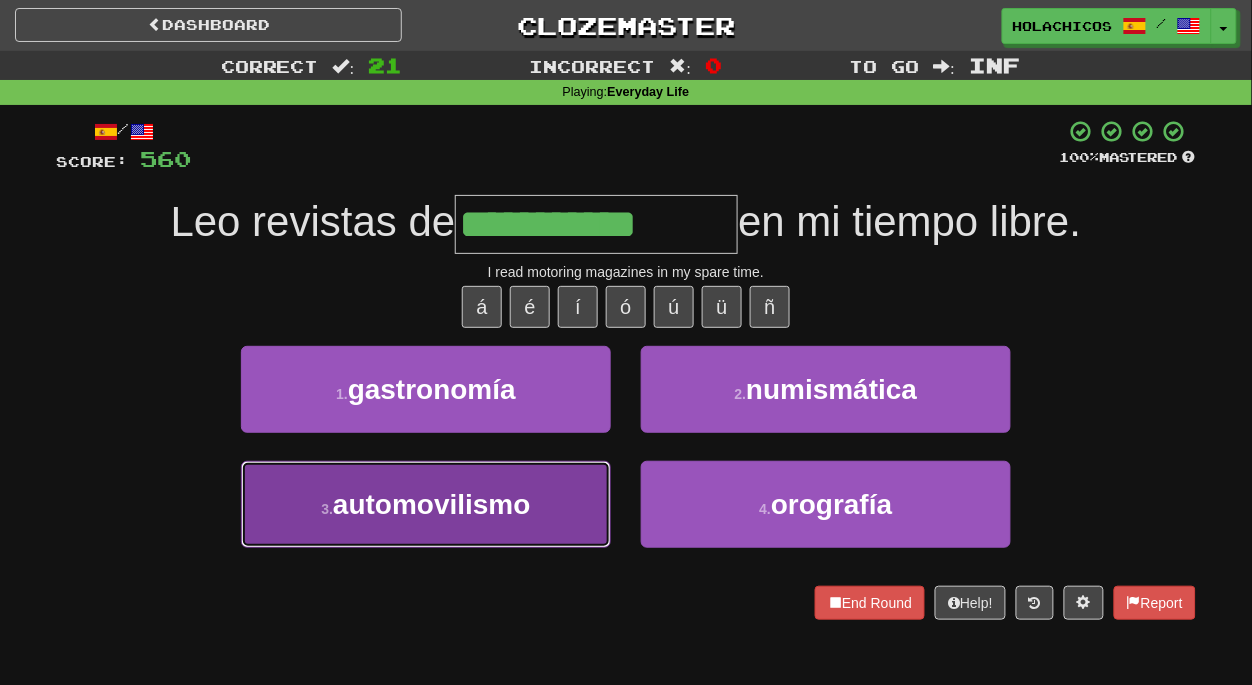 click on "automovilismo" at bounding box center (432, 504) 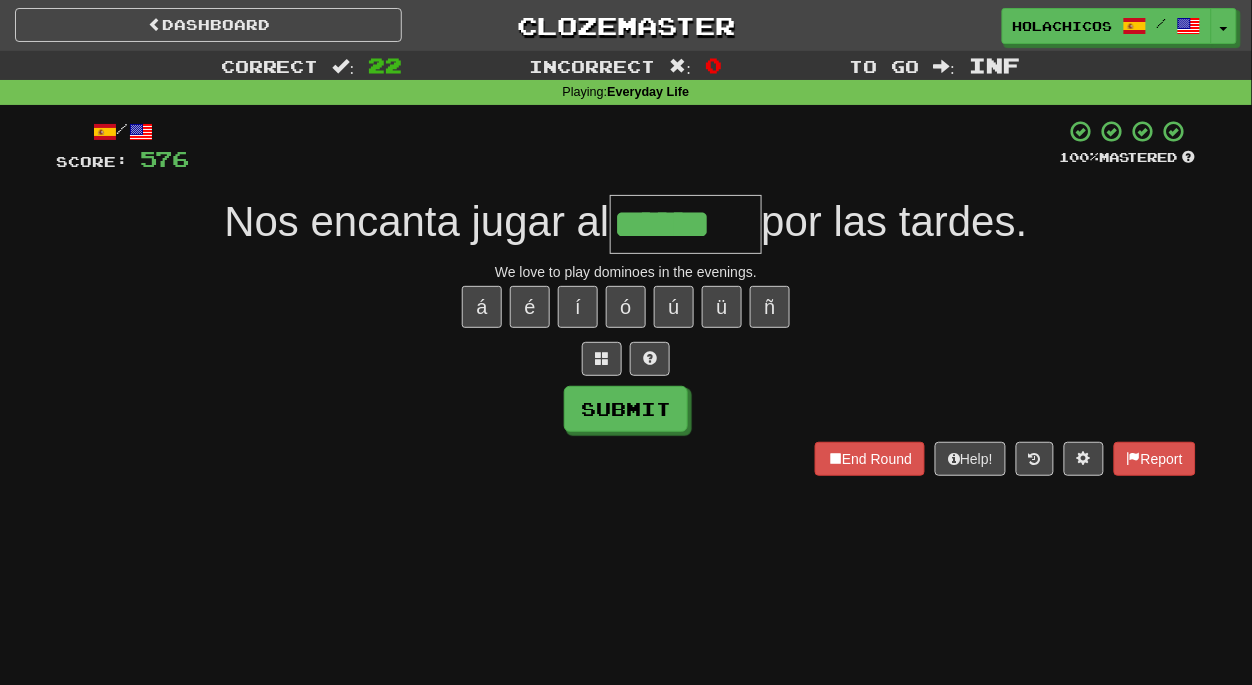 type on "******" 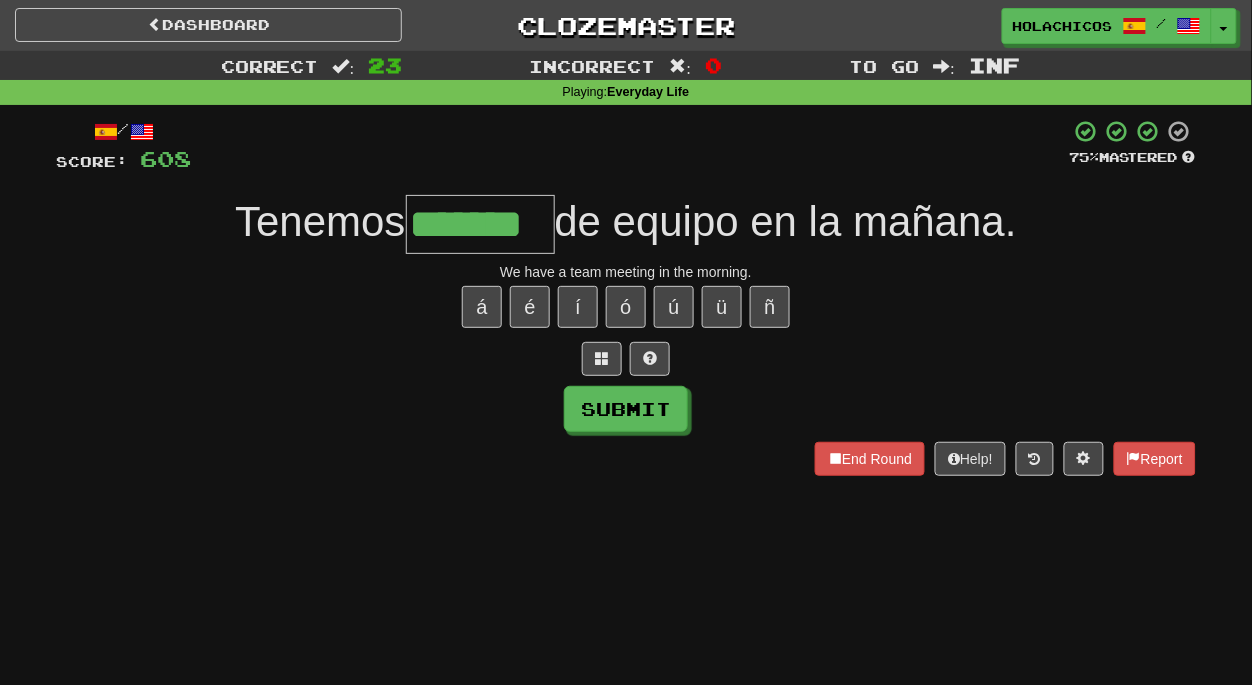 type on "*******" 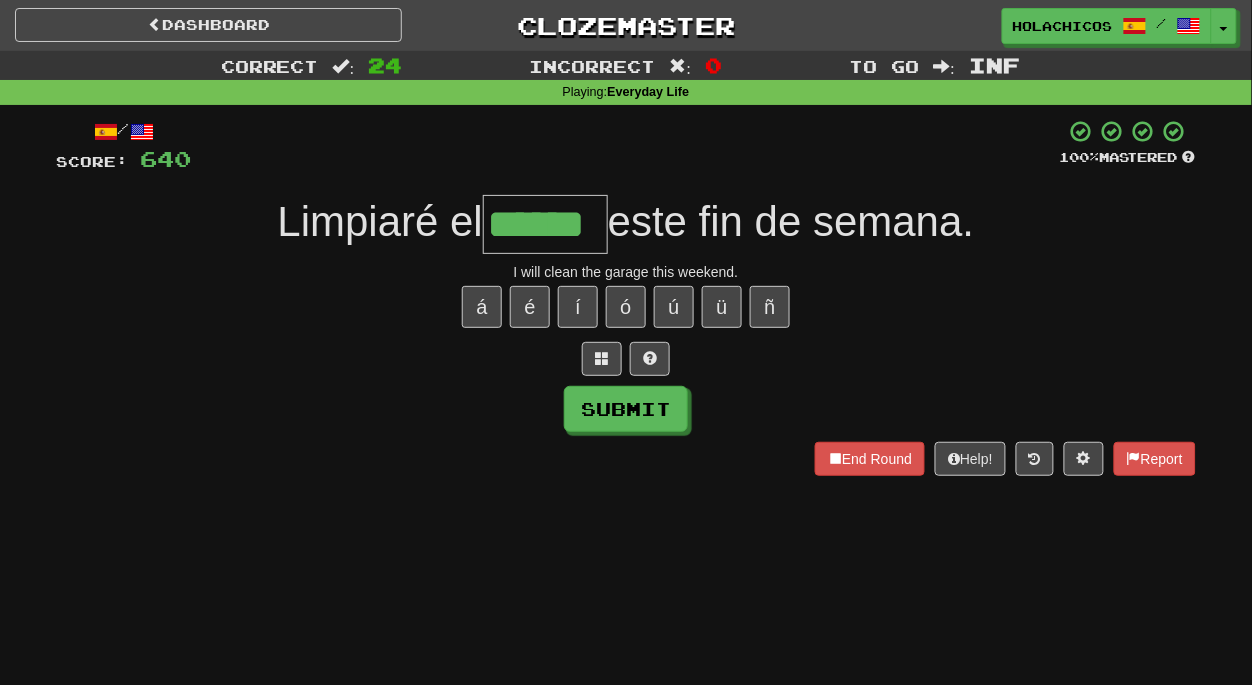 type on "******" 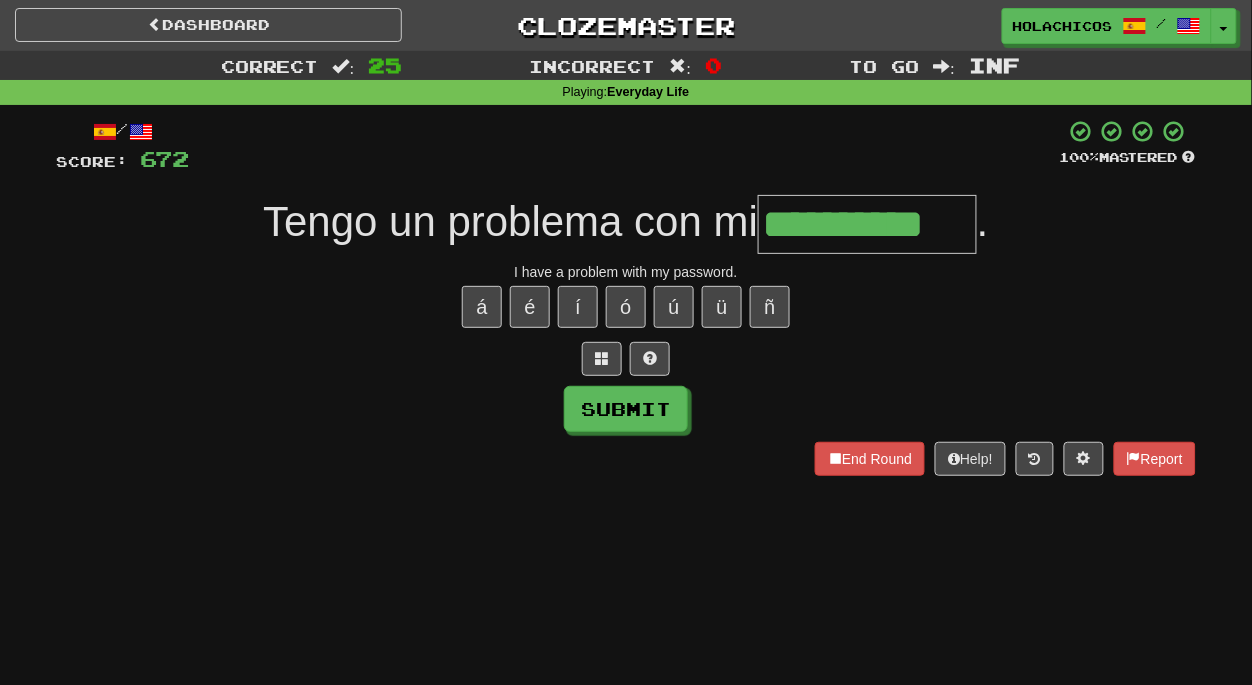 type on "**********" 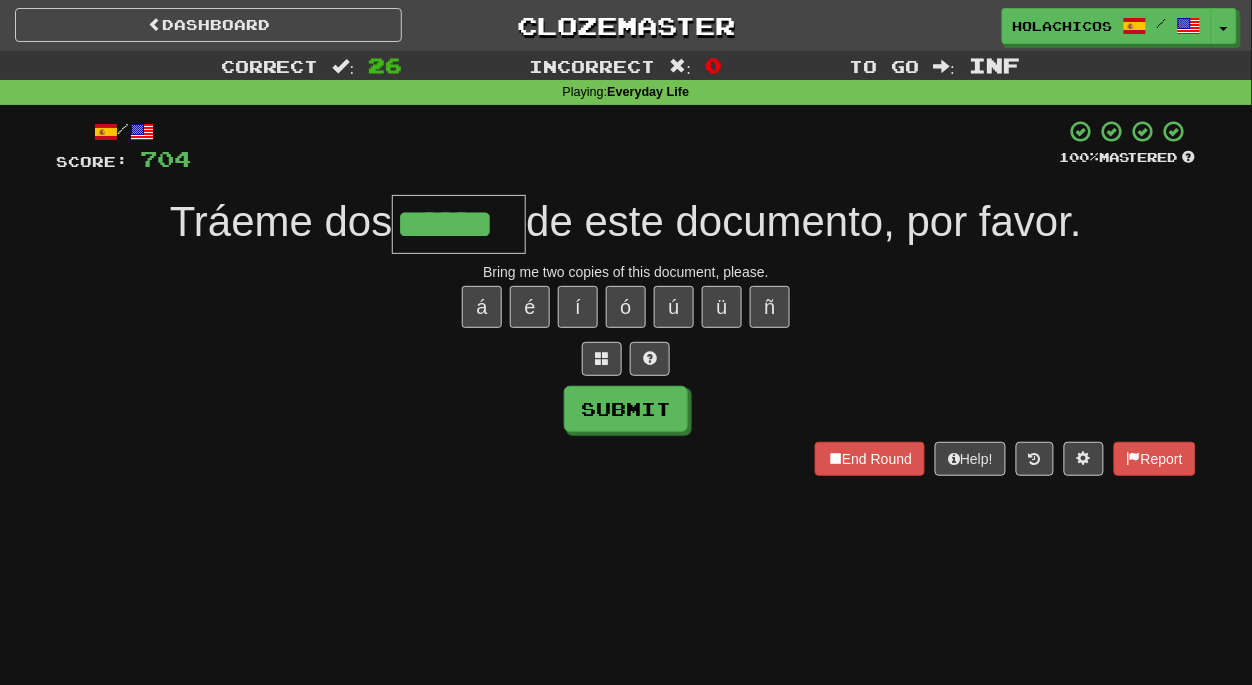 type on "******" 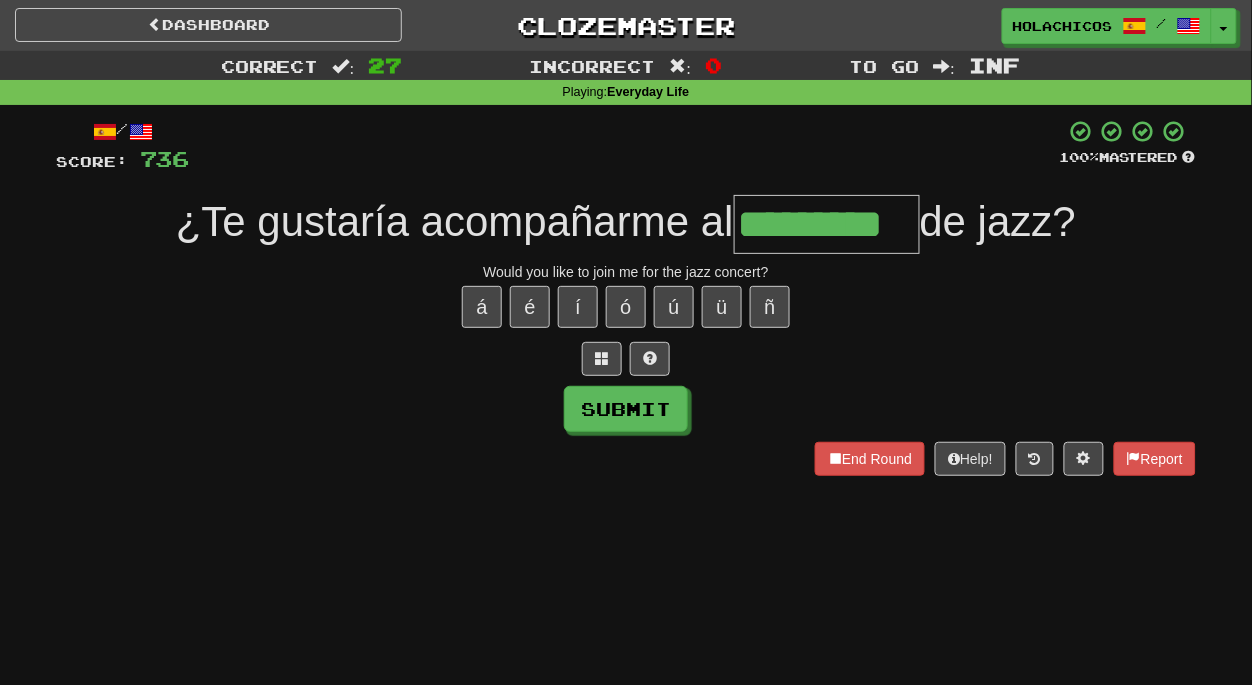 type on "*********" 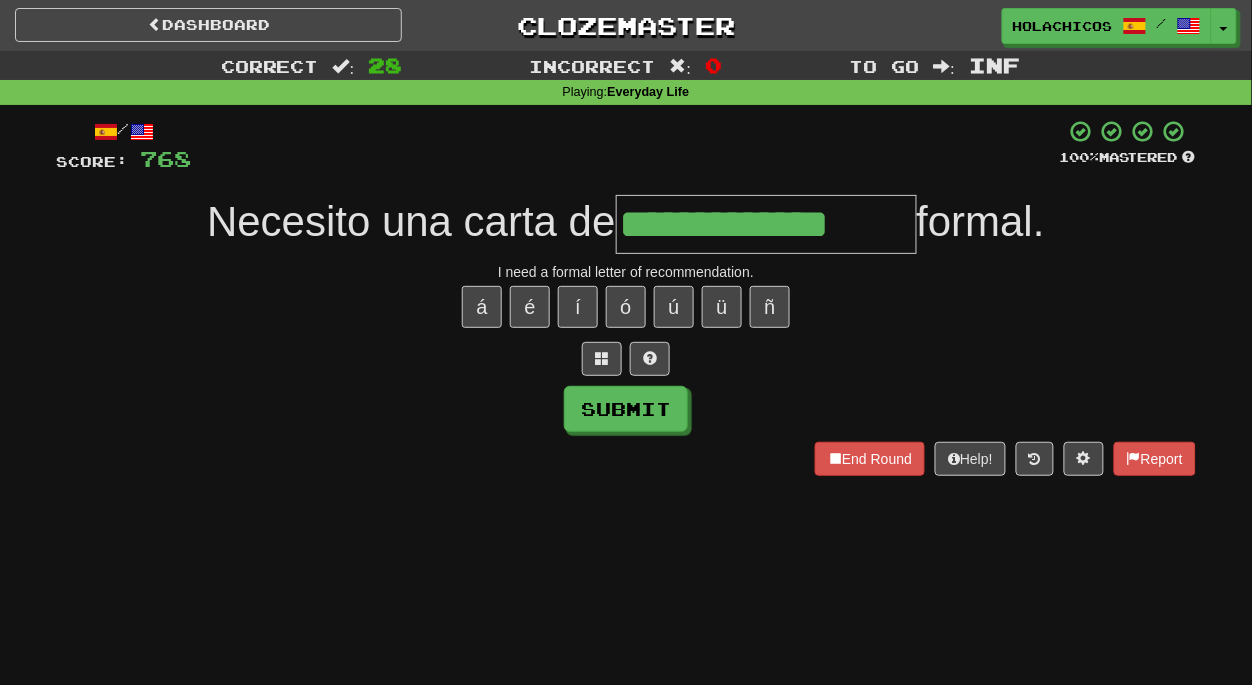 type on "**********" 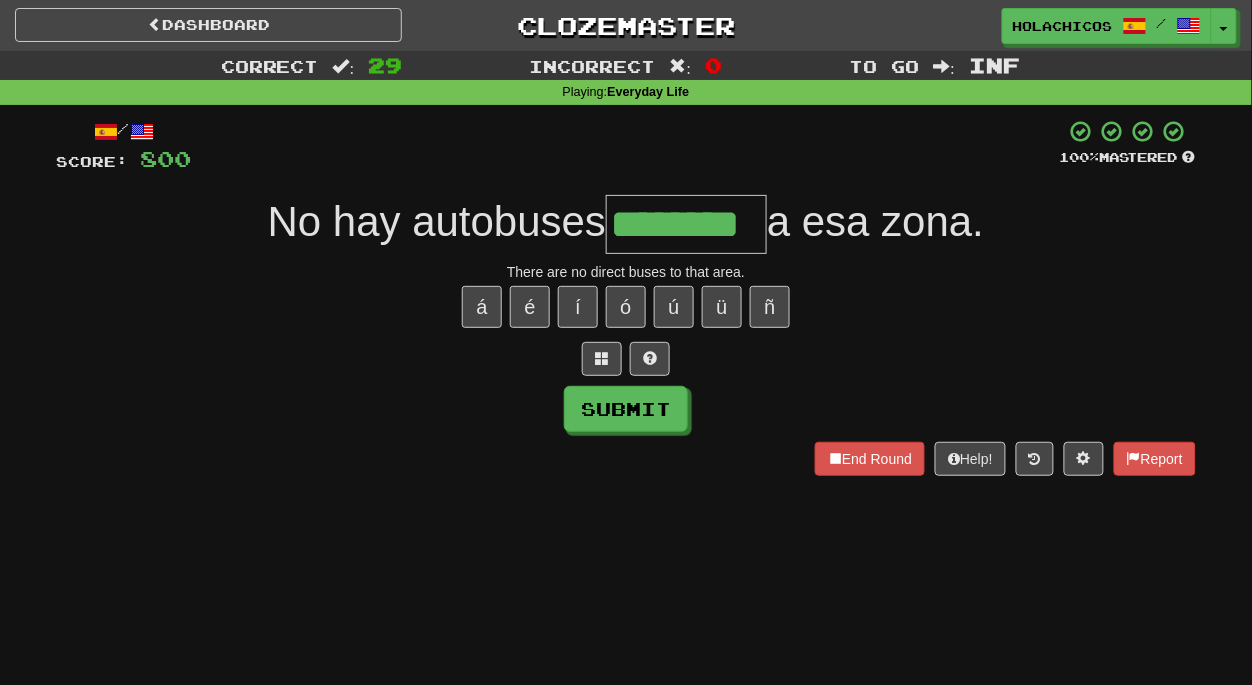type on "********" 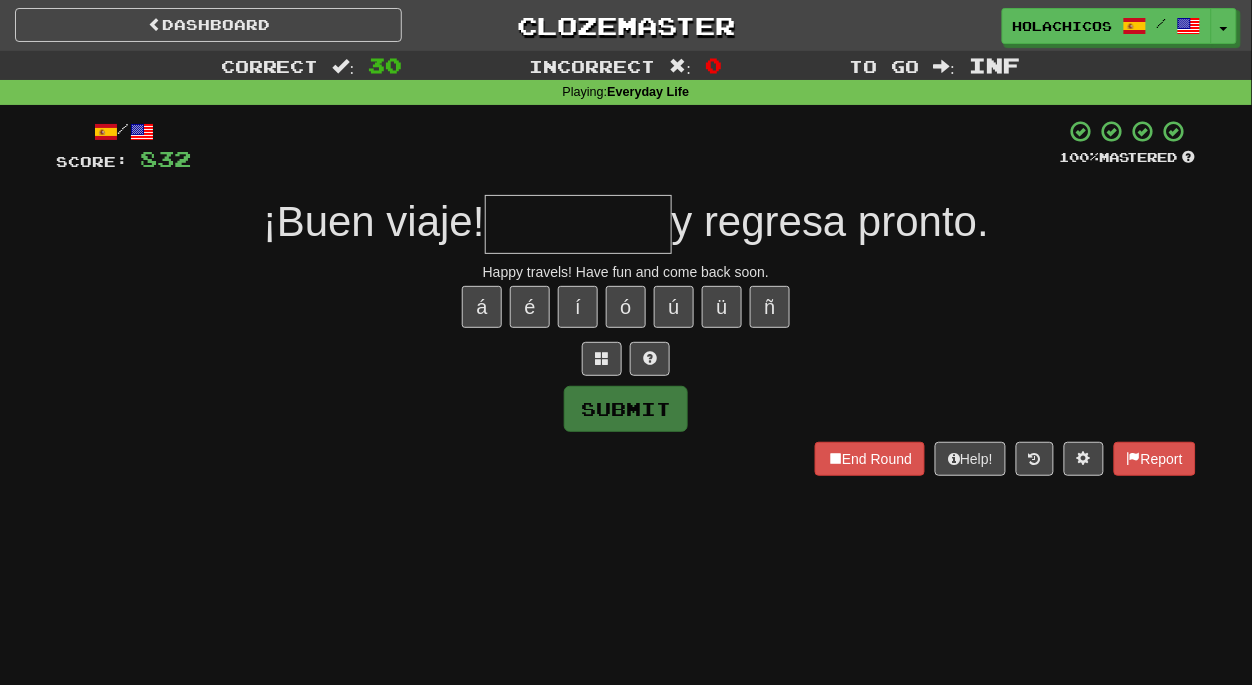 type on "*" 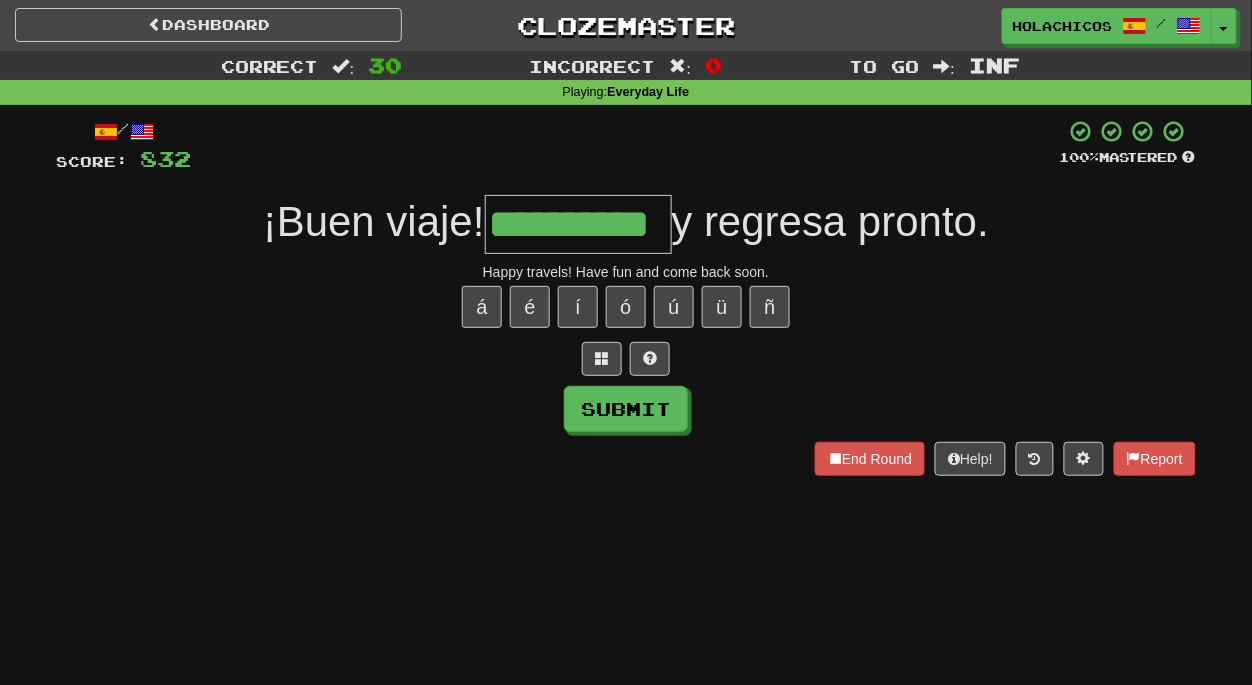 type on "**********" 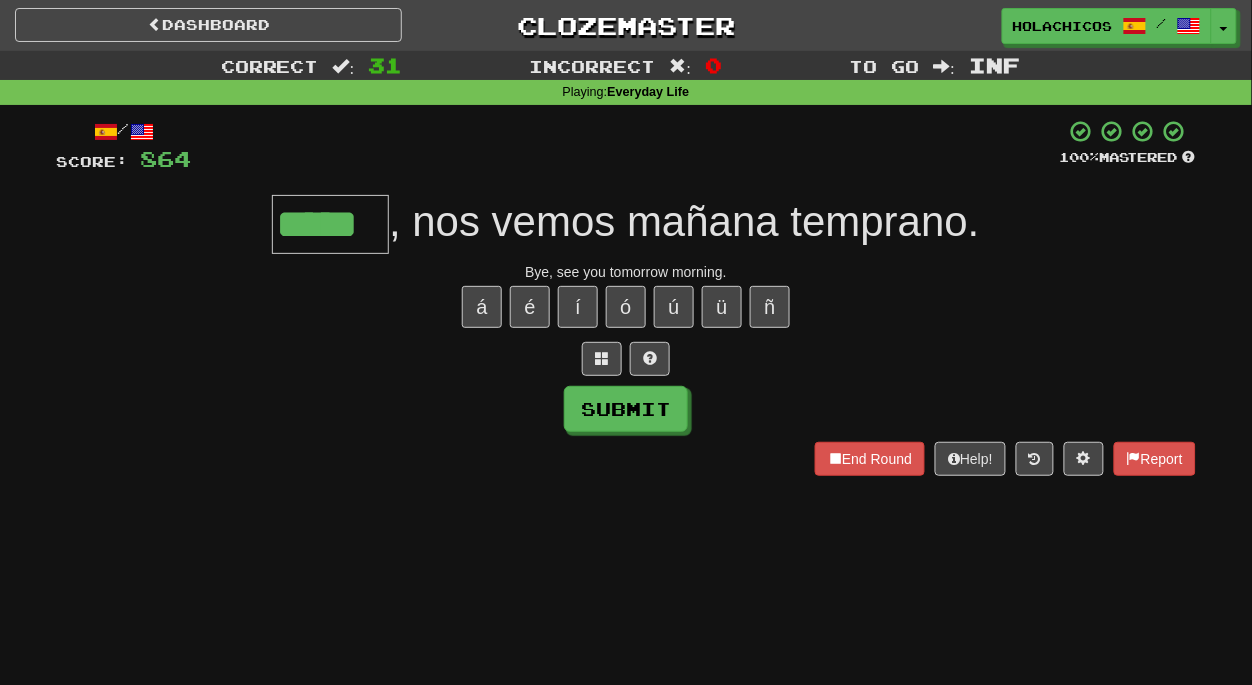 type on "*****" 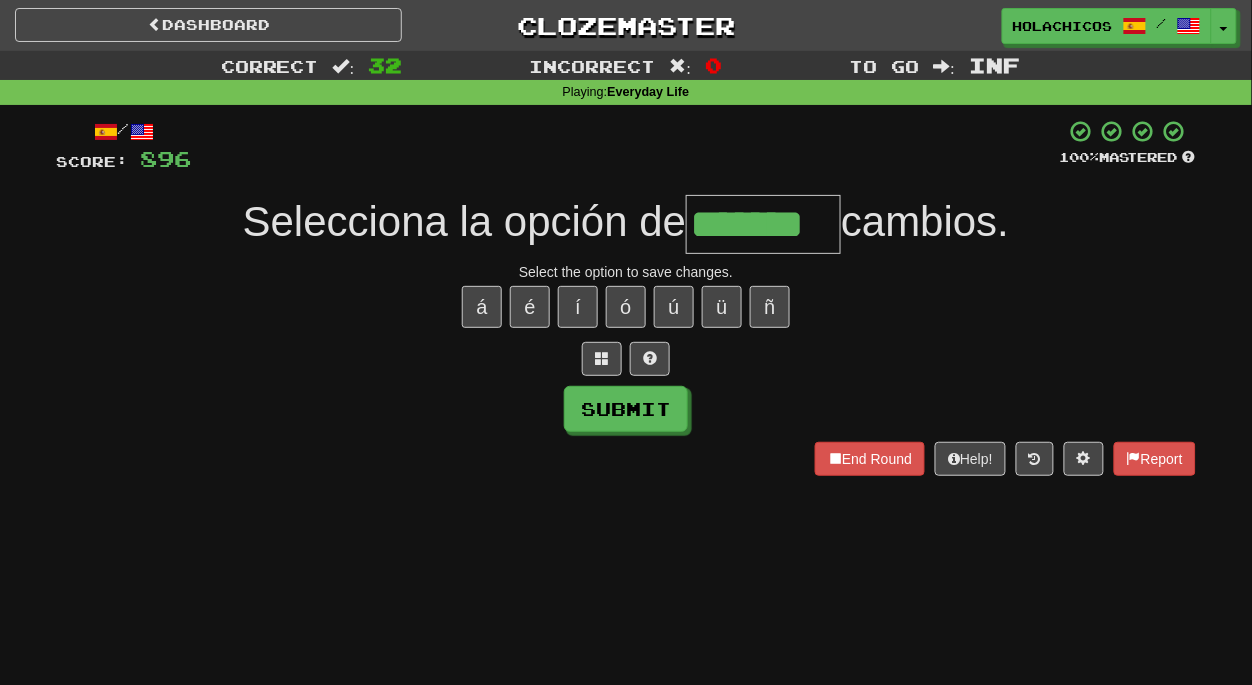 type on "*******" 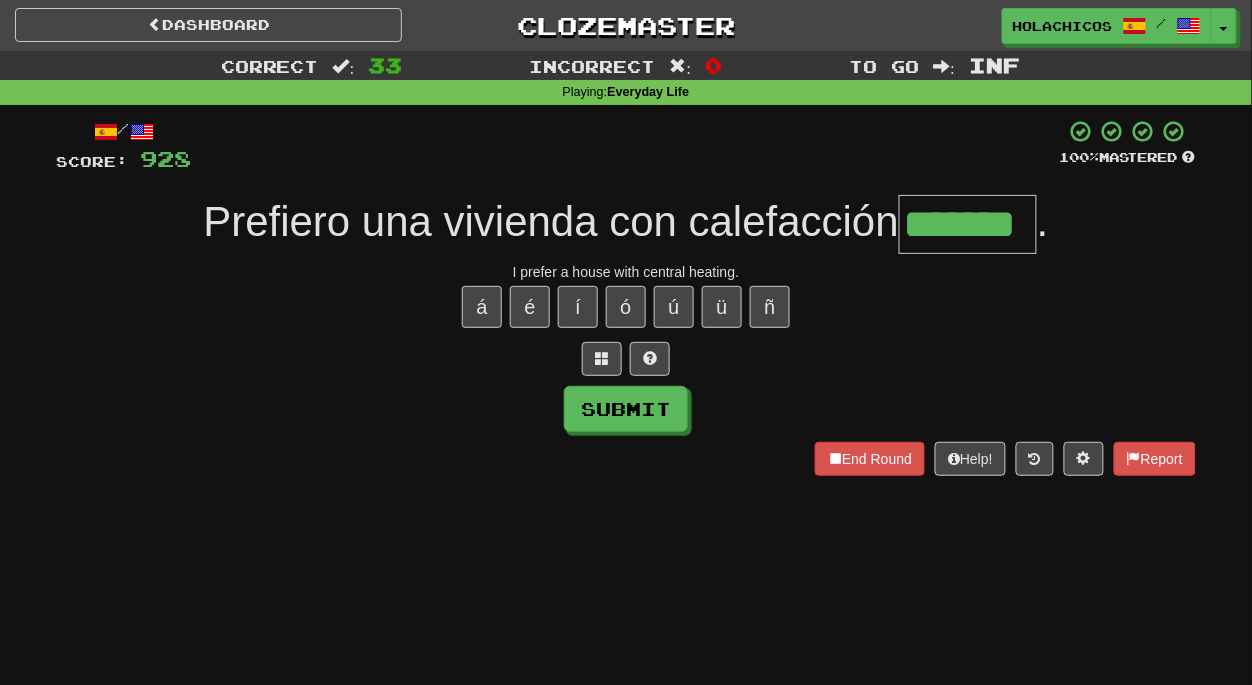 type on "*******" 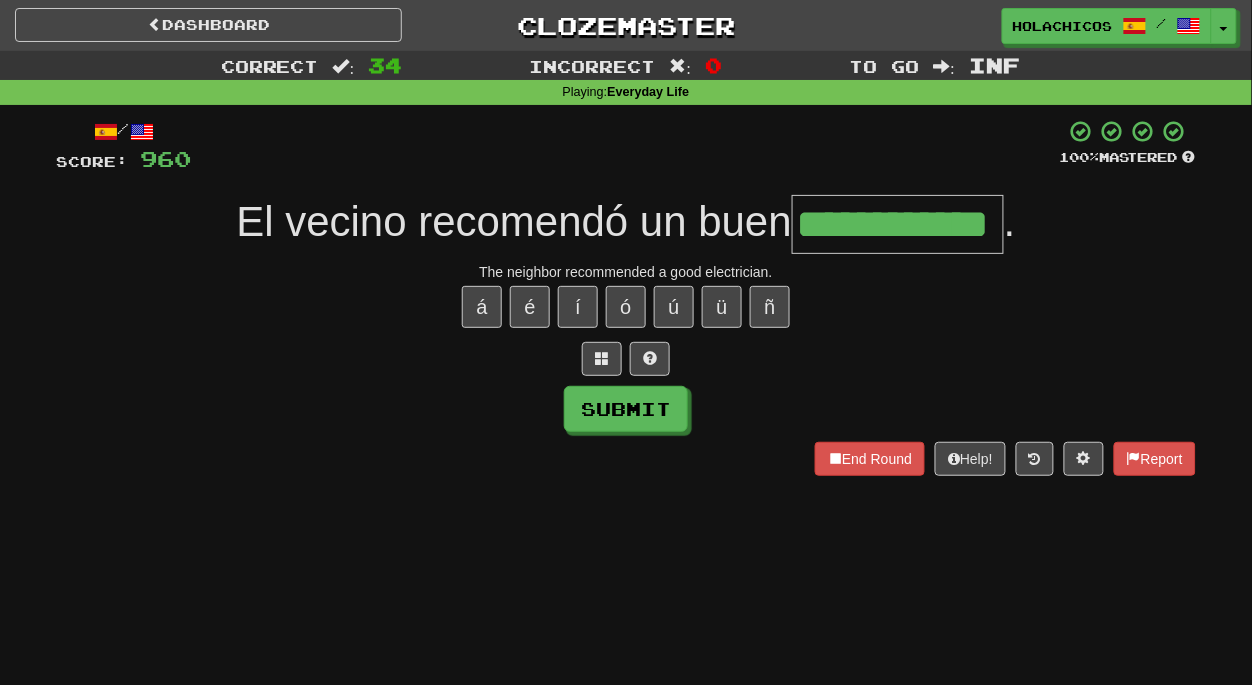 type on "**********" 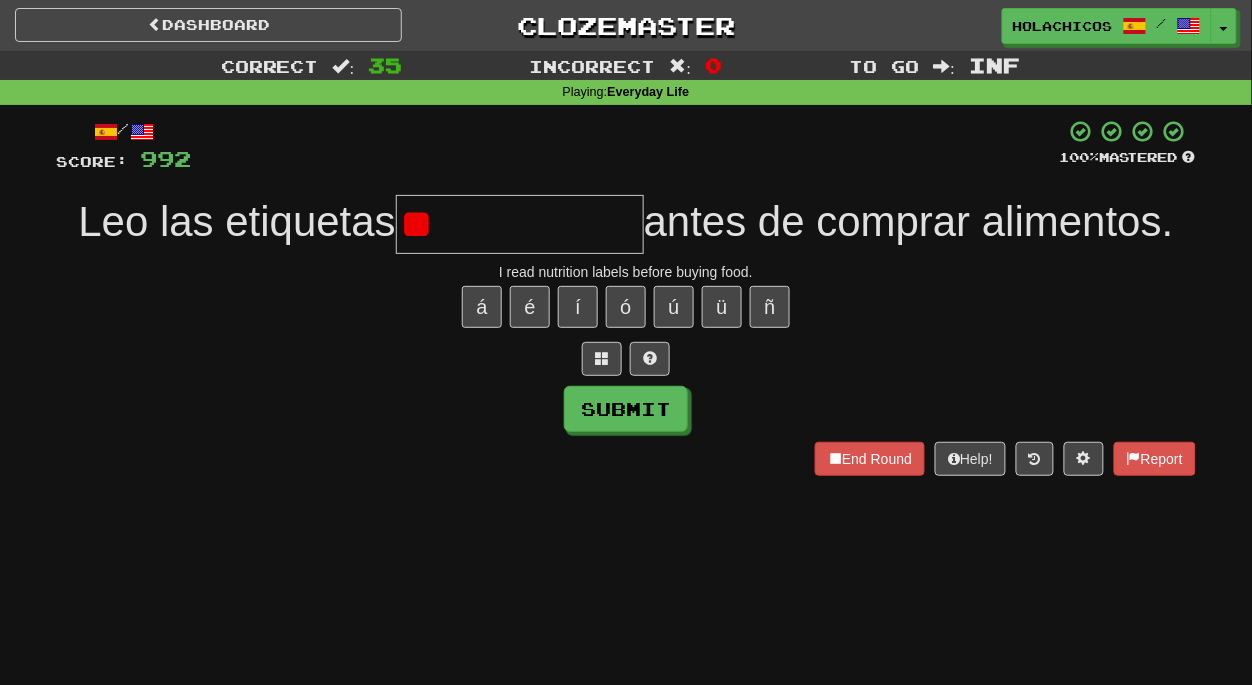 type on "*" 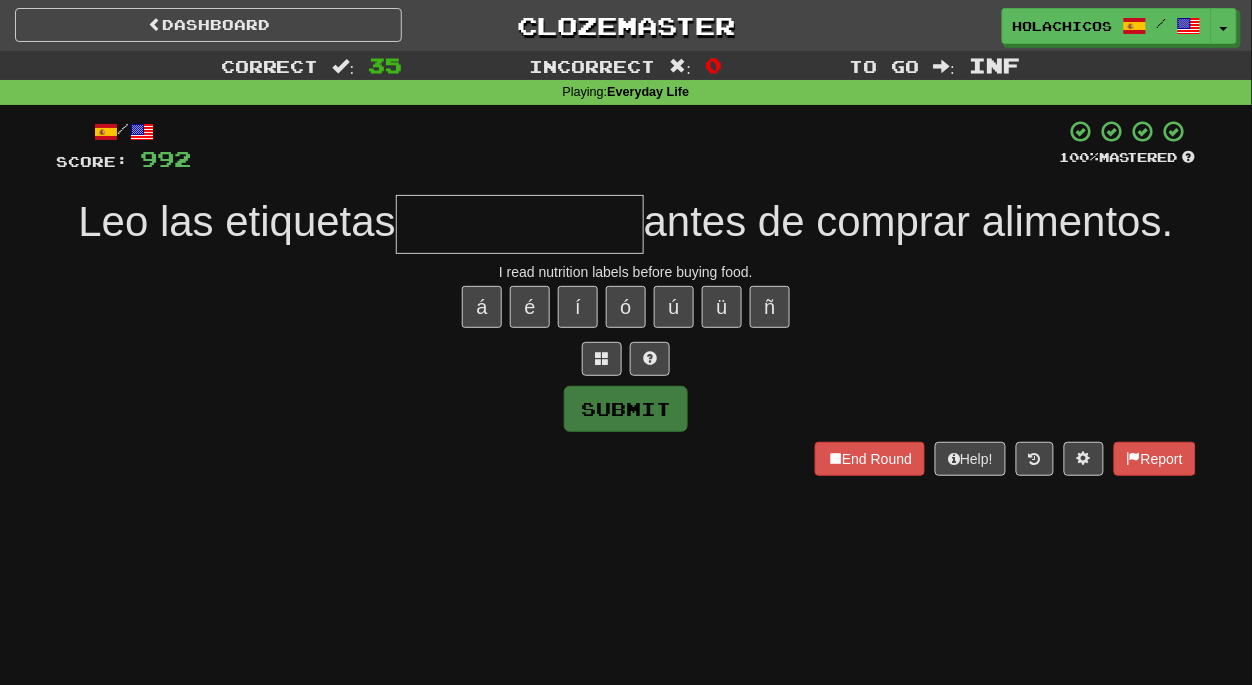 type on "*" 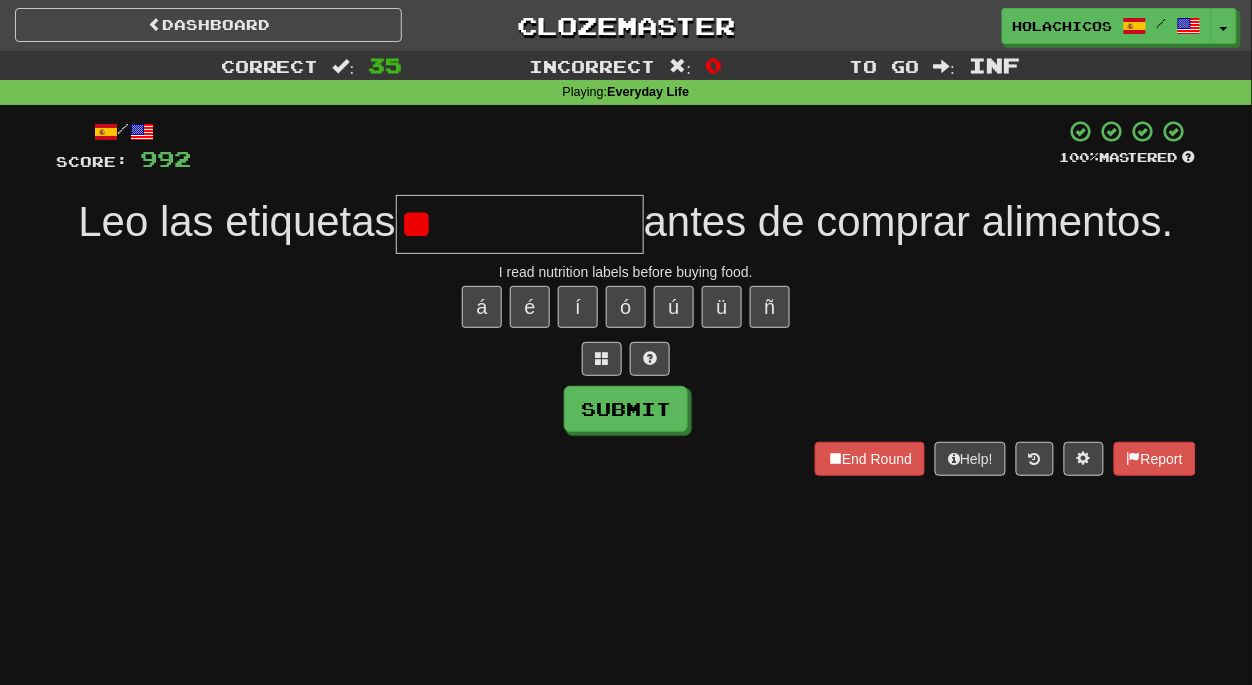 type on "*" 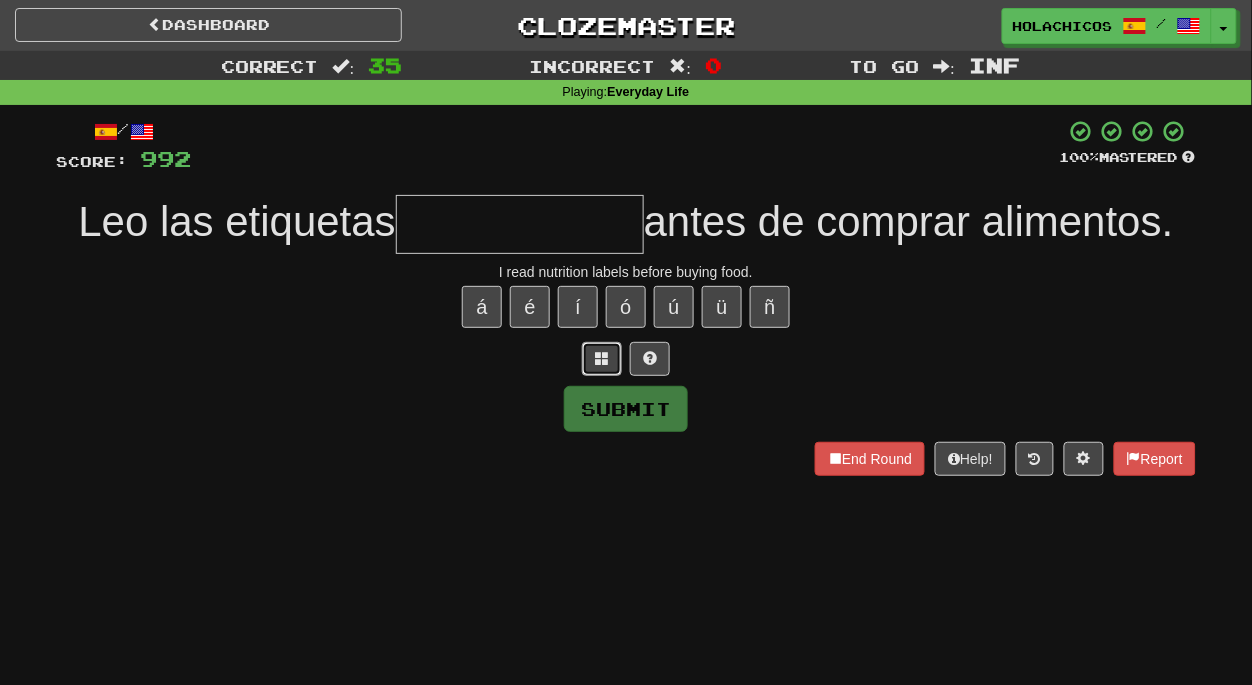 click at bounding box center (602, 358) 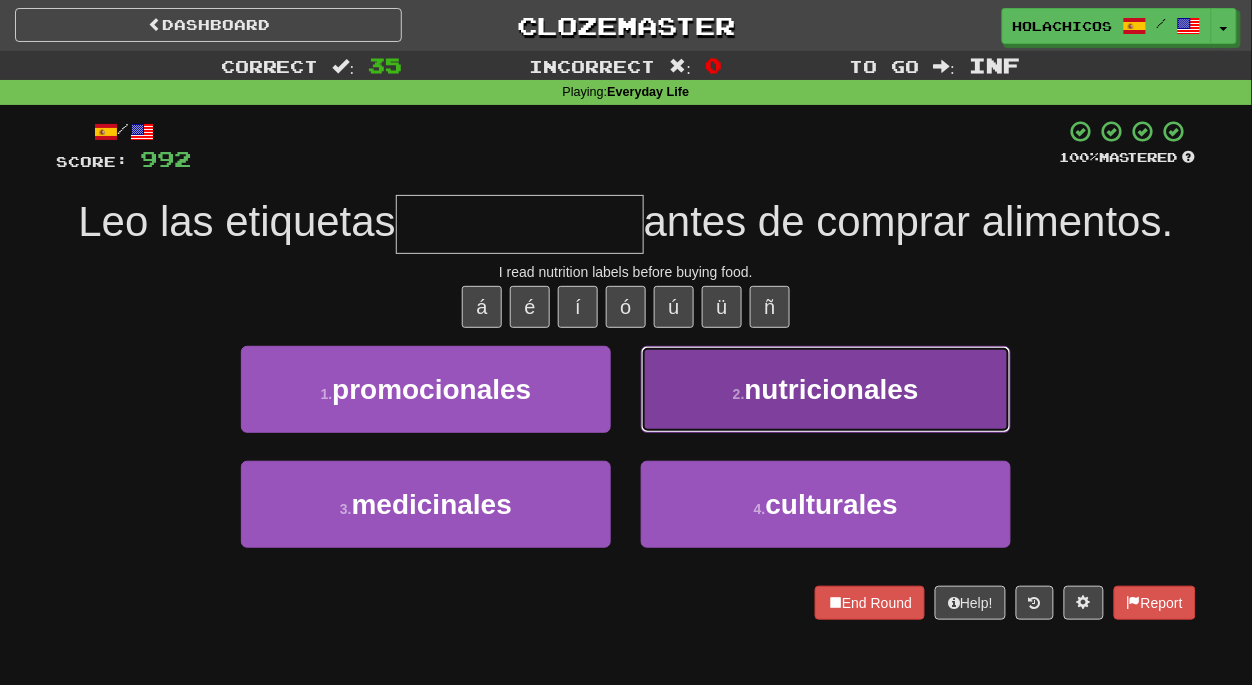click on "nutricionales" at bounding box center [832, 389] 